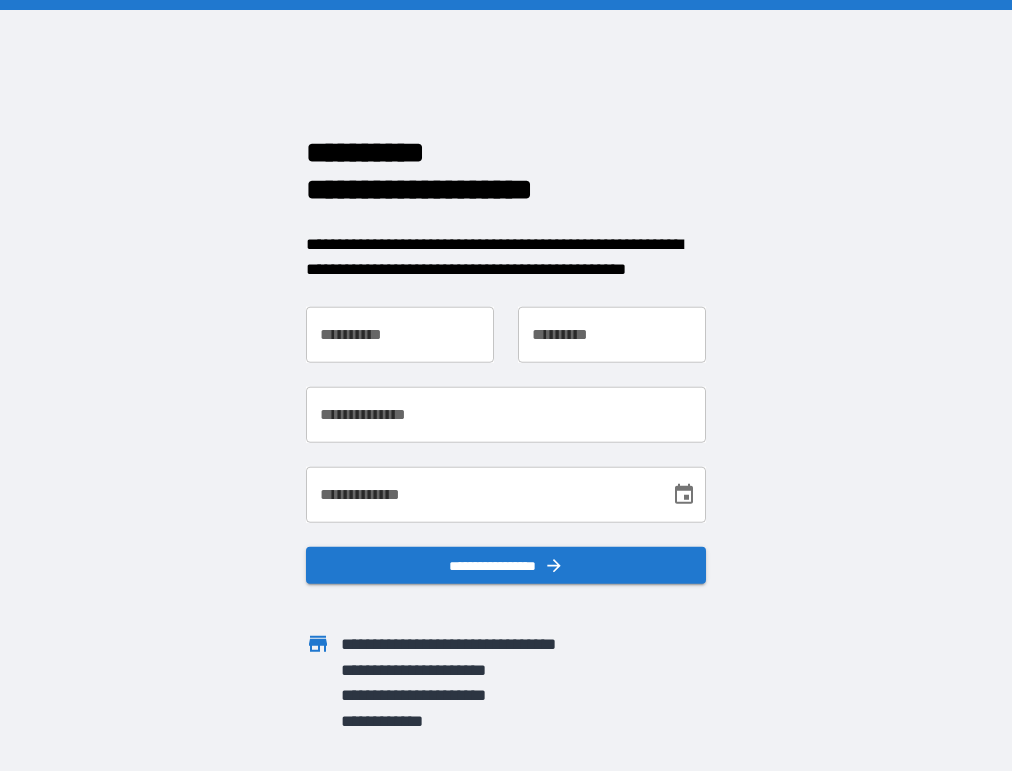 scroll, scrollTop: 0, scrollLeft: 0, axis: both 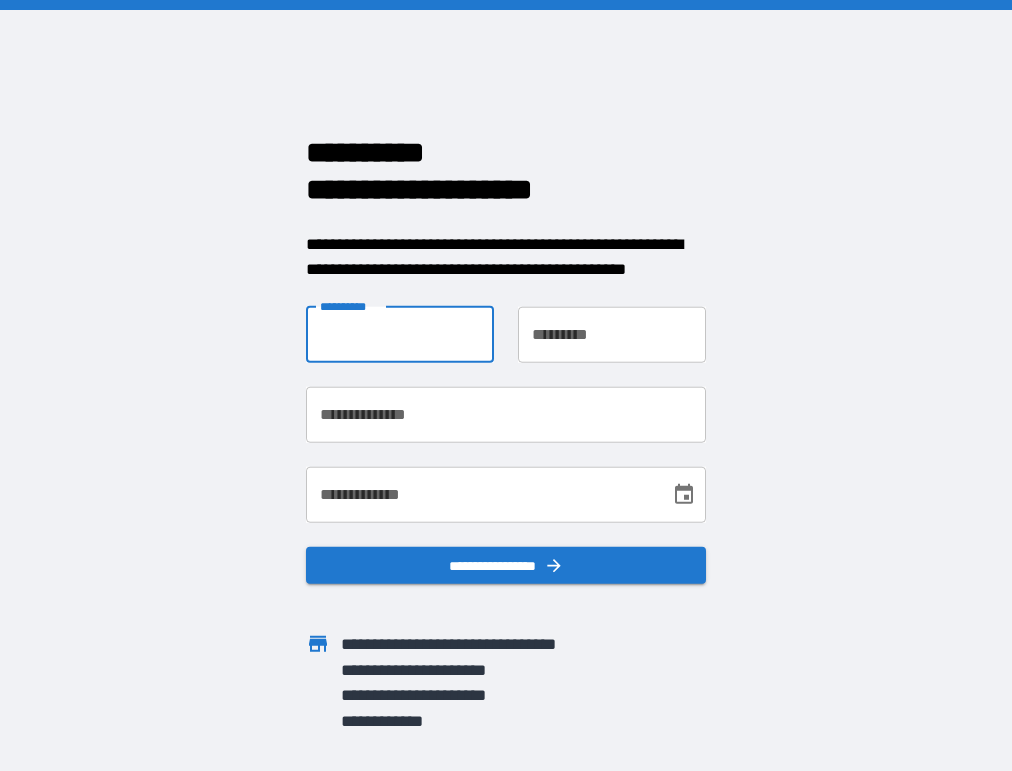 click on "**********" at bounding box center [400, 334] 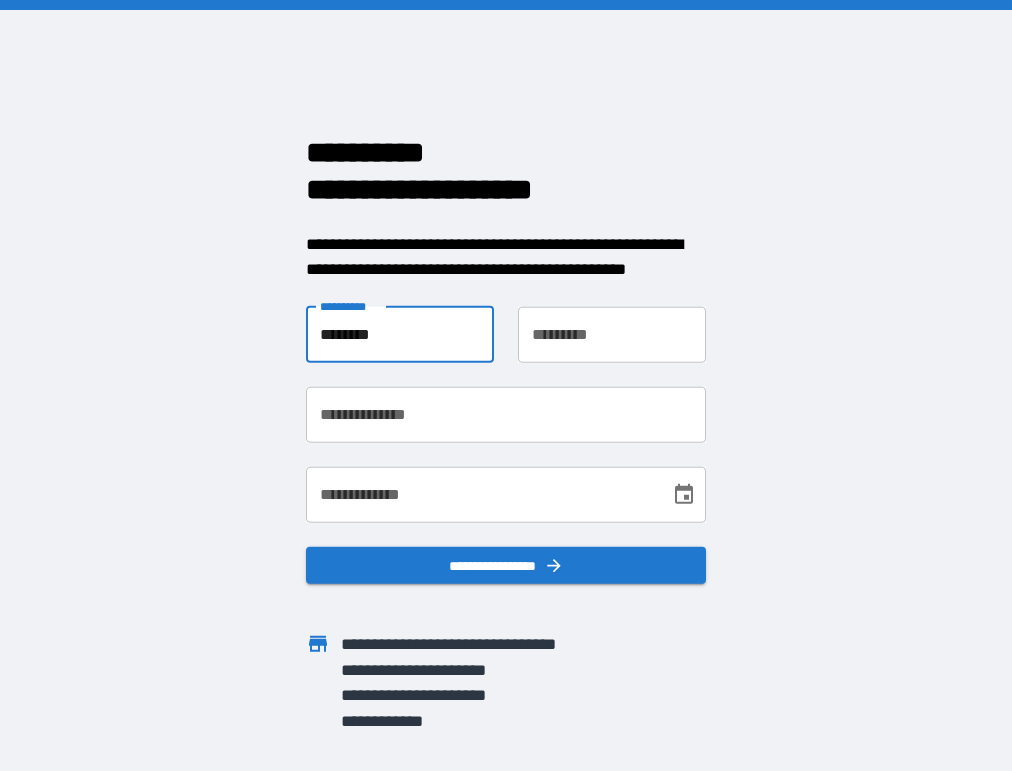 type on "********" 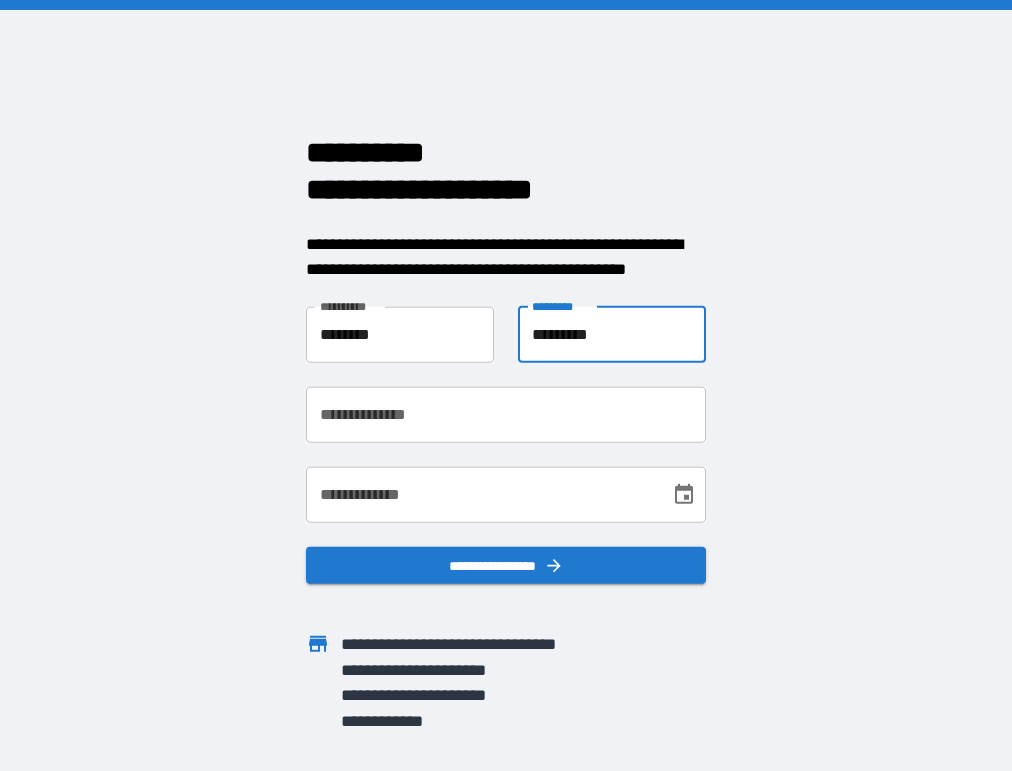 type on "*********" 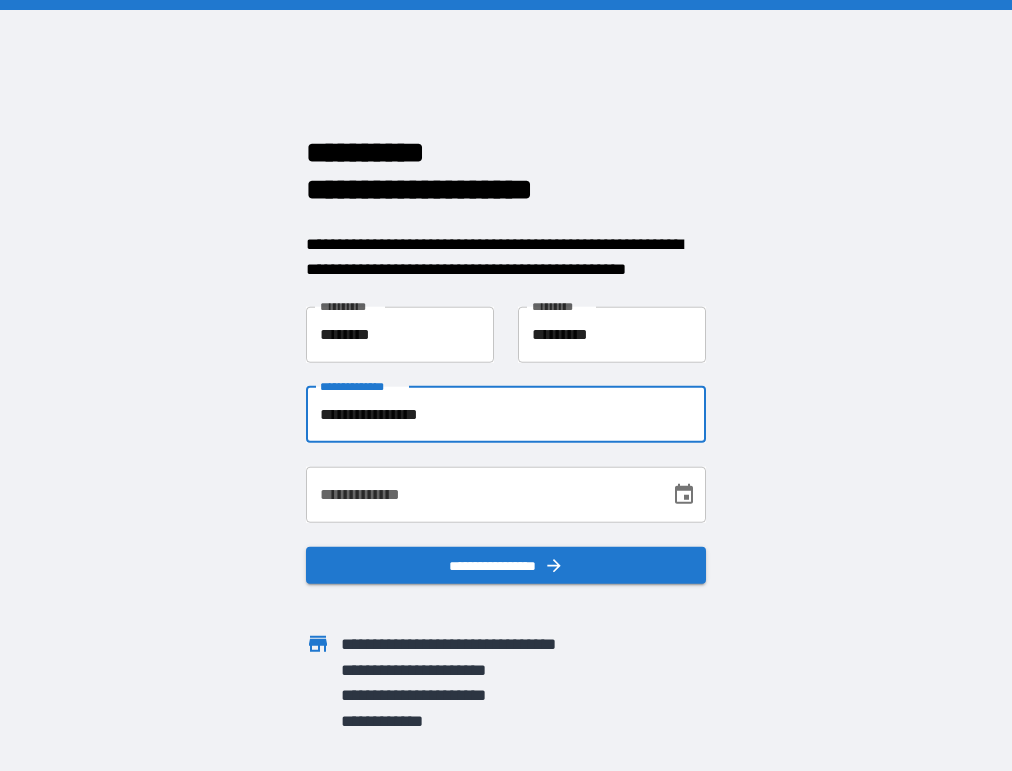 type on "**********" 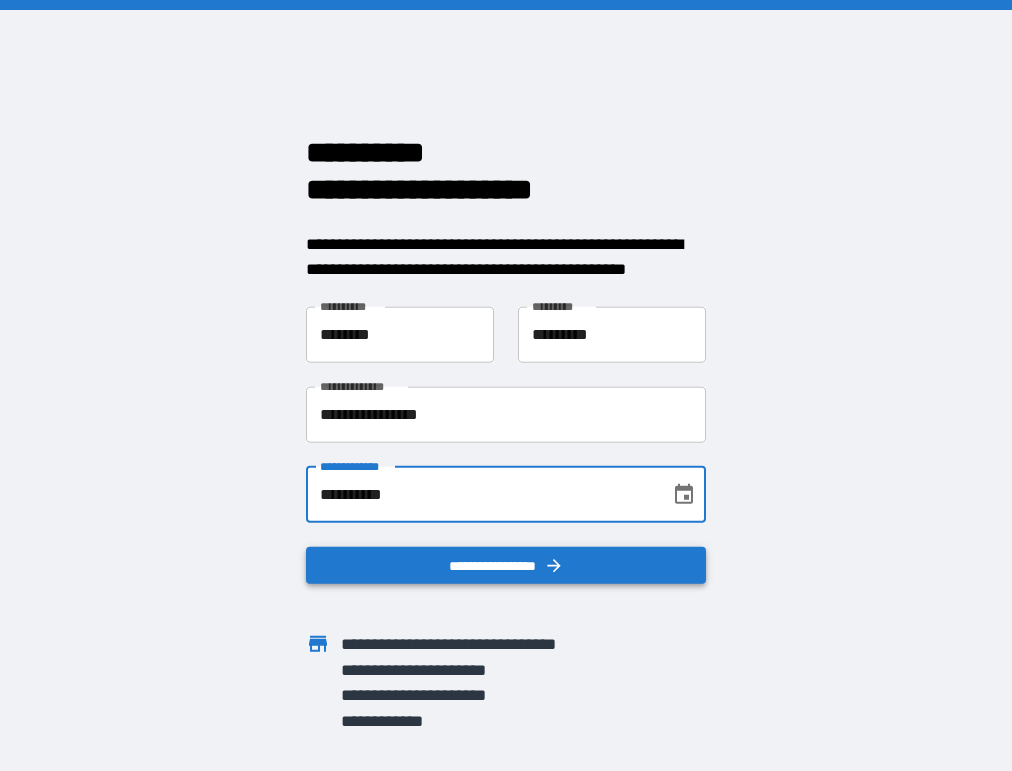 type on "**********" 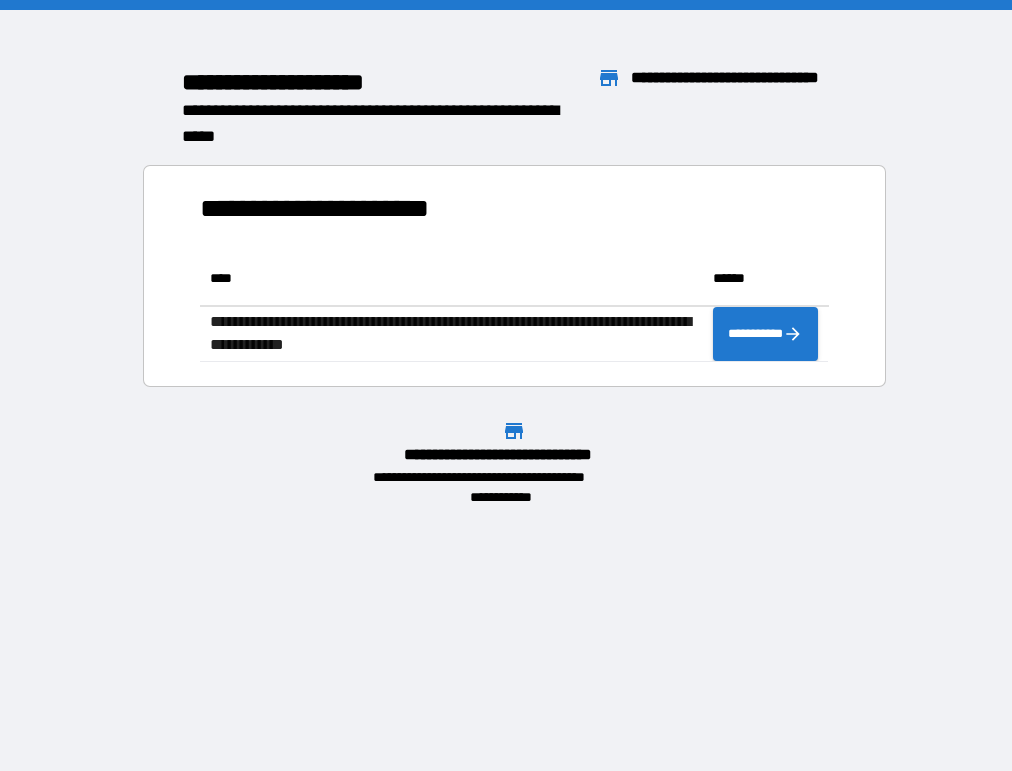 scroll, scrollTop: 16, scrollLeft: 16, axis: both 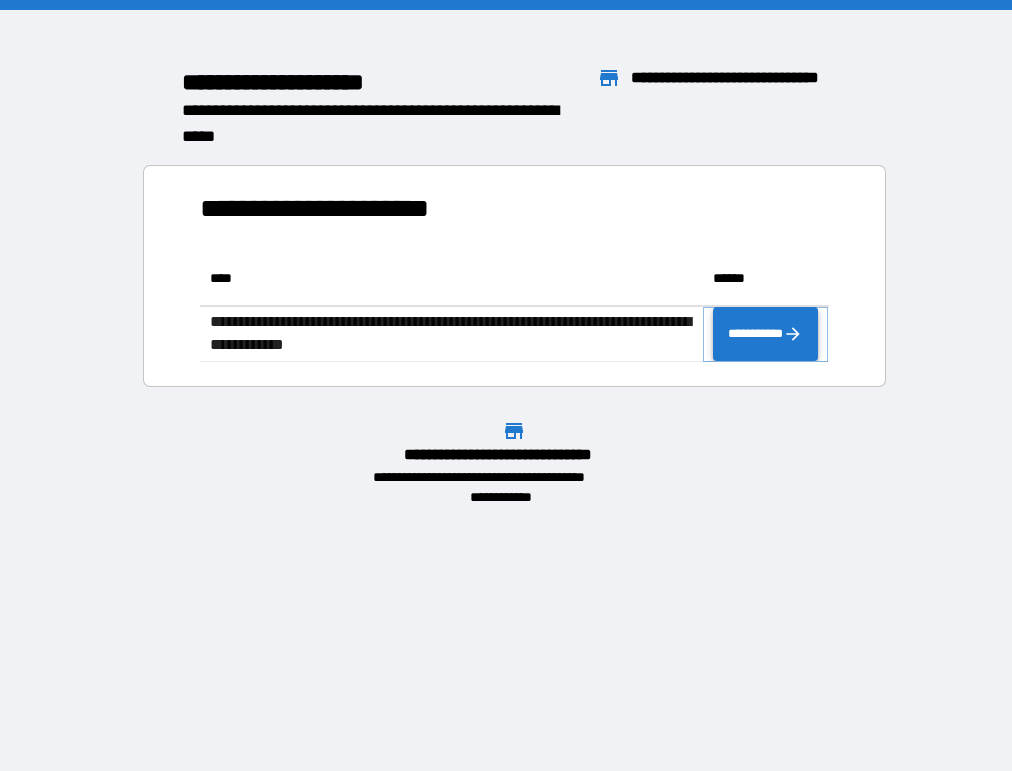 click on "**********" at bounding box center [766, 334] 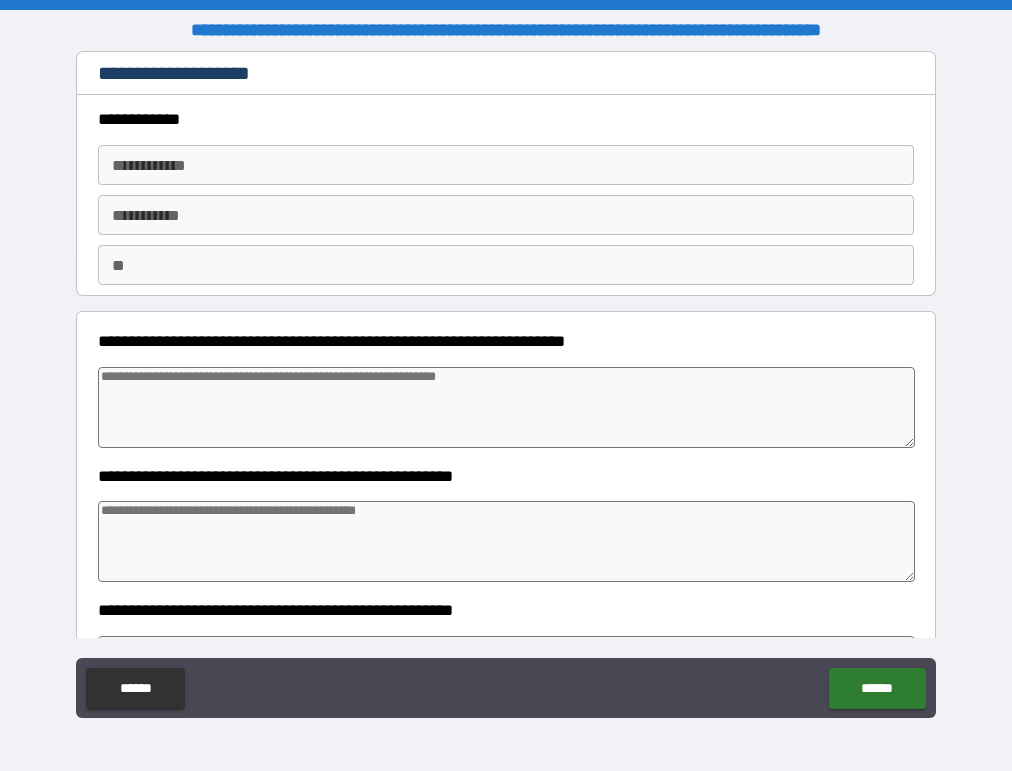type on "*" 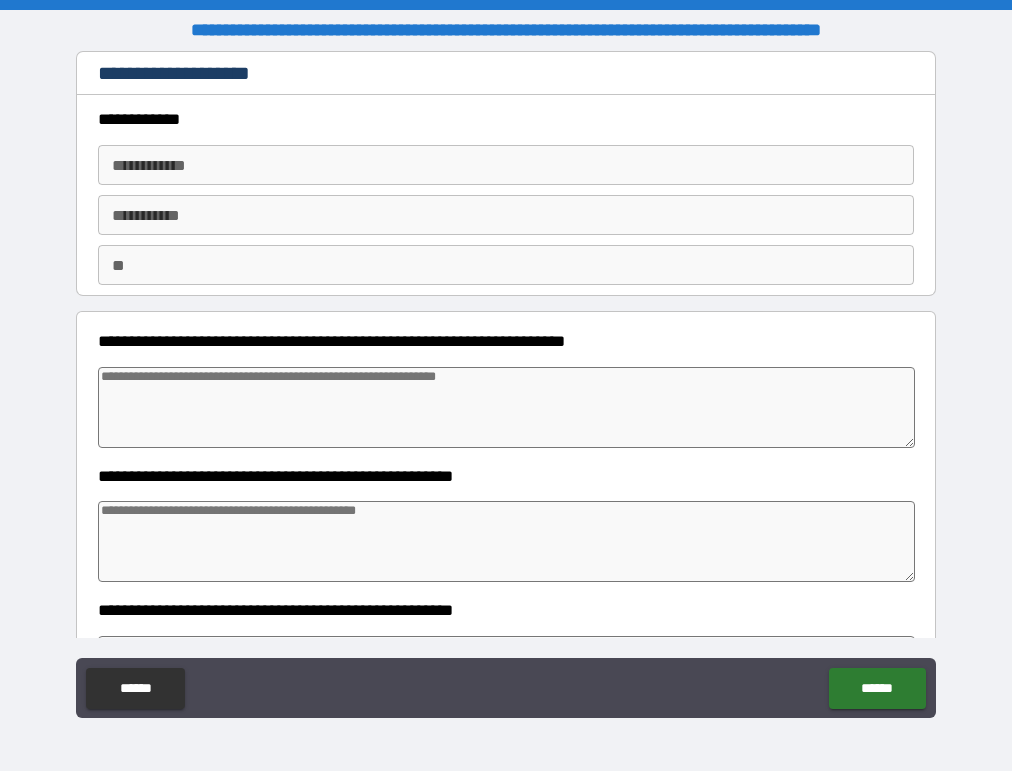 type on "*" 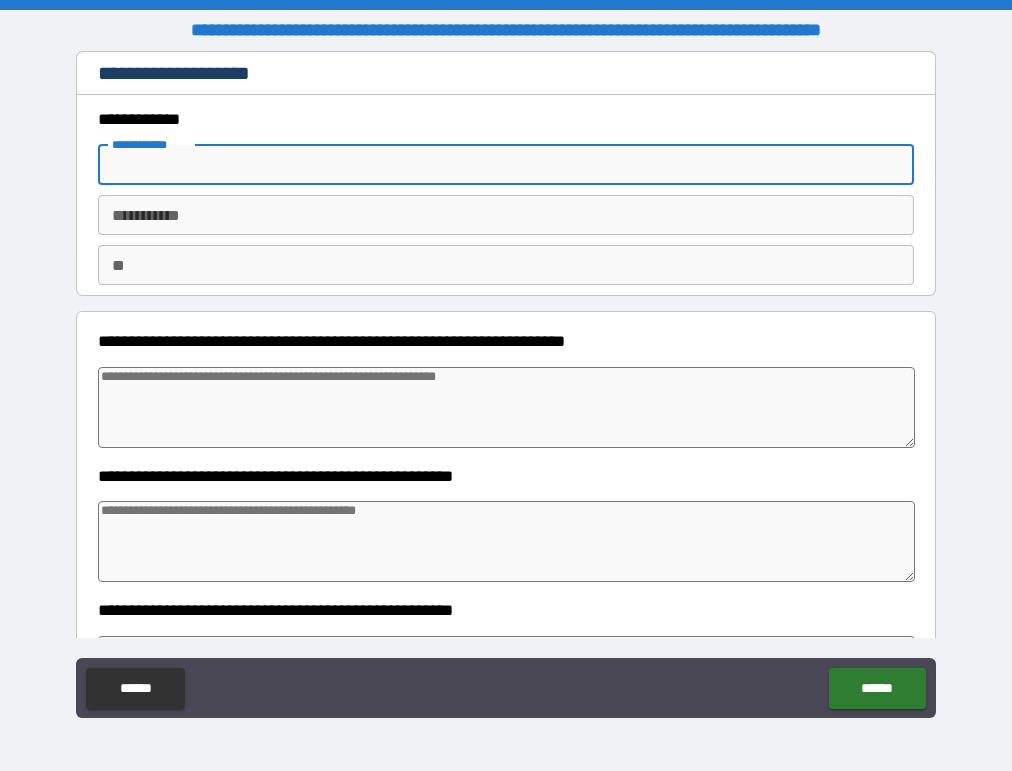 type on "*" 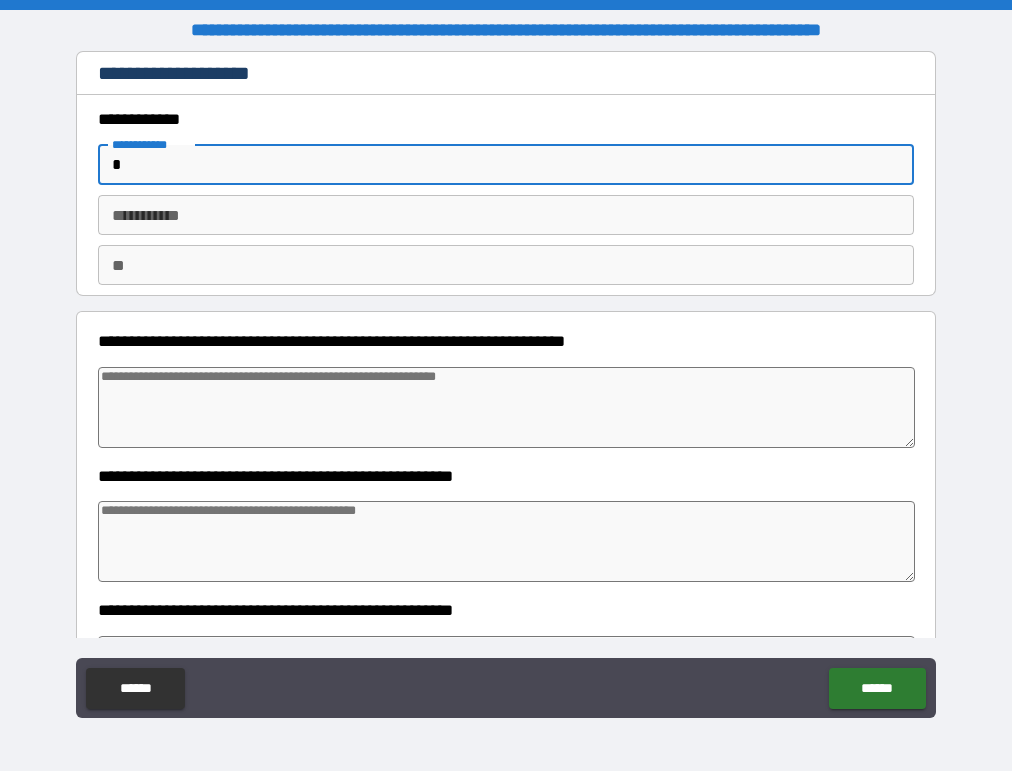 type on "*" 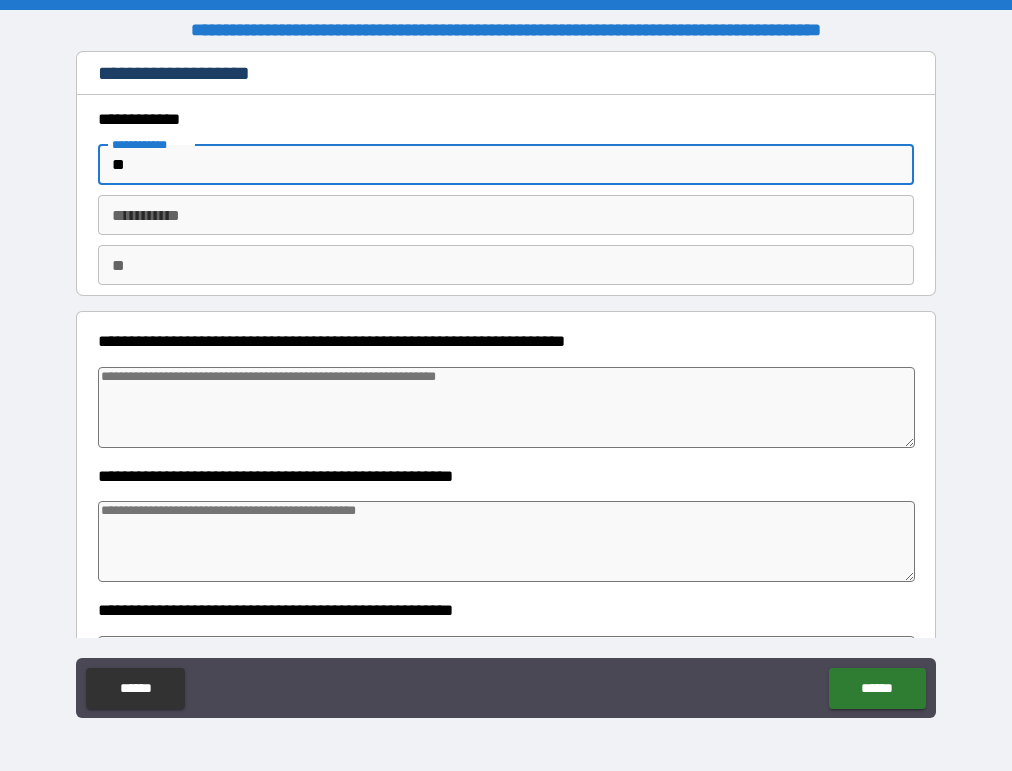 type on "***" 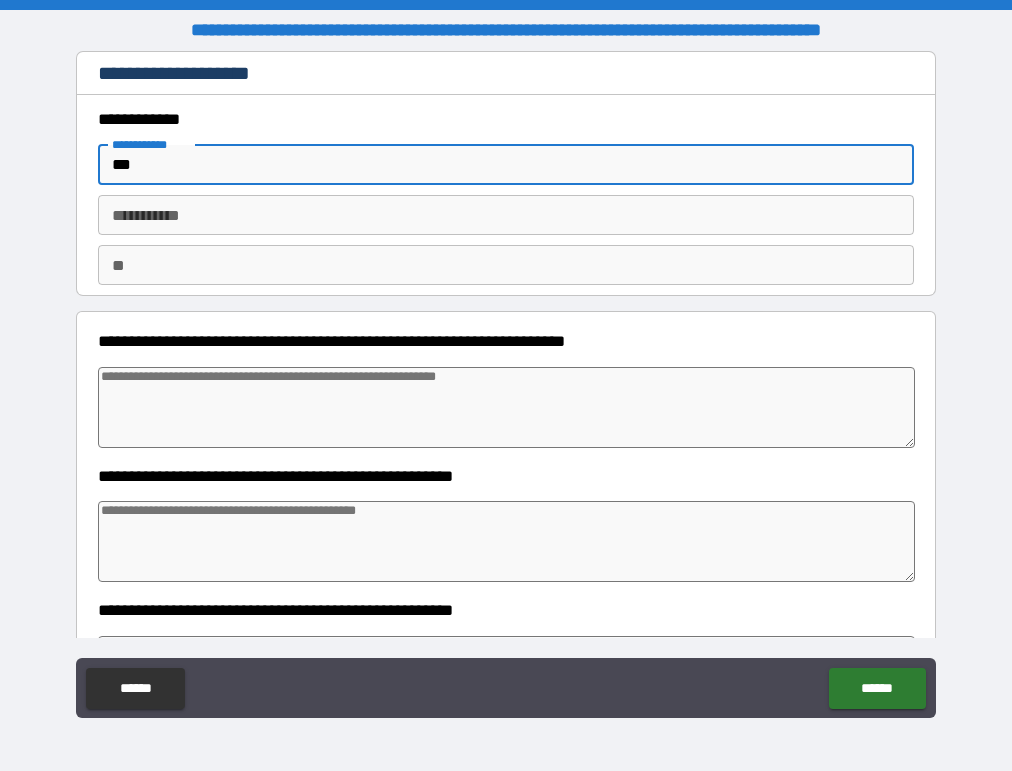 type on "****" 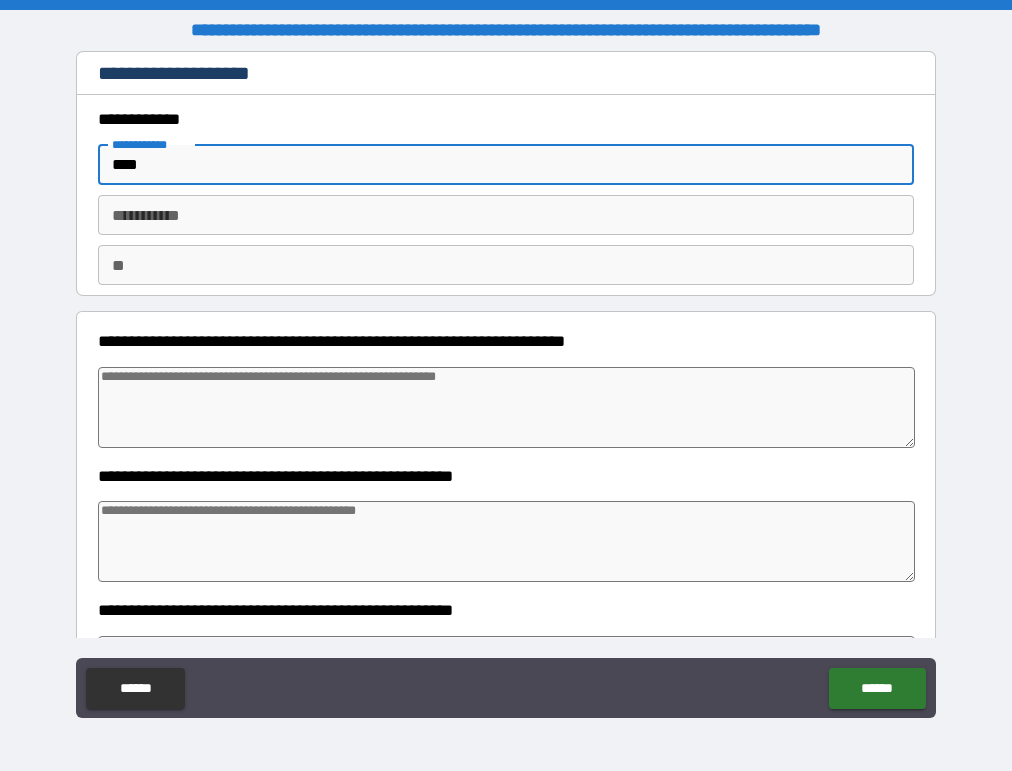 type on "*****" 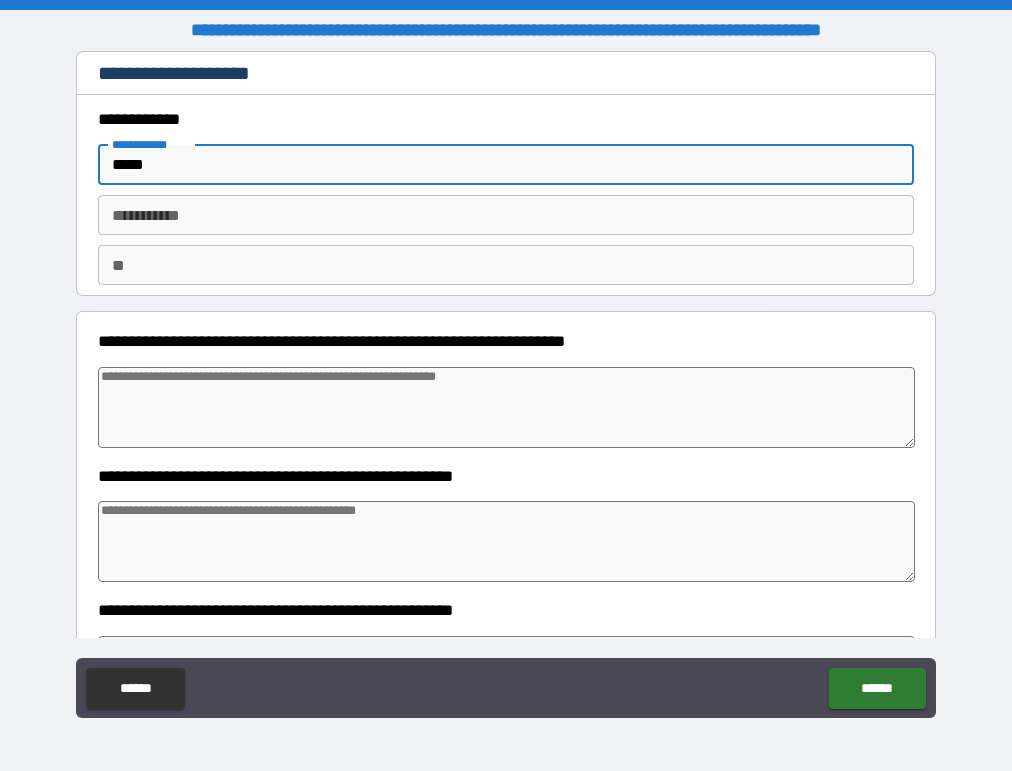 type on "******" 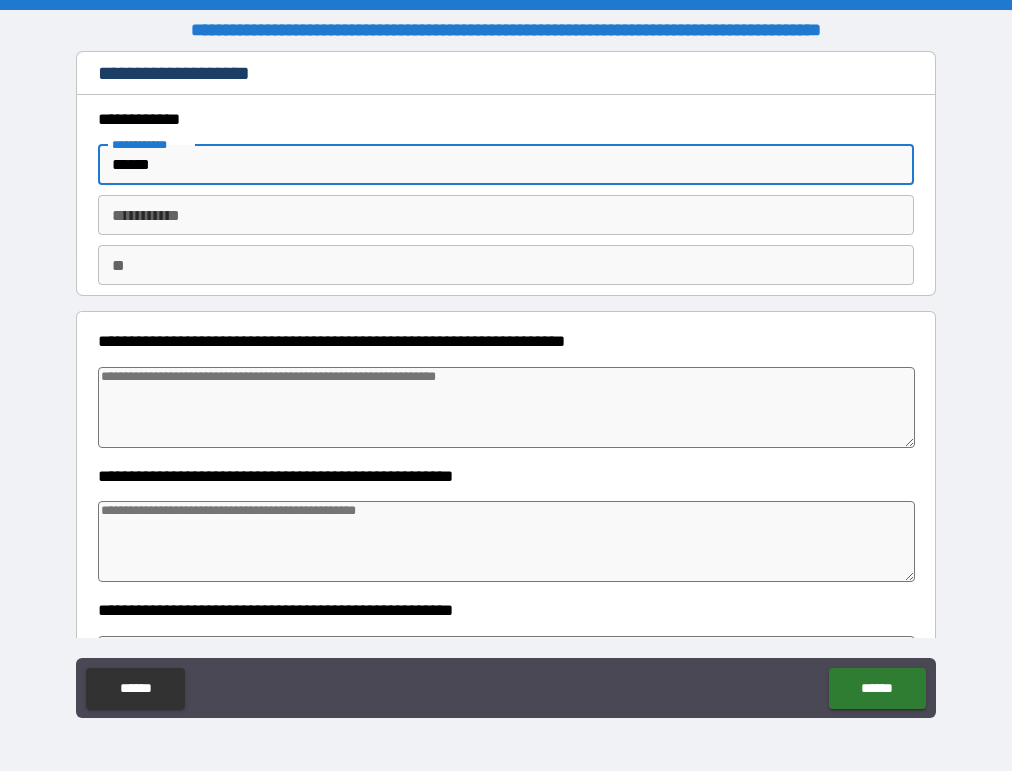 type on "*" 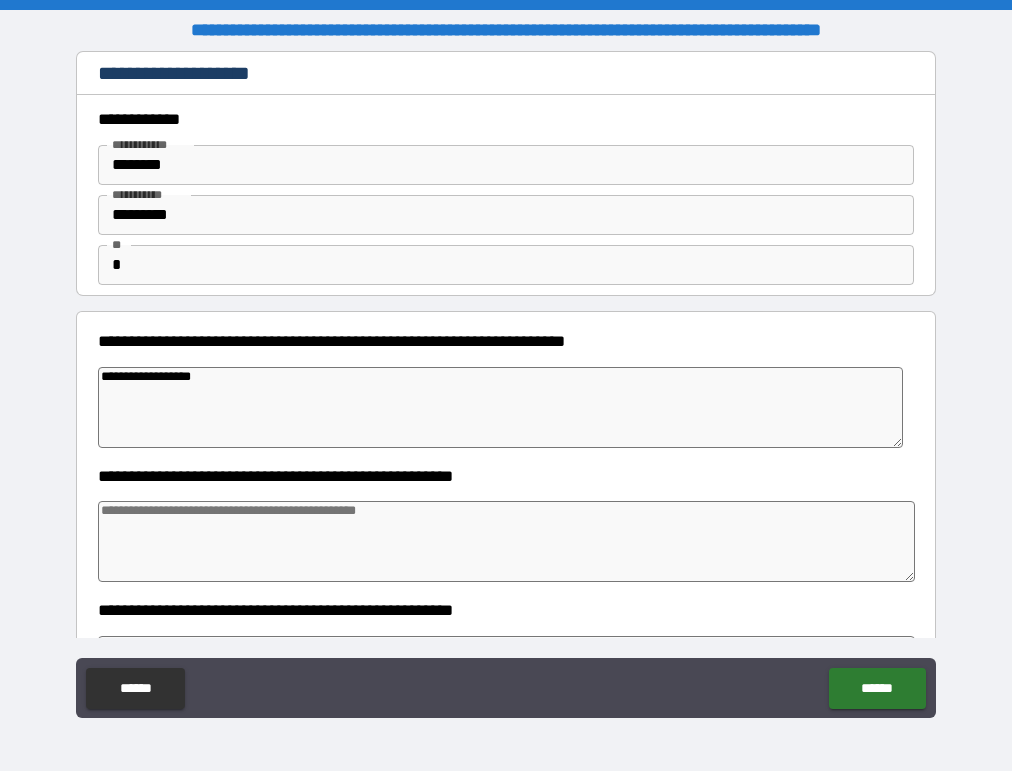 click at bounding box center (506, 541) 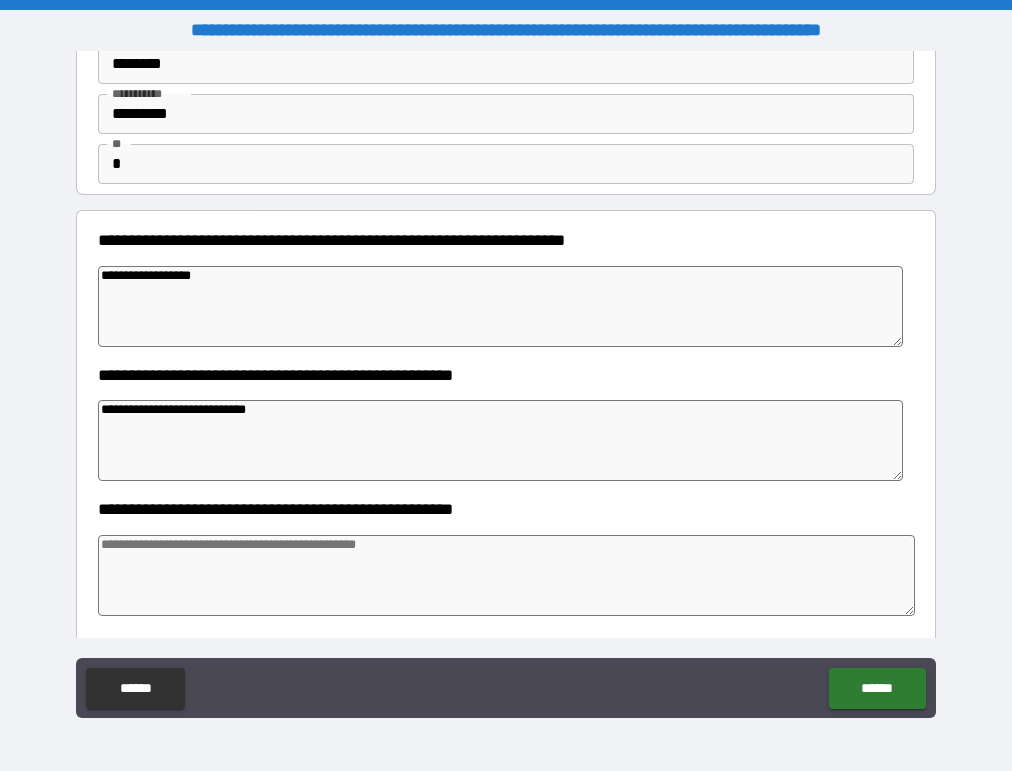 scroll, scrollTop: 132, scrollLeft: 0, axis: vertical 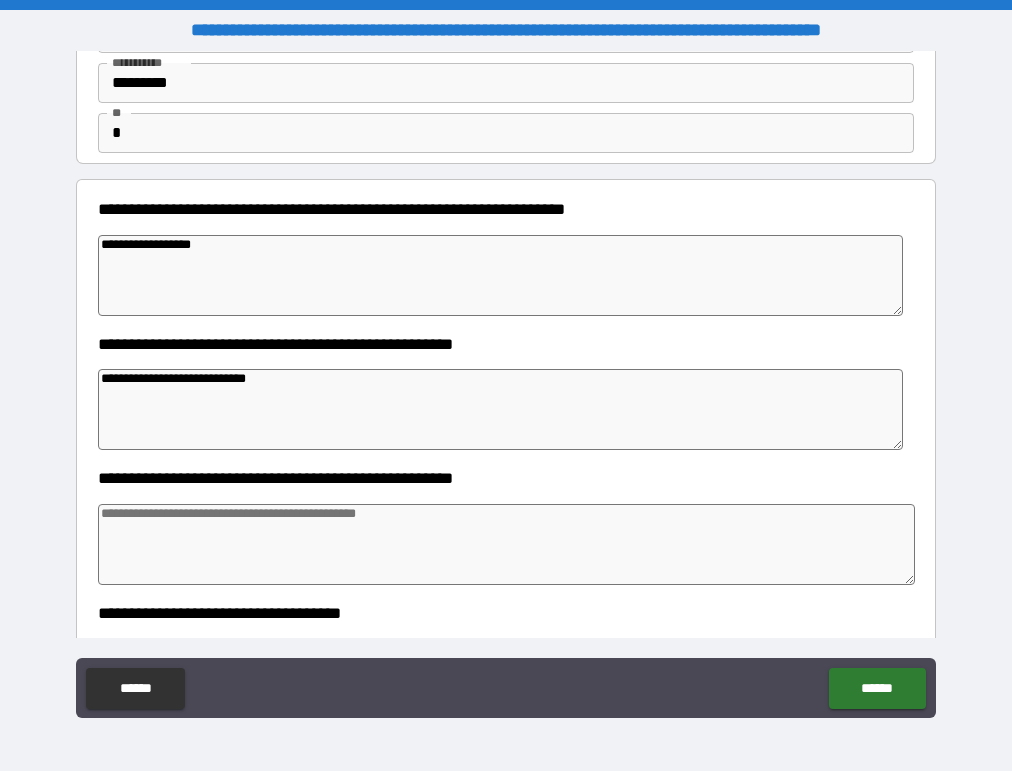 drag, startPoint x: 296, startPoint y: 380, endPoint x: 171, endPoint y: 376, distance: 125.06398 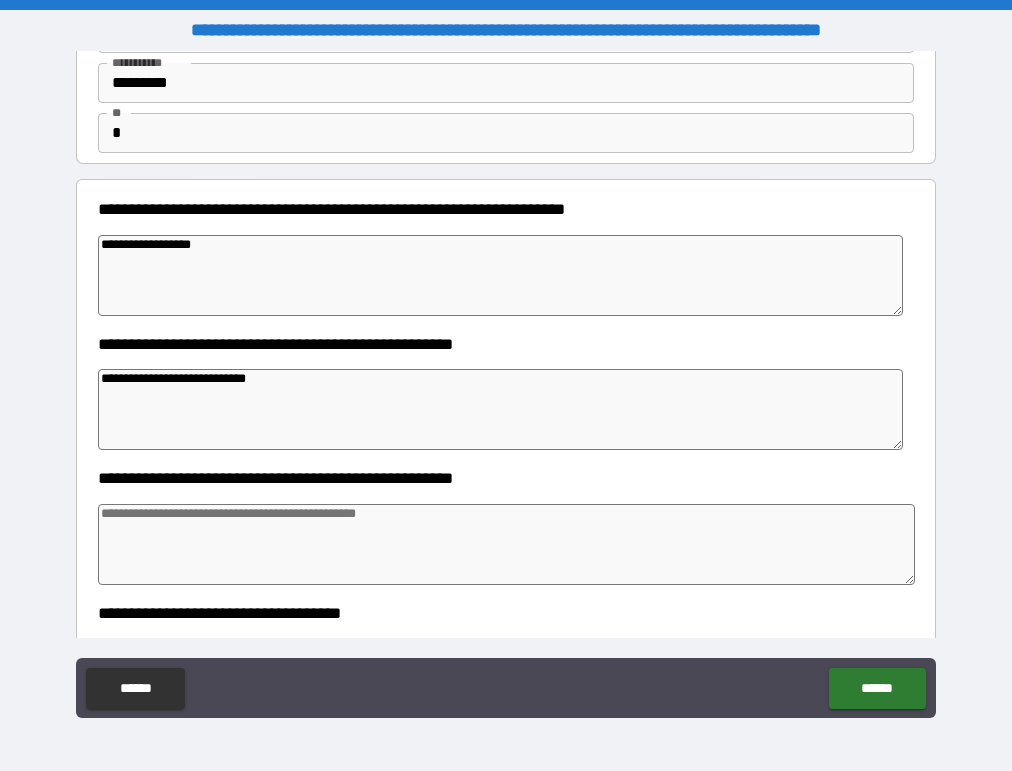 click on "**********" at bounding box center [500, 409] 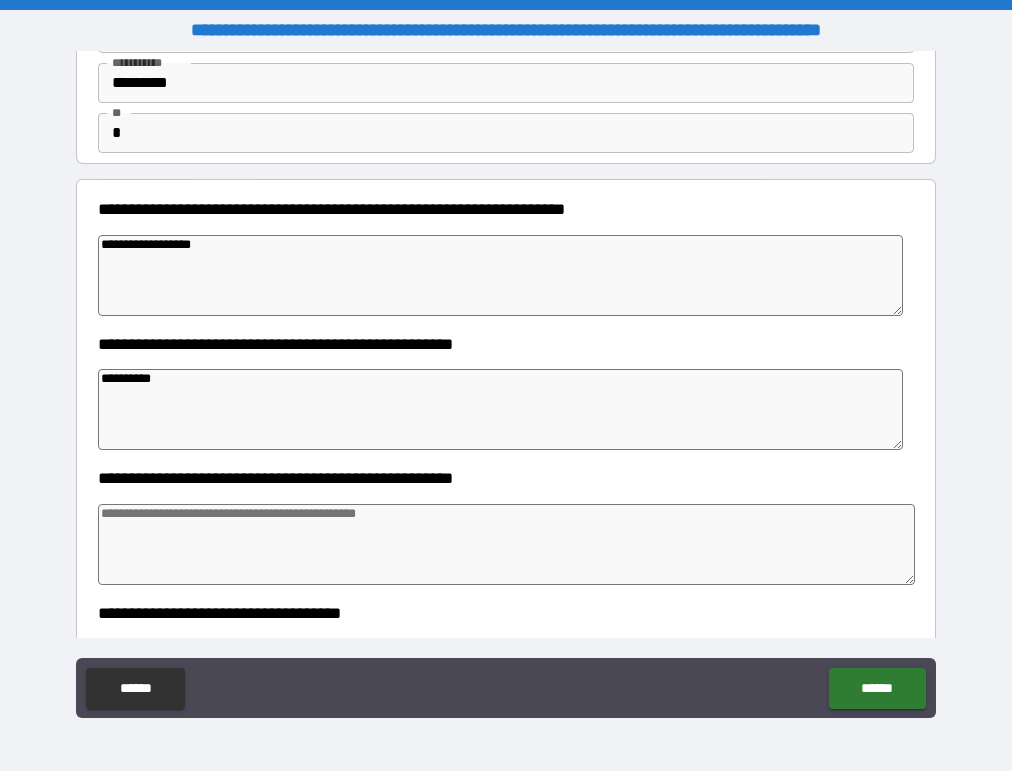 click at bounding box center (506, 544) 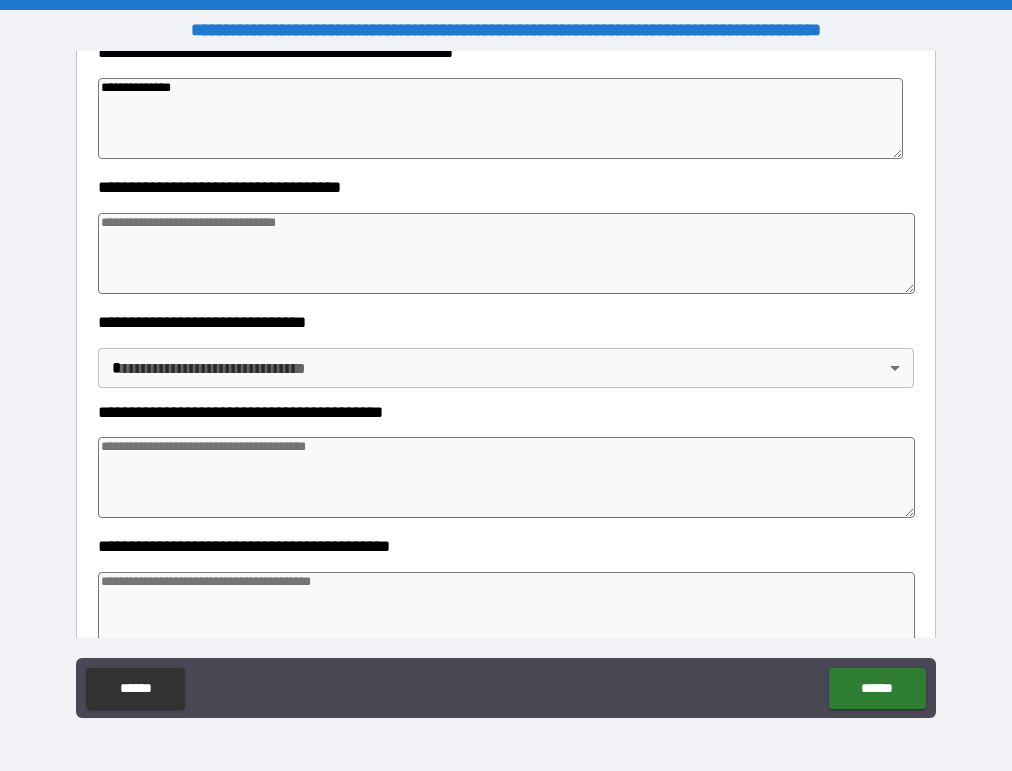 scroll, scrollTop: 560, scrollLeft: 0, axis: vertical 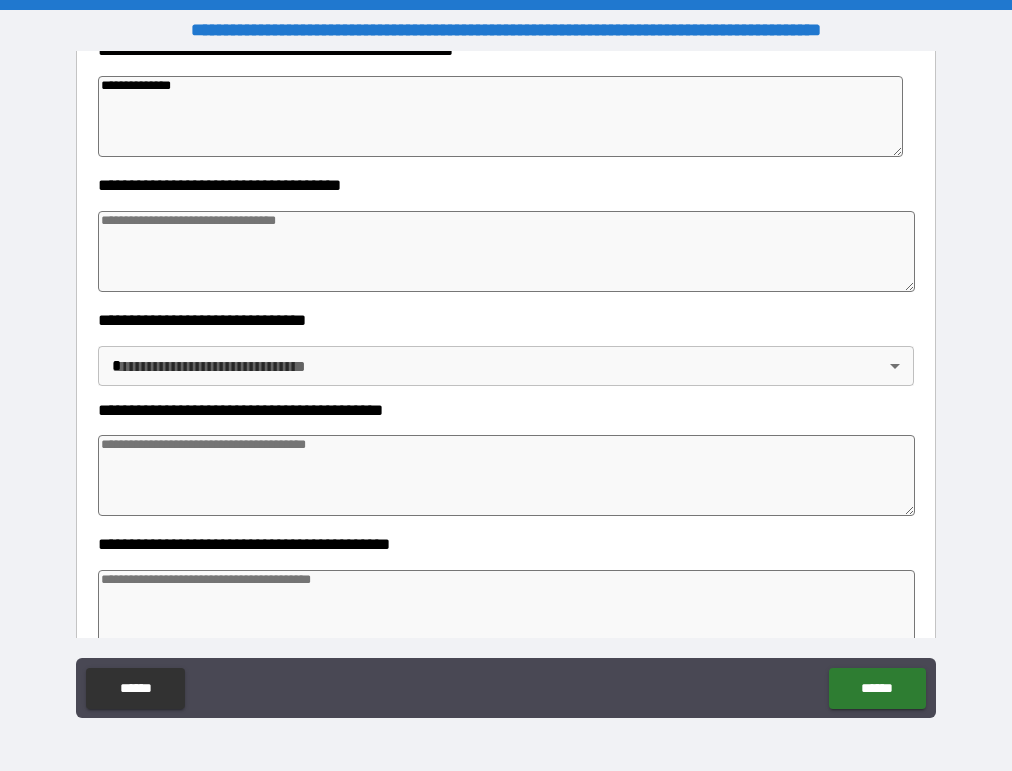 click at bounding box center (506, 251) 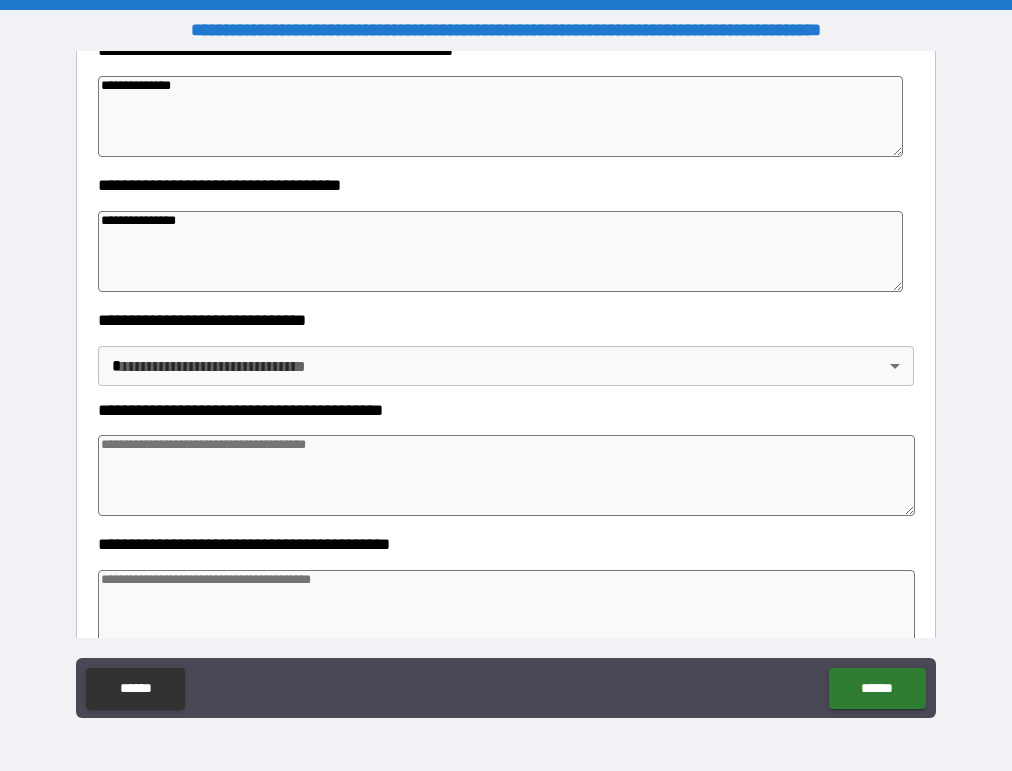 click on "**********" at bounding box center [506, 385] 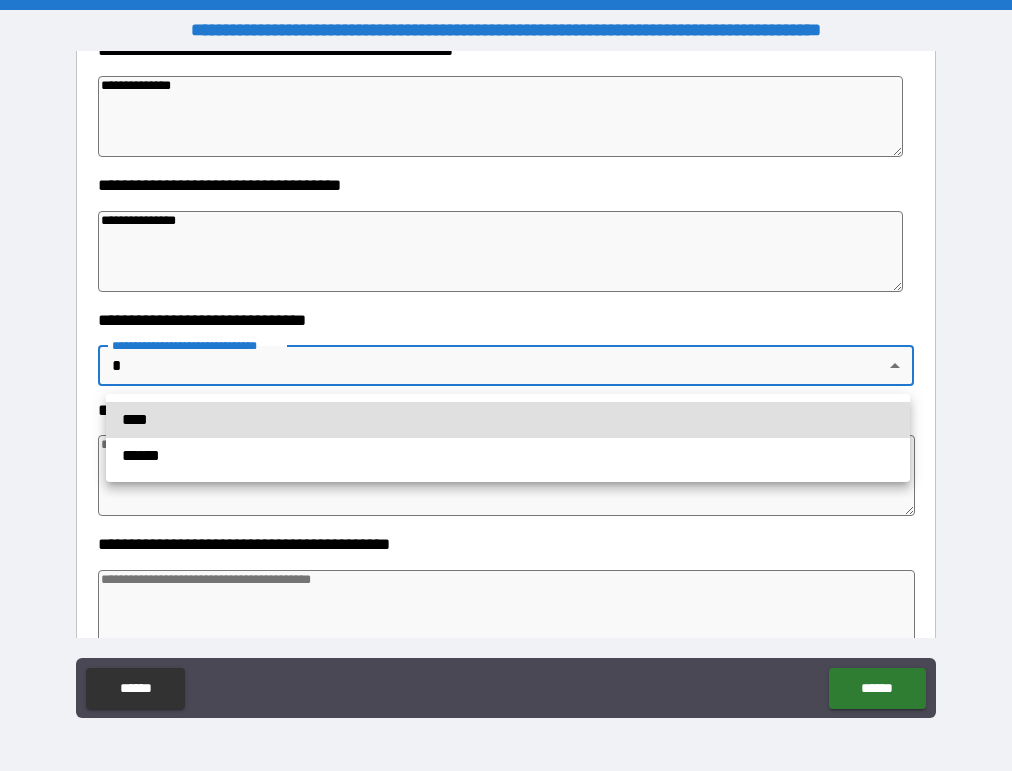 click on "******" at bounding box center [508, 456] 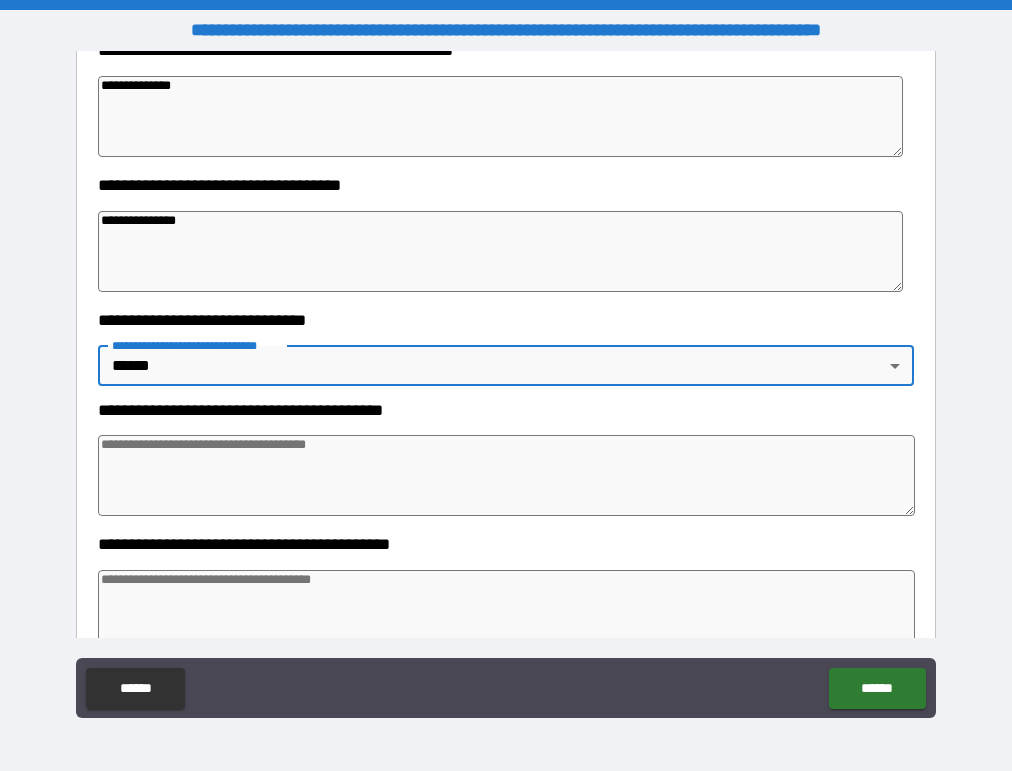 click at bounding box center (506, 475) 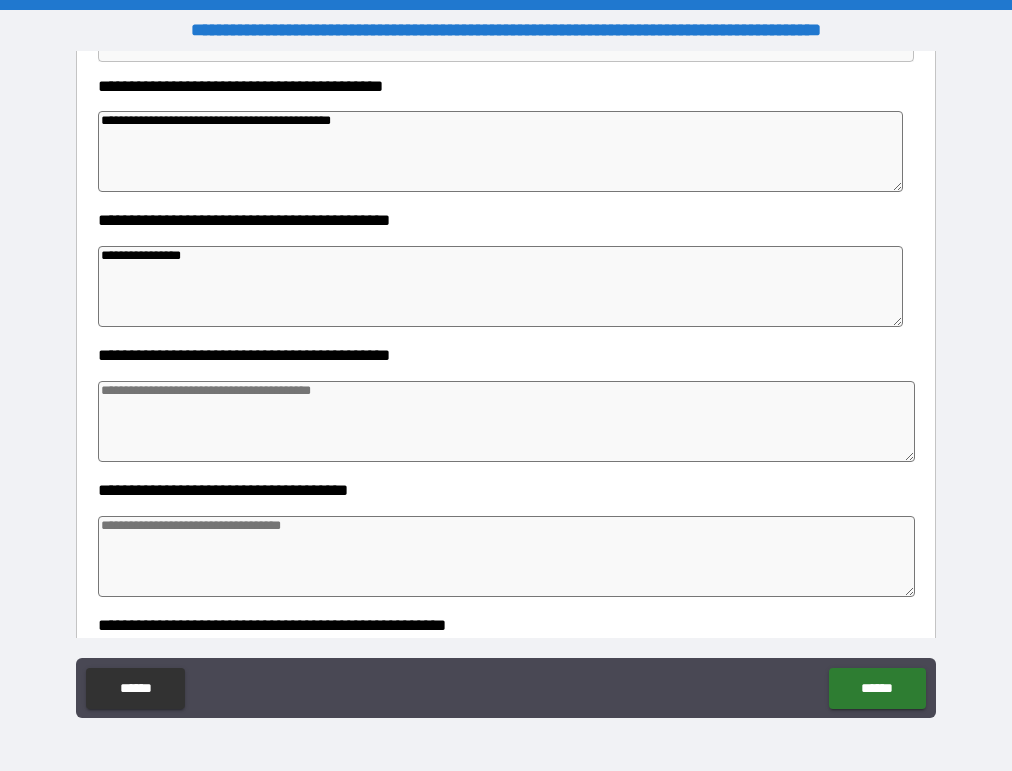 scroll, scrollTop: 891, scrollLeft: 0, axis: vertical 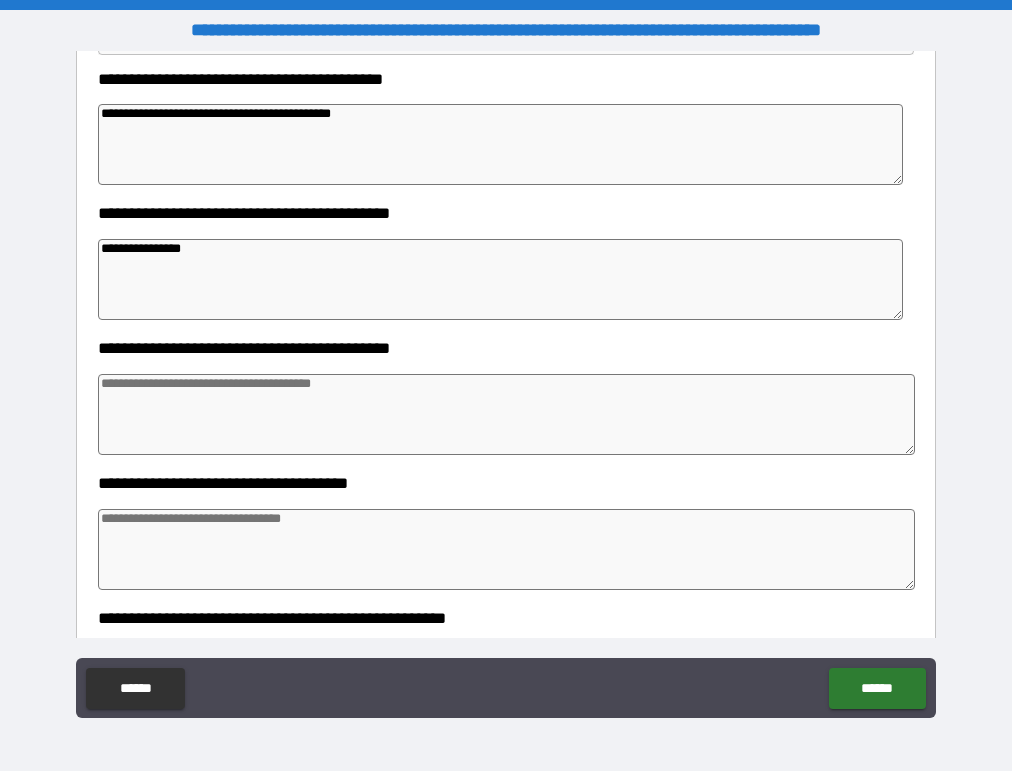 click at bounding box center (506, 414) 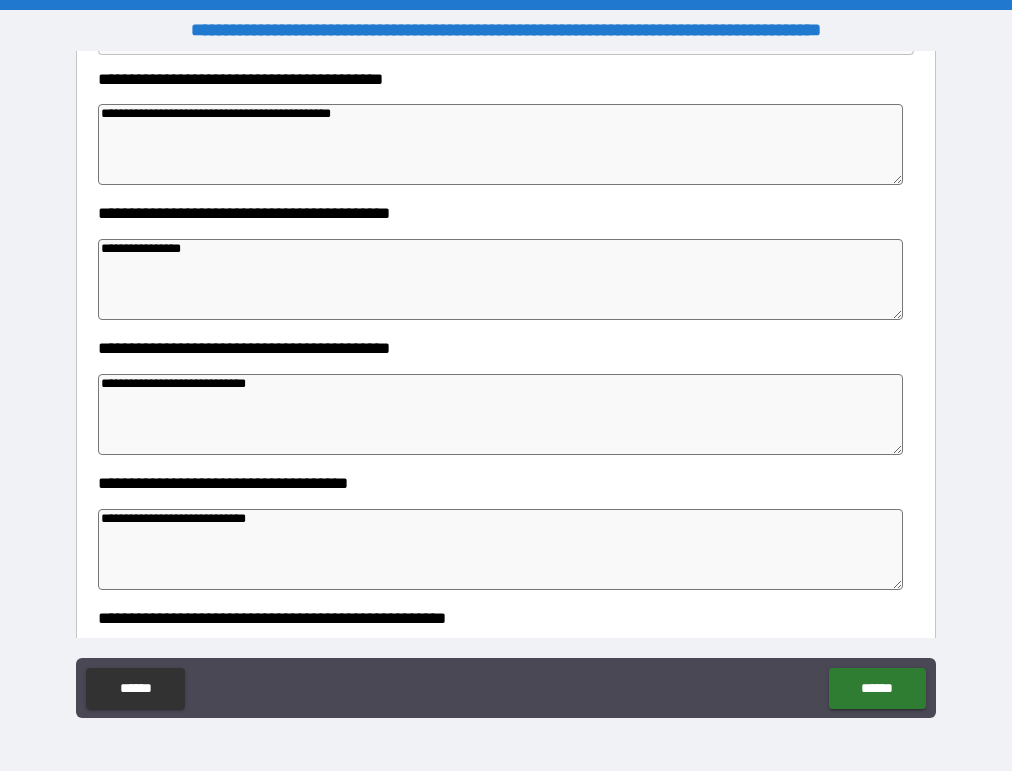 scroll, scrollTop: 1200, scrollLeft: 0, axis: vertical 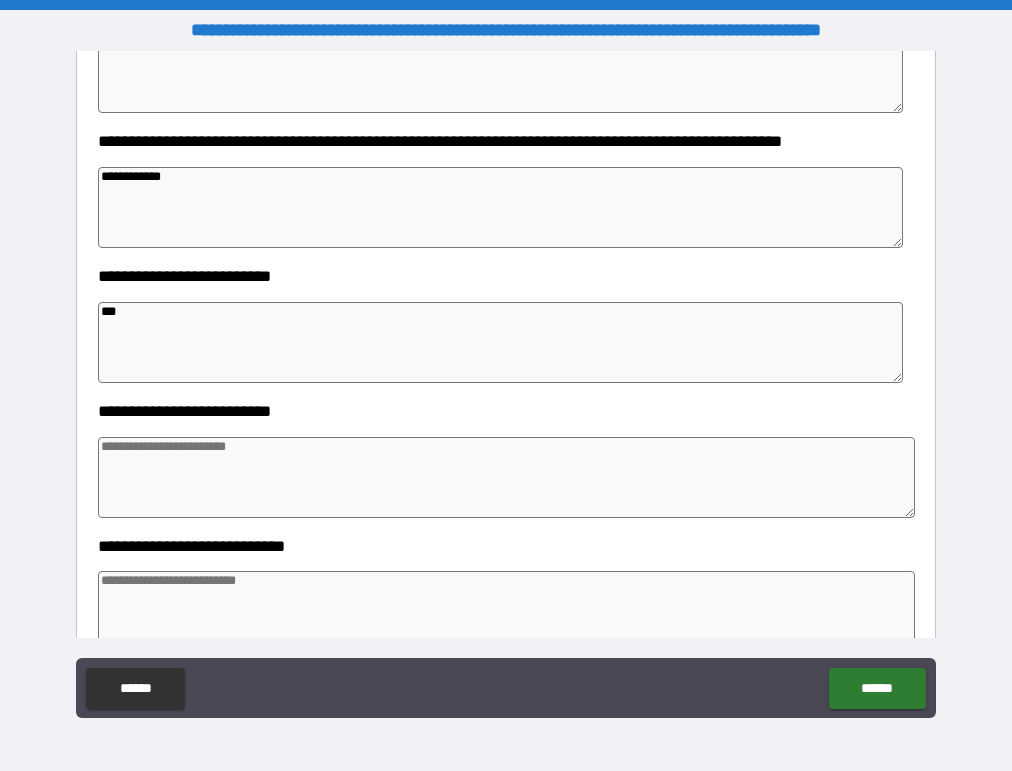 click at bounding box center [506, 477] 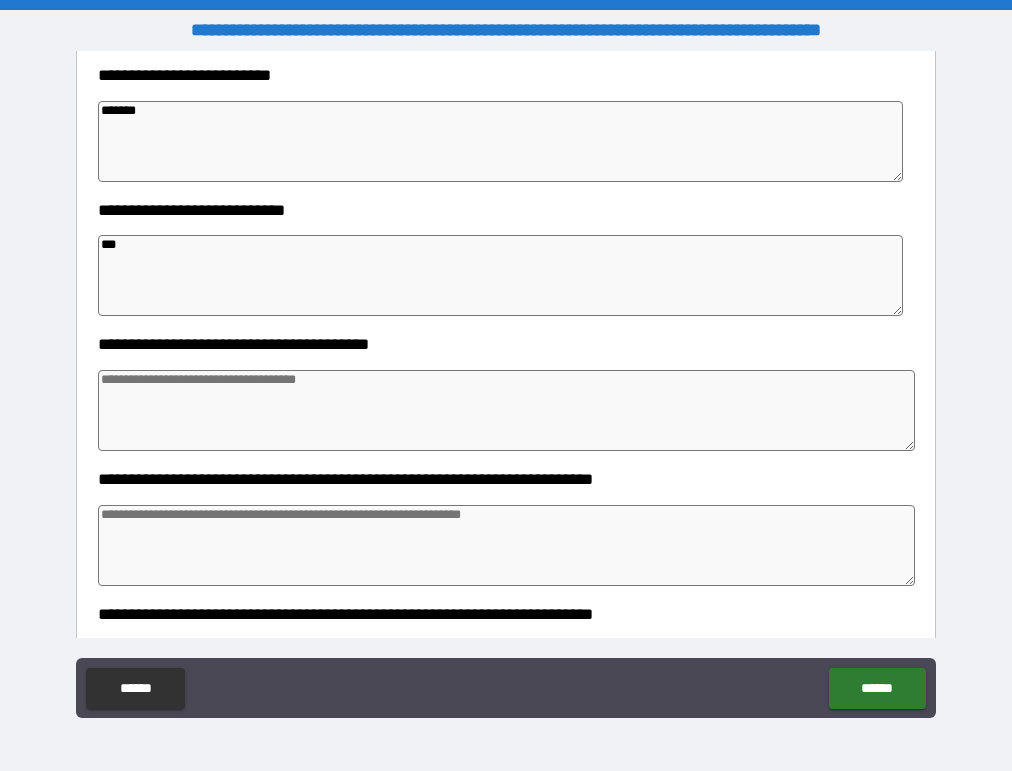 scroll, scrollTop: 1865, scrollLeft: 0, axis: vertical 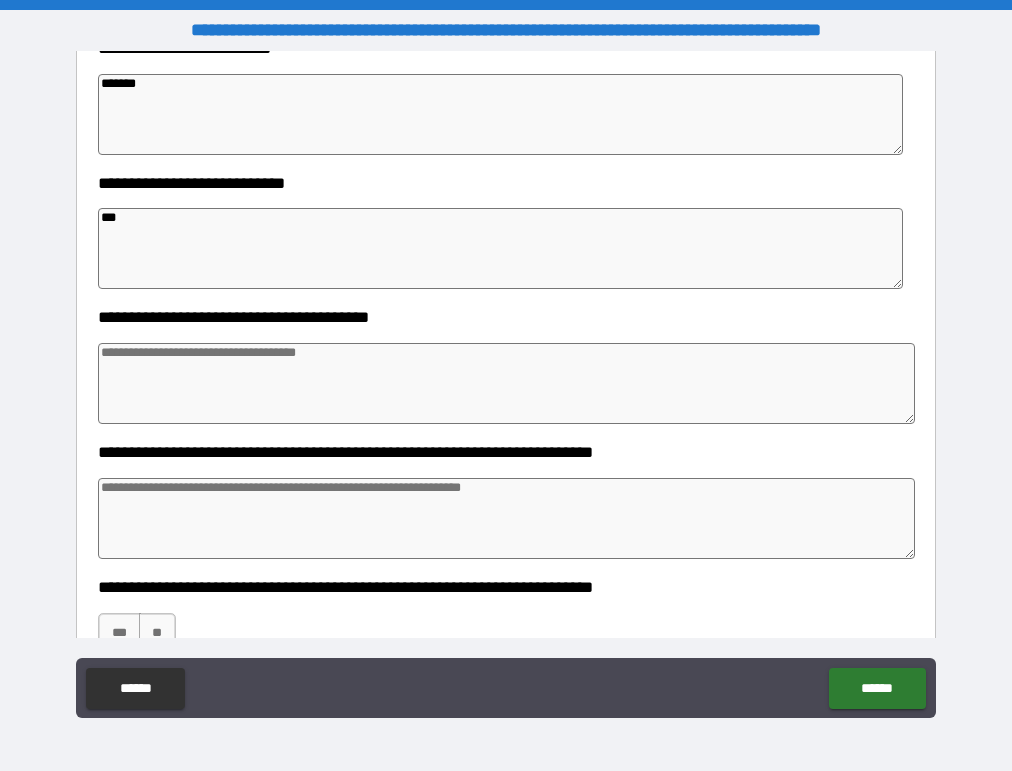 click at bounding box center [506, 383] 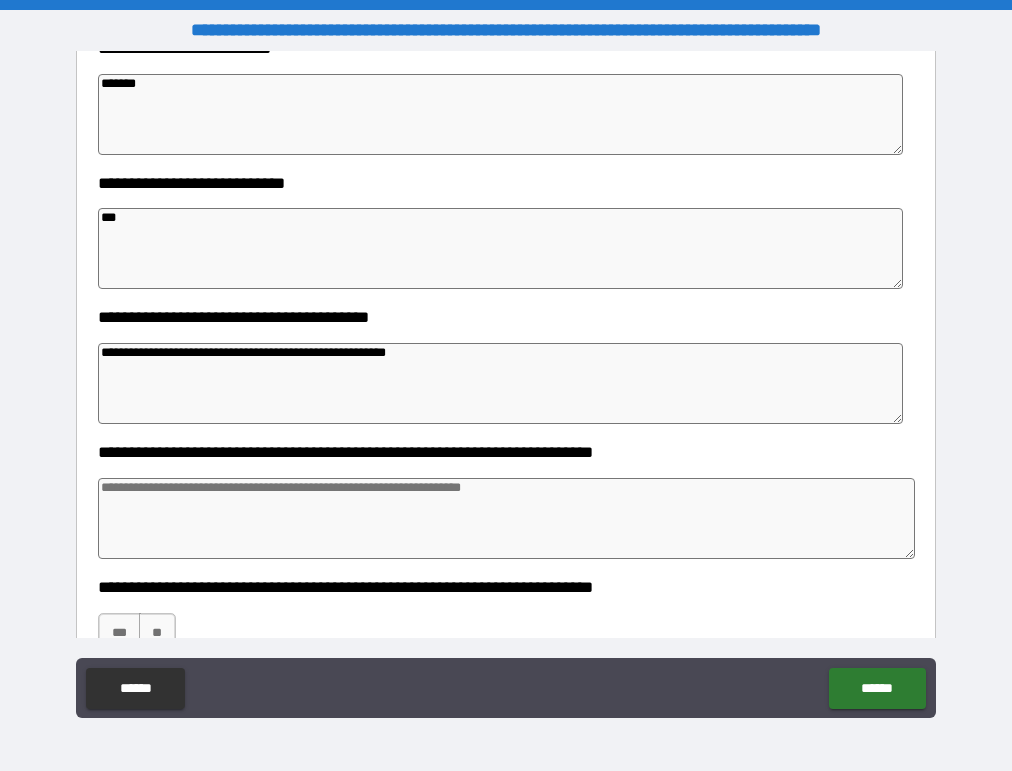 click at bounding box center (506, 518) 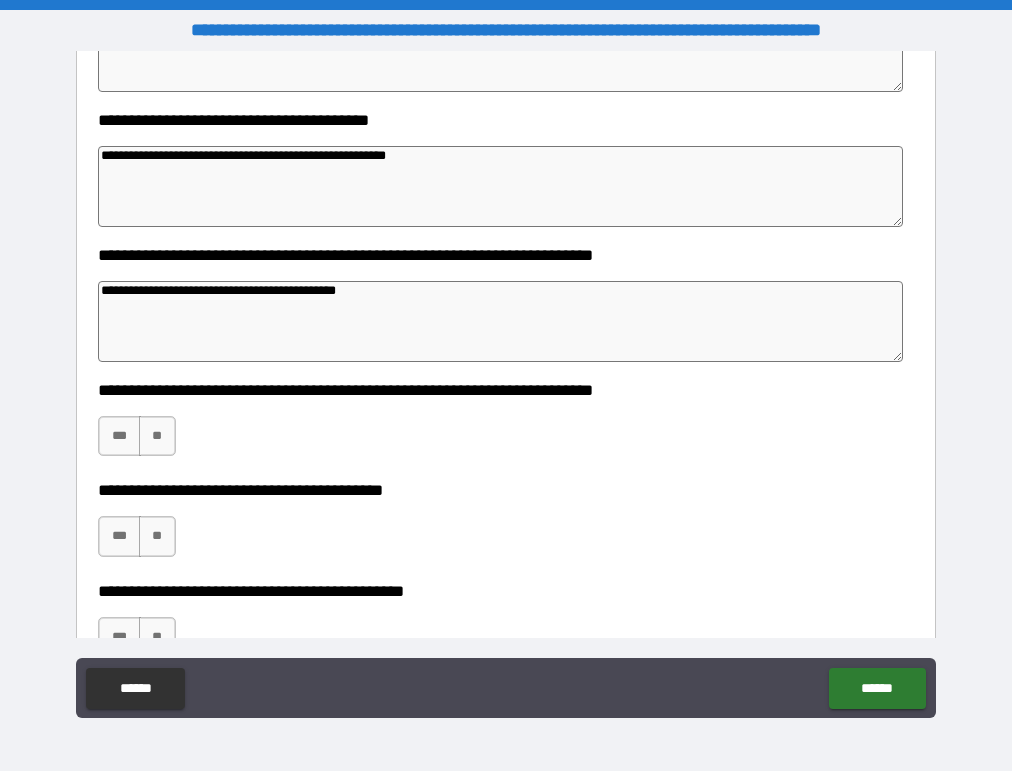 scroll, scrollTop: 2119, scrollLeft: 0, axis: vertical 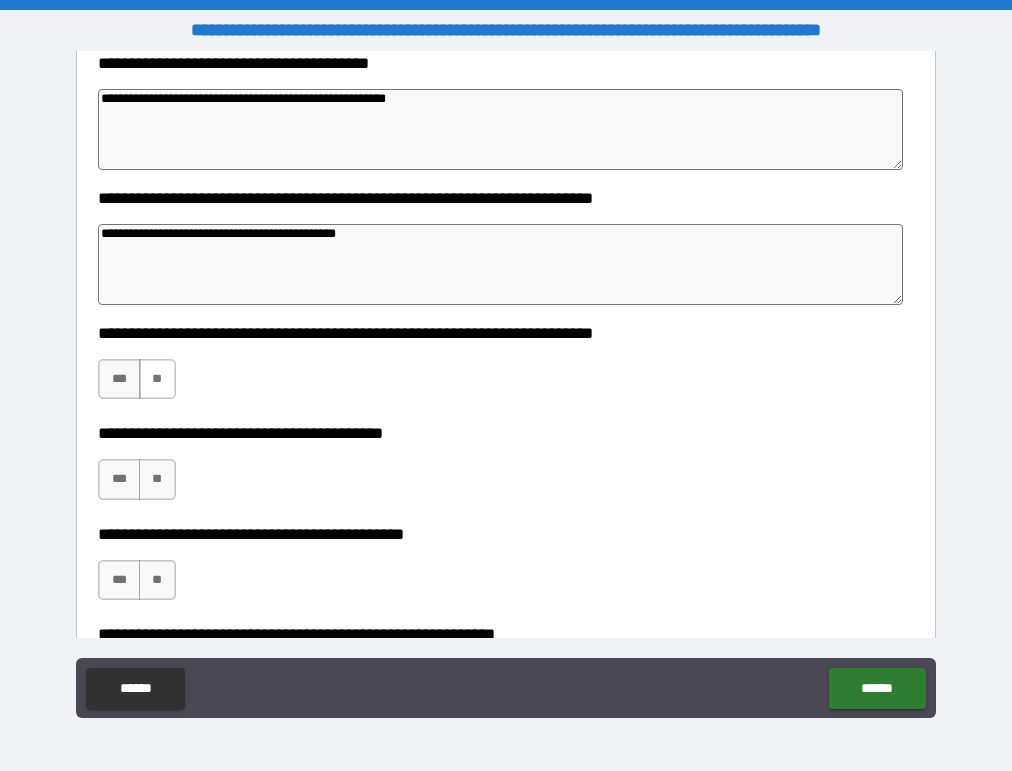 click on "**" at bounding box center [157, 379] 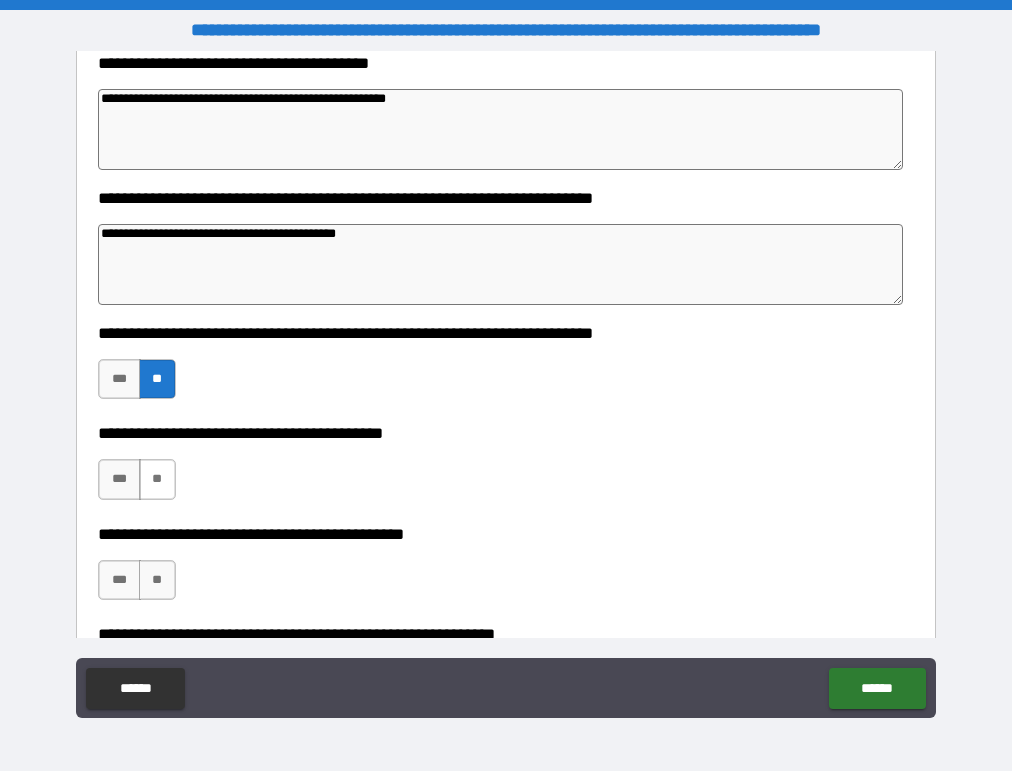click on "**" at bounding box center [157, 479] 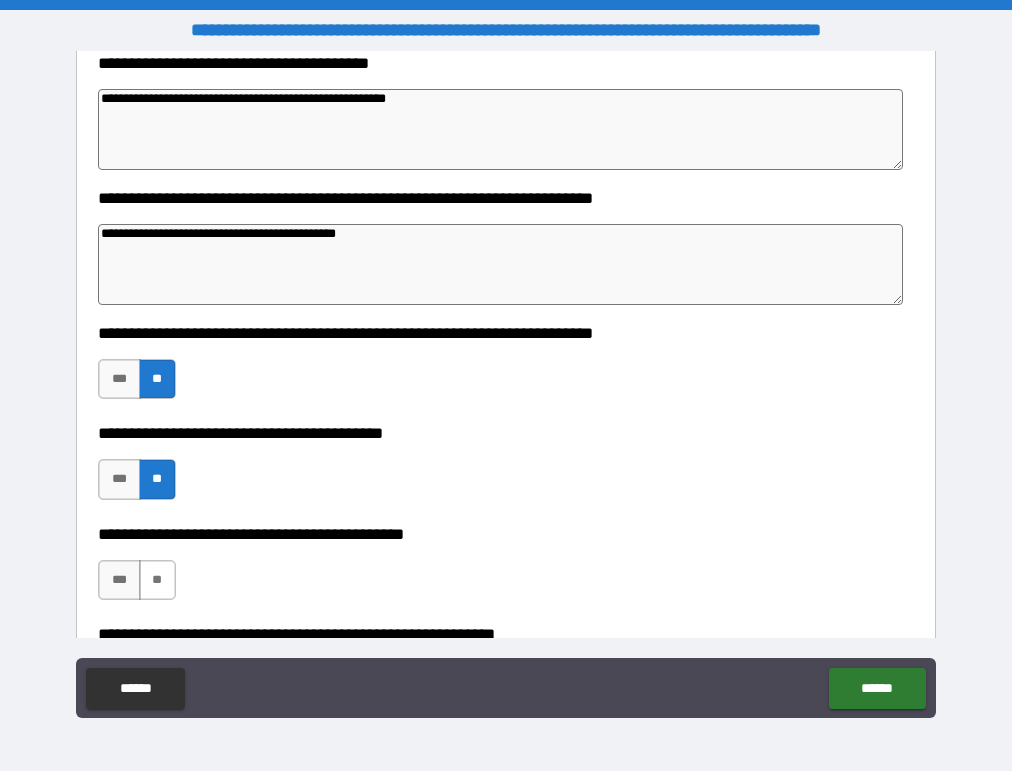click on "**" at bounding box center (157, 580) 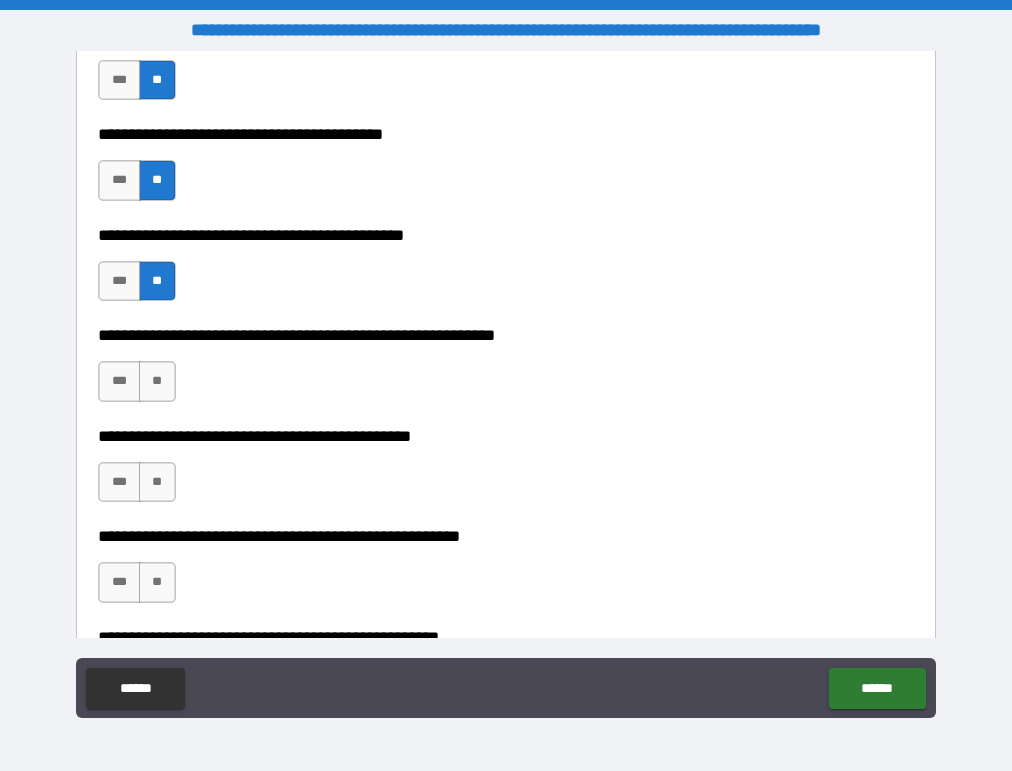 scroll, scrollTop: 2420, scrollLeft: 0, axis: vertical 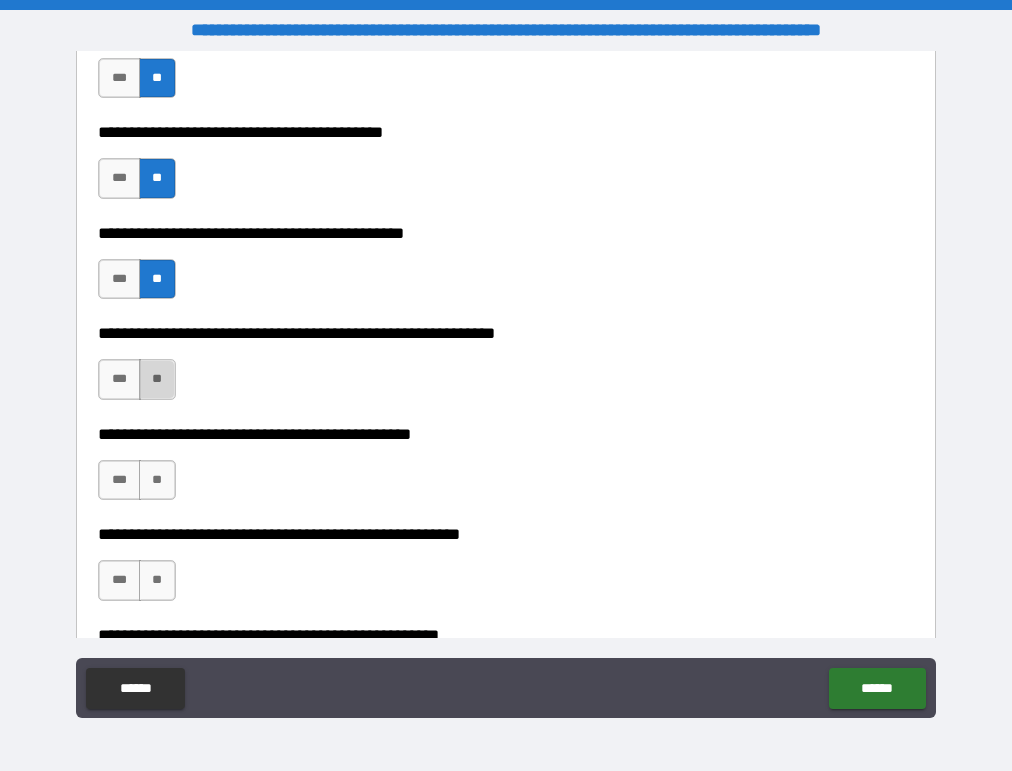 click on "**" at bounding box center [157, 379] 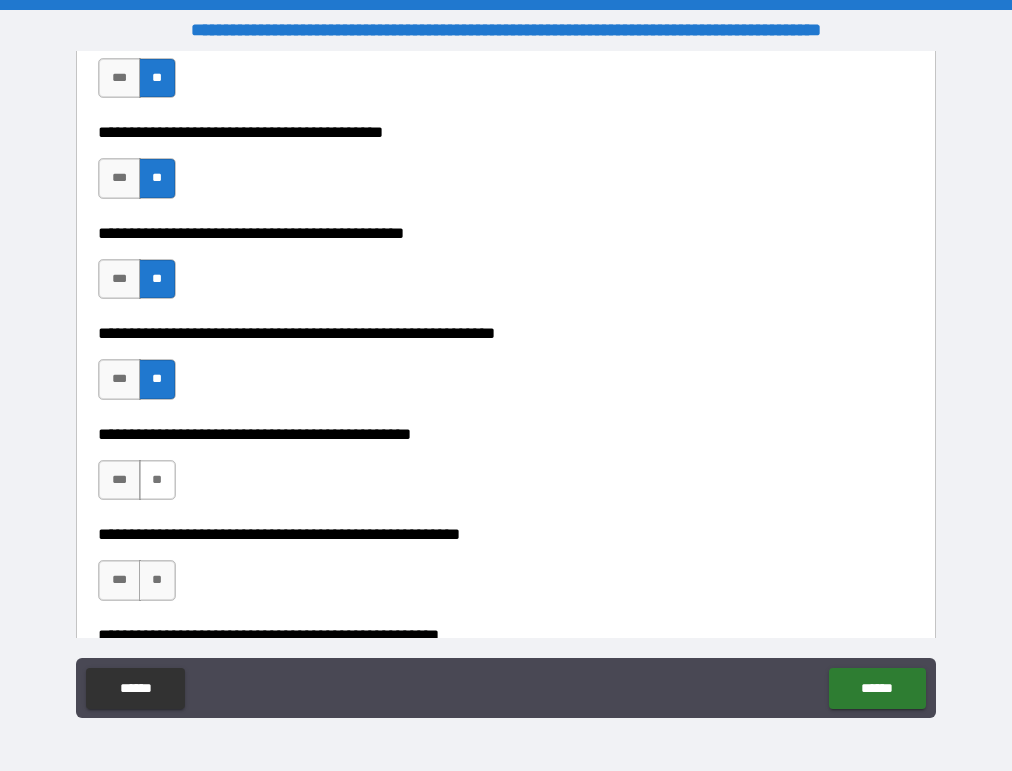 click on "**" at bounding box center (157, 480) 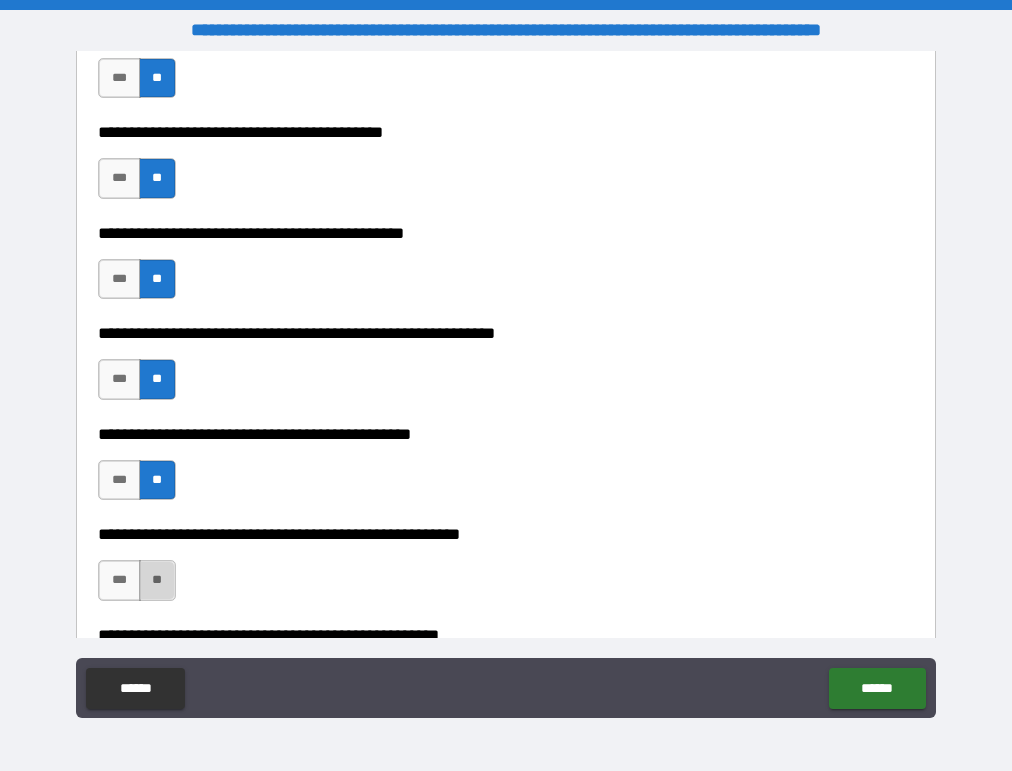 click on "**" at bounding box center [157, 580] 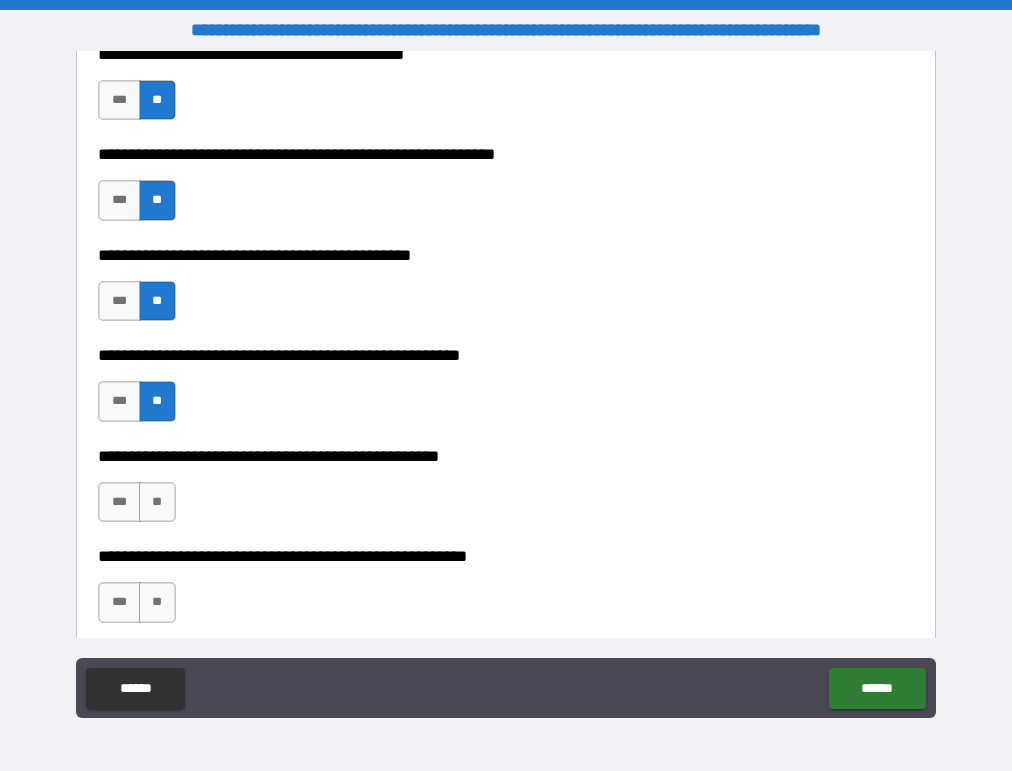 scroll, scrollTop: 2643, scrollLeft: 0, axis: vertical 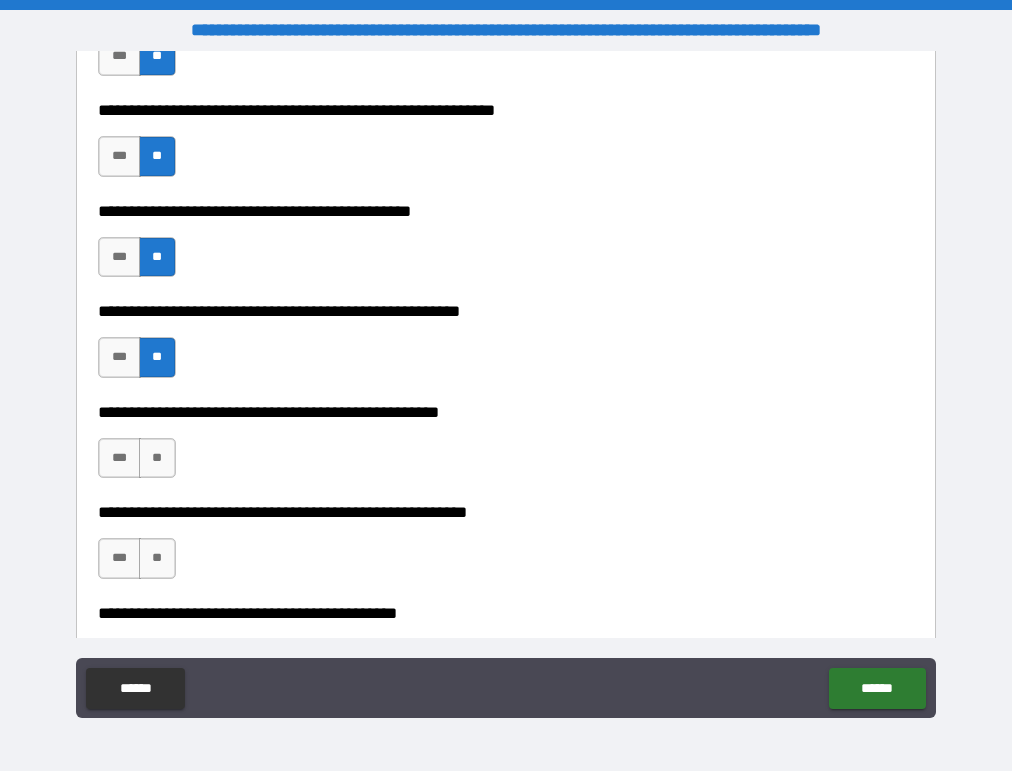 click on "*** **" at bounding box center [139, 463] 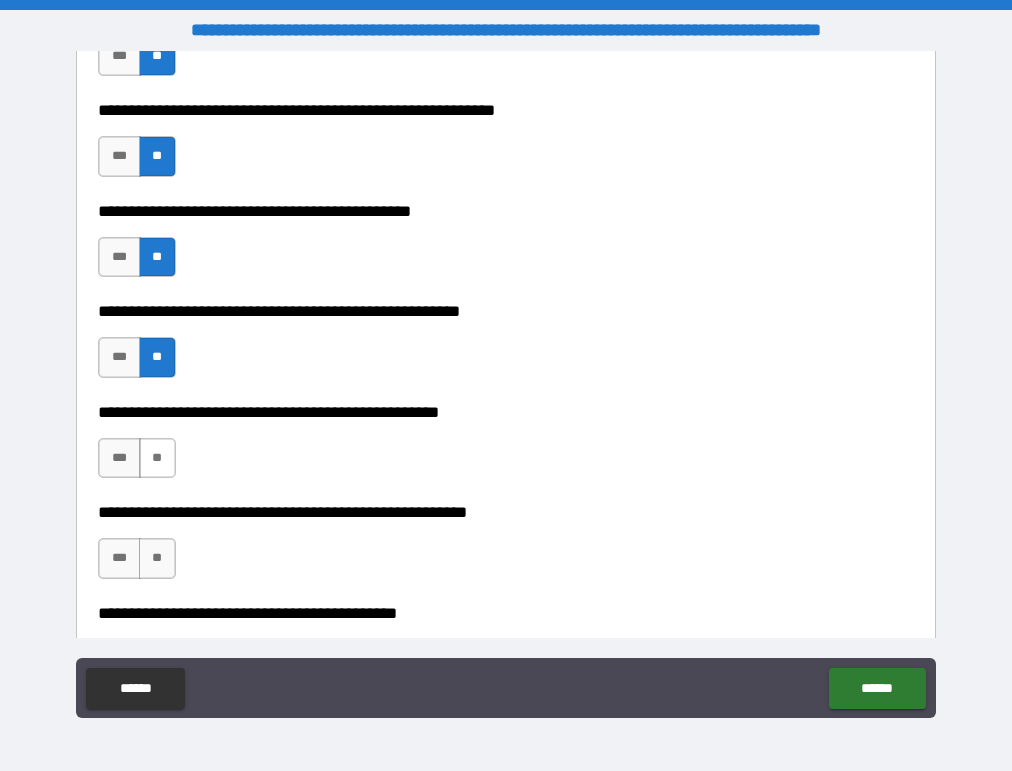 click on "**" at bounding box center (157, 458) 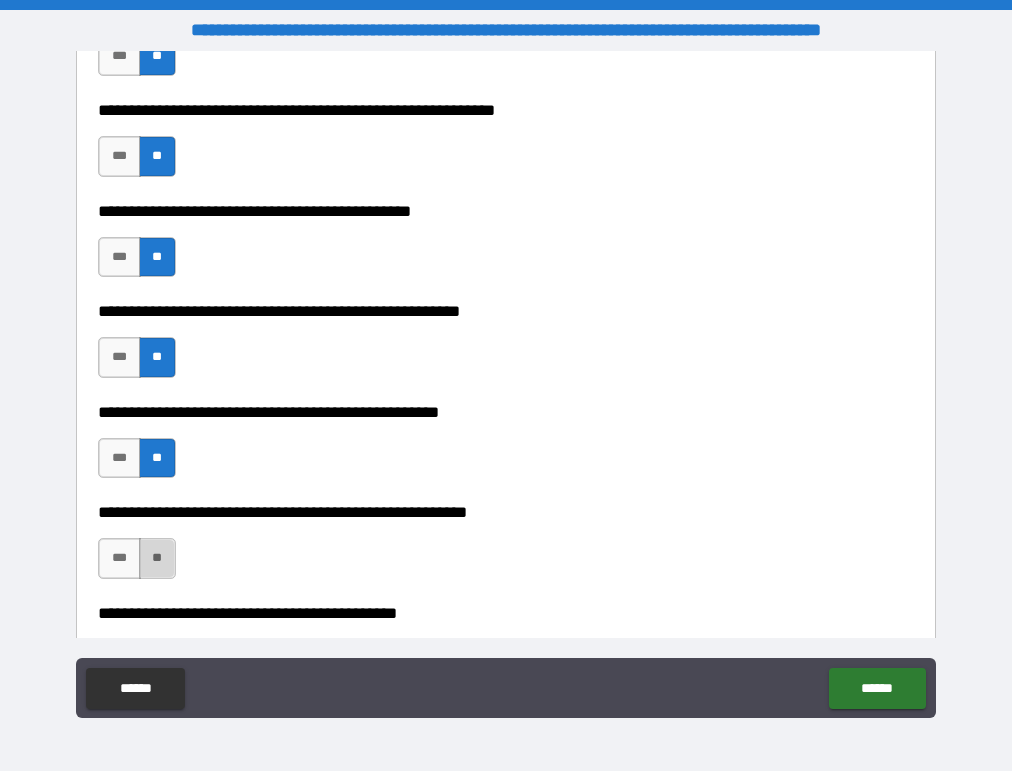 click on "**" at bounding box center (157, 558) 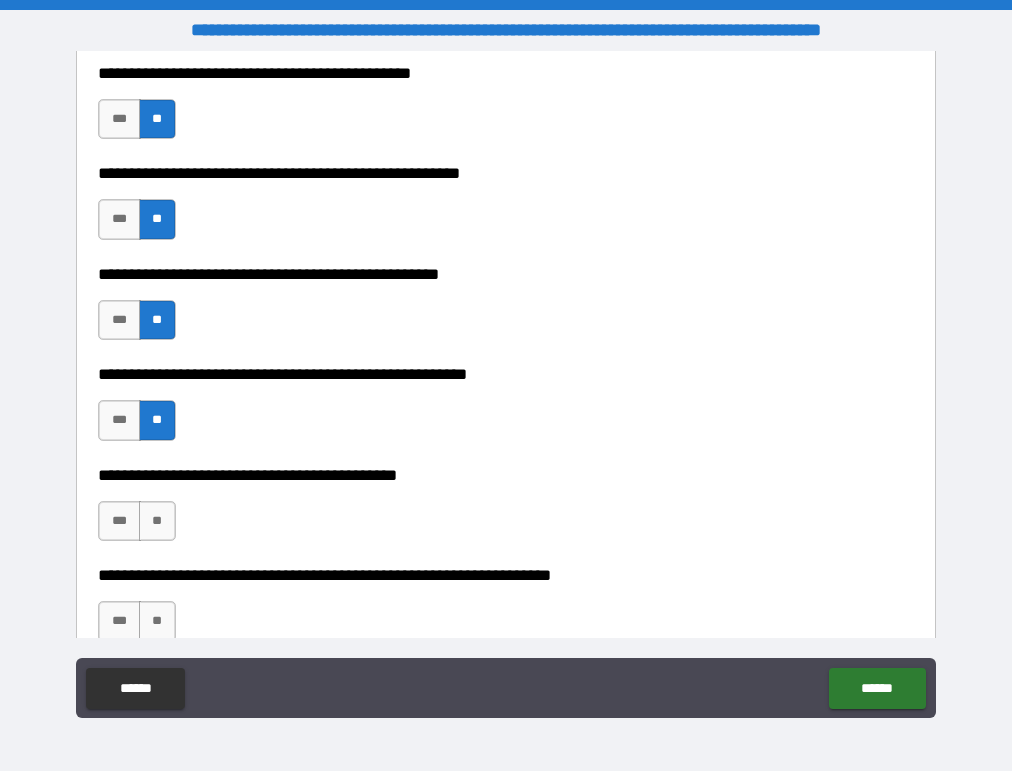 scroll, scrollTop: 2821, scrollLeft: 0, axis: vertical 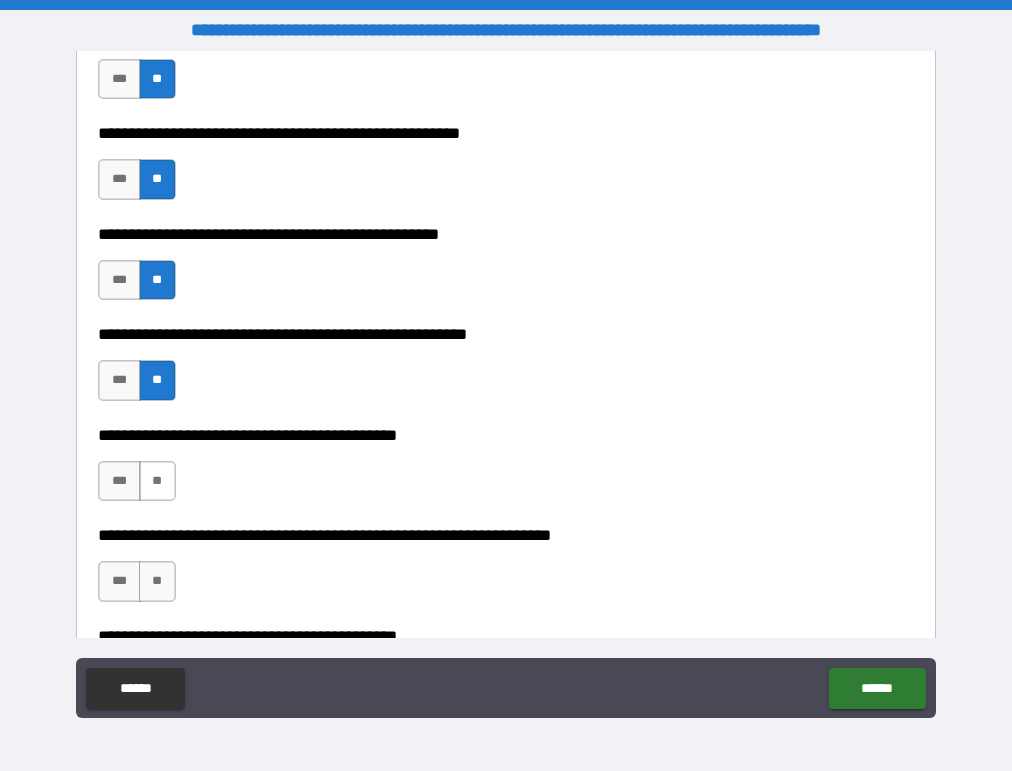 click on "**" at bounding box center [157, 481] 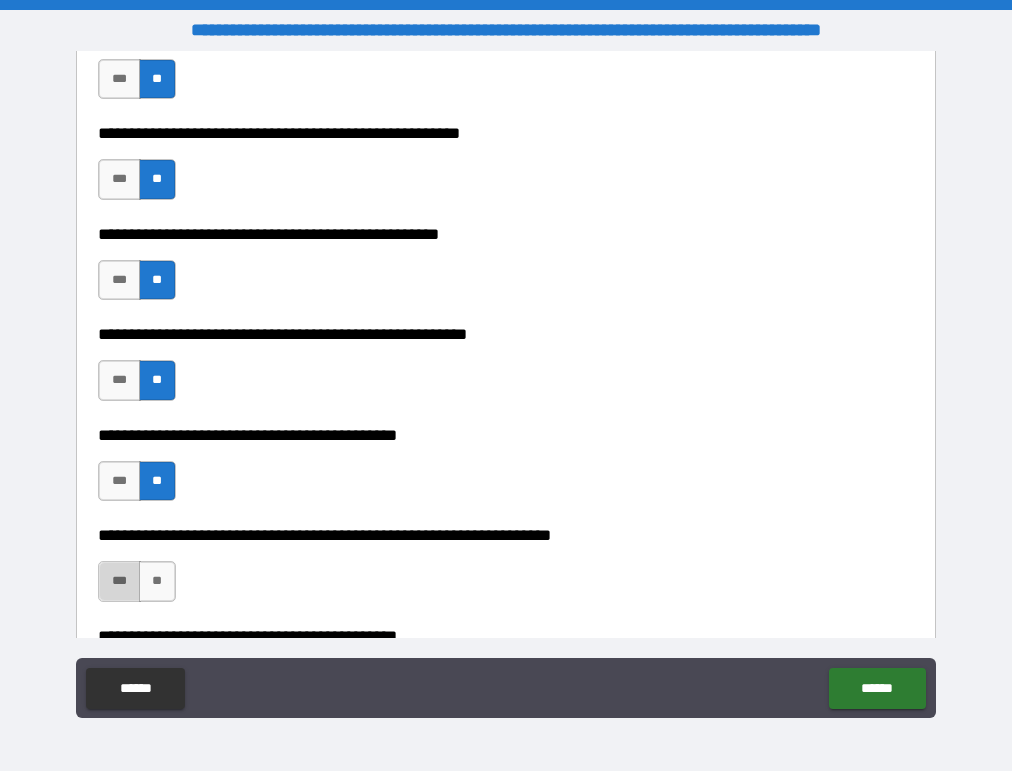 click on "***" at bounding box center [119, 581] 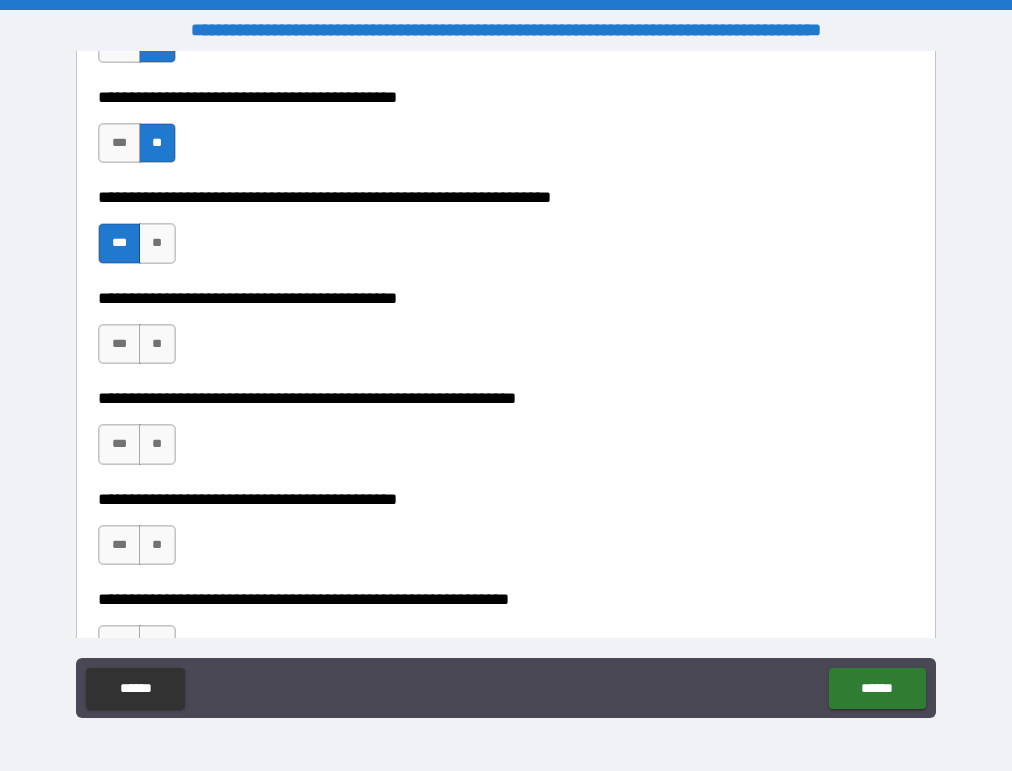 scroll, scrollTop: 3169, scrollLeft: 0, axis: vertical 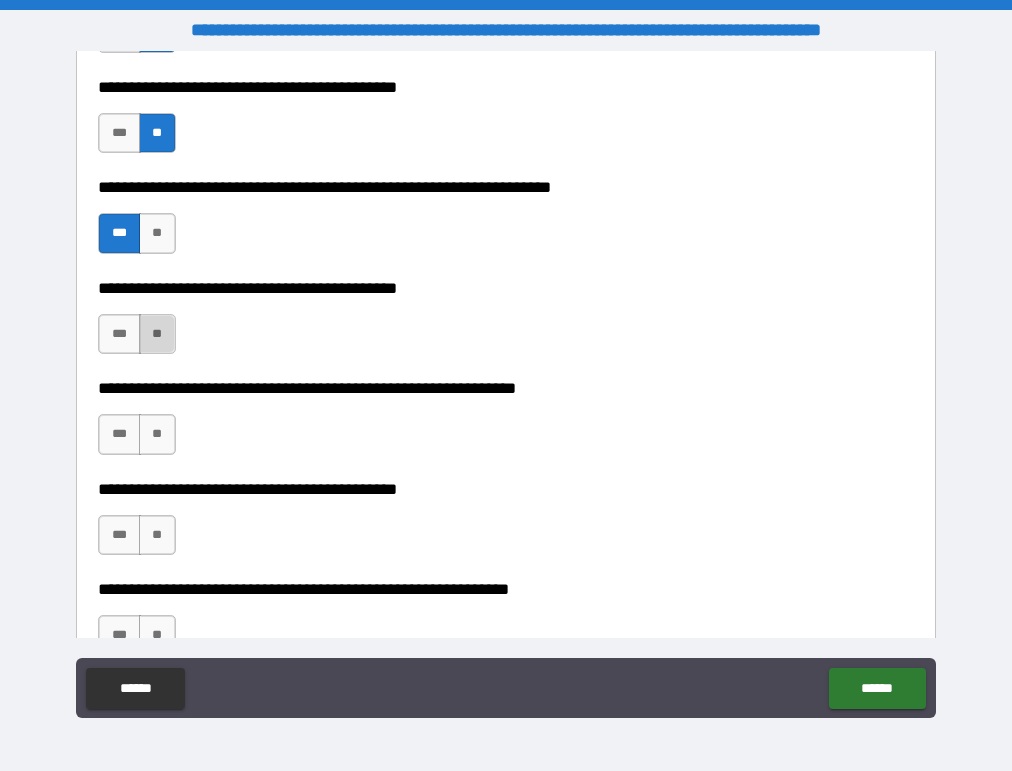 click on "**" at bounding box center [157, 334] 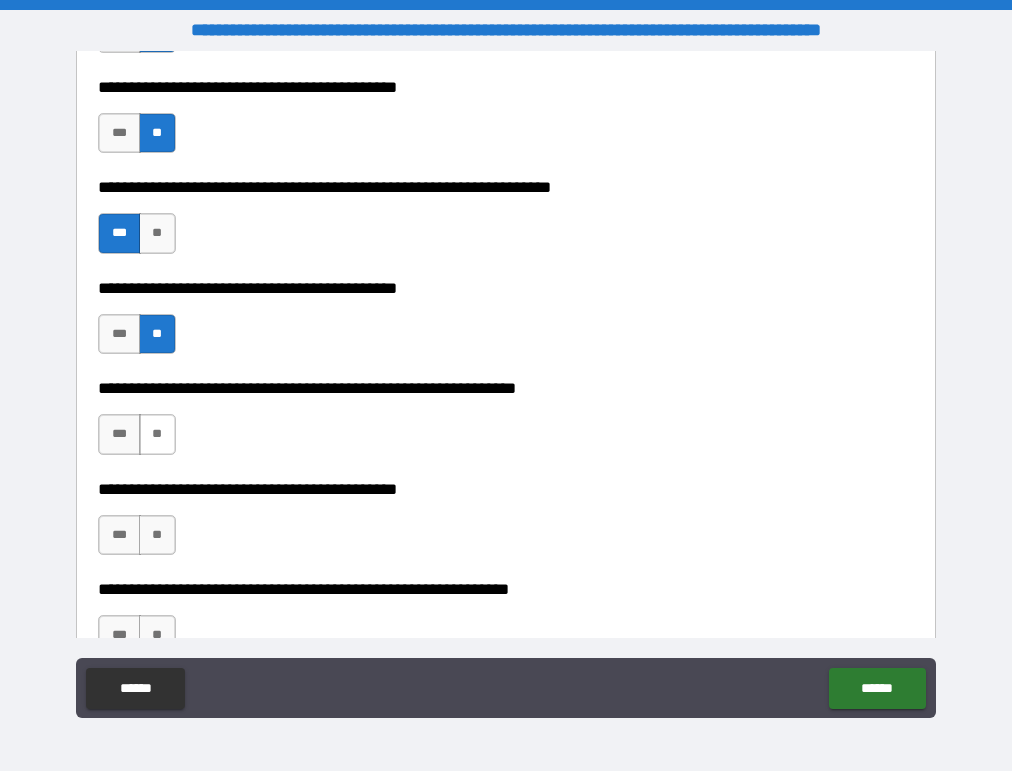 click on "**" at bounding box center [157, 434] 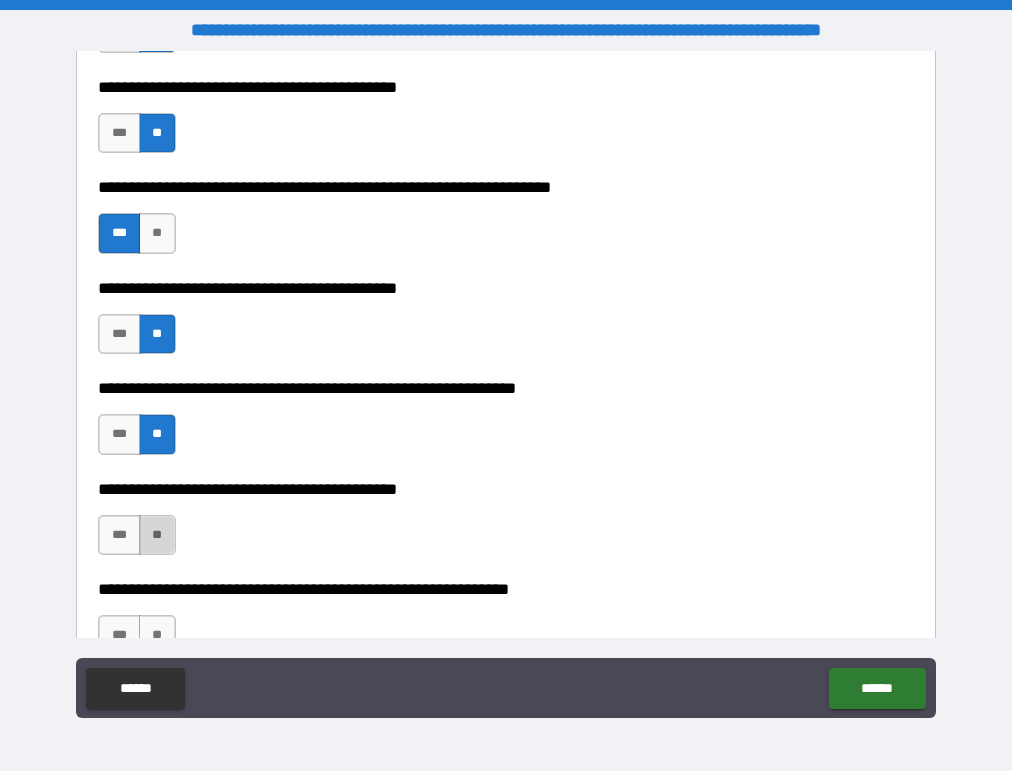 click on "**" at bounding box center (157, 535) 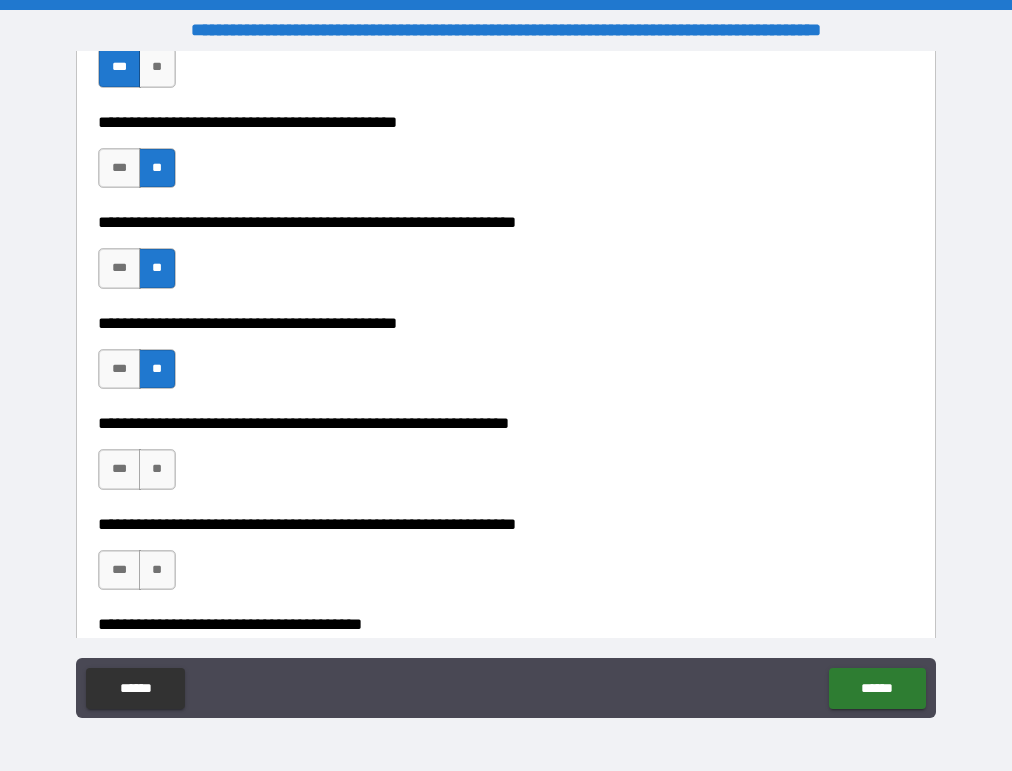 scroll, scrollTop: 3344, scrollLeft: 0, axis: vertical 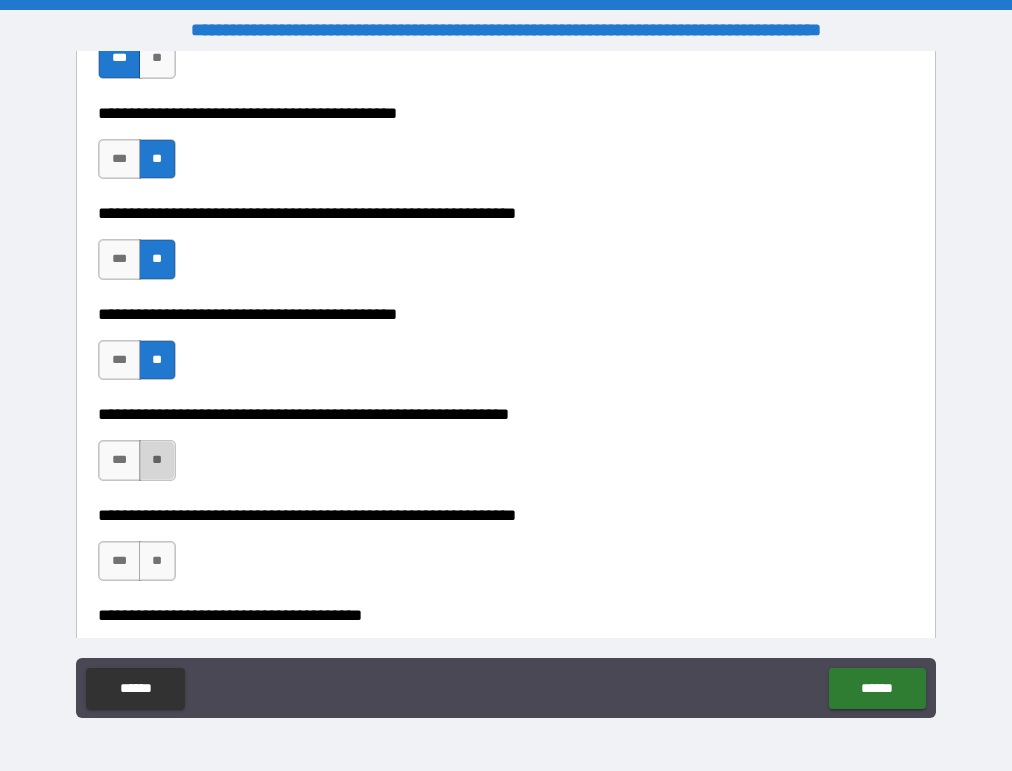 click on "**" at bounding box center (157, 460) 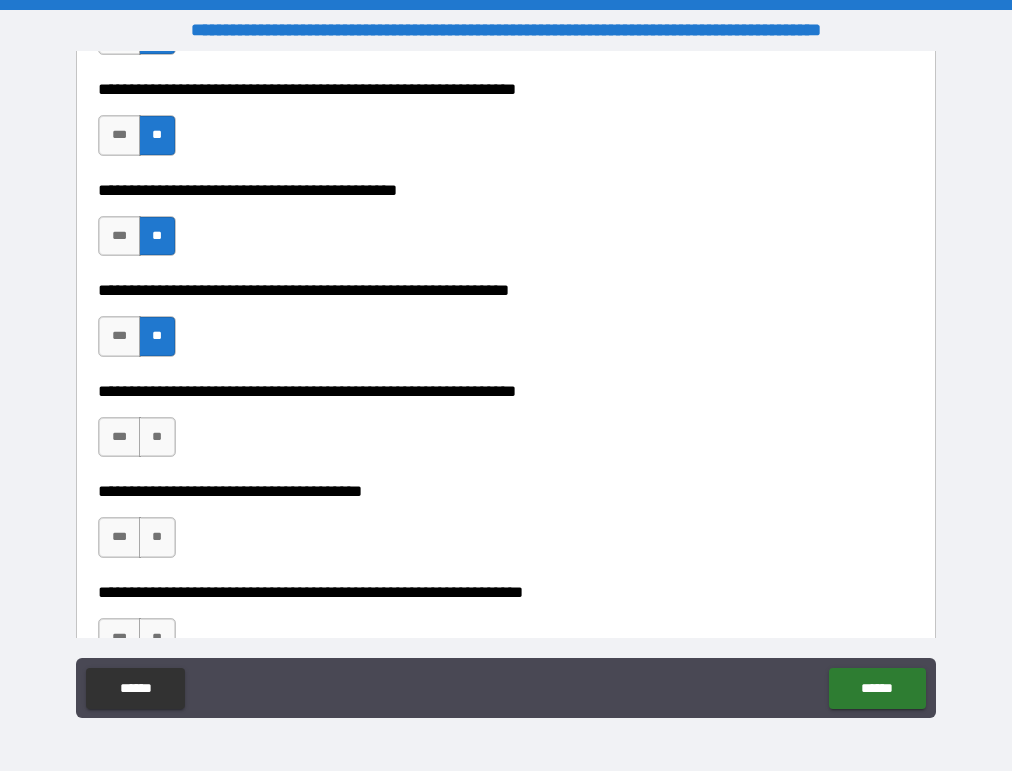 scroll, scrollTop: 3477, scrollLeft: 0, axis: vertical 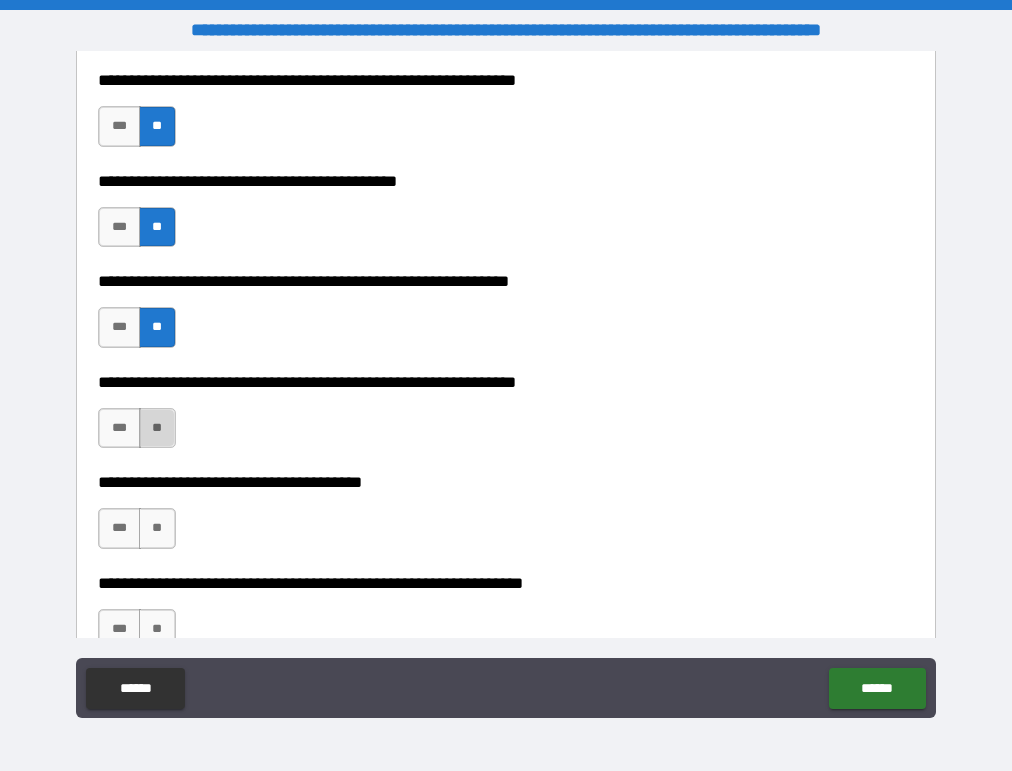 click on "**" at bounding box center [157, 428] 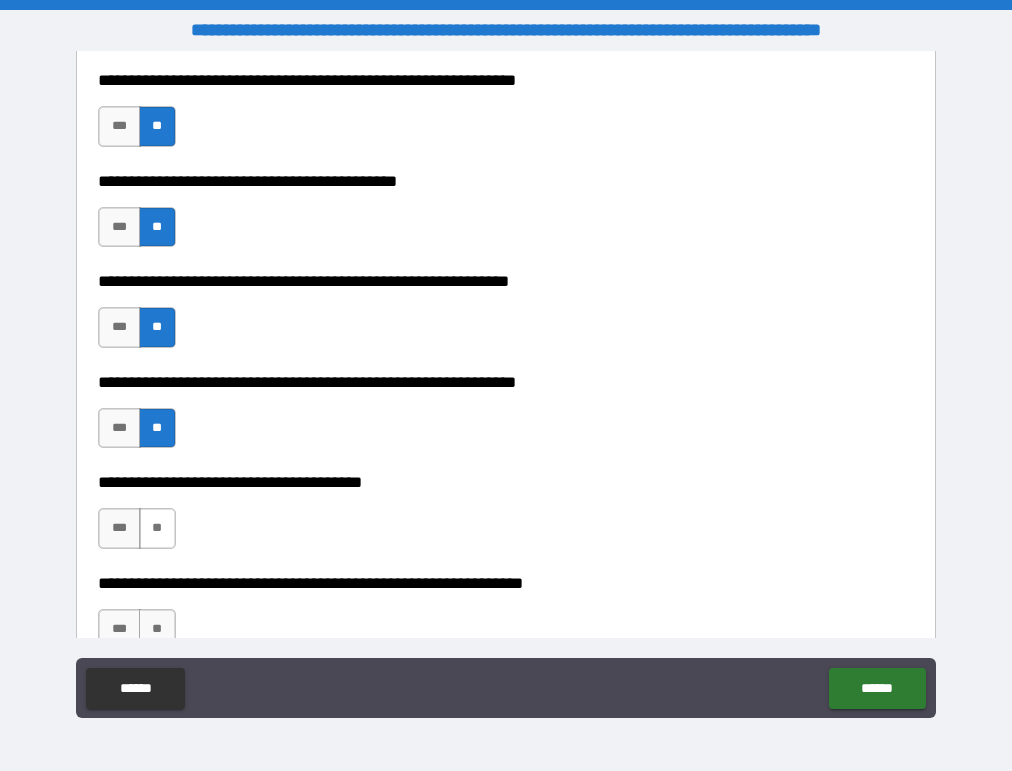 click on "**" at bounding box center (157, 528) 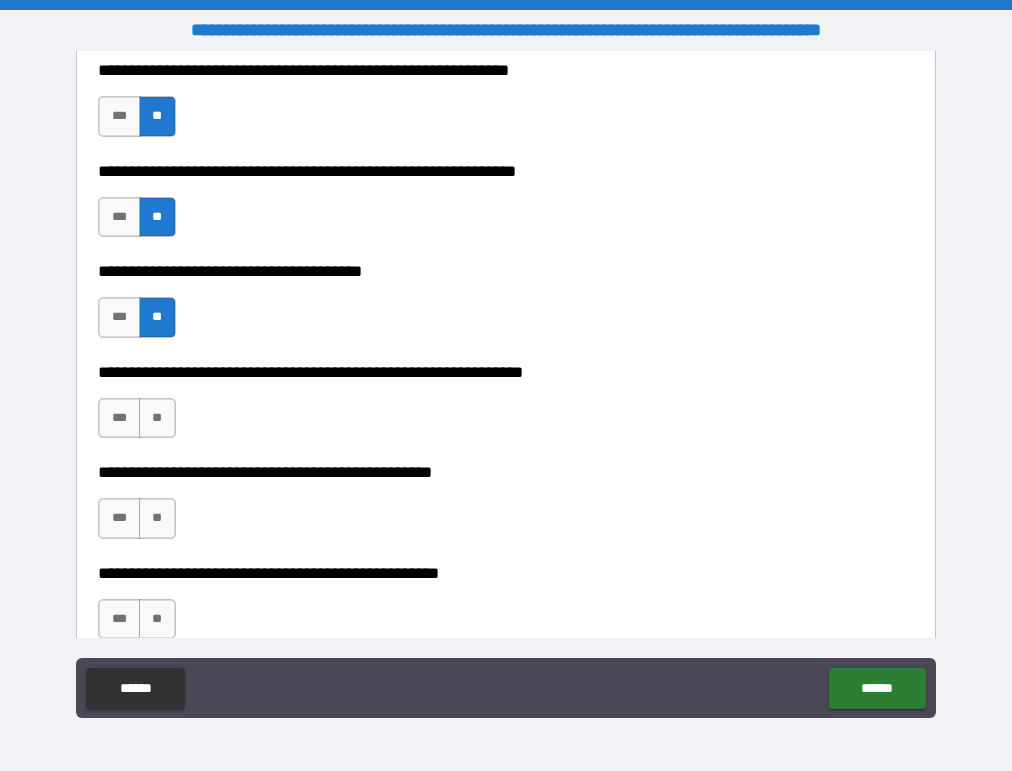 scroll, scrollTop: 3702, scrollLeft: 0, axis: vertical 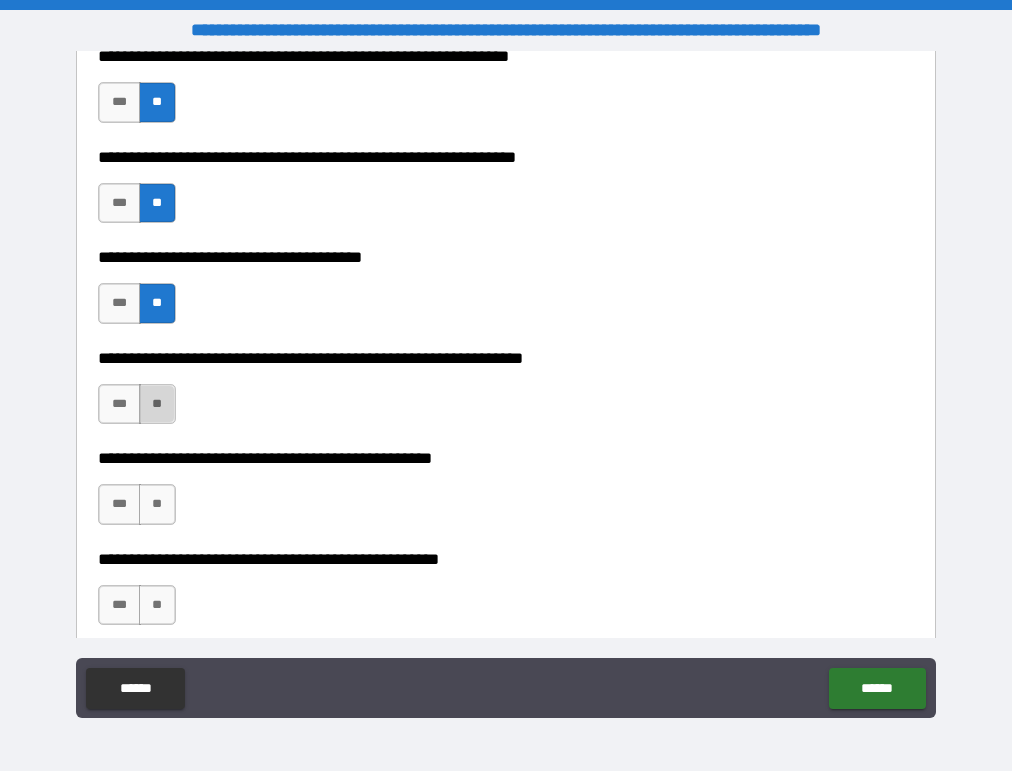 click on "**" at bounding box center (157, 404) 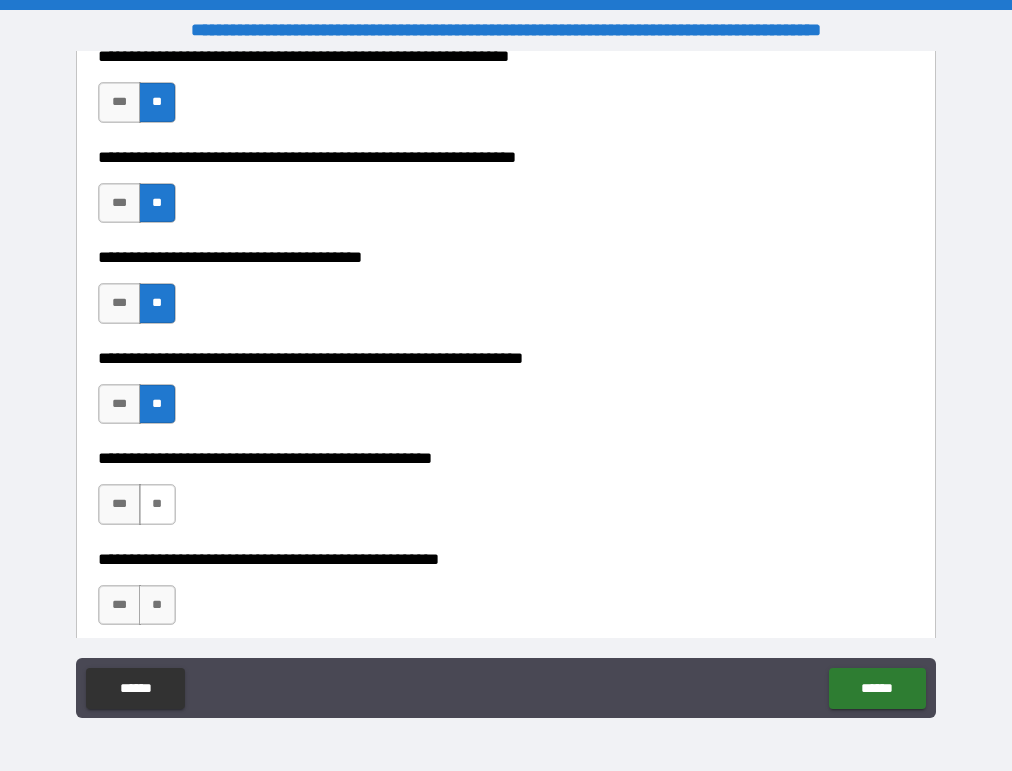 click on "**" at bounding box center (157, 504) 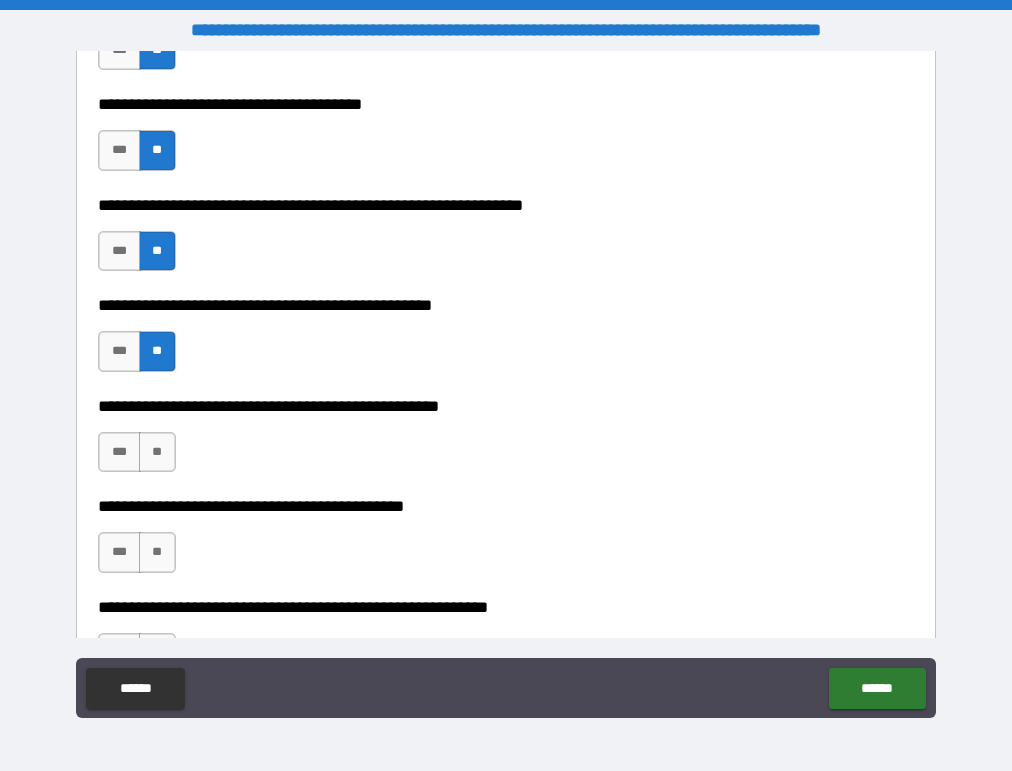 scroll, scrollTop: 3876, scrollLeft: 0, axis: vertical 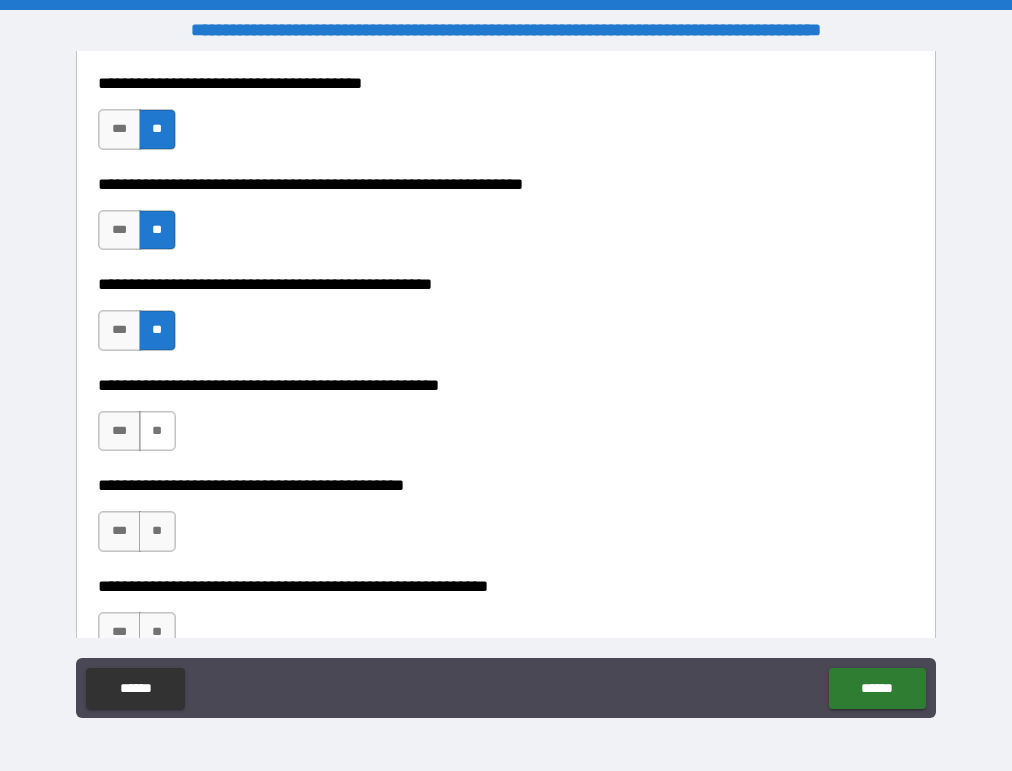 click on "**" at bounding box center (157, 431) 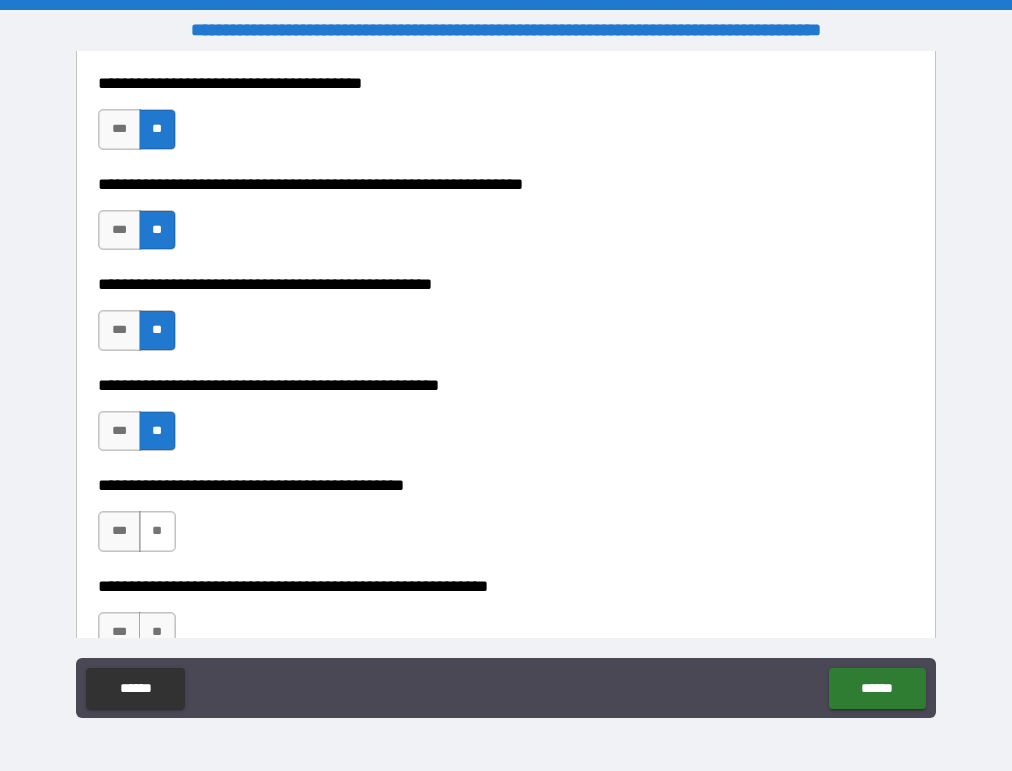 click on "**" at bounding box center [157, 531] 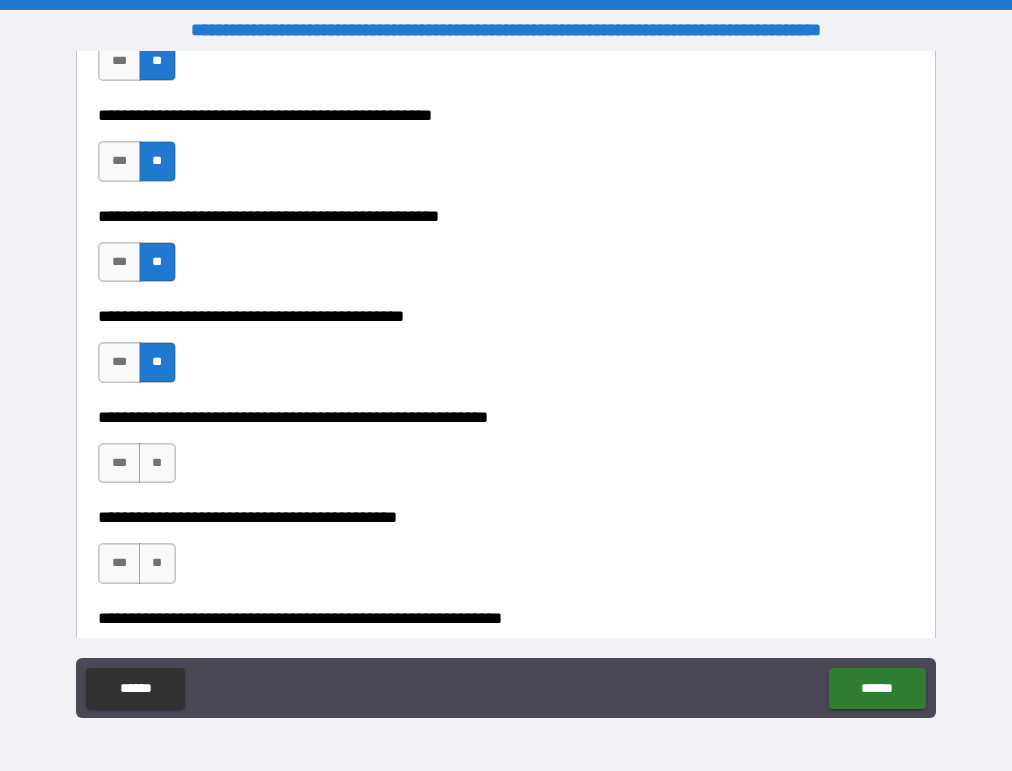 scroll, scrollTop: 4050, scrollLeft: 0, axis: vertical 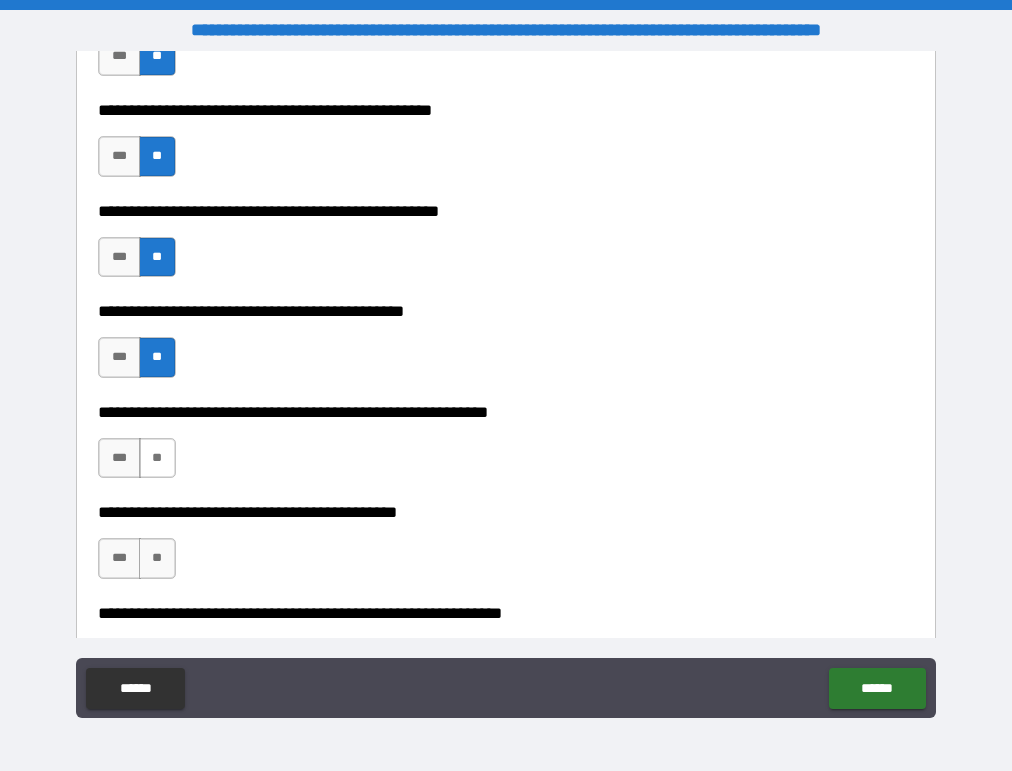 click on "**" at bounding box center [157, 458] 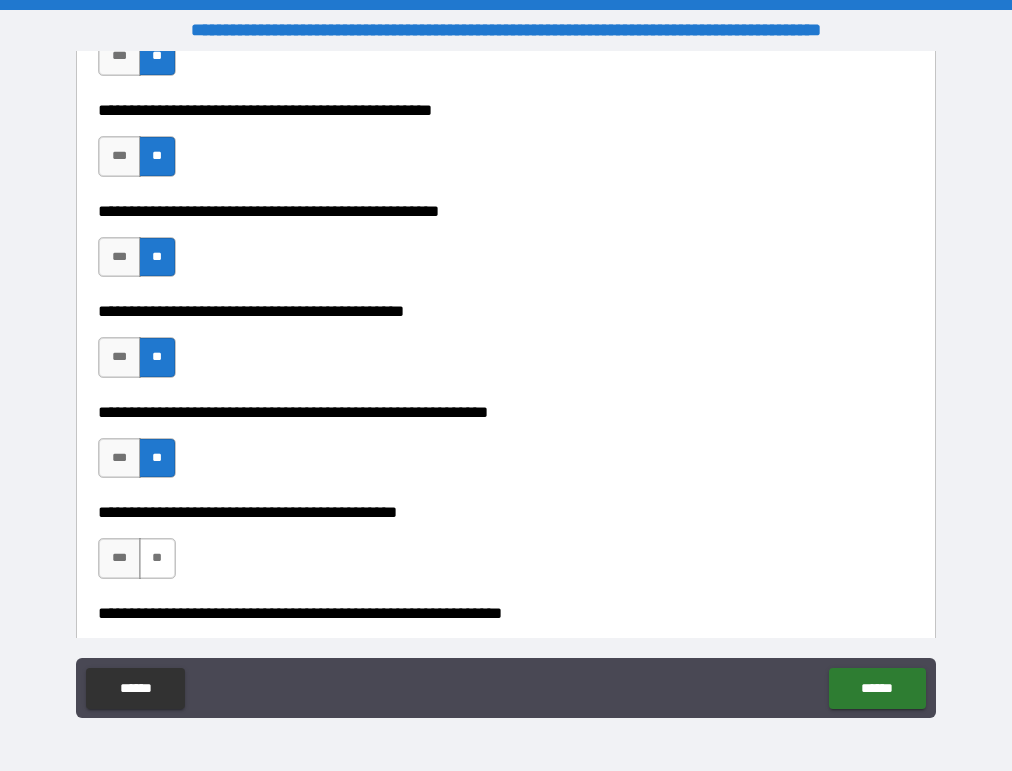 click on "**" at bounding box center [157, 558] 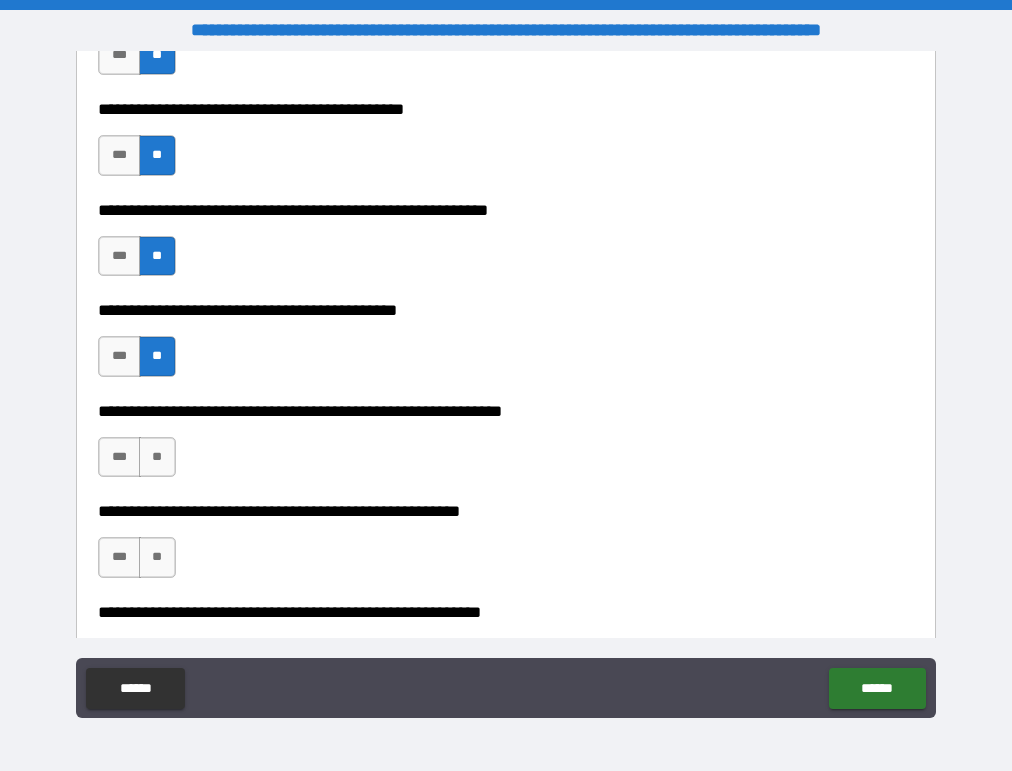scroll, scrollTop: 4268, scrollLeft: 0, axis: vertical 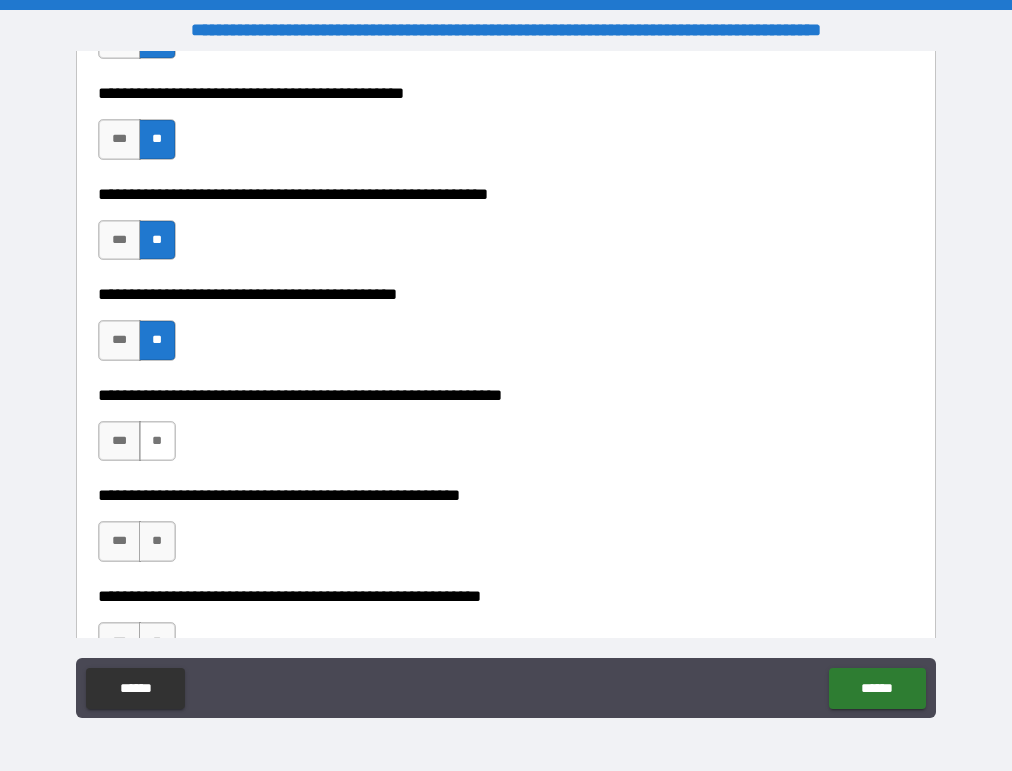 click on "**" at bounding box center [157, 441] 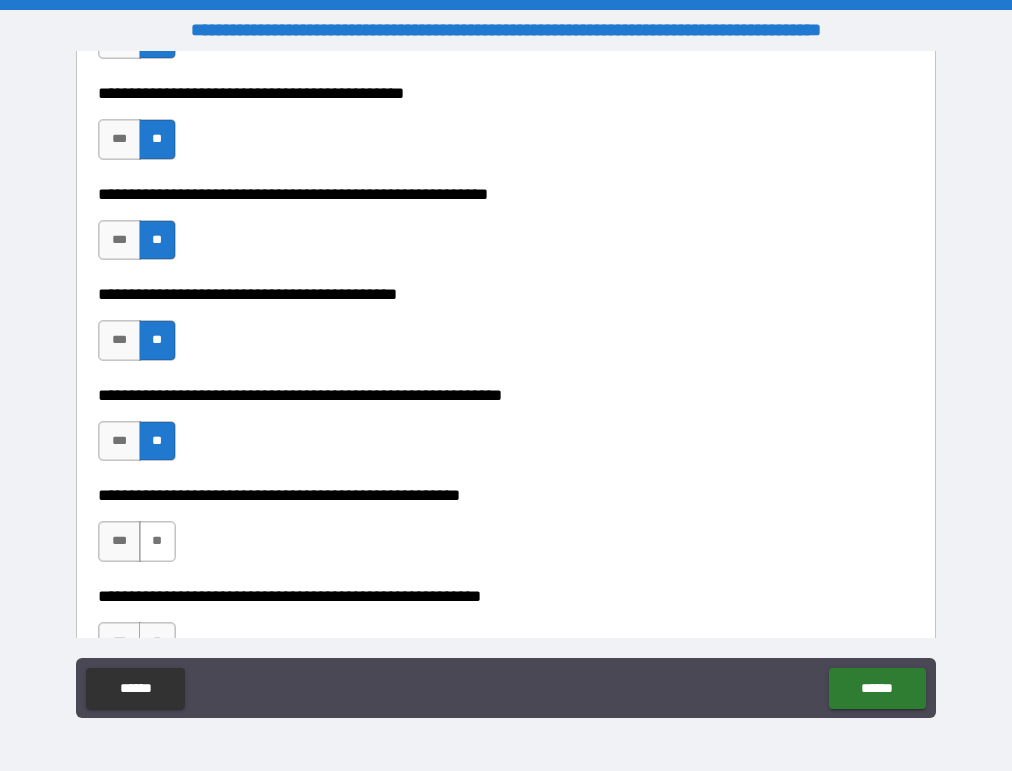 click on "**" at bounding box center (157, 541) 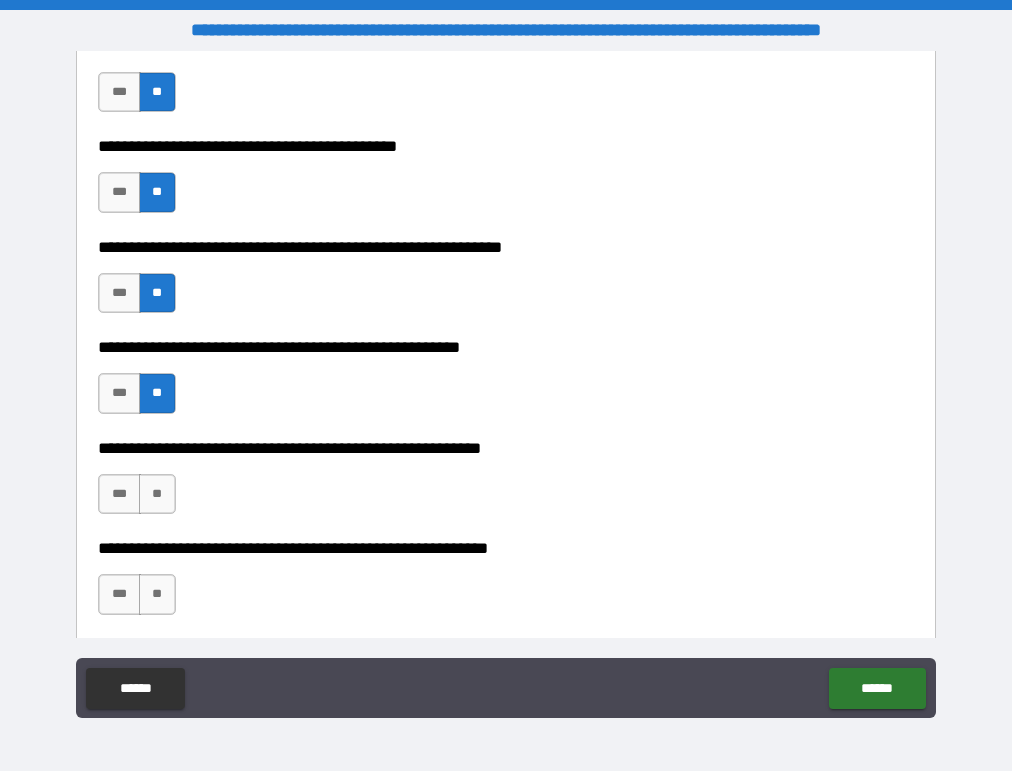 scroll, scrollTop: 4440, scrollLeft: 0, axis: vertical 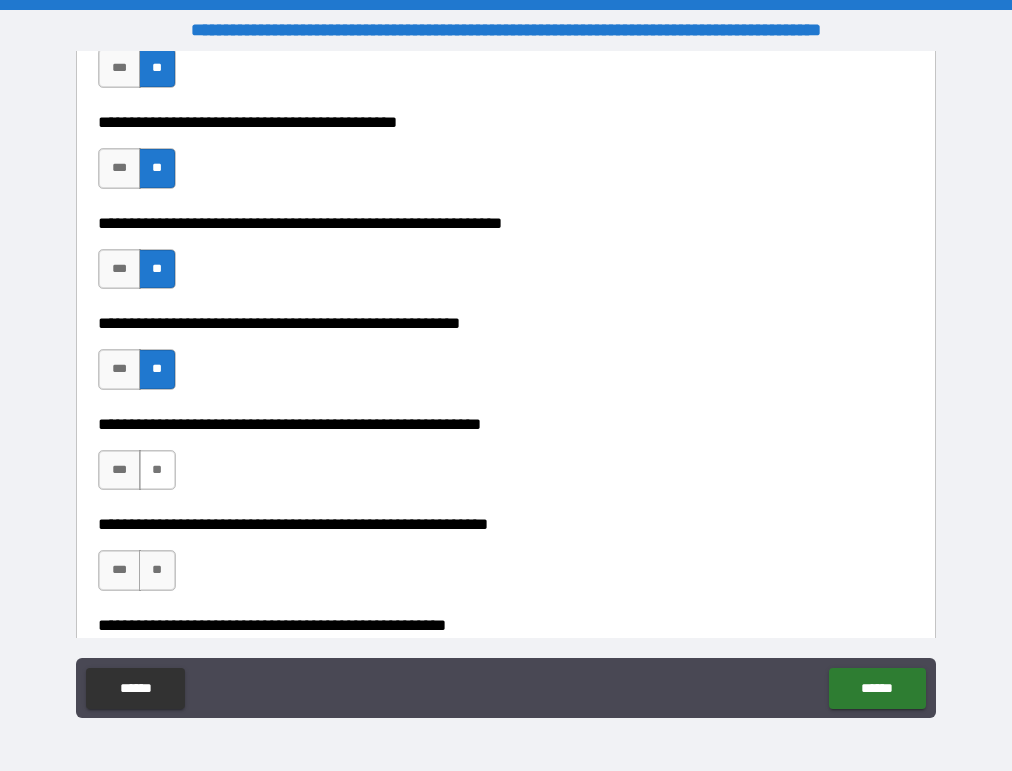 click on "**" at bounding box center [157, 470] 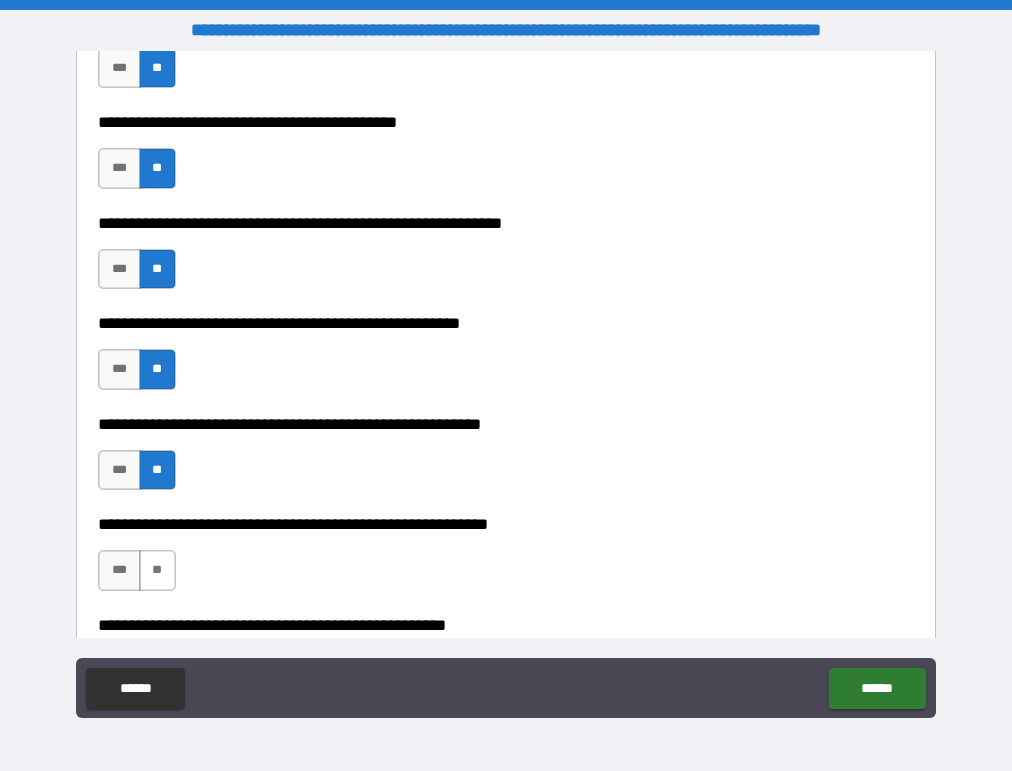 click on "**" at bounding box center [157, 570] 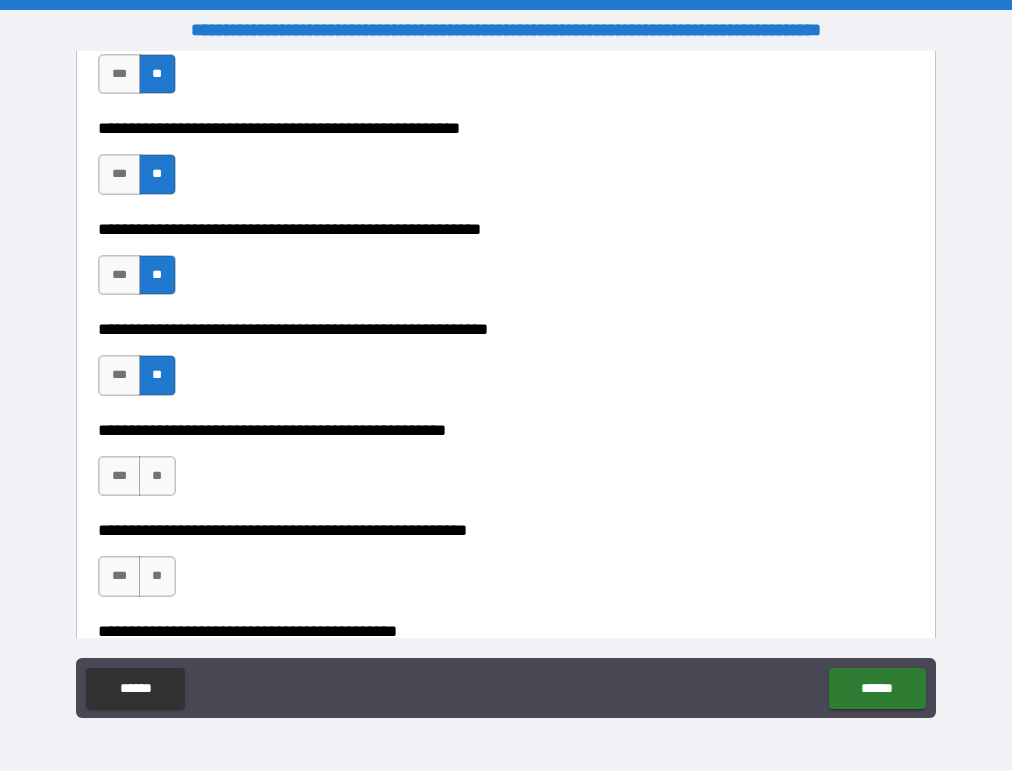 scroll, scrollTop: 4636, scrollLeft: 0, axis: vertical 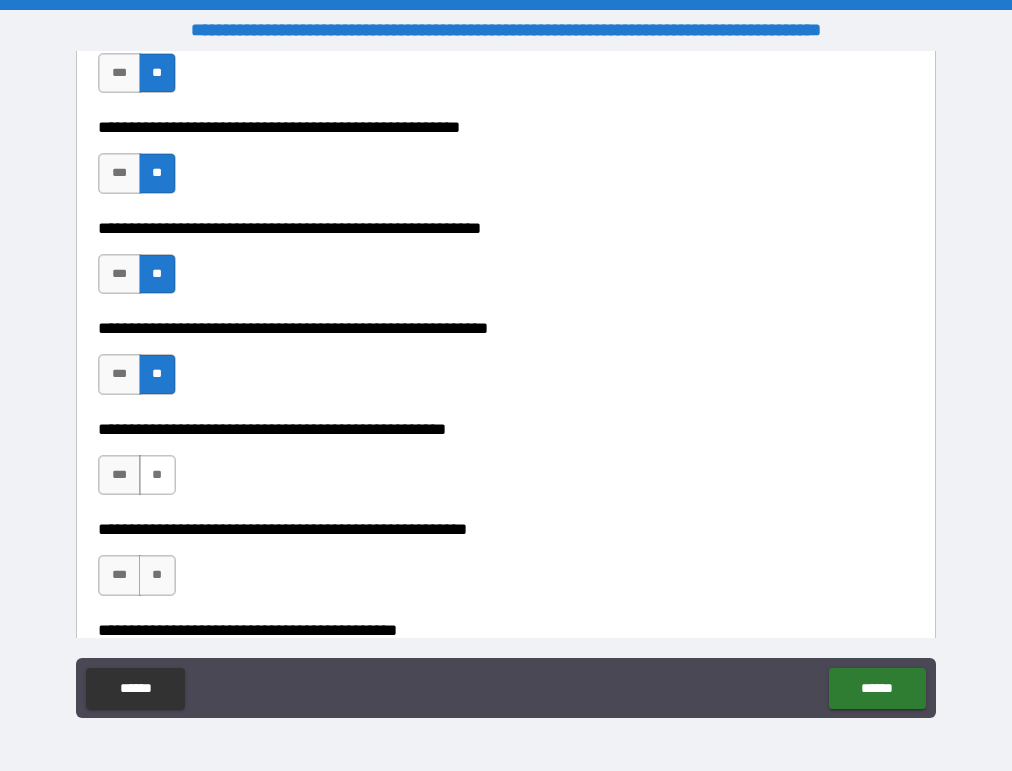 click on "**" at bounding box center [157, 475] 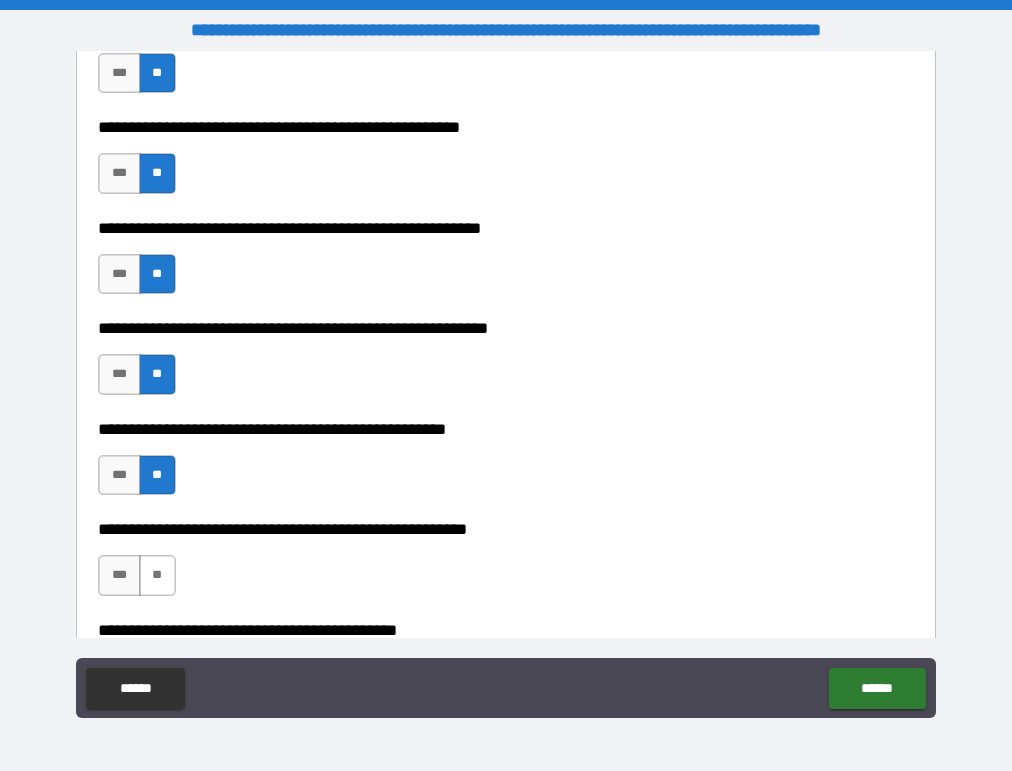 click on "**" at bounding box center [157, 575] 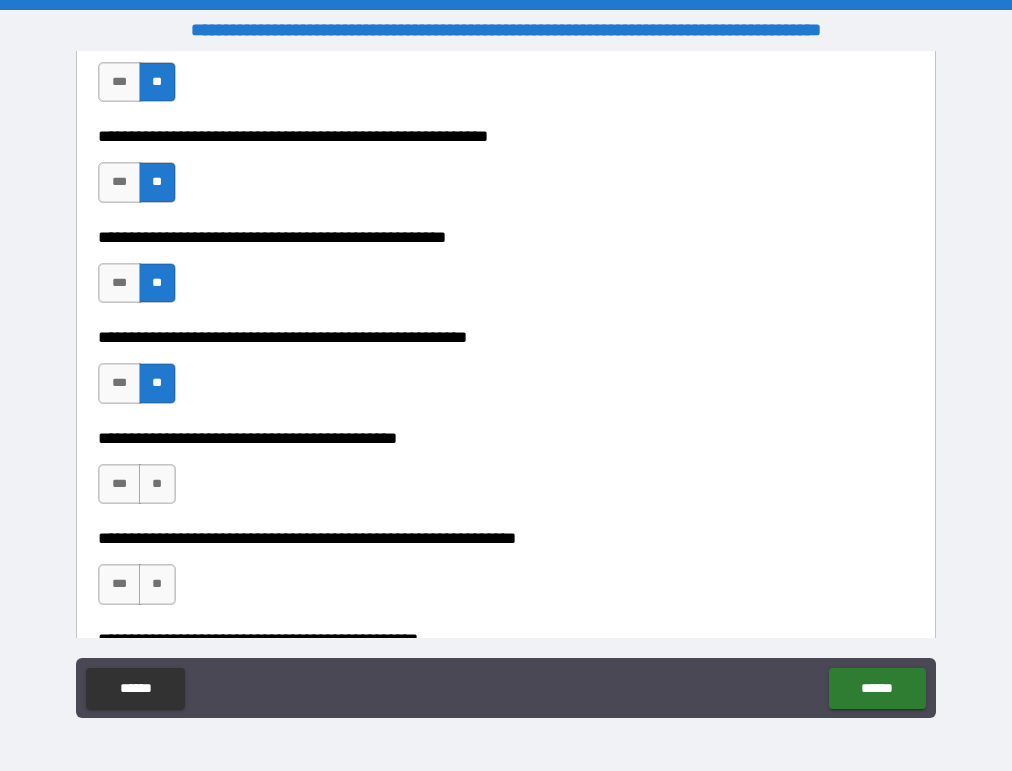 scroll, scrollTop: 4845, scrollLeft: 0, axis: vertical 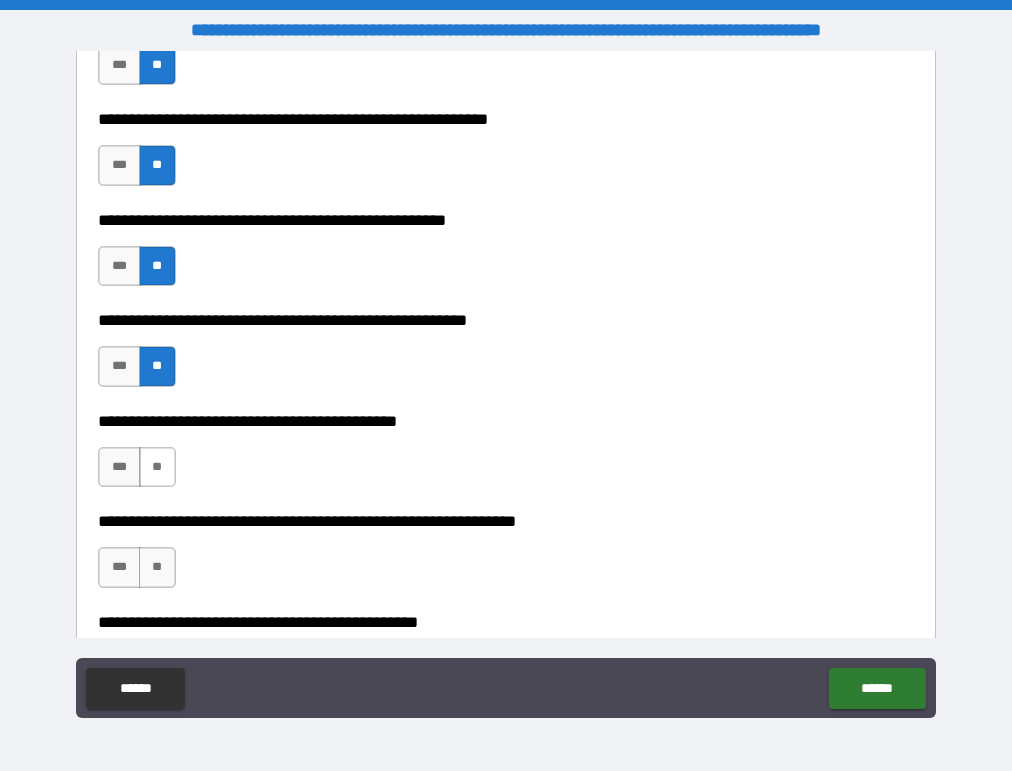 click on "**" at bounding box center [157, 467] 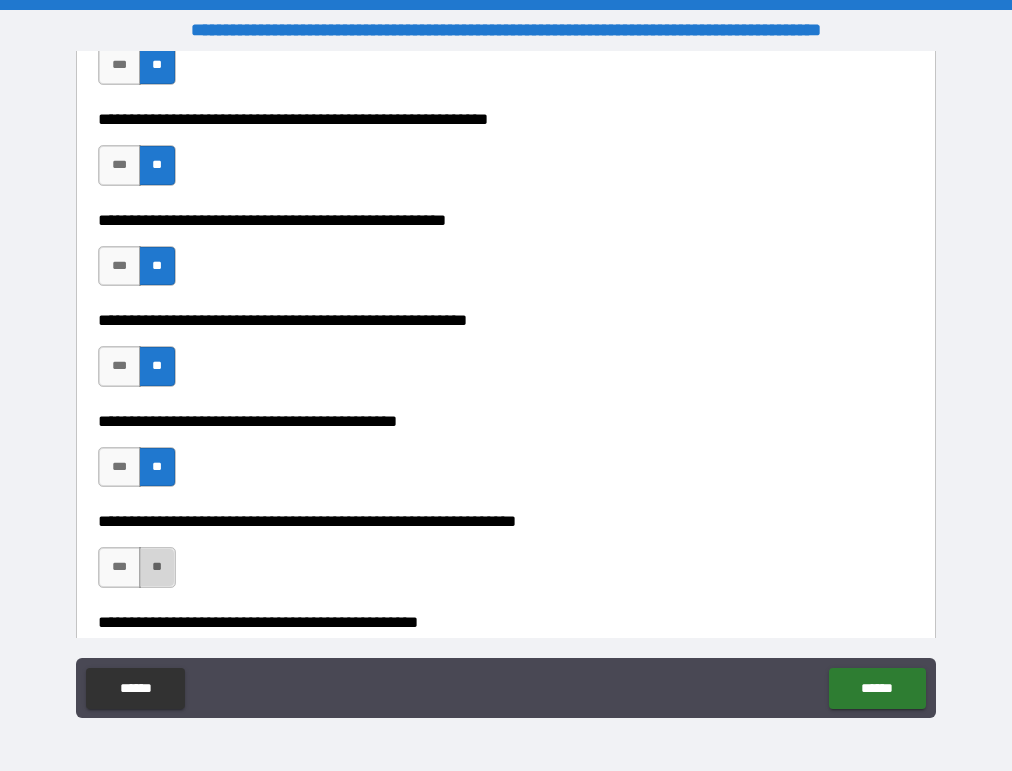 click on "**" at bounding box center (157, 567) 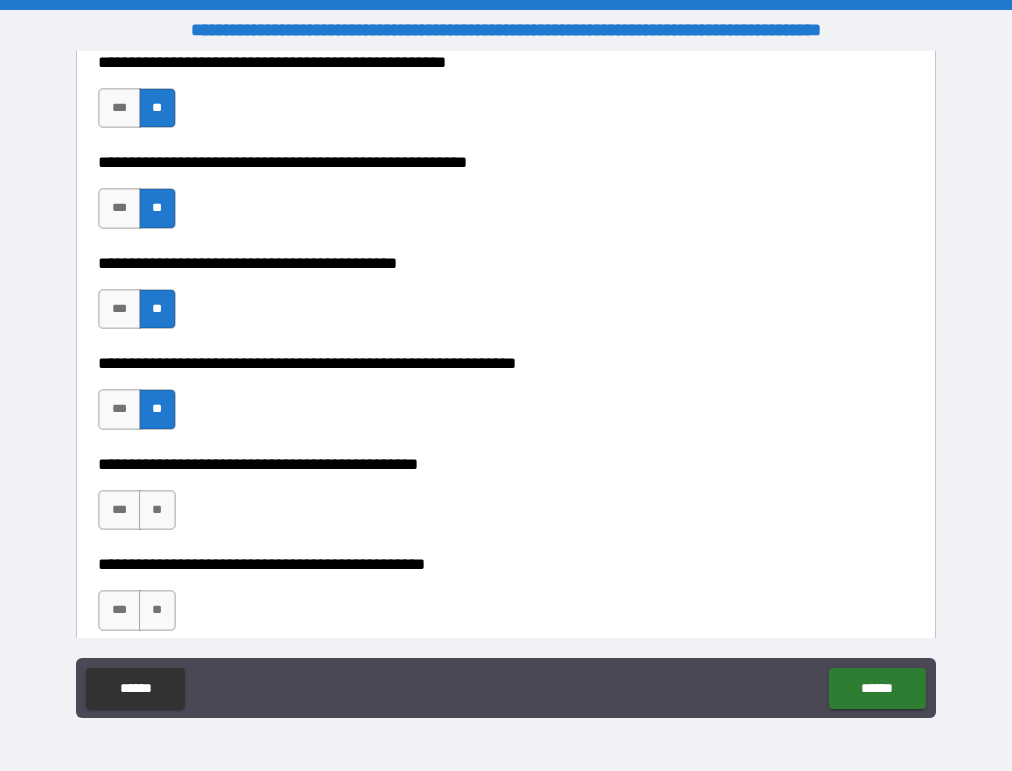 scroll, scrollTop: 5023, scrollLeft: 0, axis: vertical 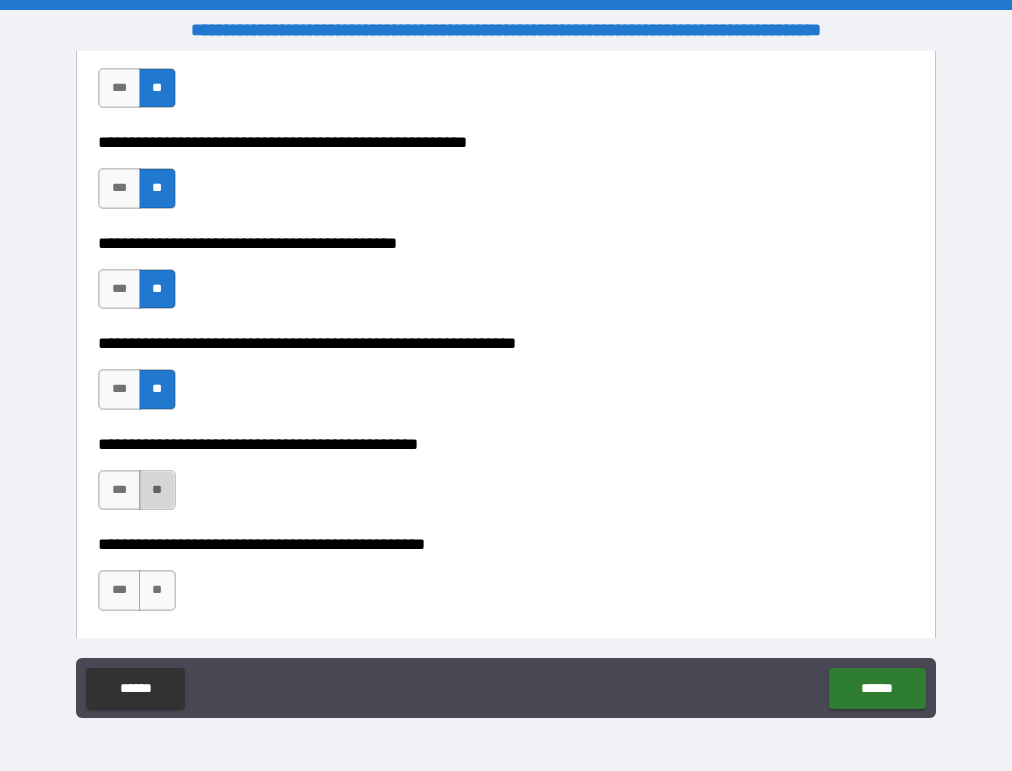 click on "**" at bounding box center [157, 490] 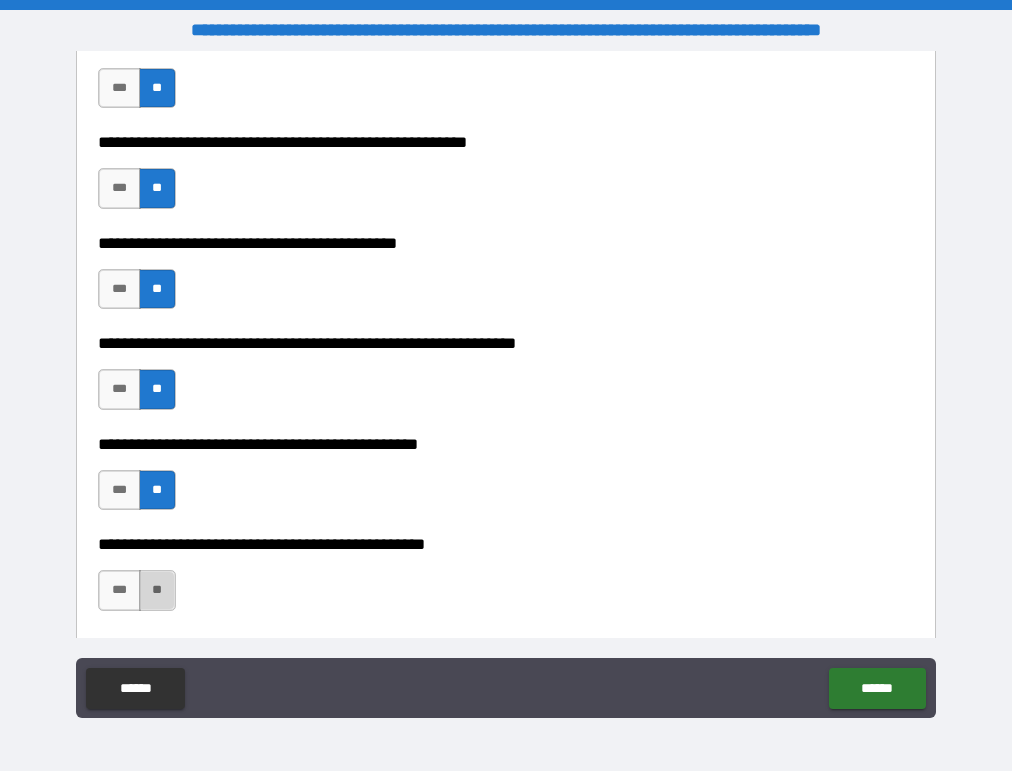 click on "**" at bounding box center [157, 590] 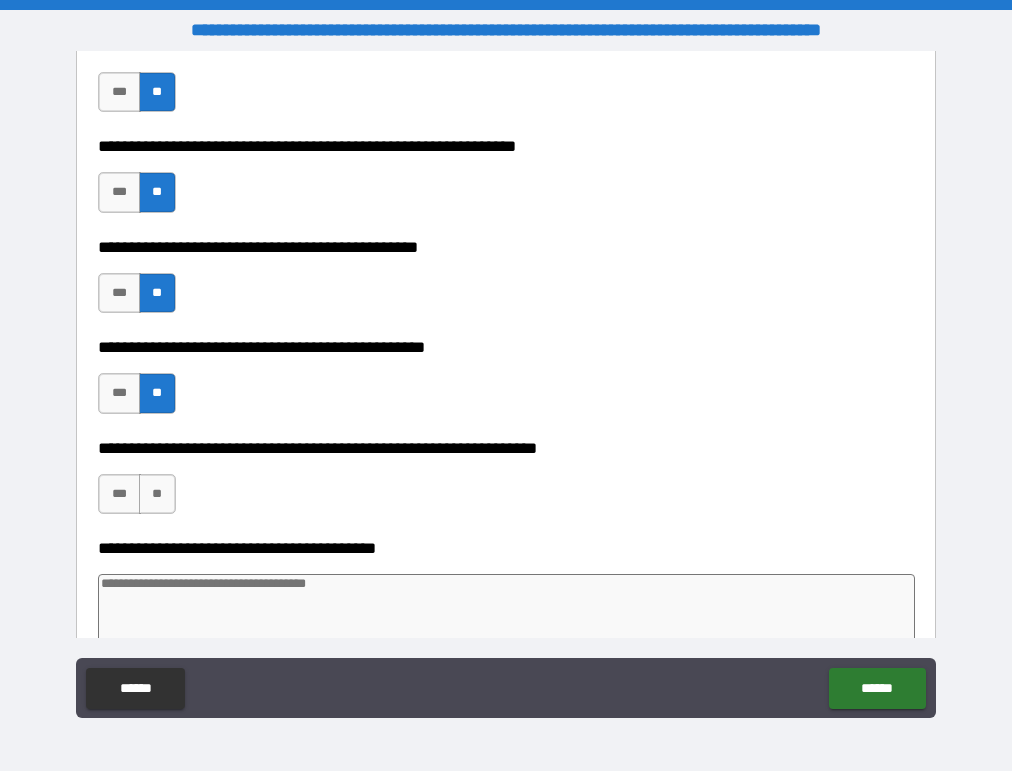 scroll, scrollTop: 5224, scrollLeft: 0, axis: vertical 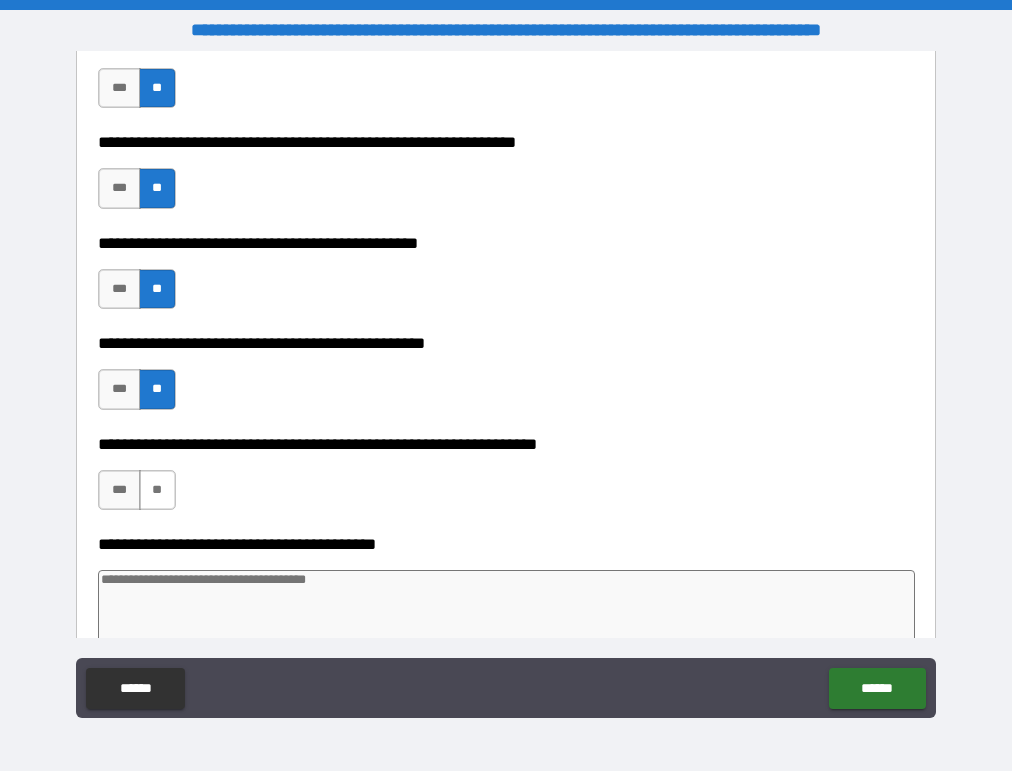 click on "**" at bounding box center [157, 490] 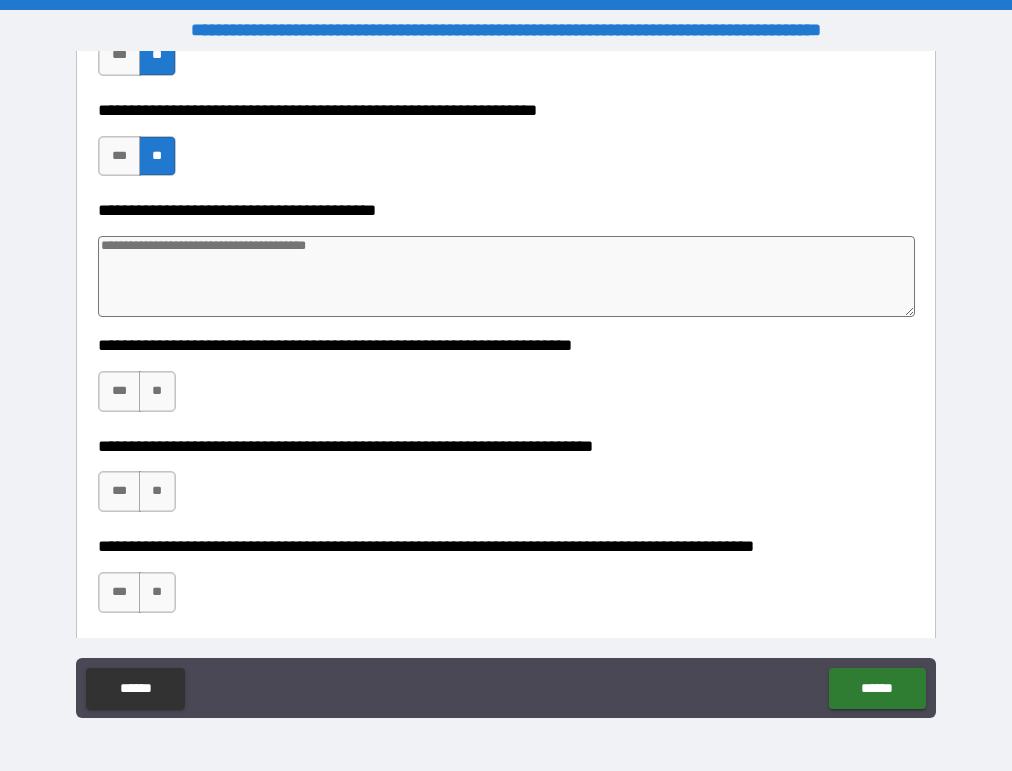 scroll, scrollTop: 5561, scrollLeft: 0, axis: vertical 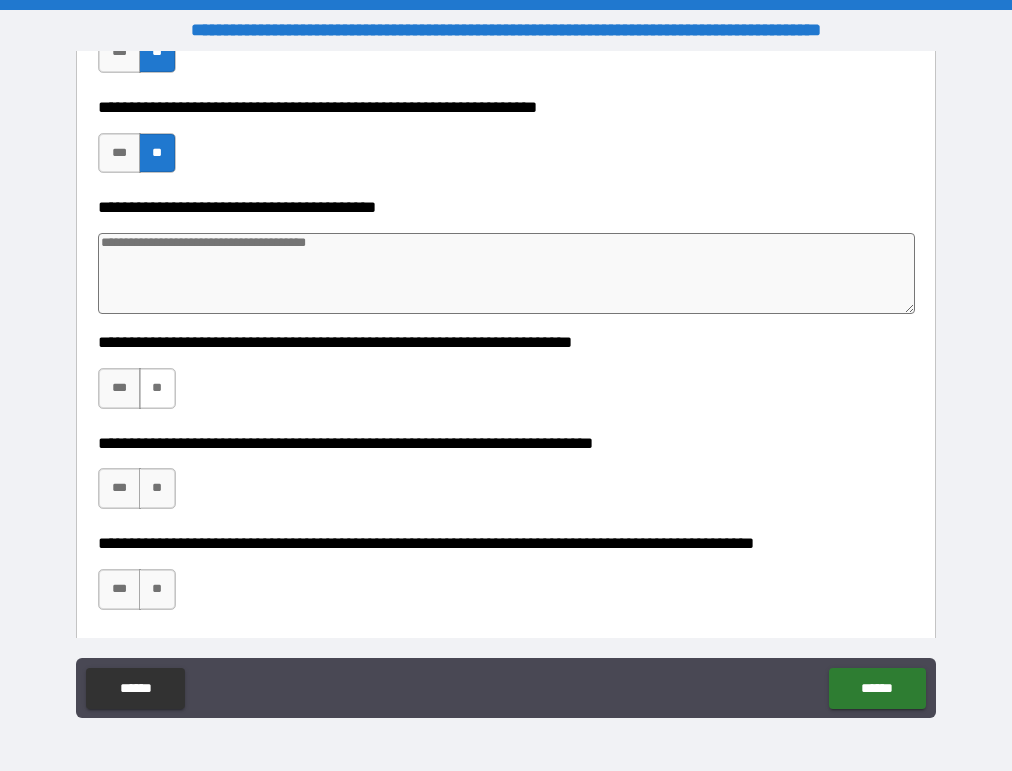 click on "**" at bounding box center (157, 388) 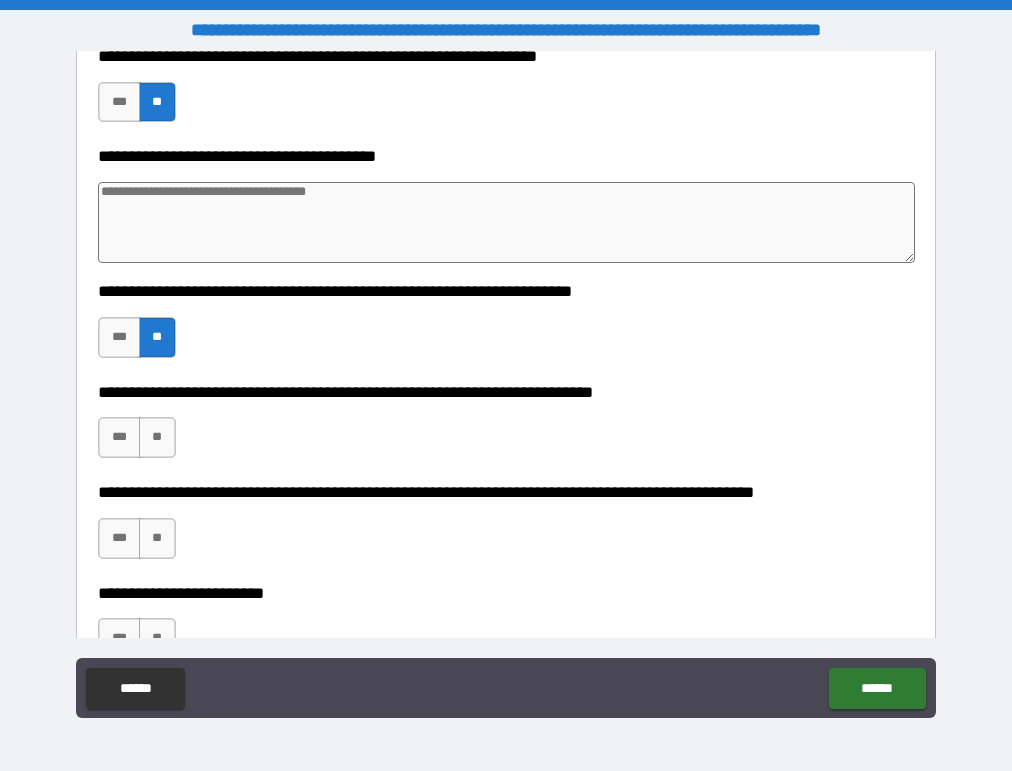 scroll, scrollTop: 5629, scrollLeft: 0, axis: vertical 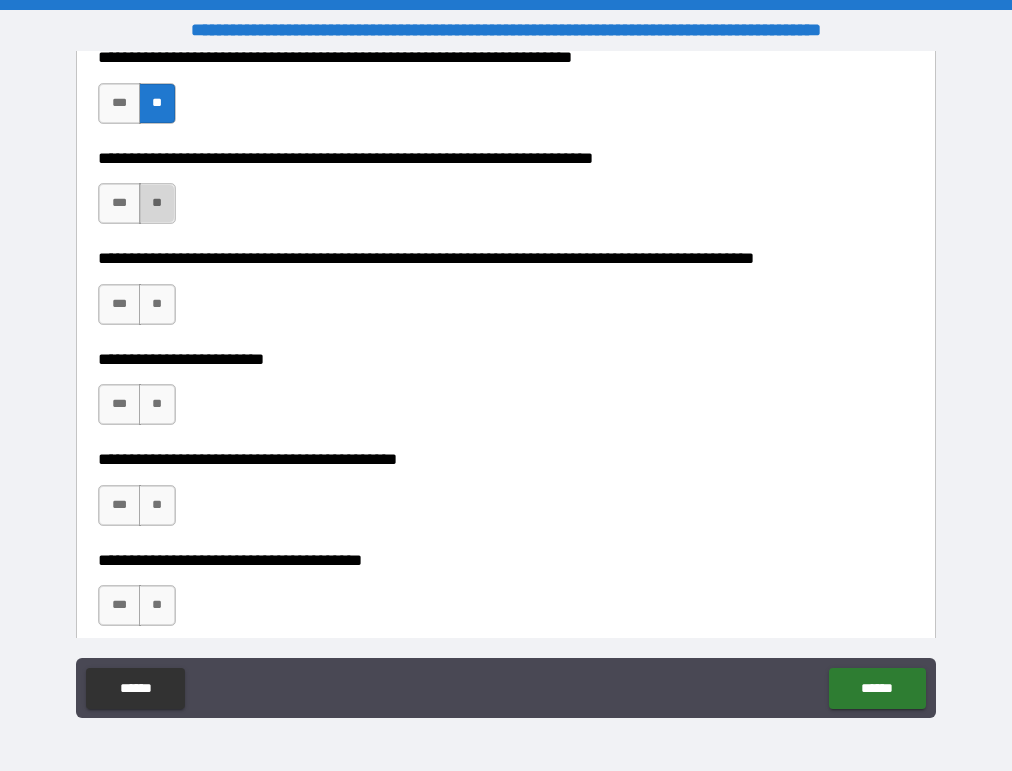 click on "**" at bounding box center [157, 203] 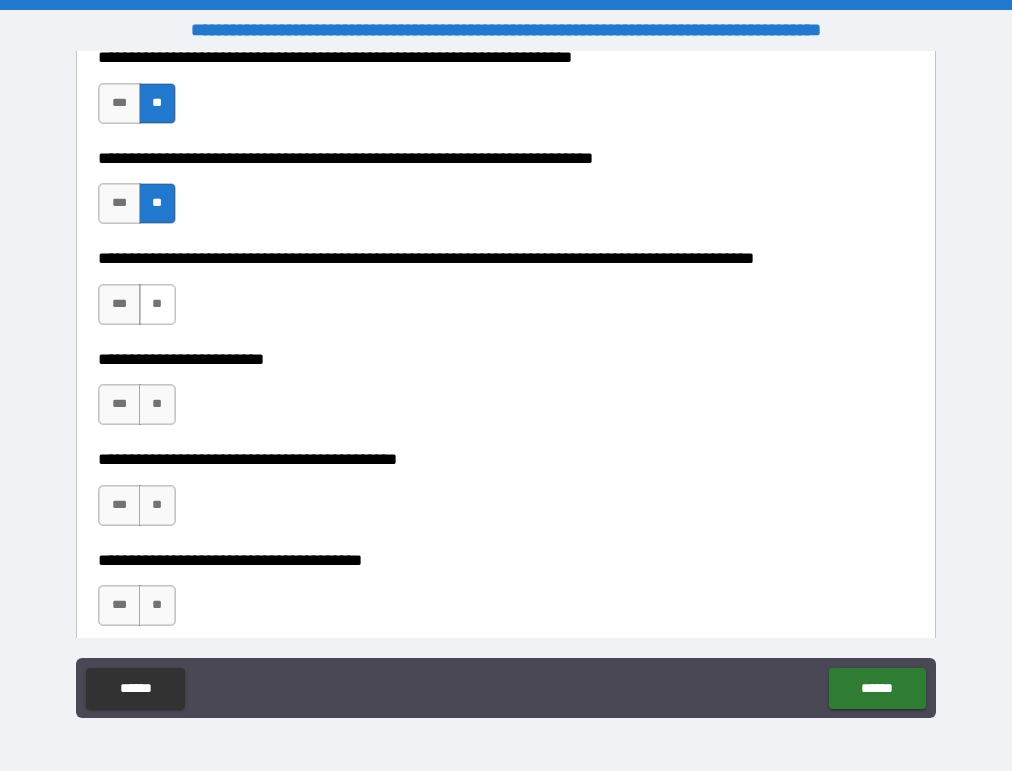 click on "**" at bounding box center (157, 304) 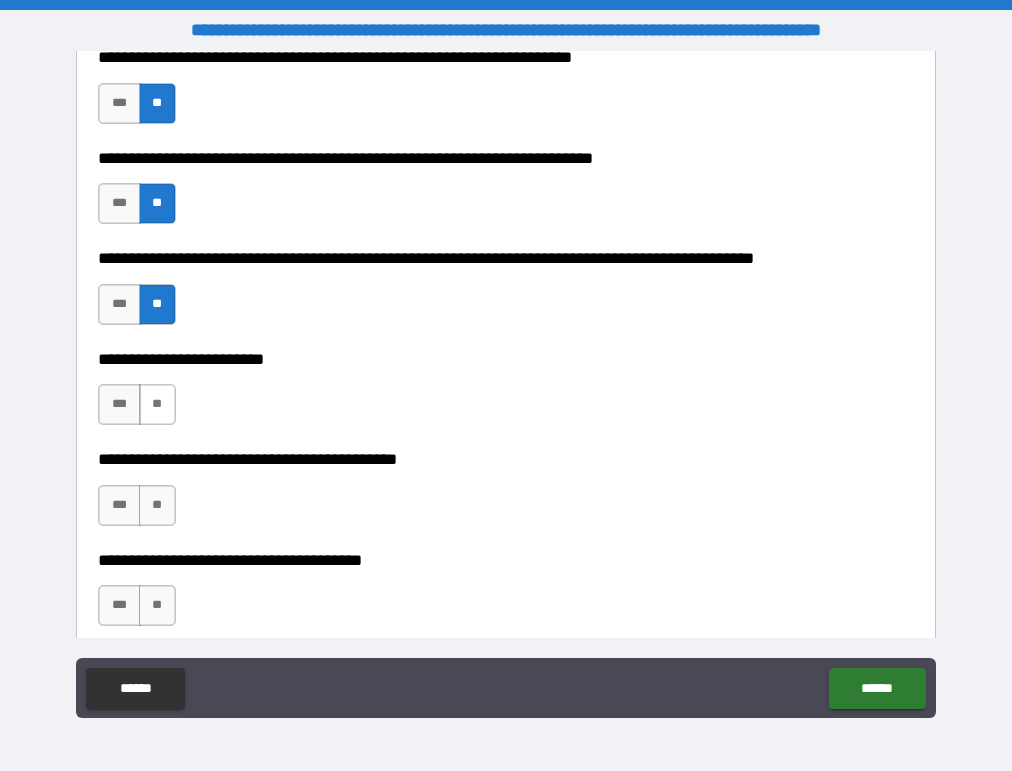 click on "**" at bounding box center [157, 404] 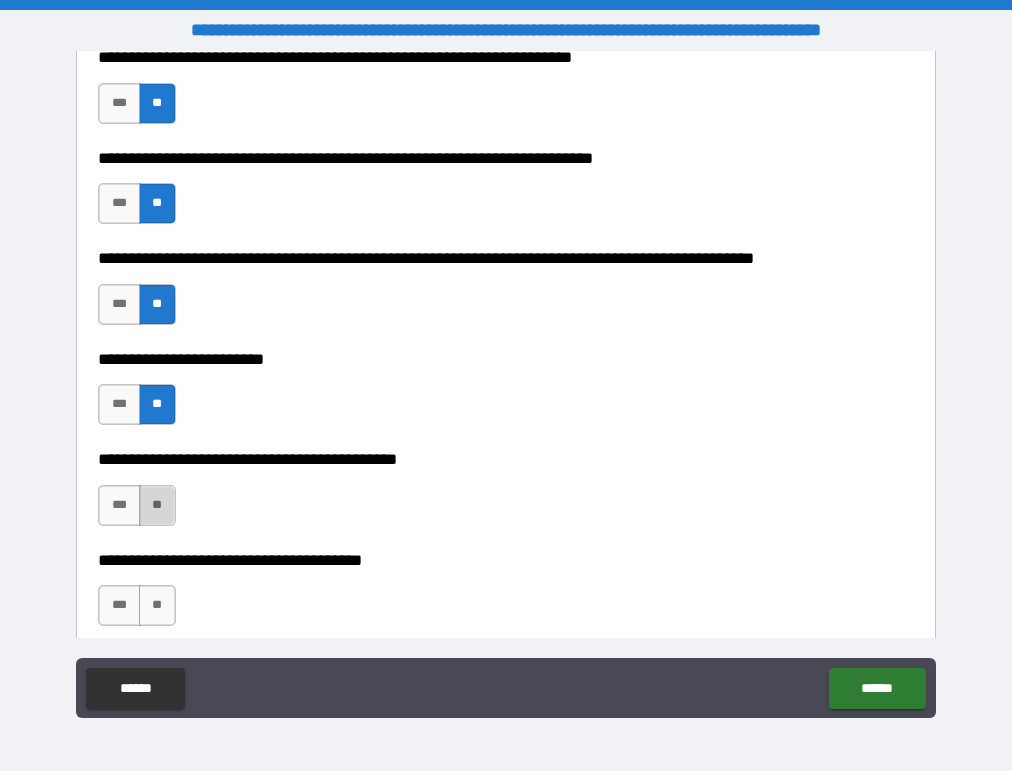 click on "**" at bounding box center [157, 505] 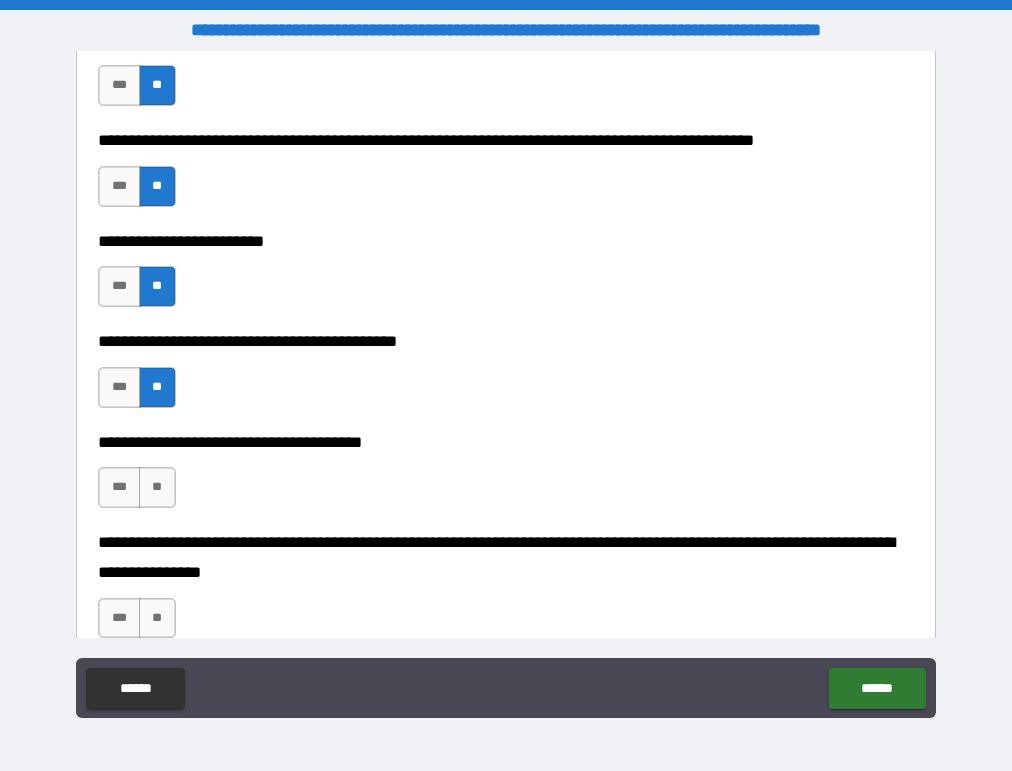 scroll, scrollTop: 5965, scrollLeft: 0, axis: vertical 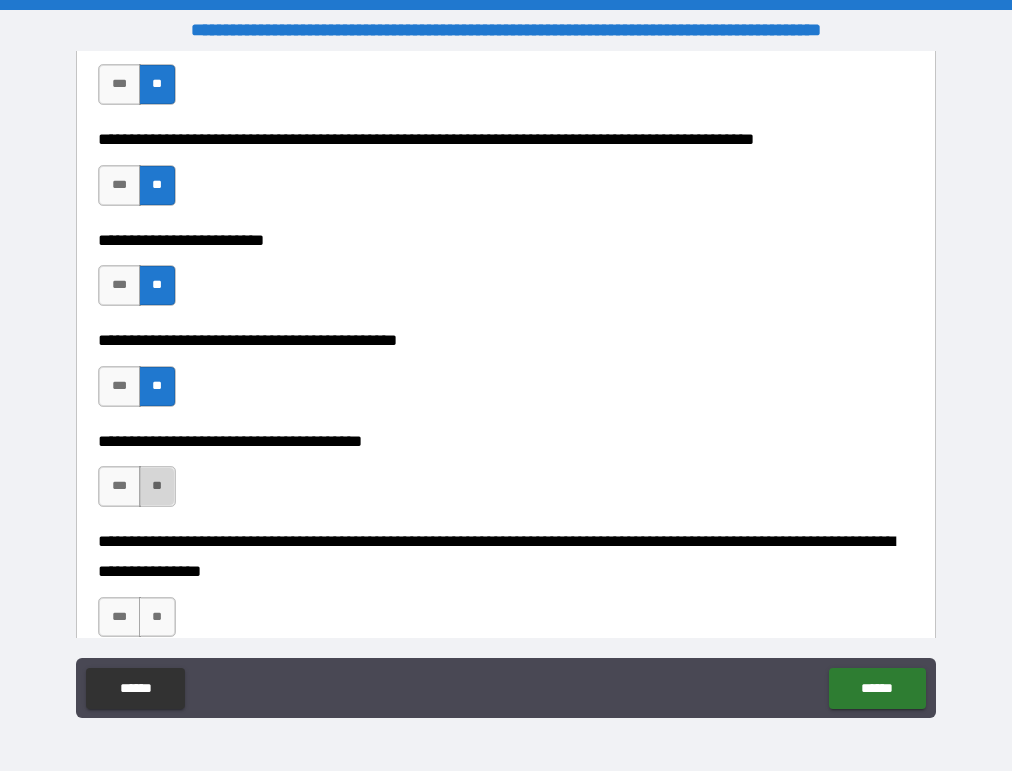 click on "**" at bounding box center (157, 486) 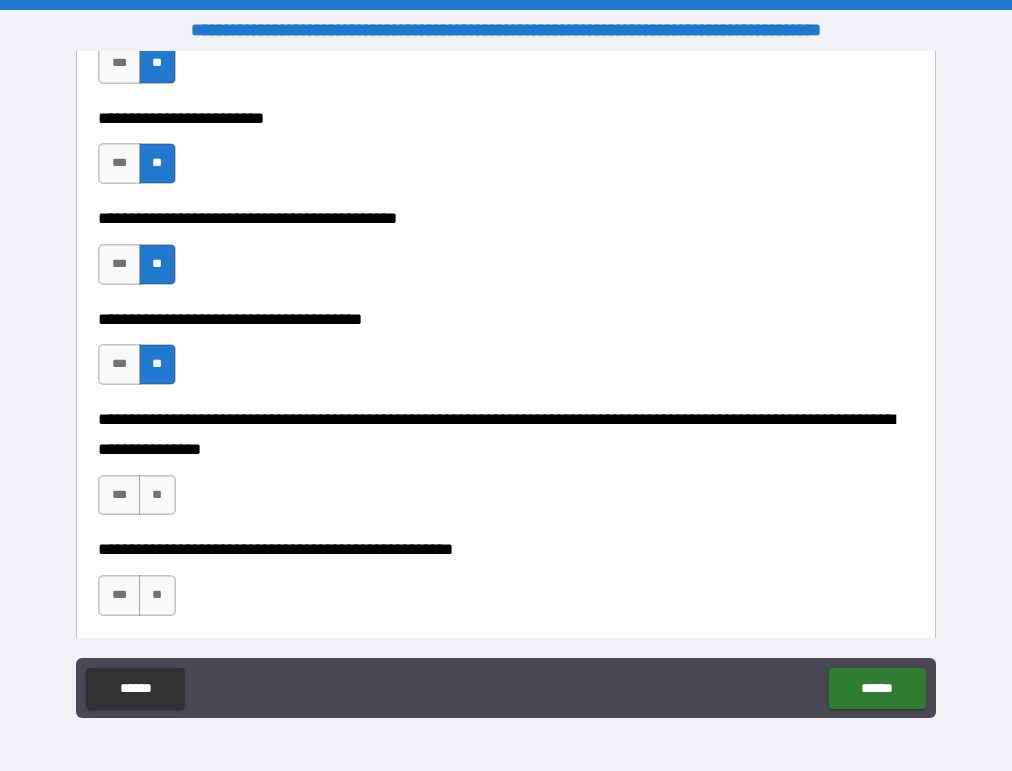 scroll, scrollTop: 6095, scrollLeft: 0, axis: vertical 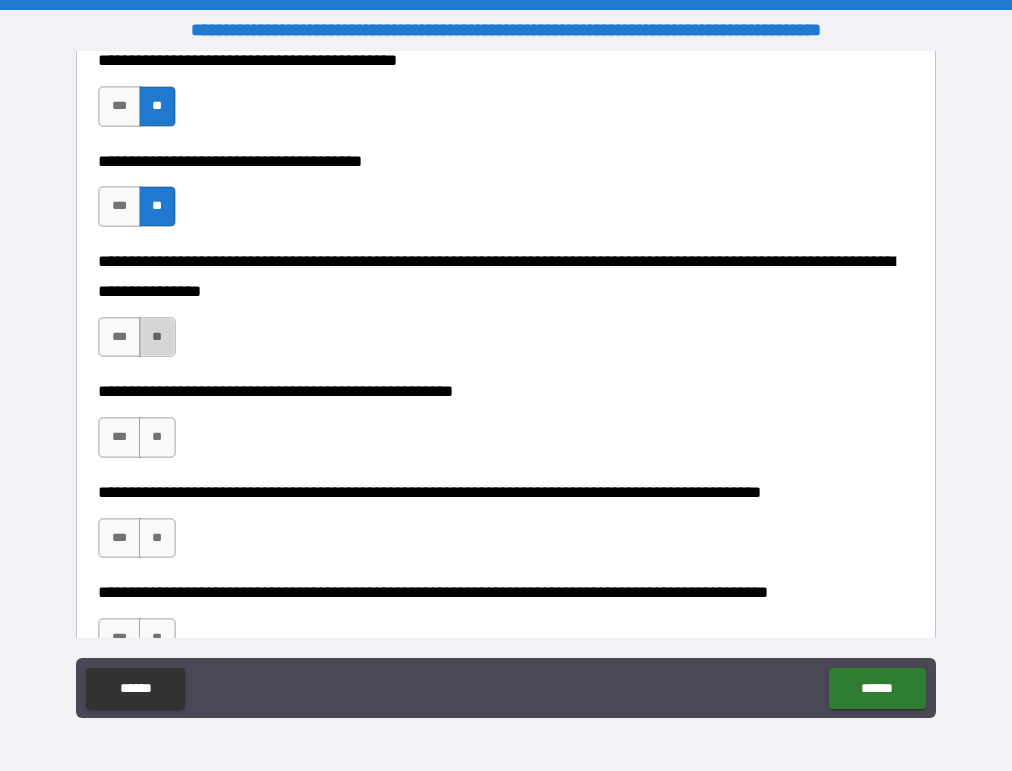 click on "**" at bounding box center [157, 337] 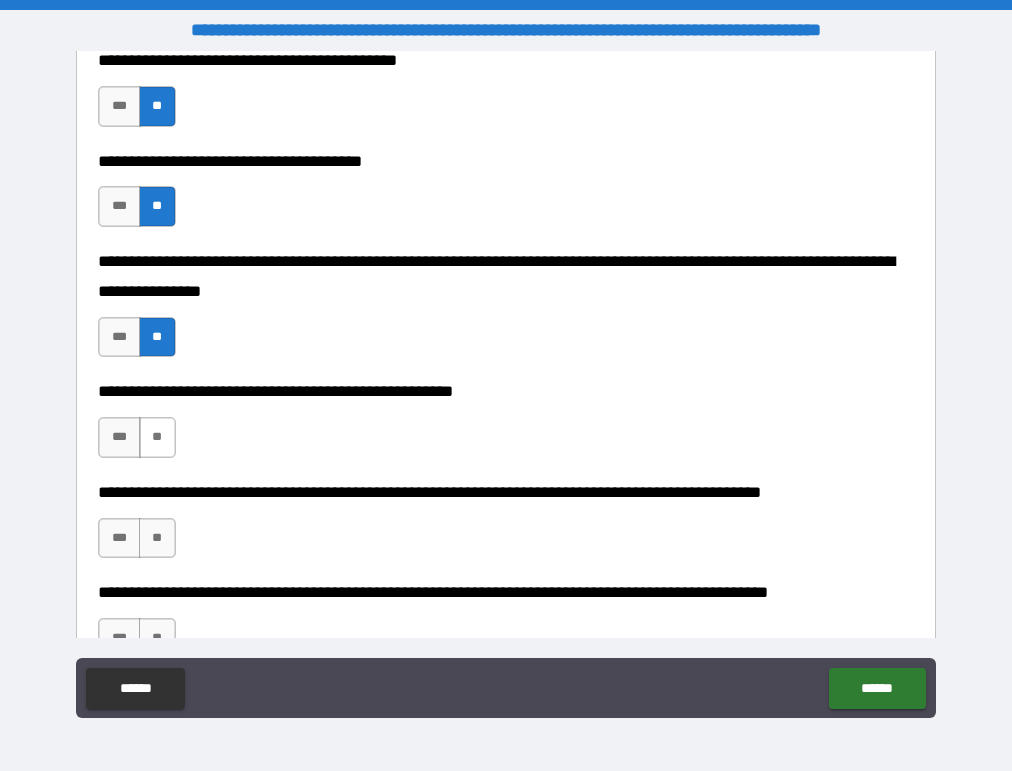 click on "**" at bounding box center (157, 437) 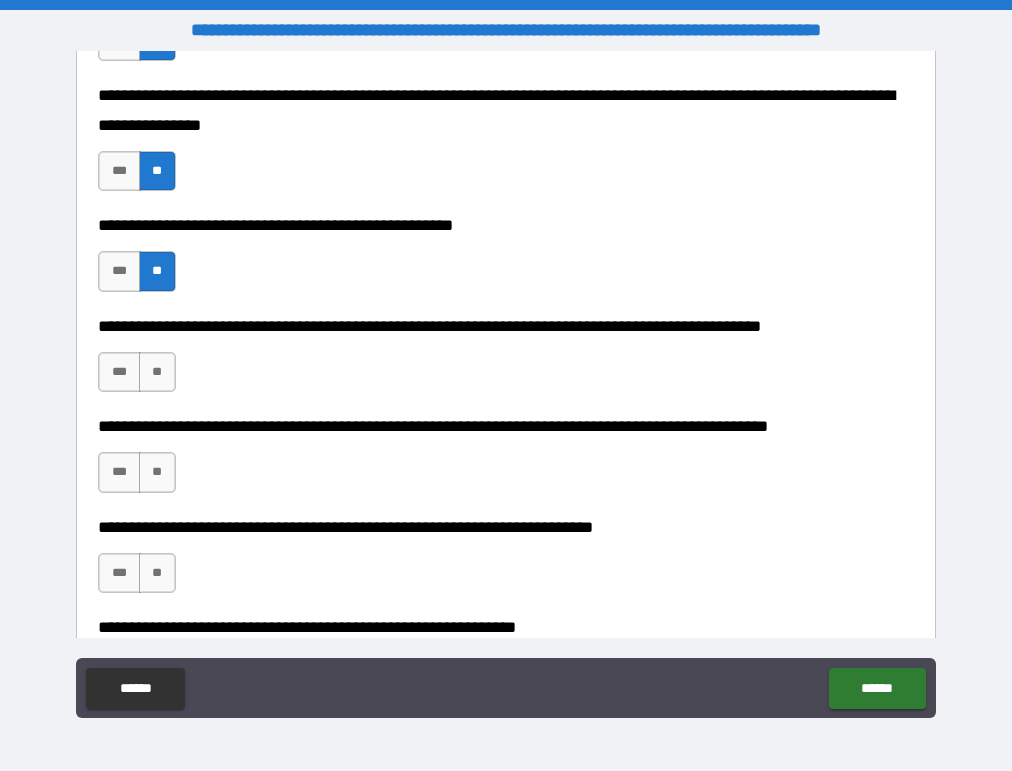 scroll, scrollTop: 6414, scrollLeft: 0, axis: vertical 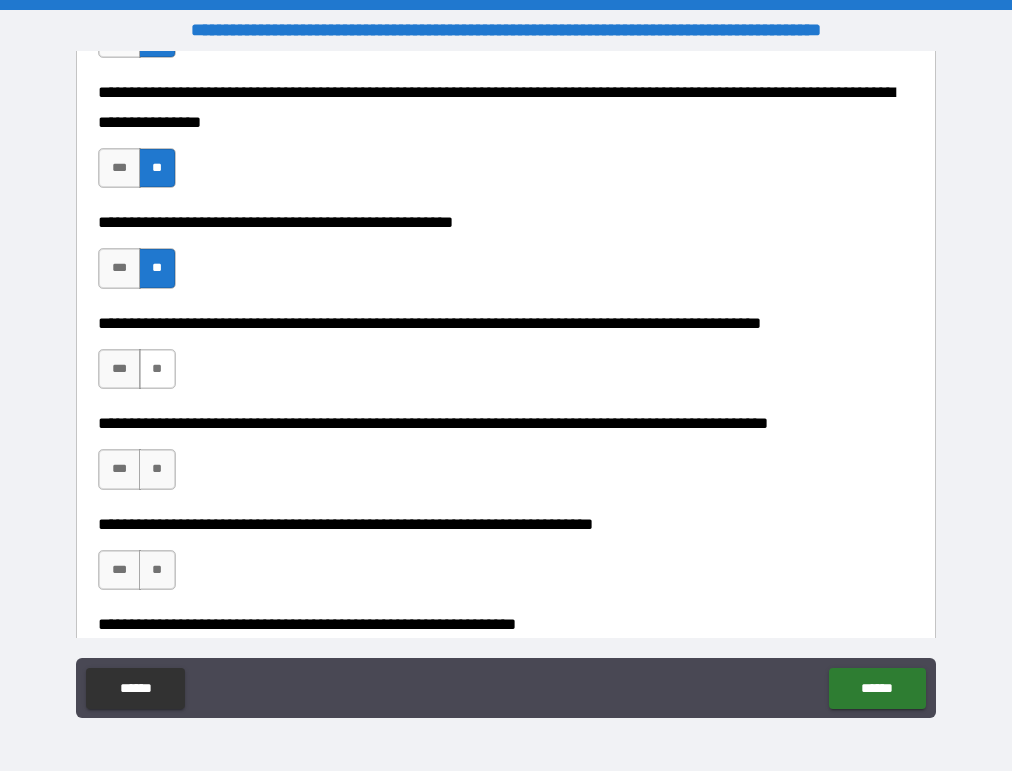 click on "**" at bounding box center [157, 369] 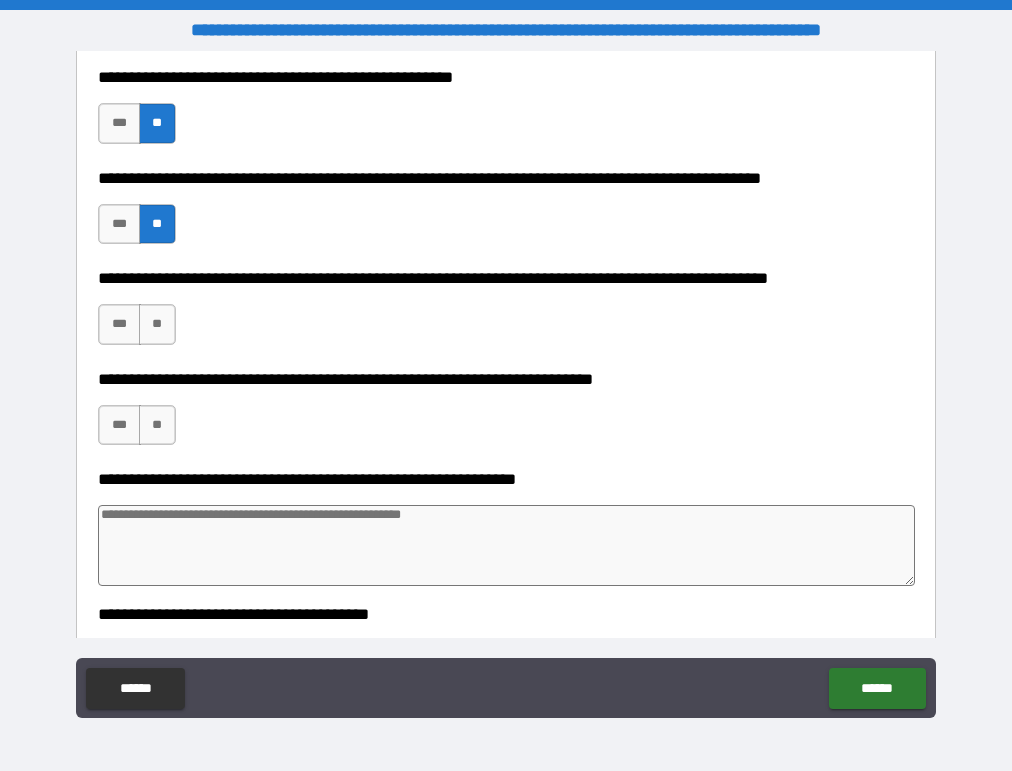 scroll, scrollTop: 6569, scrollLeft: 0, axis: vertical 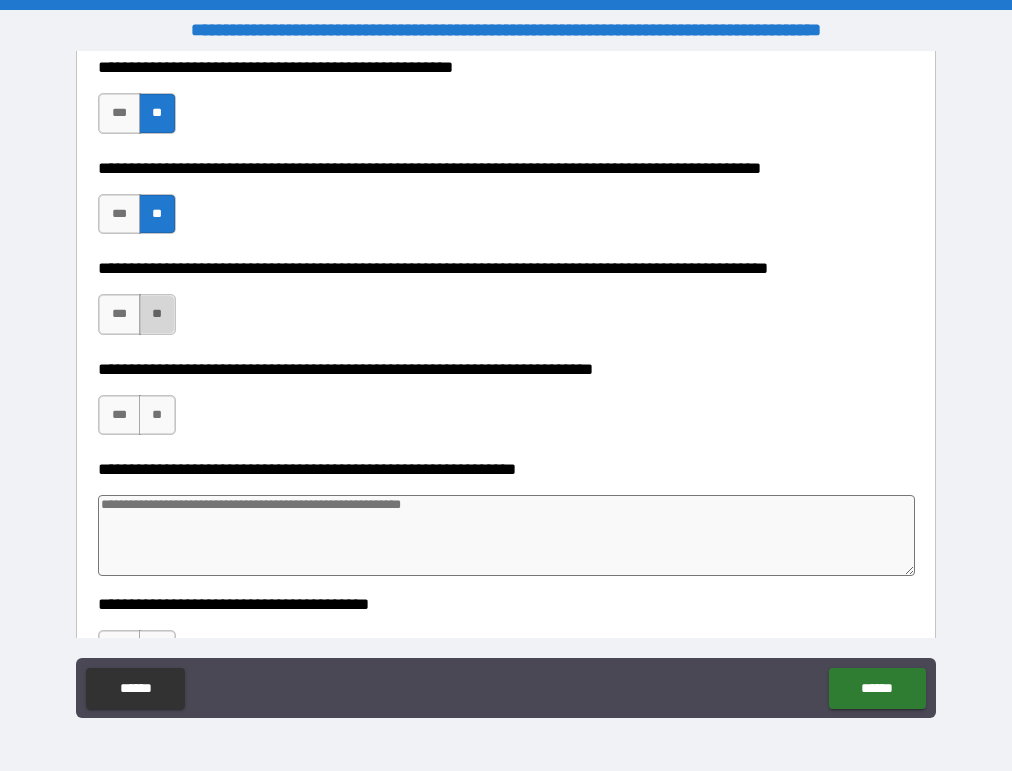 click on "**" at bounding box center [157, 314] 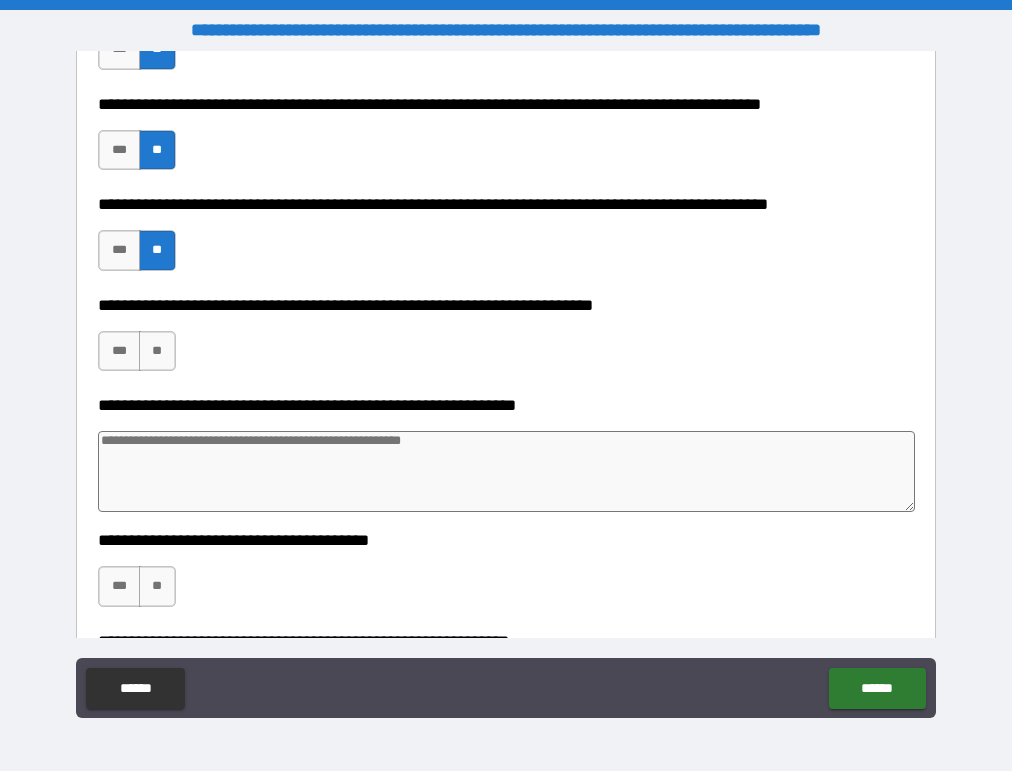 scroll, scrollTop: 6693, scrollLeft: 0, axis: vertical 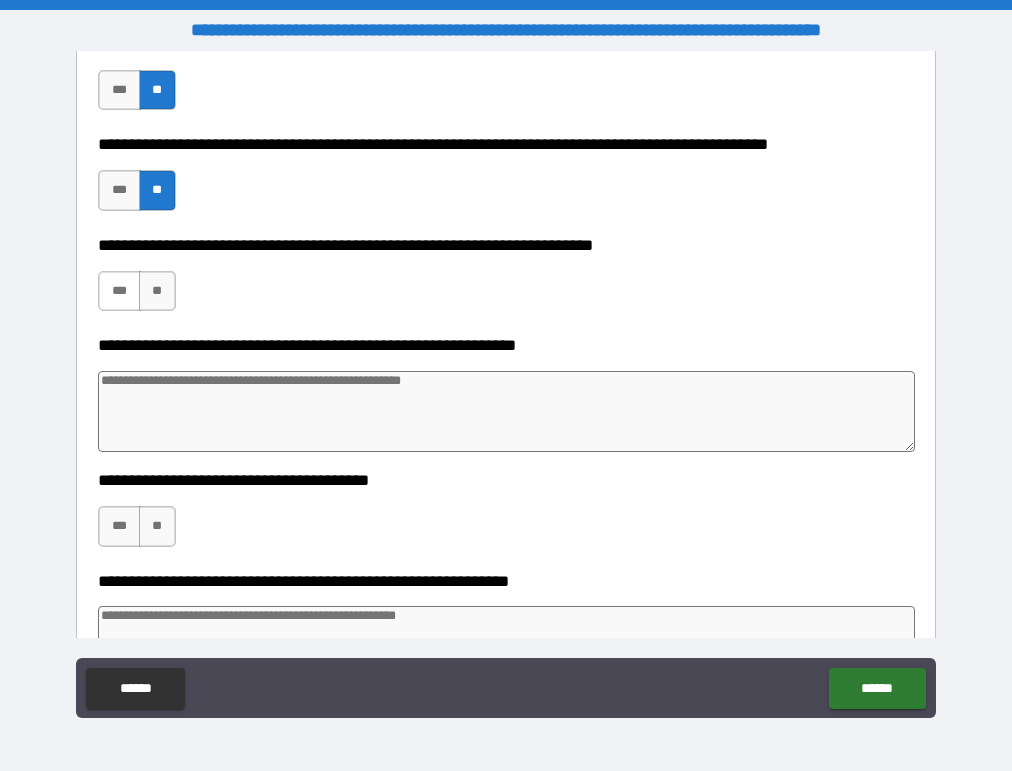 click on "***" at bounding box center [119, 291] 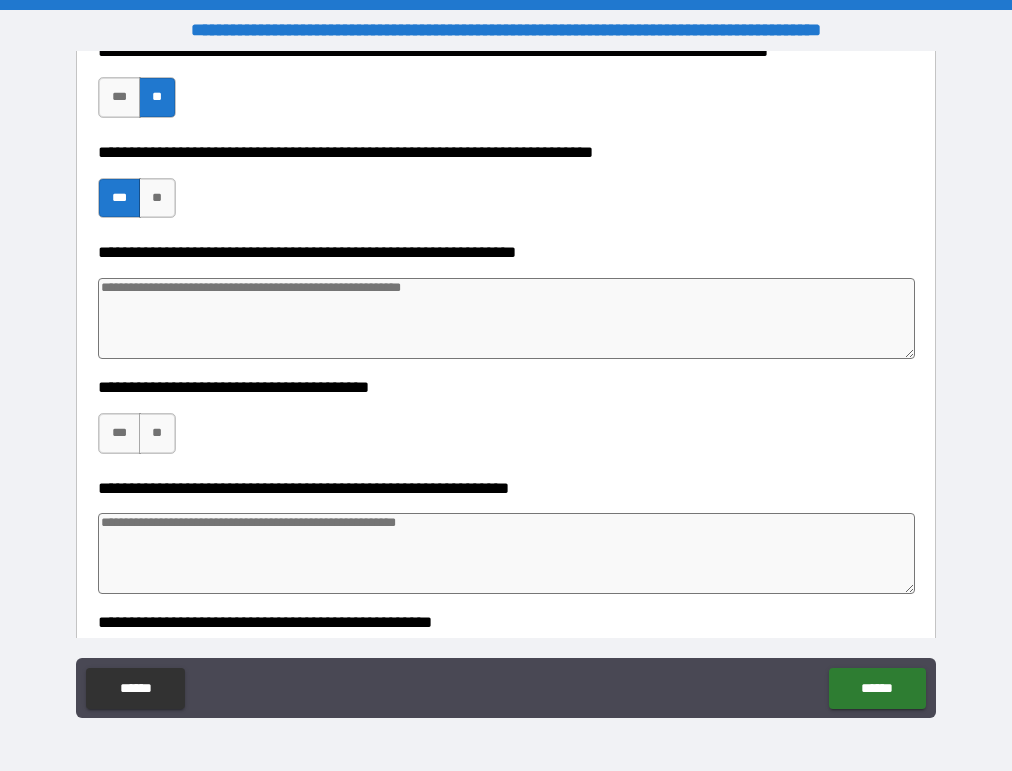 scroll, scrollTop: 6795, scrollLeft: 0, axis: vertical 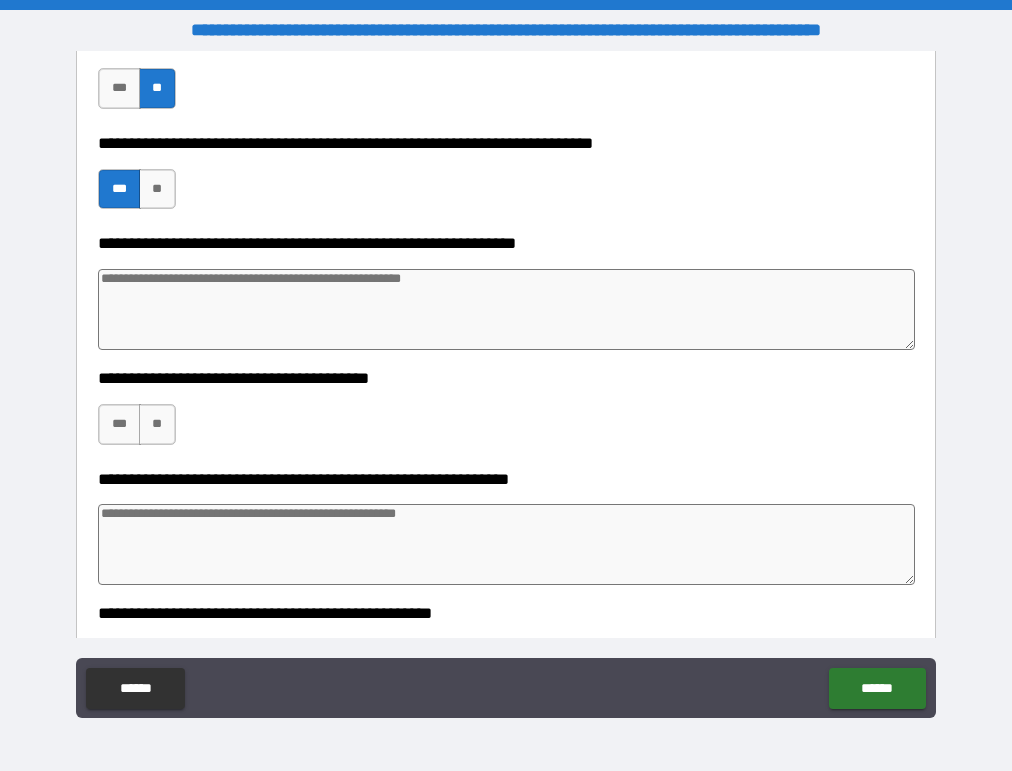 click at bounding box center [506, 309] 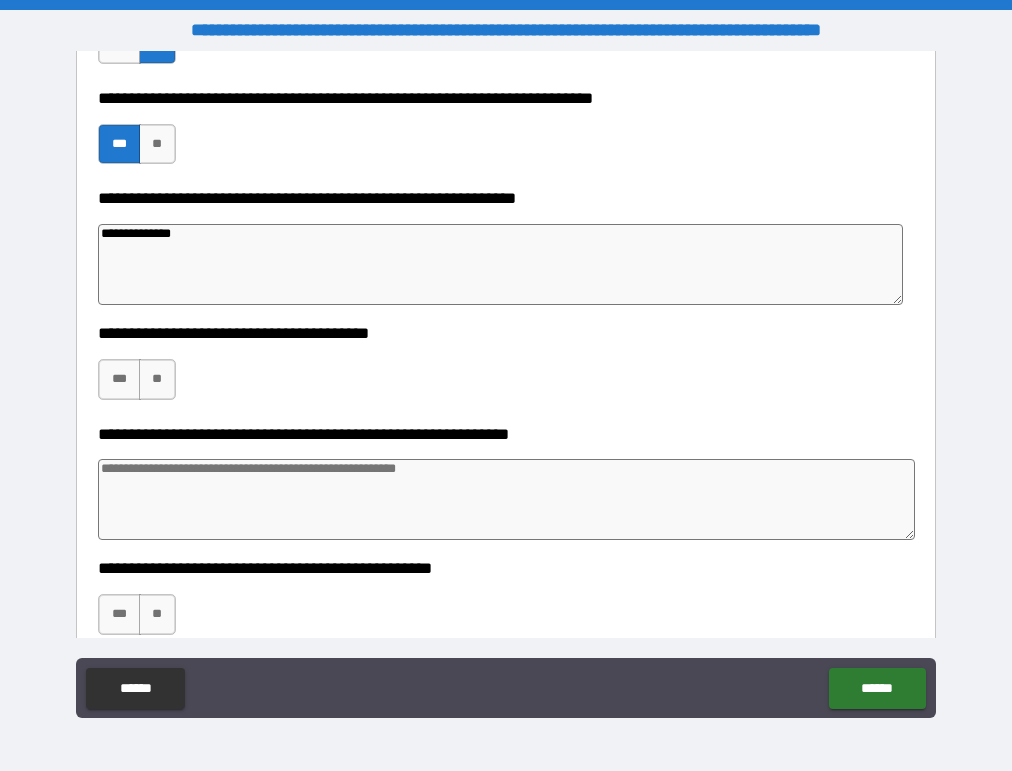 scroll, scrollTop: 6842, scrollLeft: 0, axis: vertical 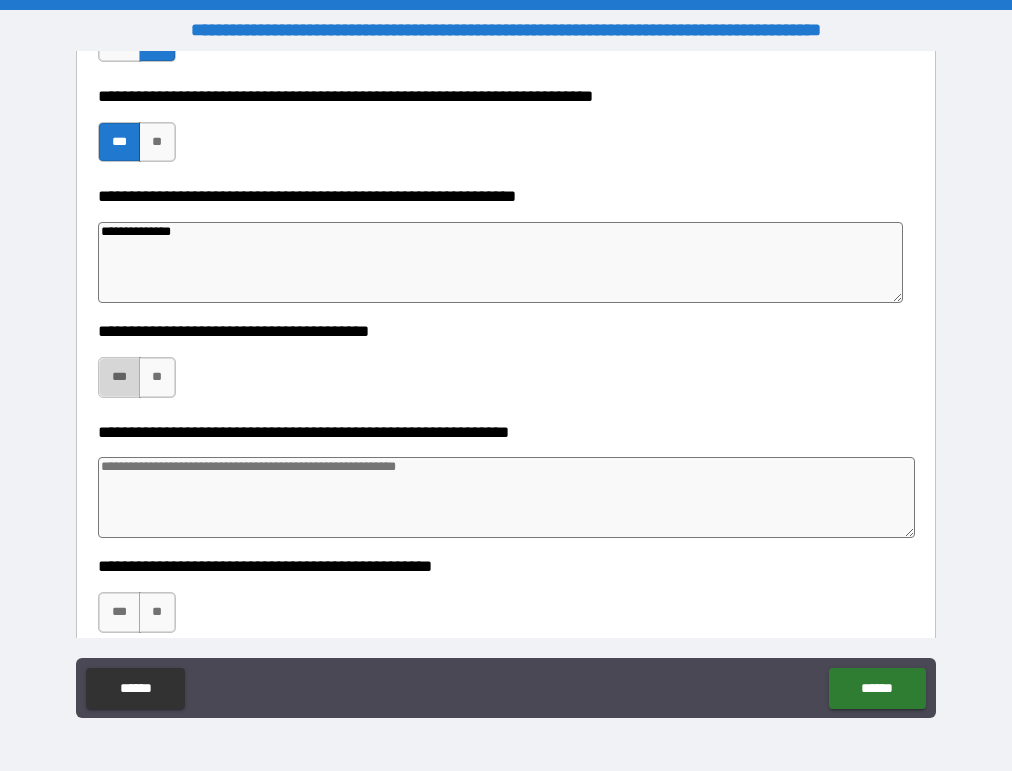 click on "***" at bounding box center [119, 377] 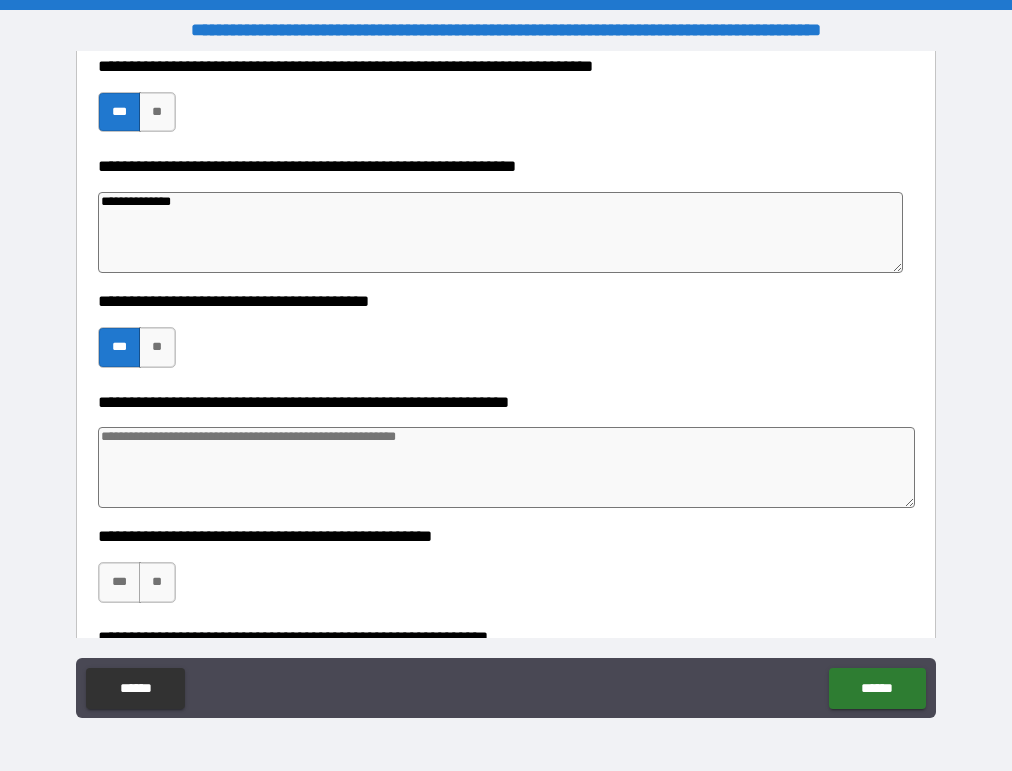 scroll, scrollTop: 6880, scrollLeft: 0, axis: vertical 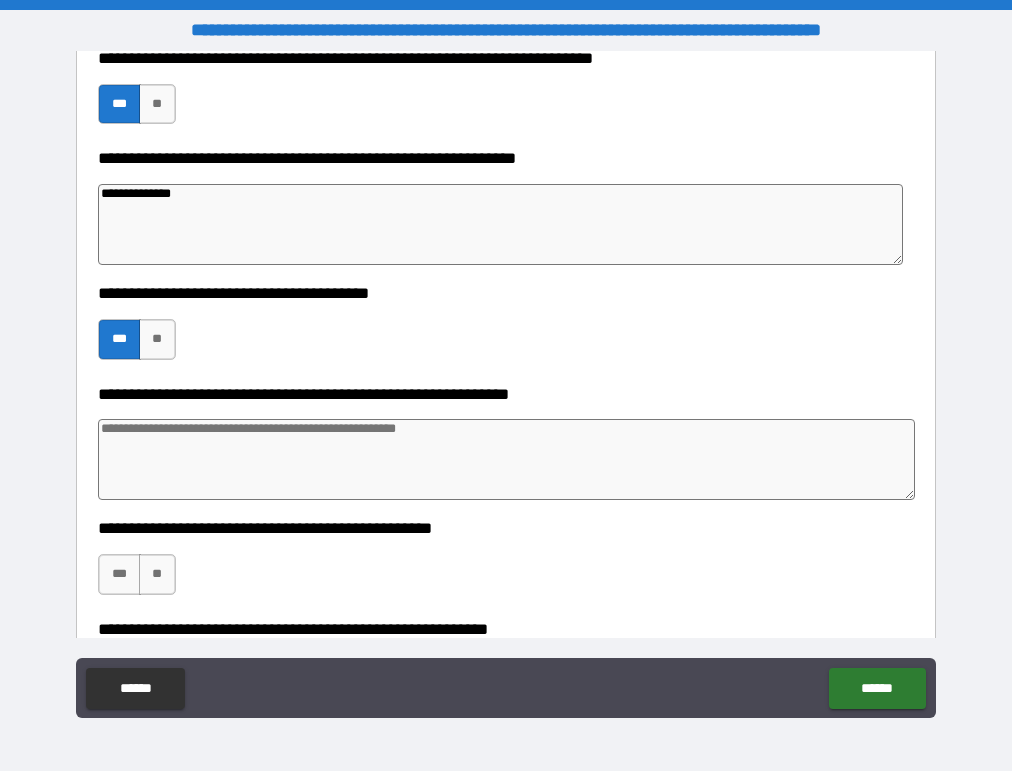 click at bounding box center [506, 459] 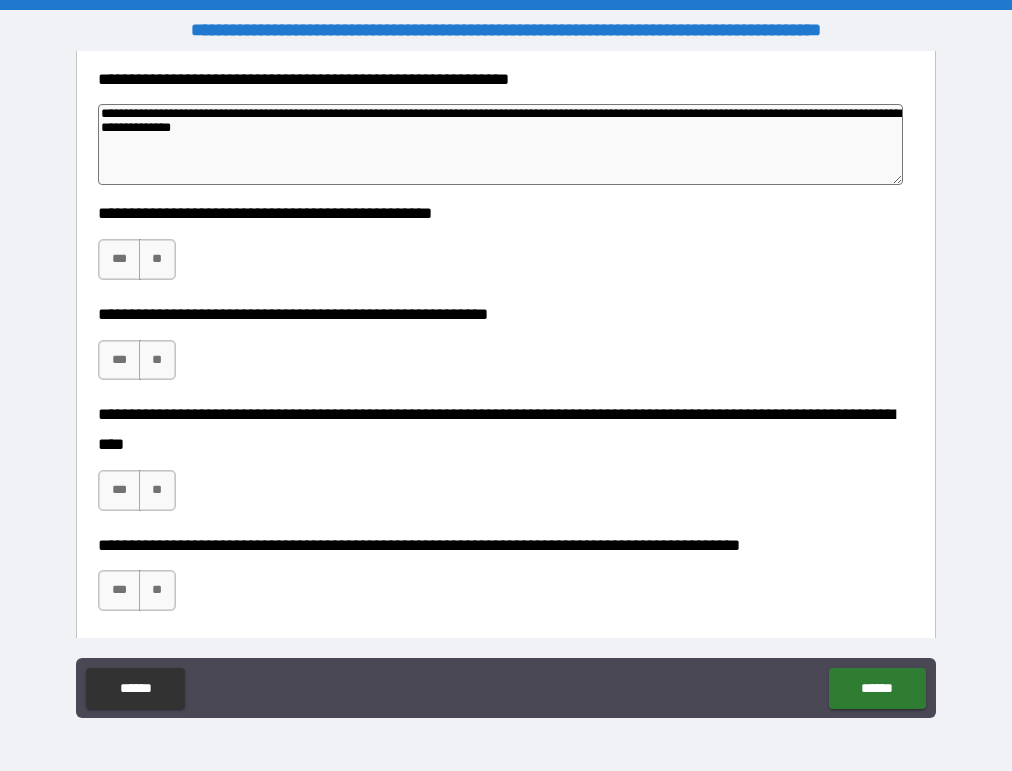 scroll, scrollTop: 7202, scrollLeft: 0, axis: vertical 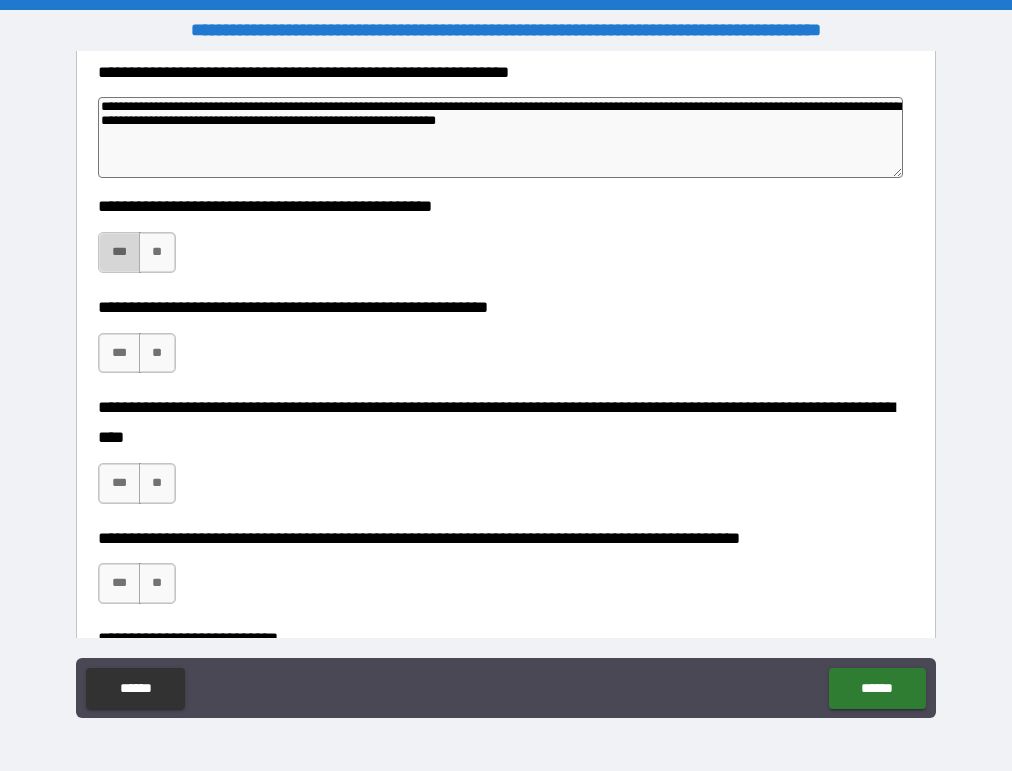 click on "***" at bounding box center [119, 252] 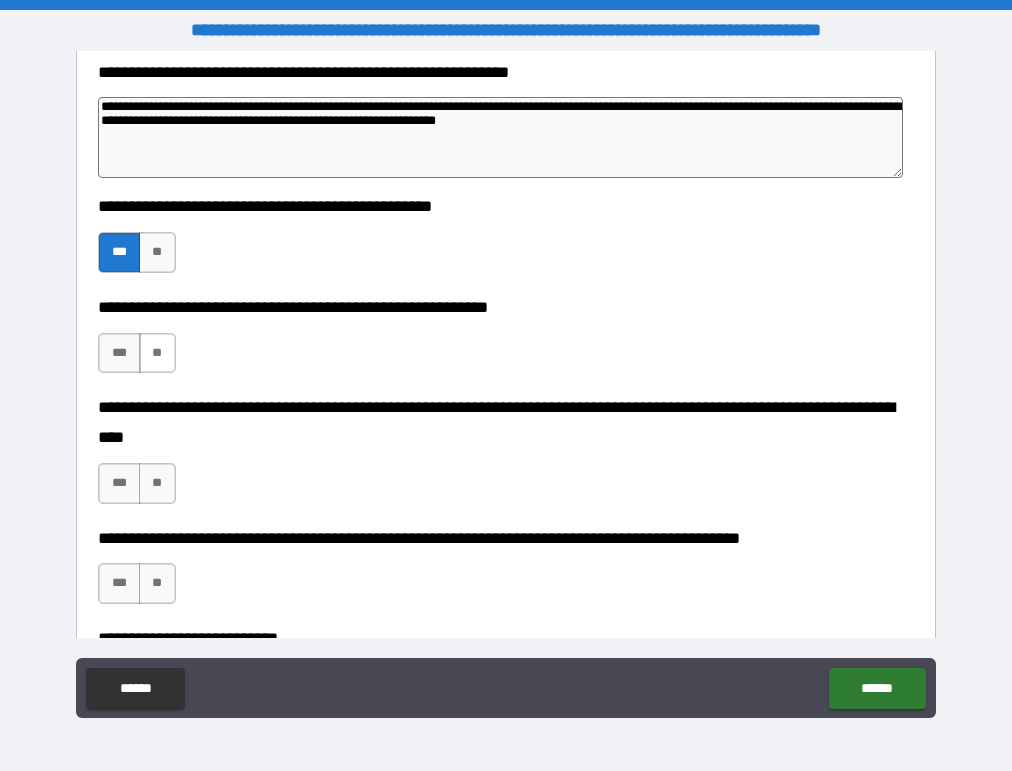 click on "**" at bounding box center [157, 353] 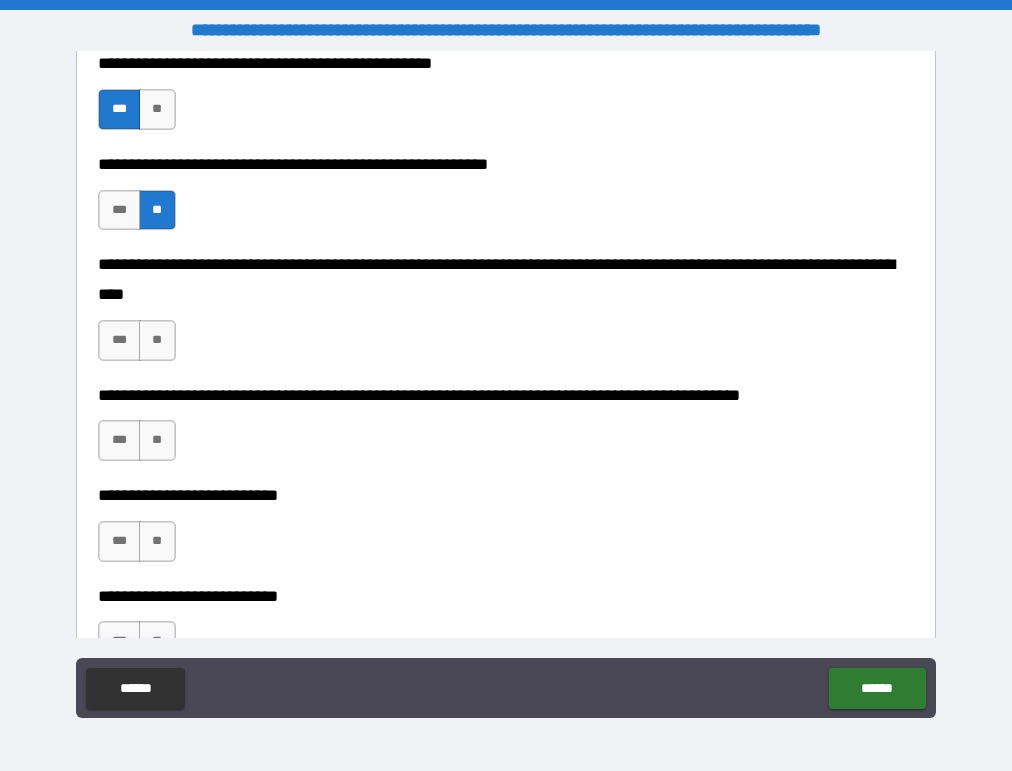 scroll, scrollTop: 7352, scrollLeft: 0, axis: vertical 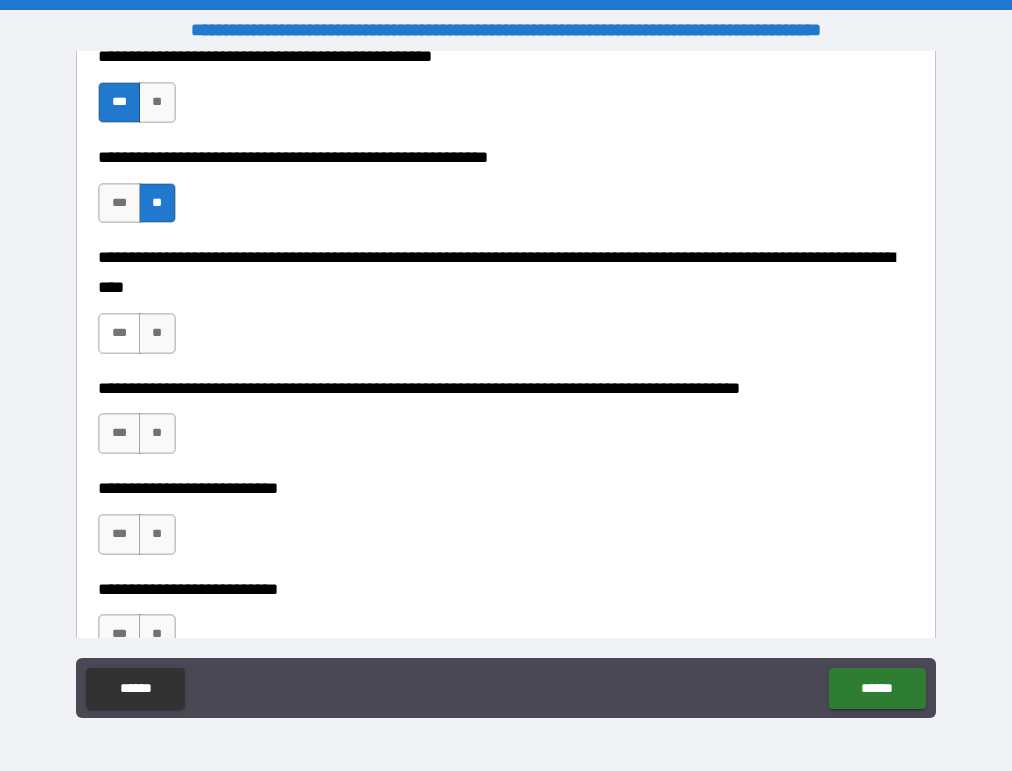 click on "***" at bounding box center [119, 333] 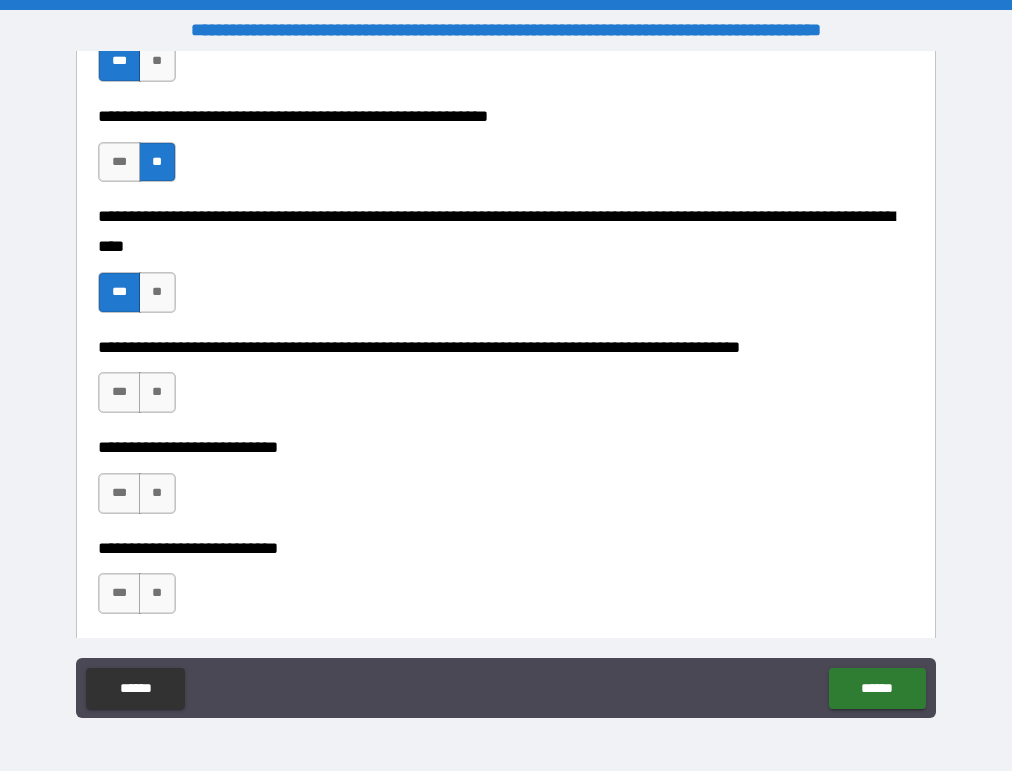 scroll, scrollTop: 7402, scrollLeft: 0, axis: vertical 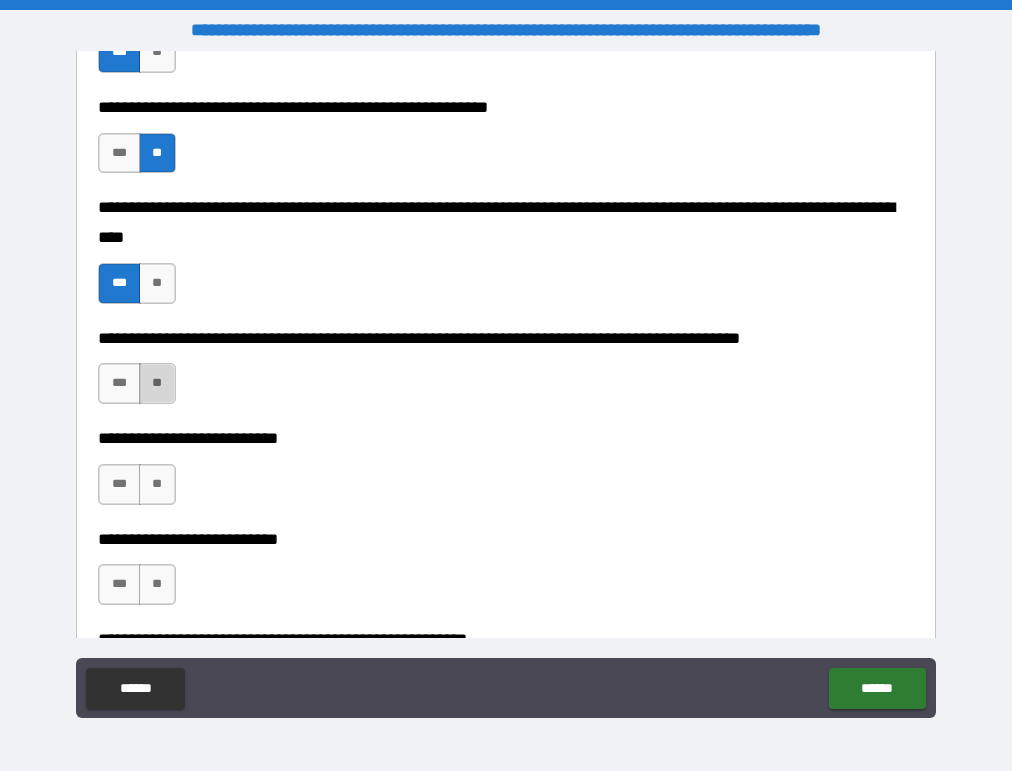 click on "**" at bounding box center [157, 383] 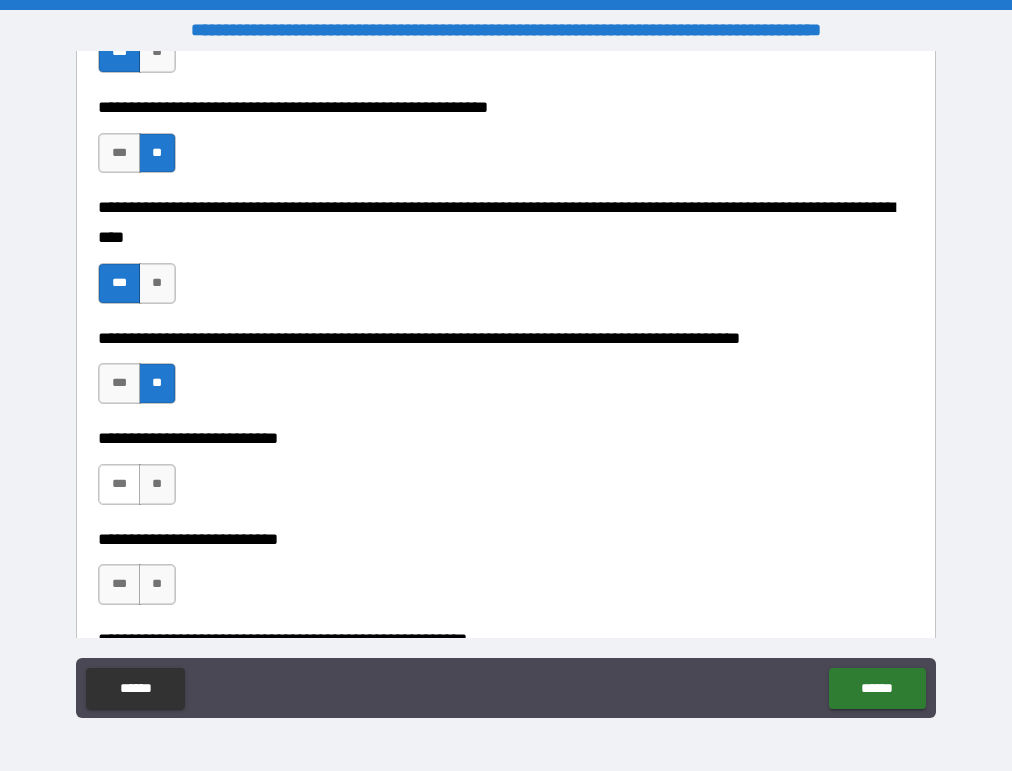 click on "***" at bounding box center (119, 484) 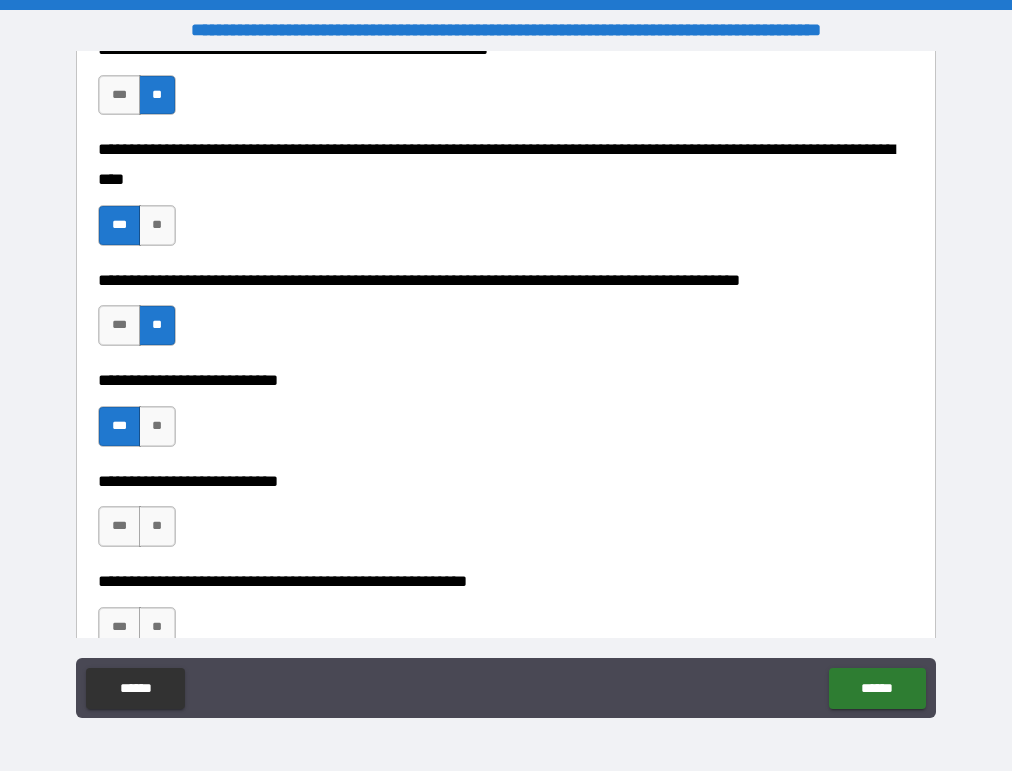 scroll, scrollTop: 7496, scrollLeft: 0, axis: vertical 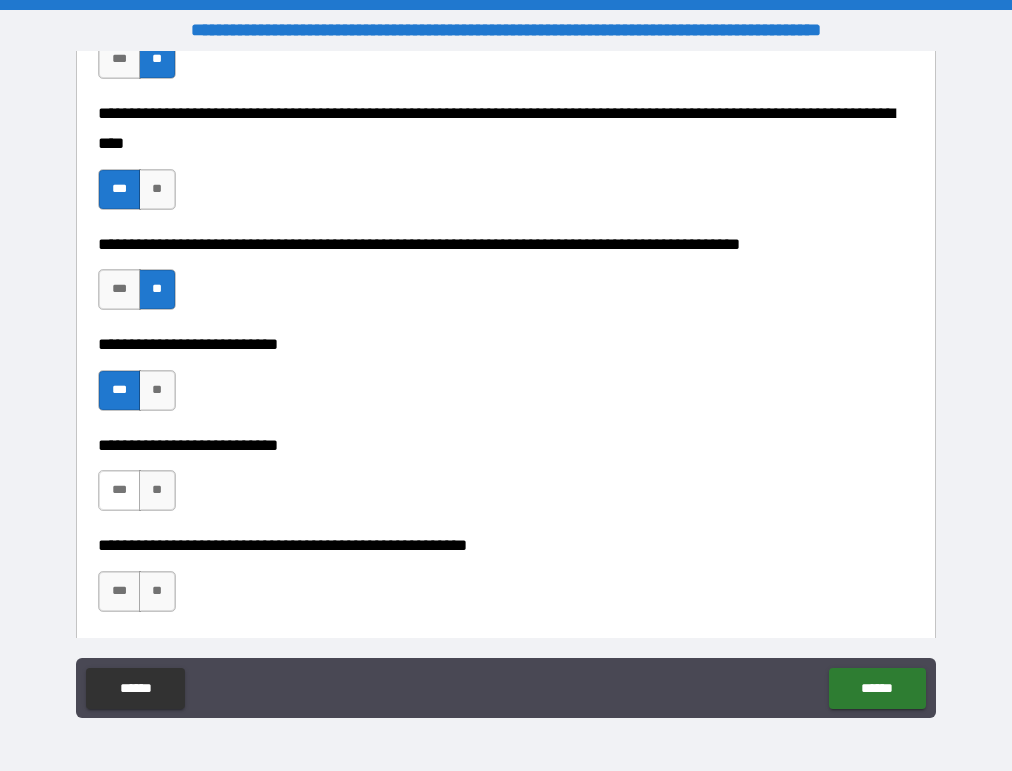 click on "***" at bounding box center (119, 490) 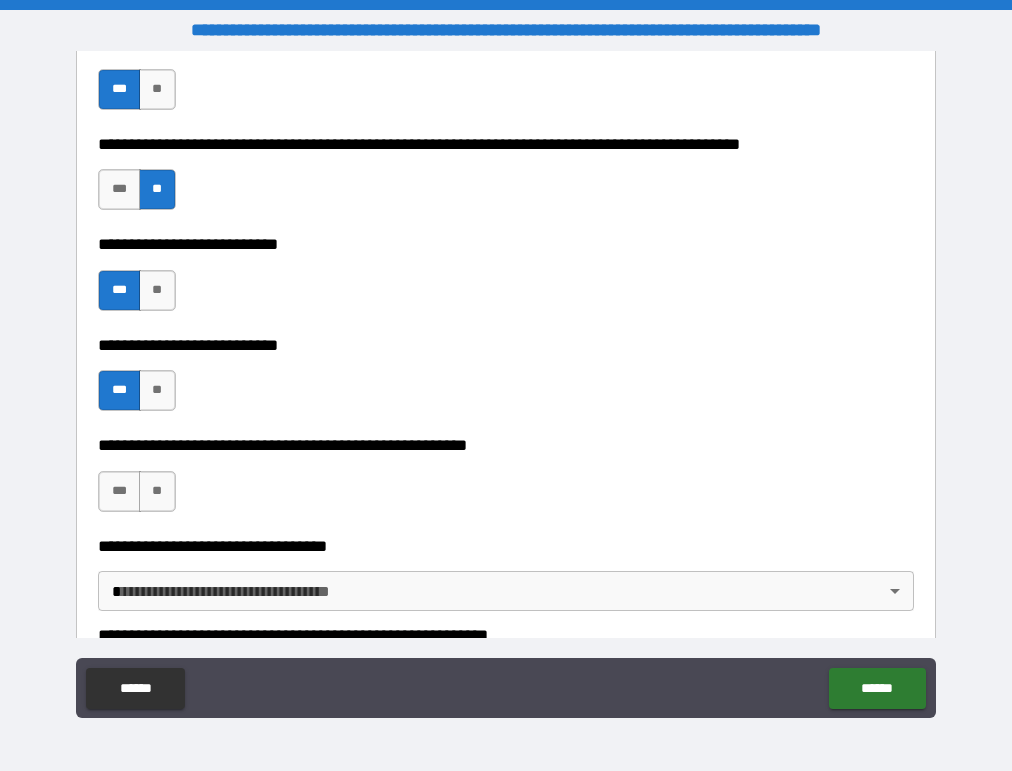 scroll, scrollTop: 7614, scrollLeft: 0, axis: vertical 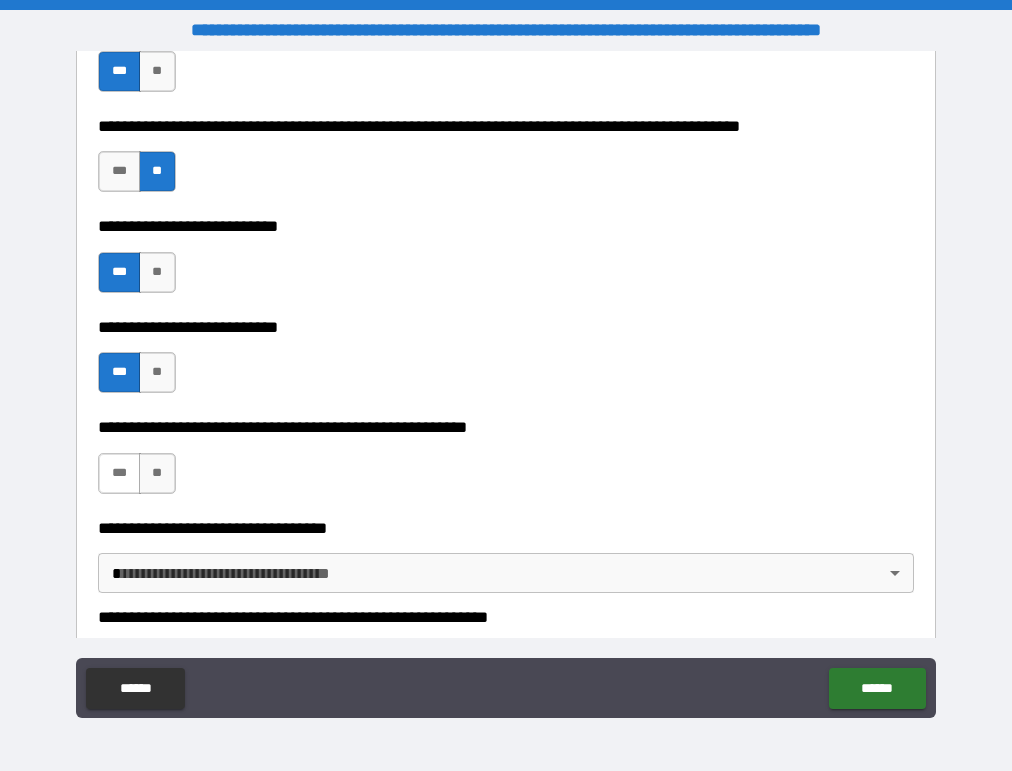 click on "***" at bounding box center [119, 473] 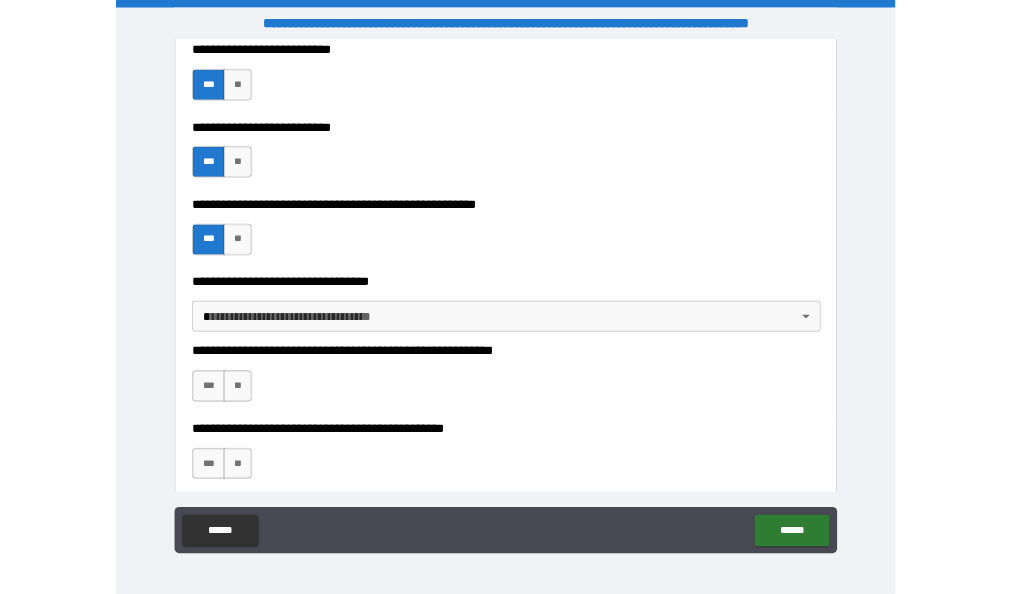 scroll, scrollTop: 7781, scrollLeft: 0, axis: vertical 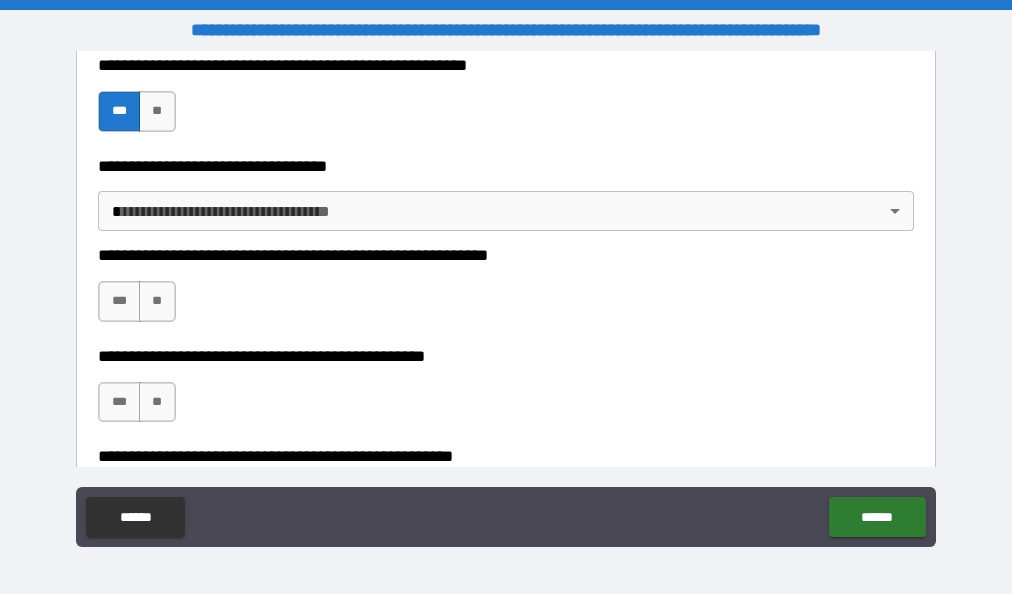 click on "**********" at bounding box center (506, 297) 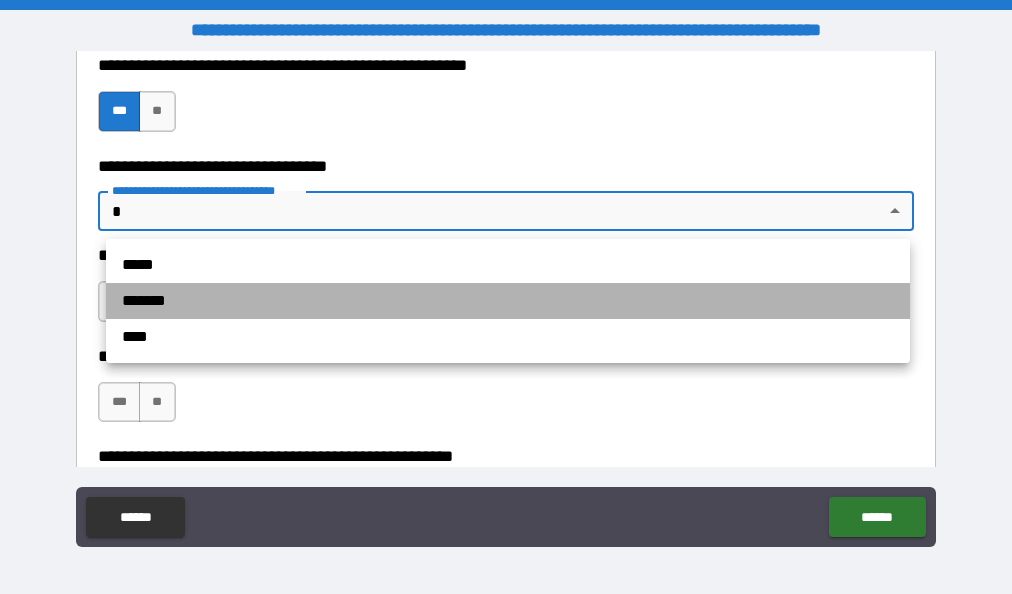 click on "*******" at bounding box center [508, 301] 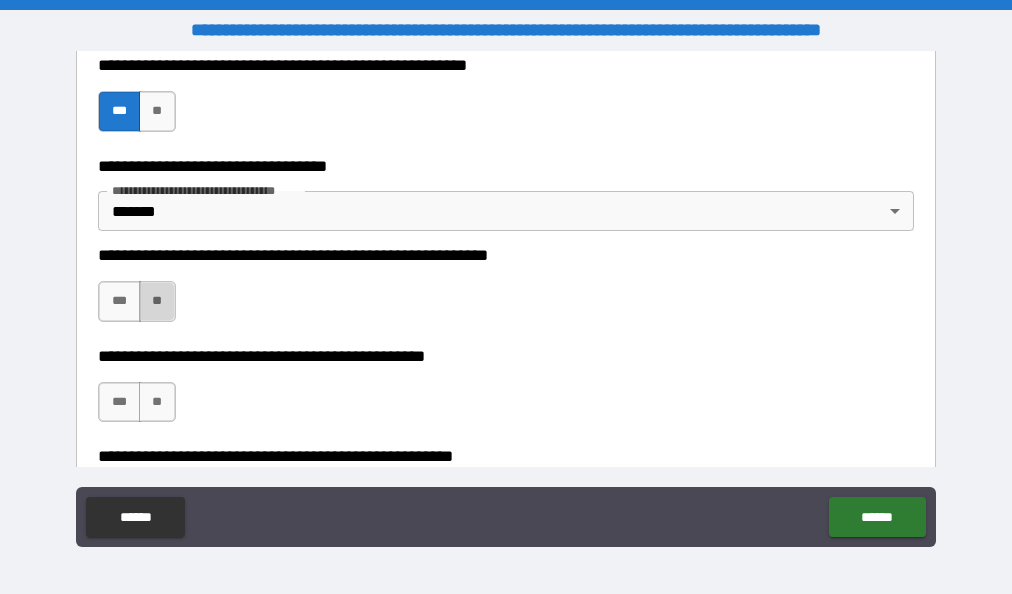 click on "**" at bounding box center (157, 301) 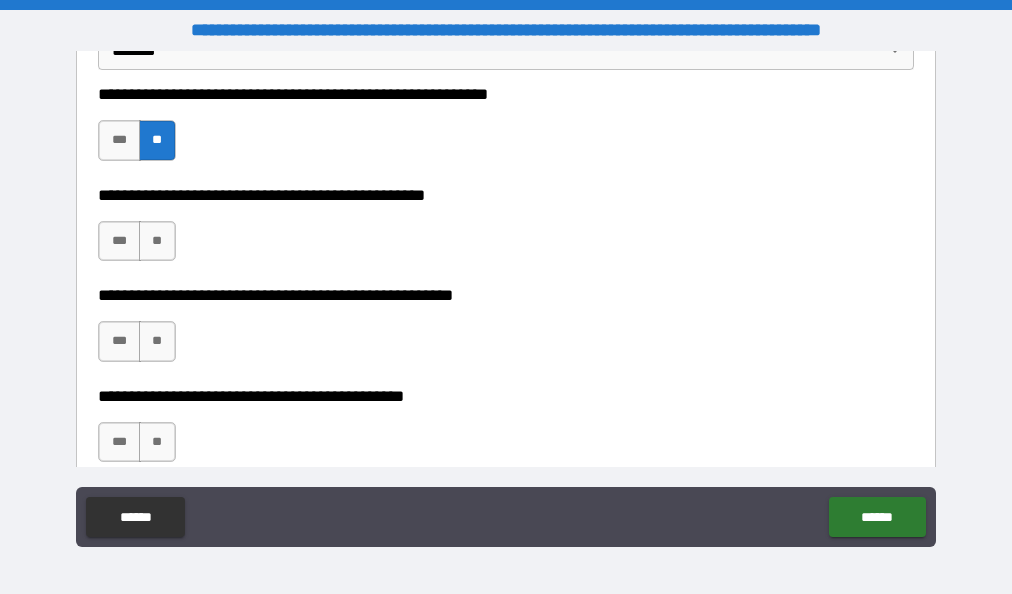 scroll, scrollTop: 8145, scrollLeft: 0, axis: vertical 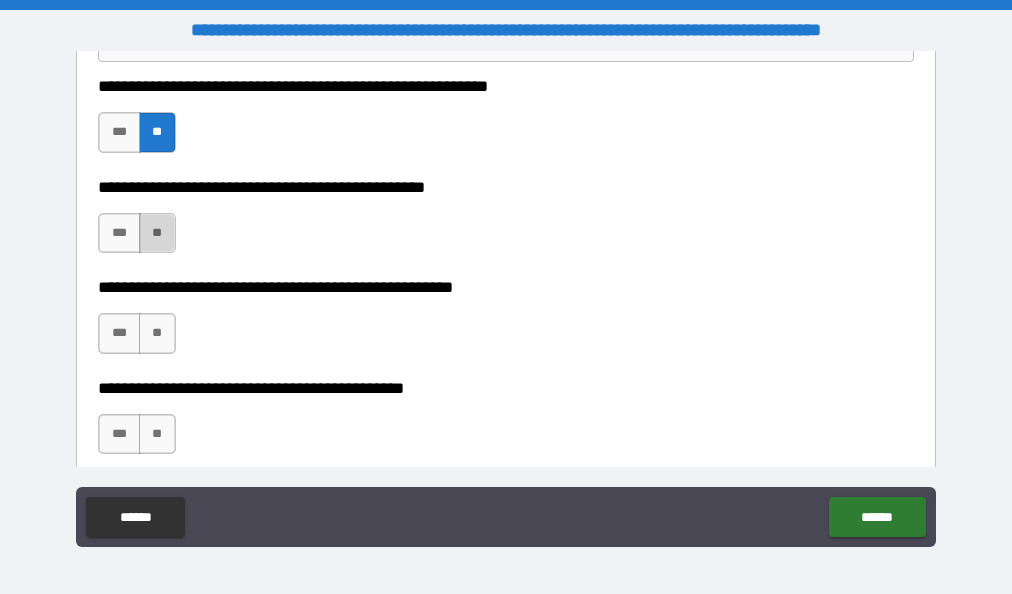 click on "**" at bounding box center (157, 233) 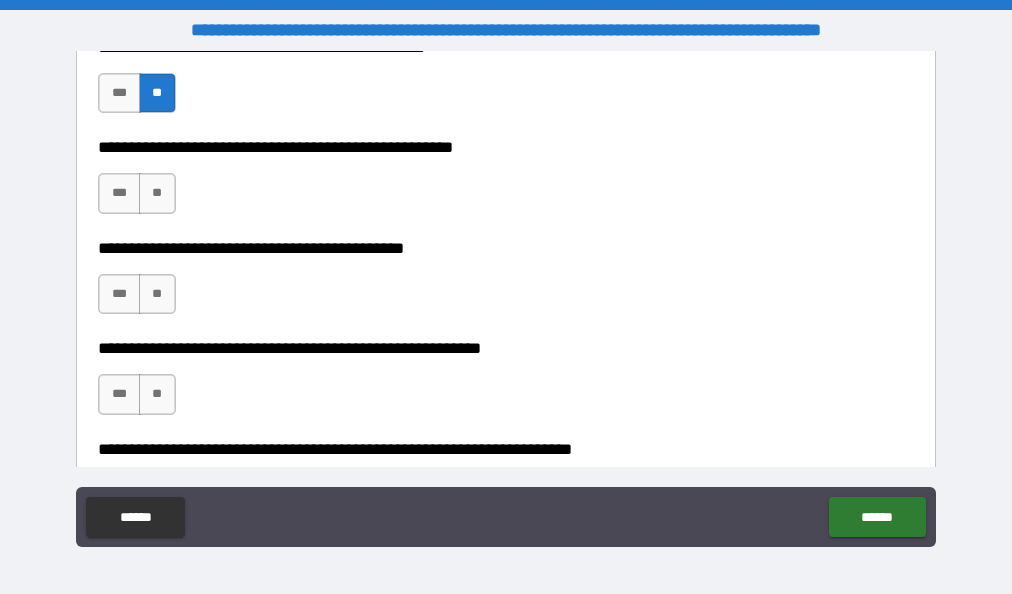 scroll, scrollTop: 8294, scrollLeft: 0, axis: vertical 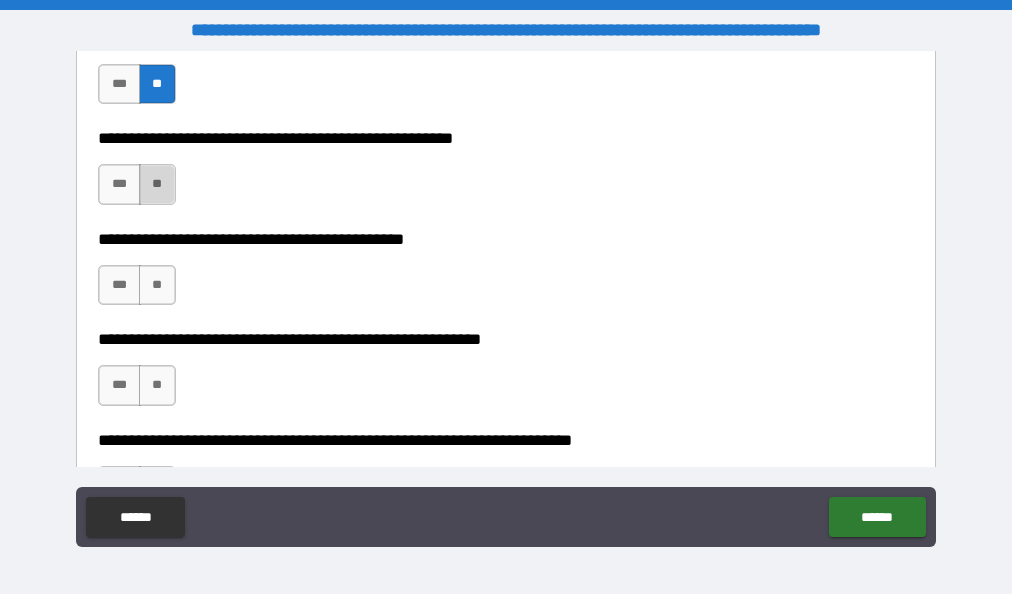 click on "**" at bounding box center [157, 184] 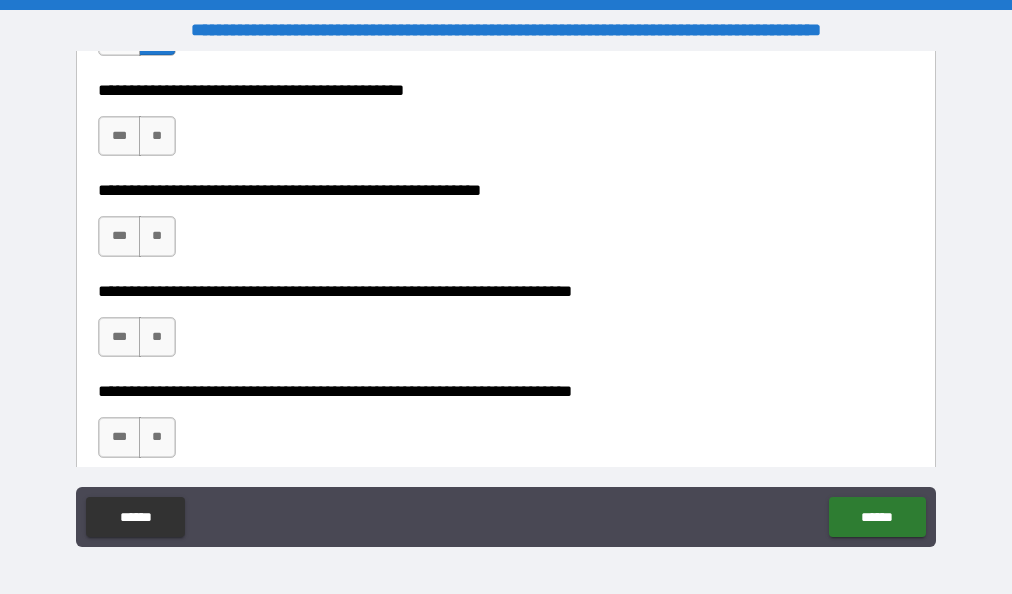 scroll, scrollTop: 8455, scrollLeft: 0, axis: vertical 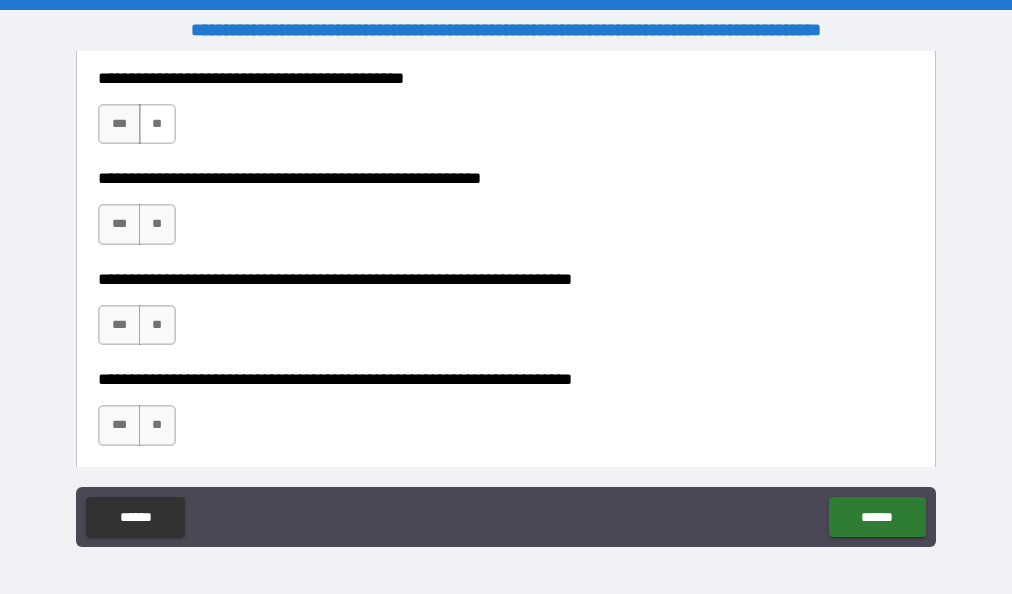 click on "**" at bounding box center [157, 124] 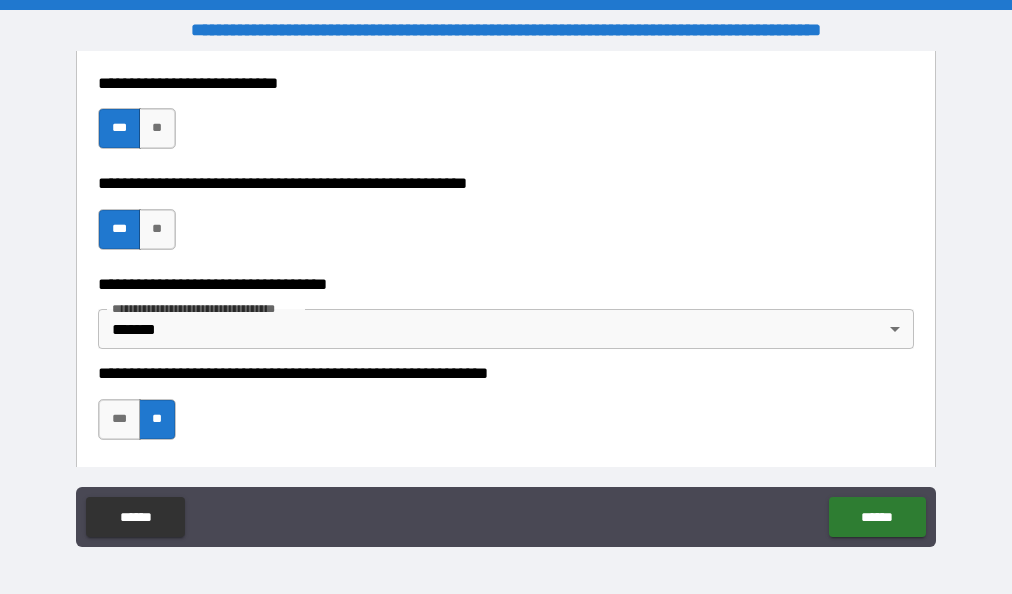 scroll, scrollTop: 7859, scrollLeft: 0, axis: vertical 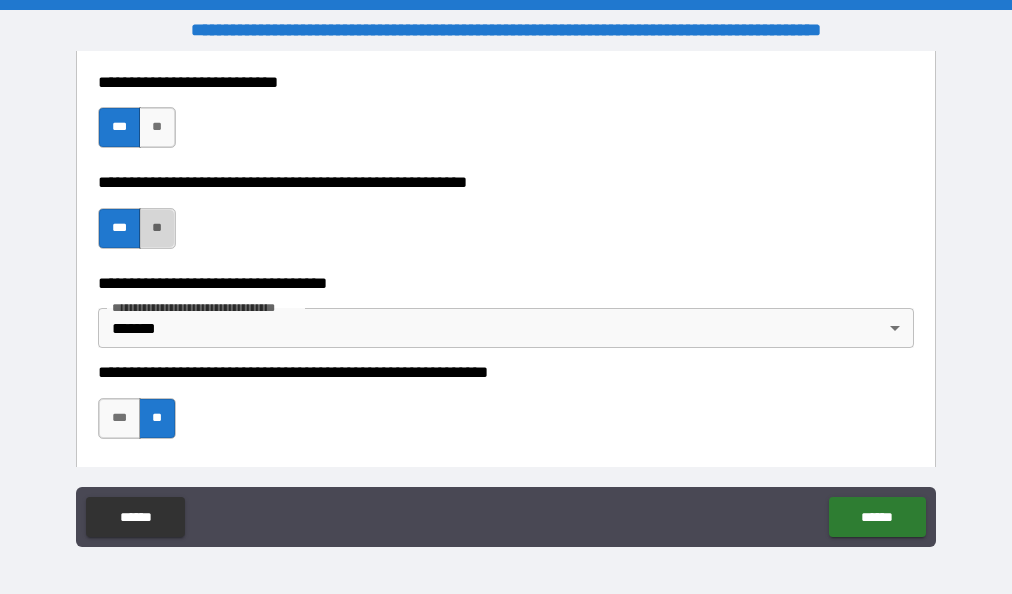 click on "**" at bounding box center [157, 228] 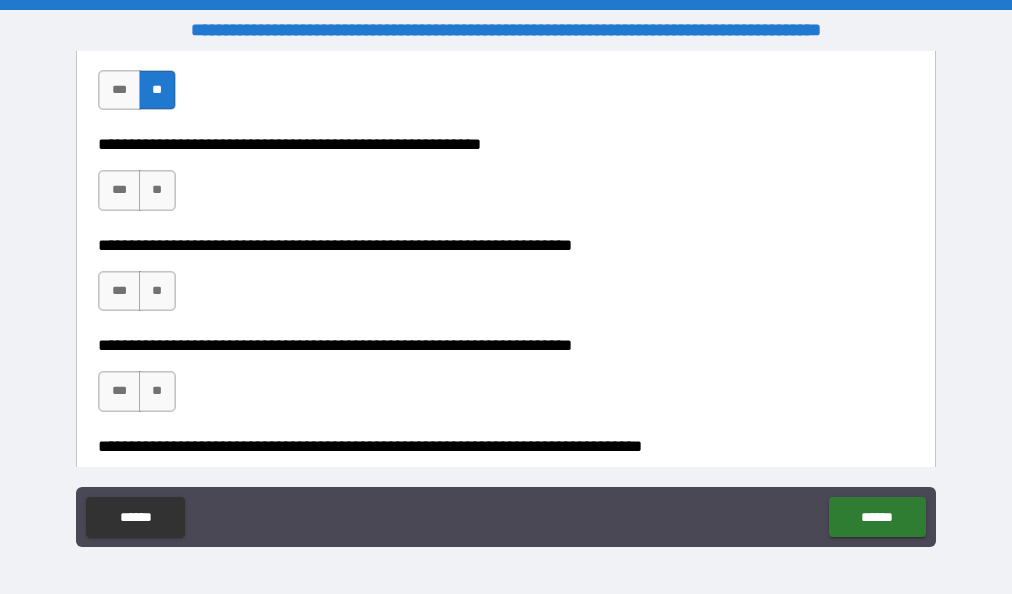 scroll, scrollTop: 8495, scrollLeft: 0, axis: vertical 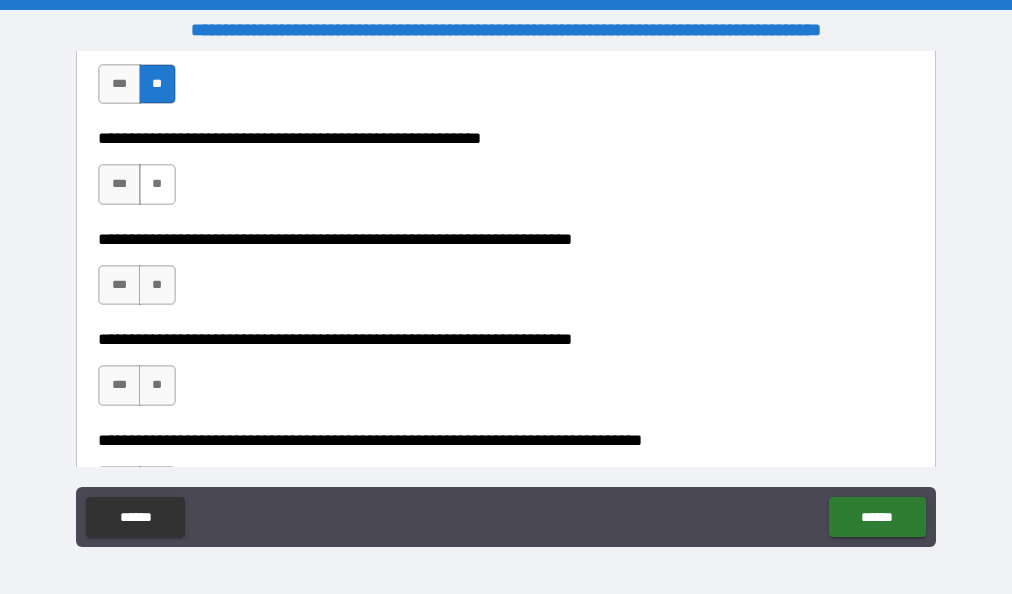 click on "**" at bounding box center [157, 184] 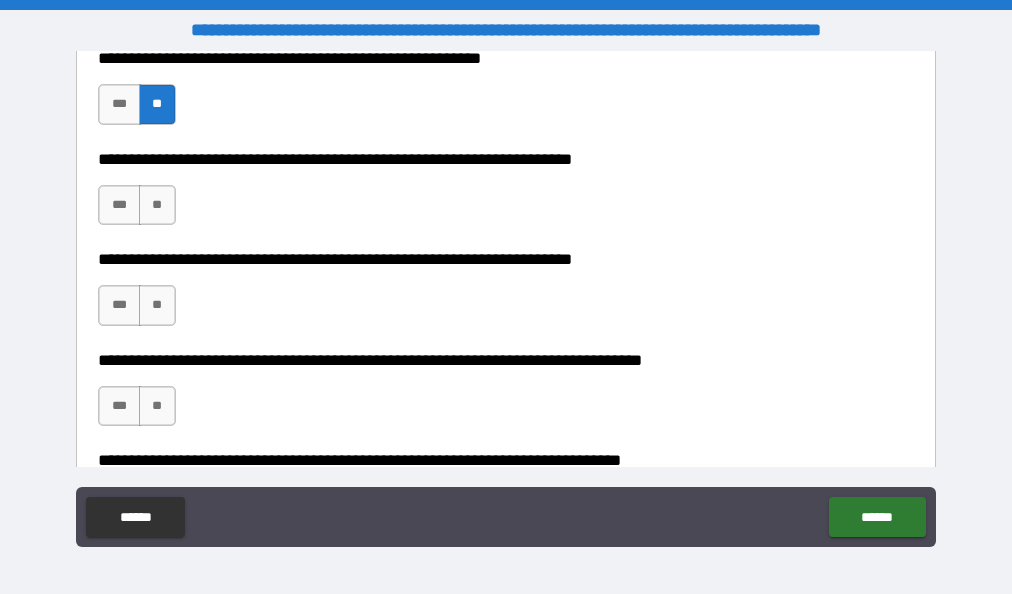 scroll, scrollTop: 8581, scrollLeft: 0, axis: vertical 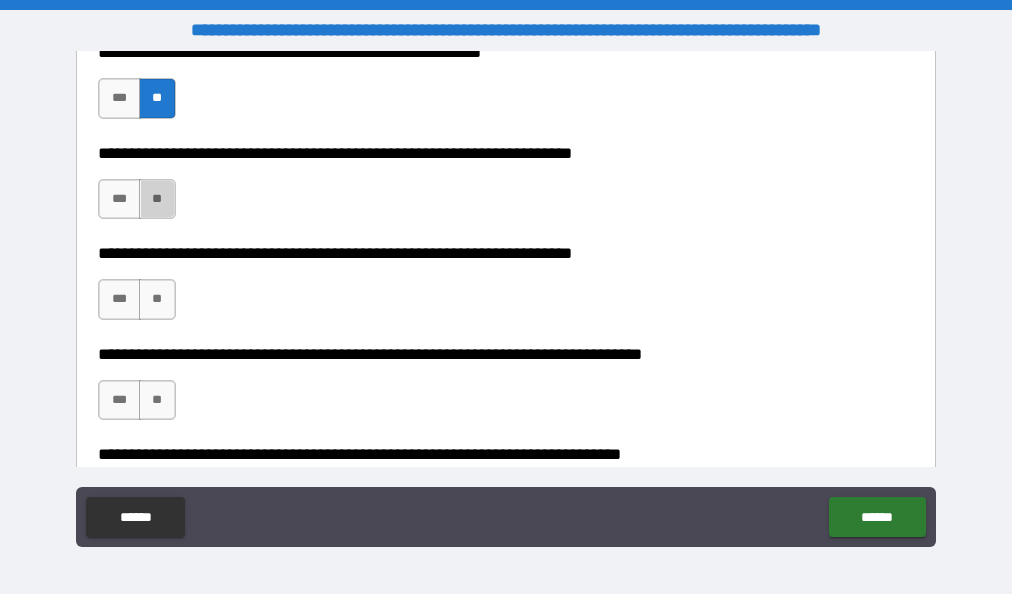 click on "**" at bounding box center [157, 199] 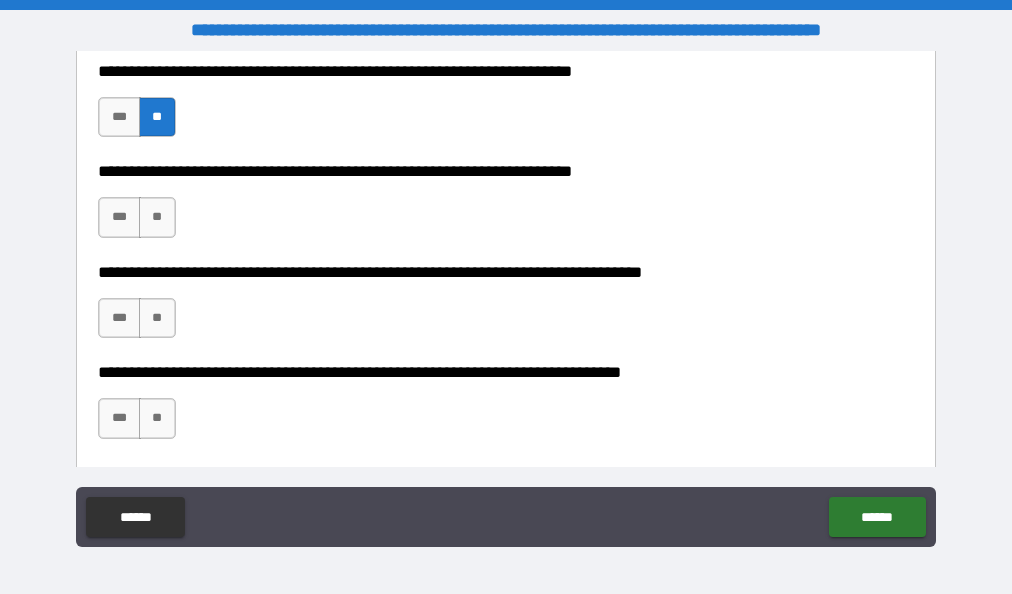 scroll, scrollTop: 8669, scrollLeft: 0, axis: vertical 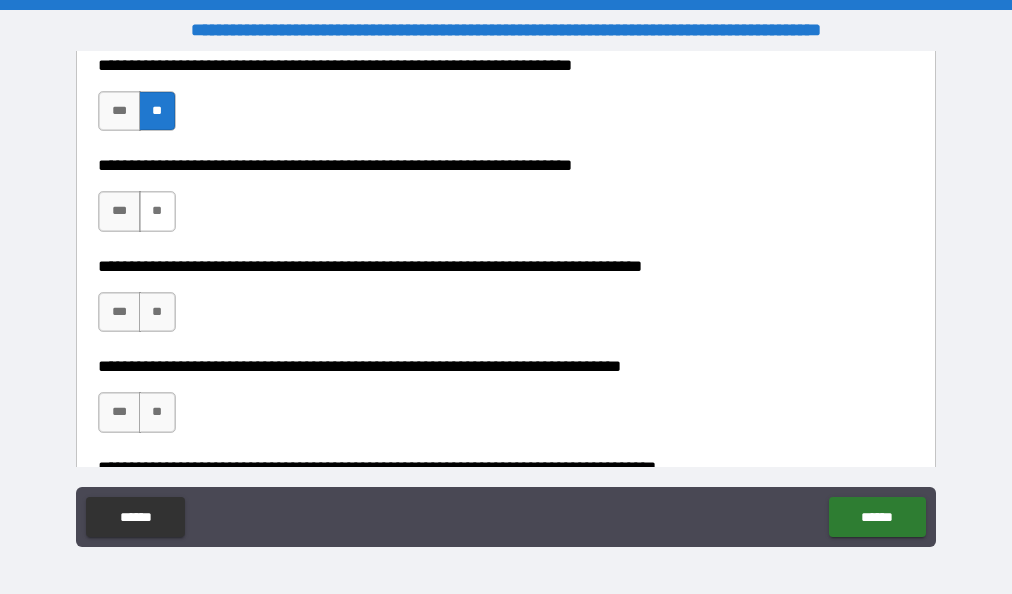 click on "**" at bounding box center (157, 211) 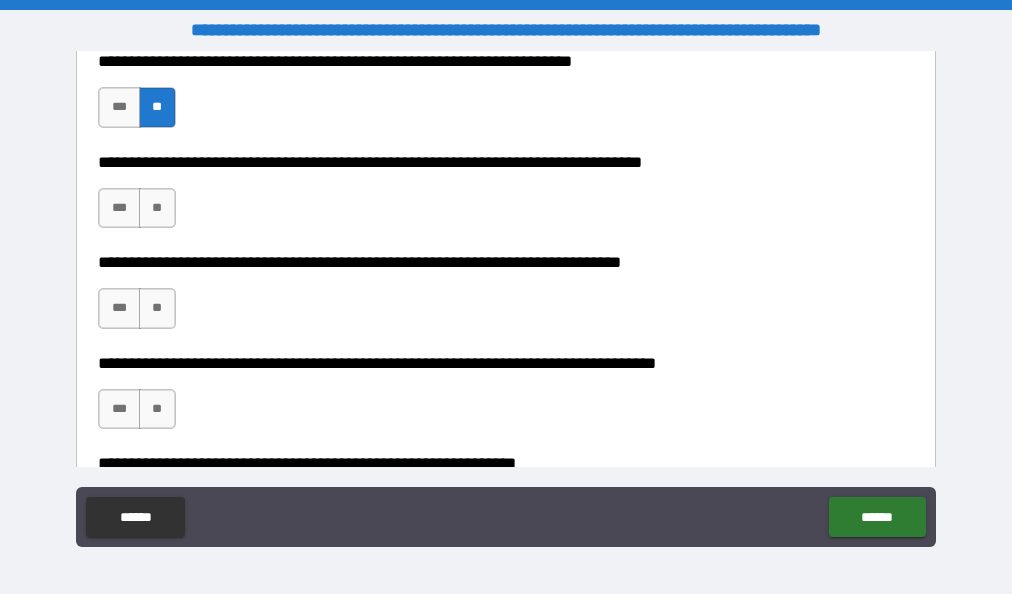 scroll, scrollTop: 8801, scrollLeft: 0, axis: vertical 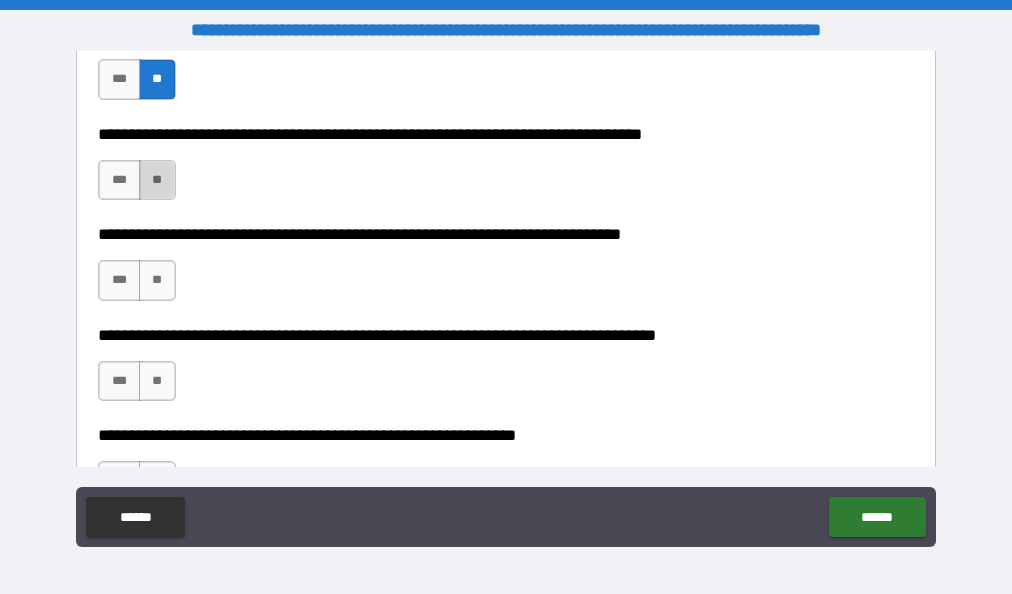 click on "**" at bounding box center [157, 180] 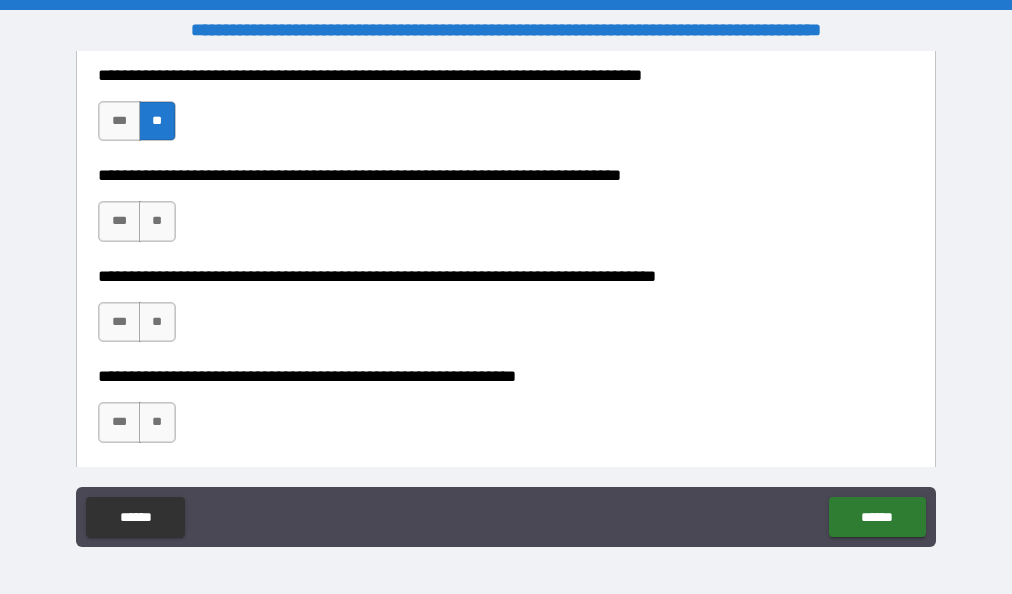 scroll, scrollTop: 8861, scrollLeft: 0, axis: vertical 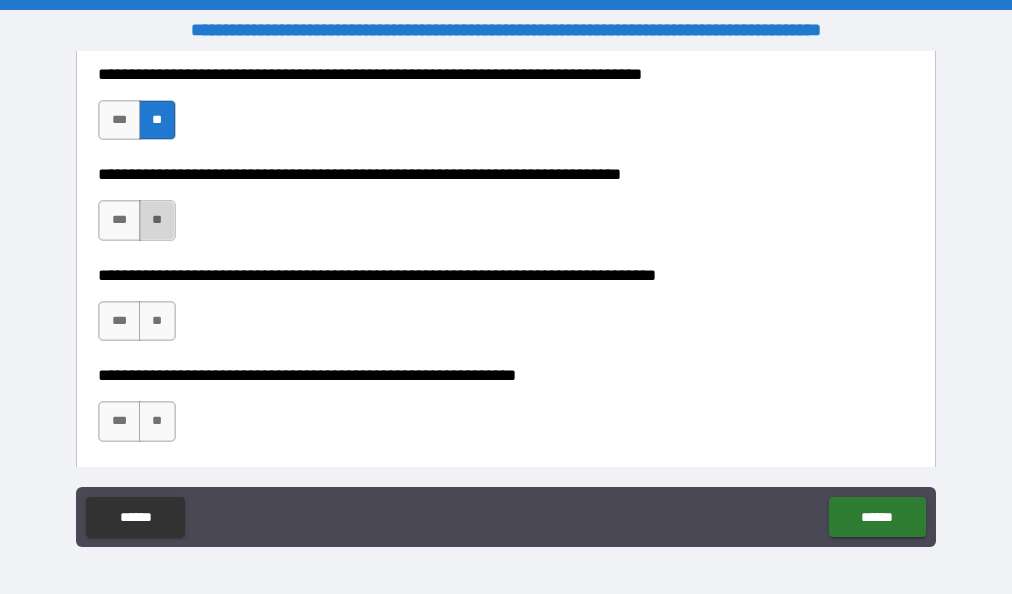 click on "**" at bounding box center [157, 220] 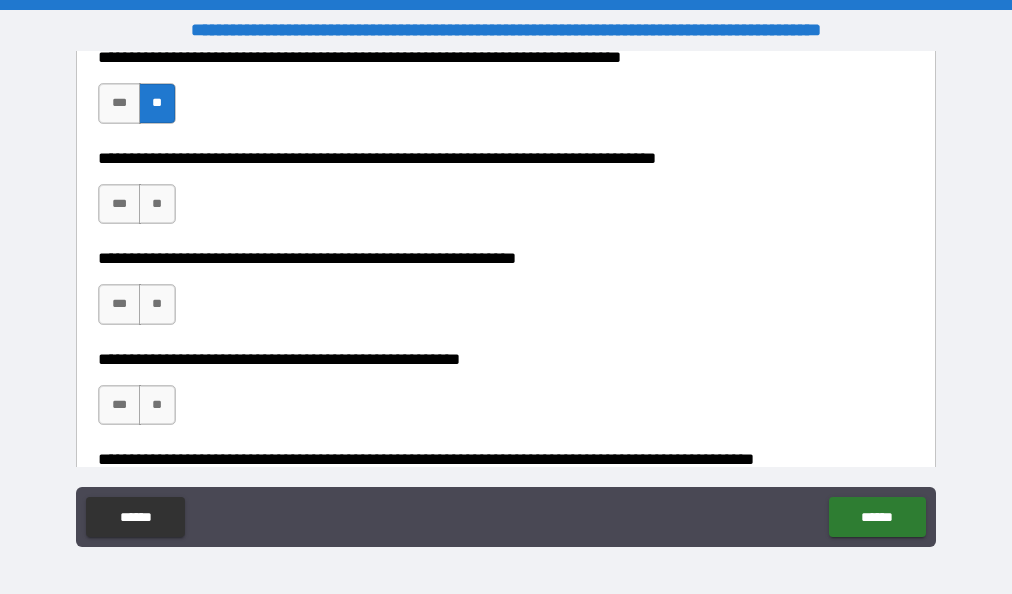 scroll, scrollTop: 8980, scrollLeft: 0, axis: vertical 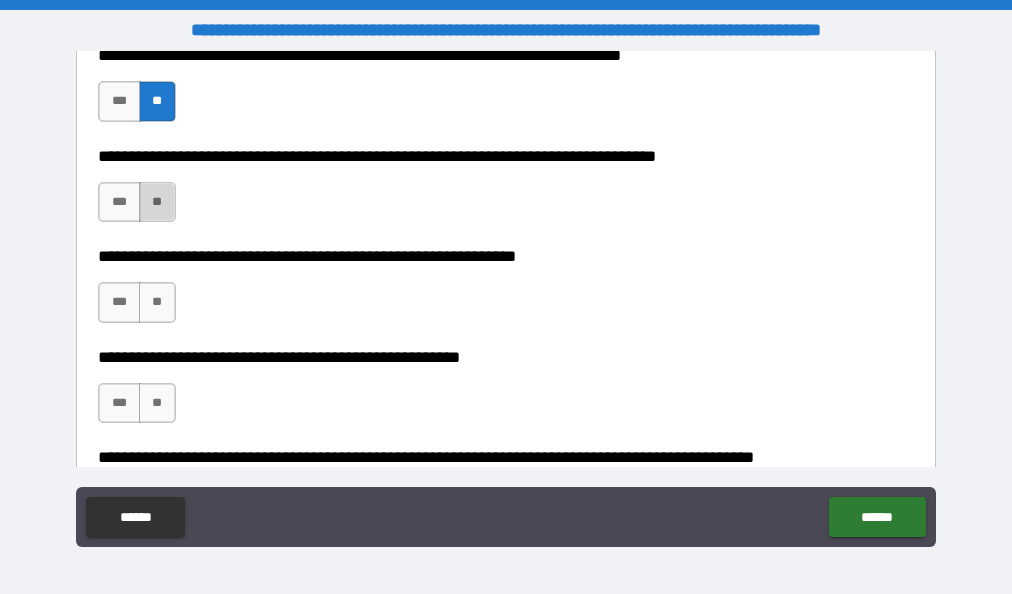 click on "**" at bounding box center (157, 202) 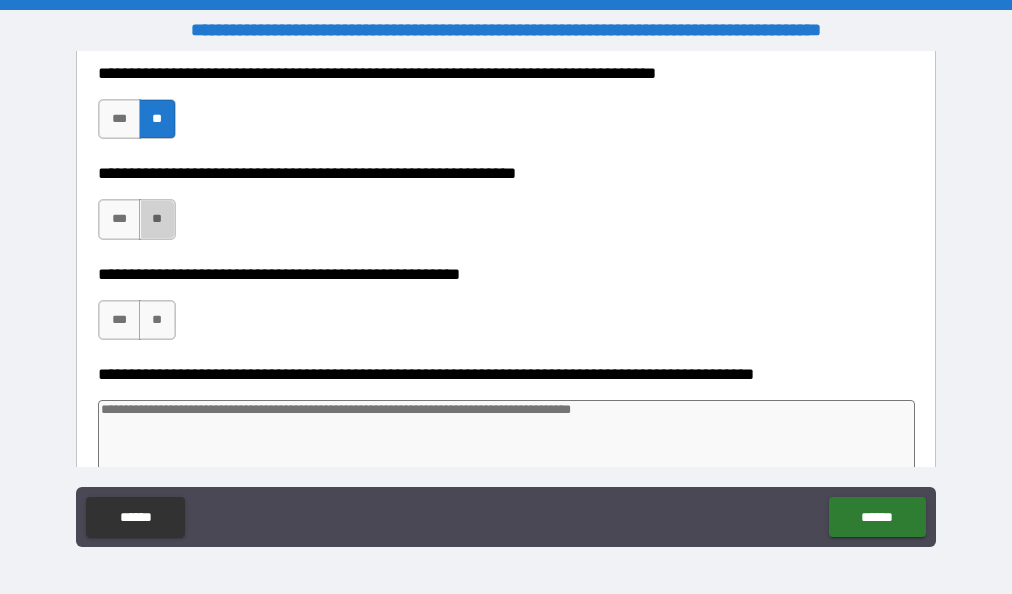 click on "**" at bounding box center [157, 219] 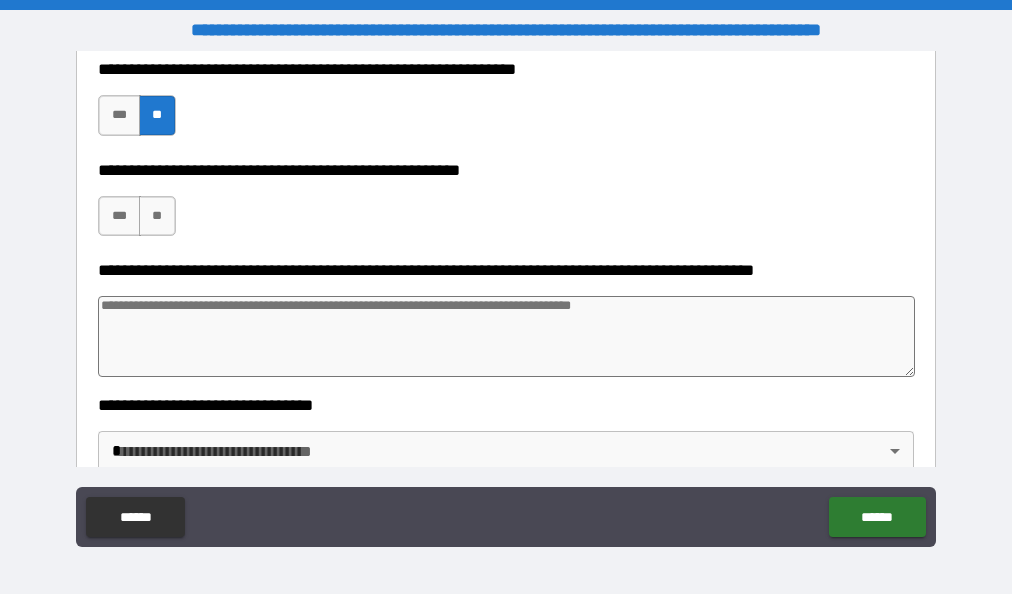 scroll, scrollTop: 9174, scrollLeft: 0, axis: vertical 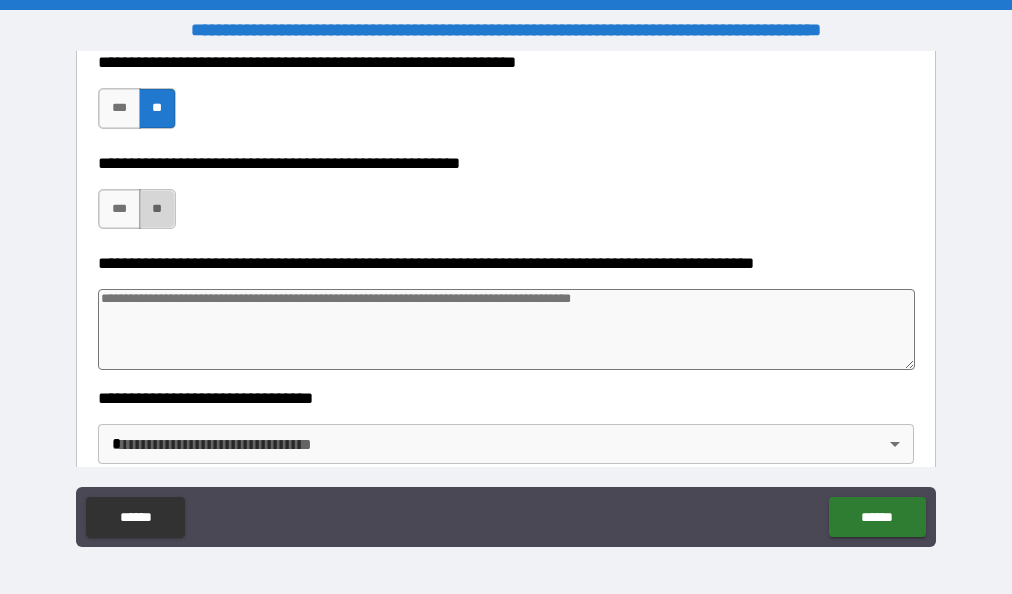 click on "**" at bounding box center (157, 209) 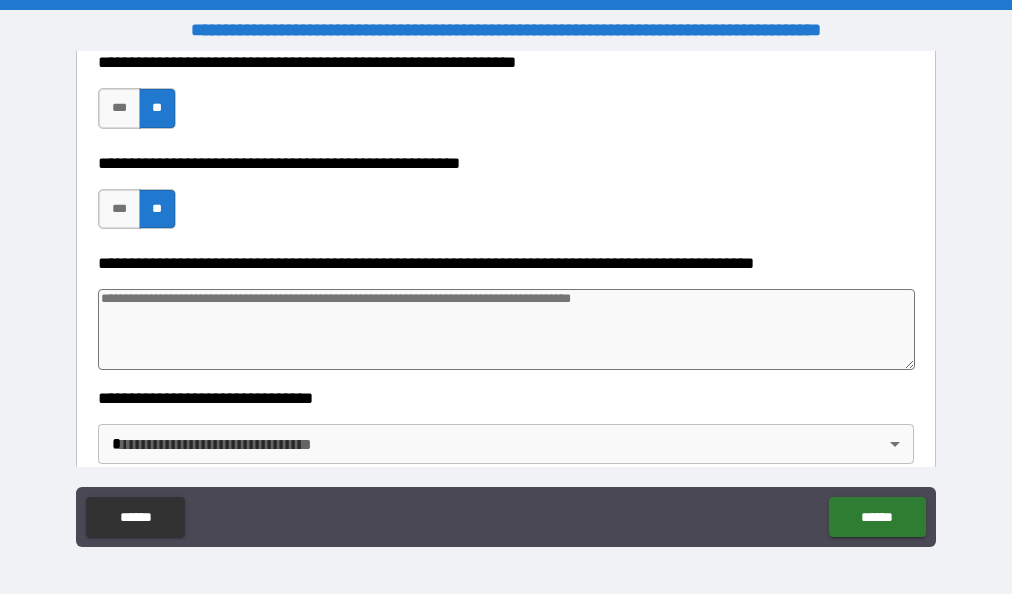 click at bounding box center [506, 329] 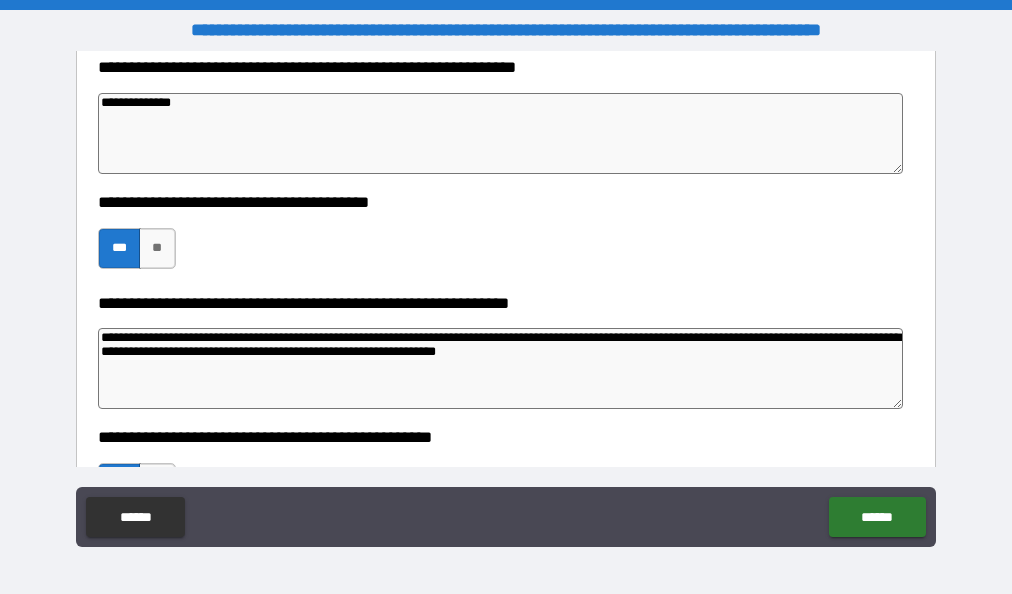 scroll, scrollTop: 7017, scrollLeft: 0, axis: vertical 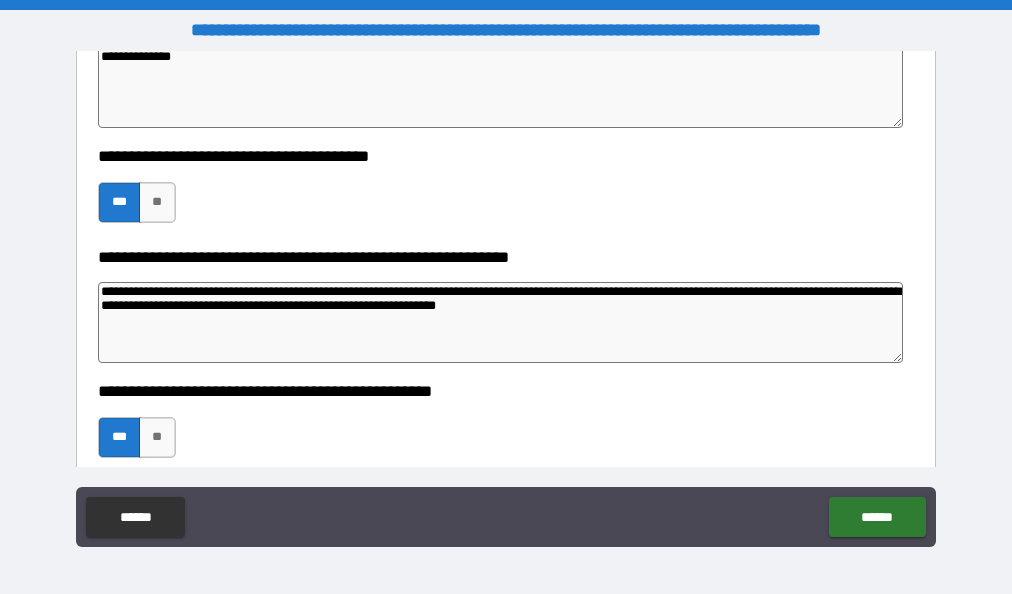 click on "**********" at bounding box center [500, 322] 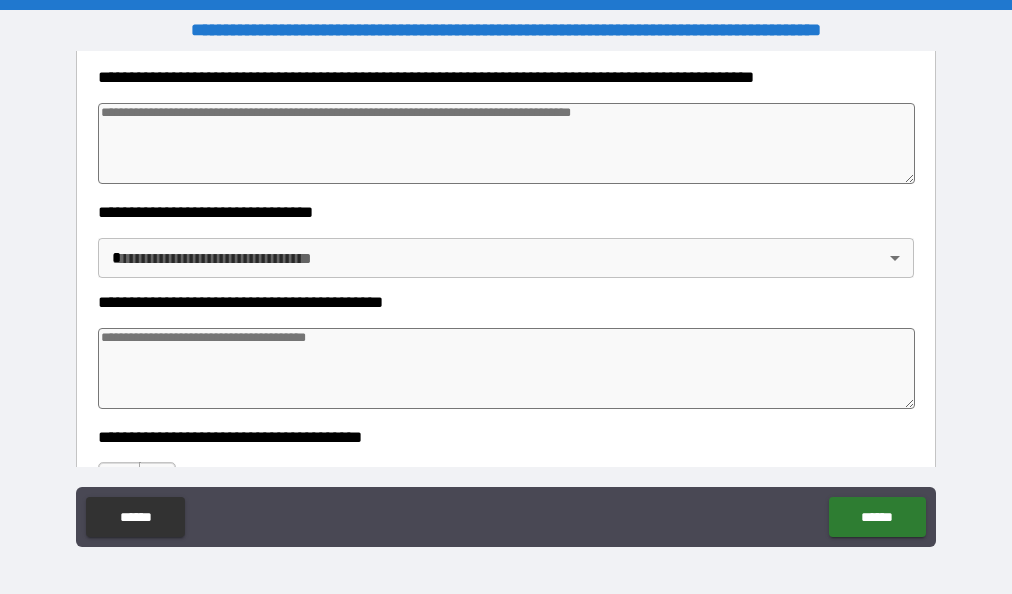 scroll, scrollTop: 9371, scrollLeft: 0, axis: vertical 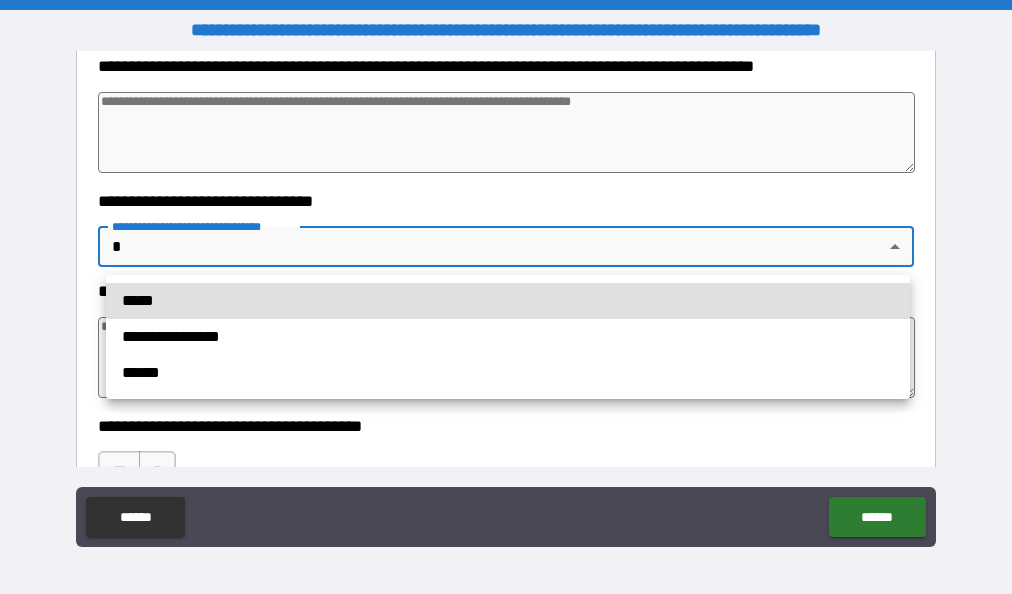 click on "**********" at bounding box center [506, 297] 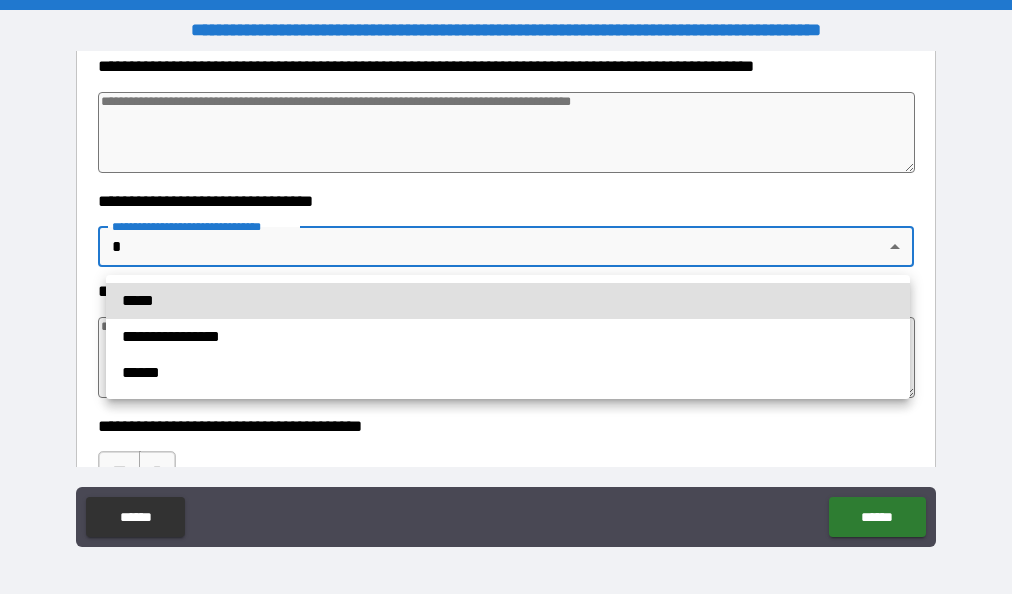 click on "******" at bounding box center (508, 373) 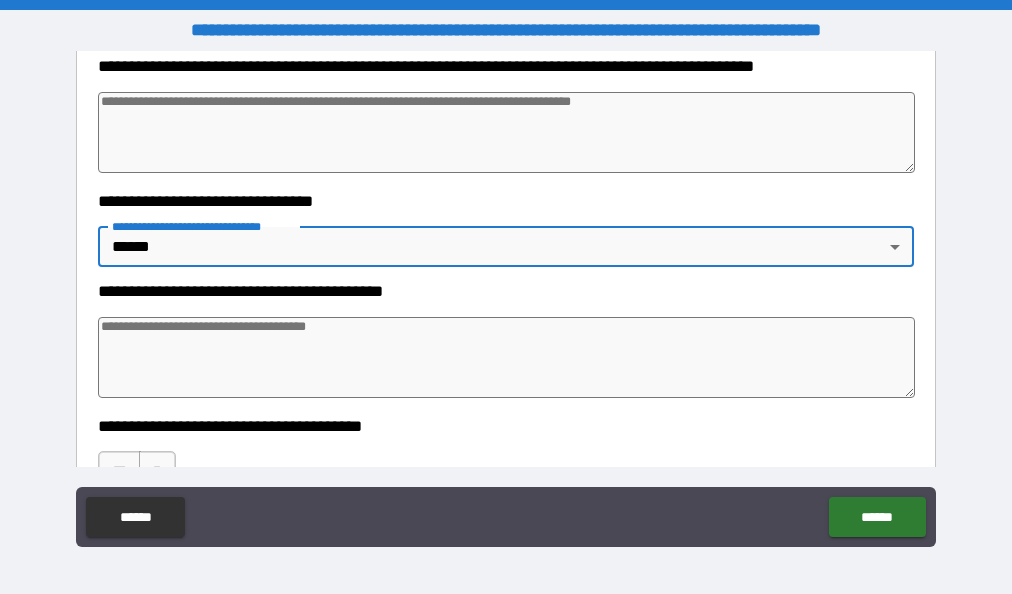 click on "**********" at bounding box center (506, 297) 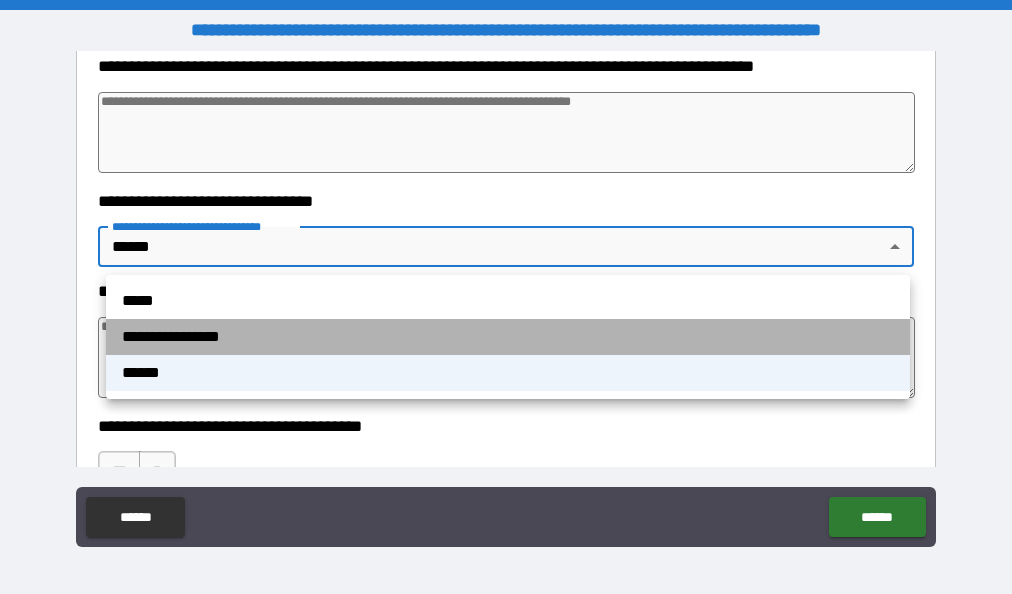 click on "**********" at bounding box center (508, 337) 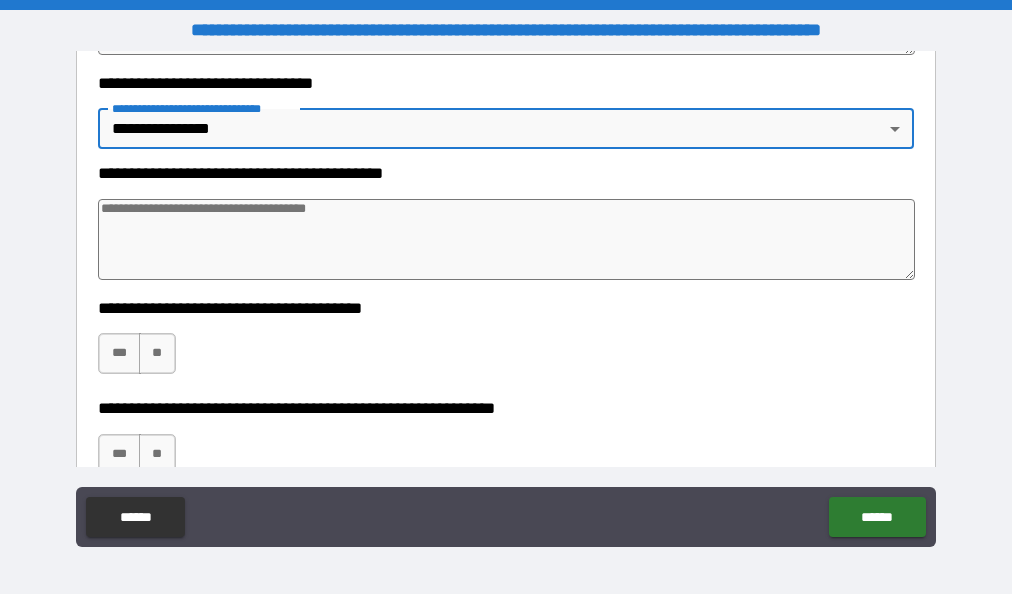 scroll, scrollTop: 9497, scrollLeft: 0, axis: vertical 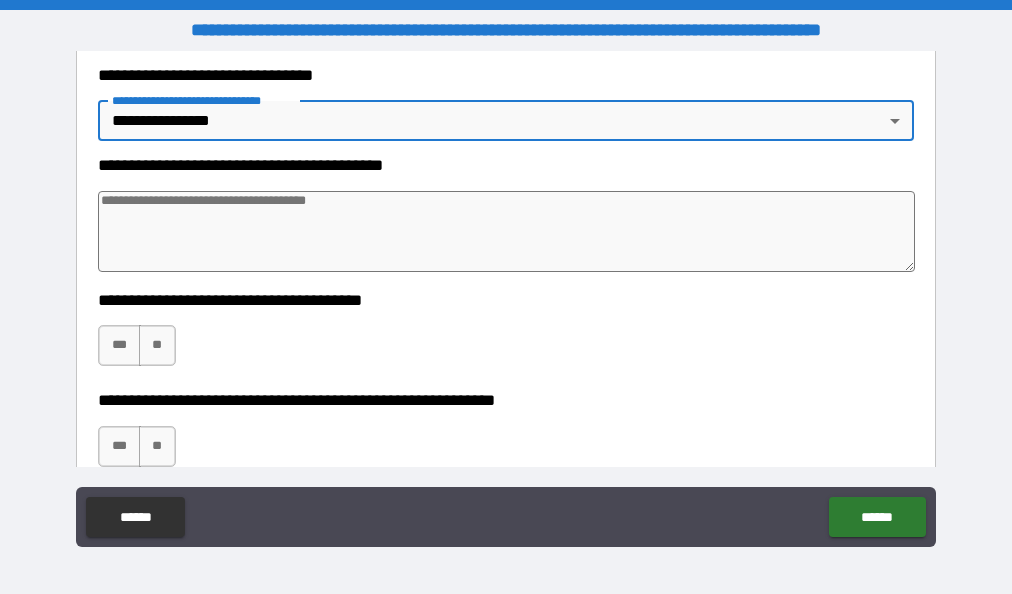 click at bounding box center (506, 231) 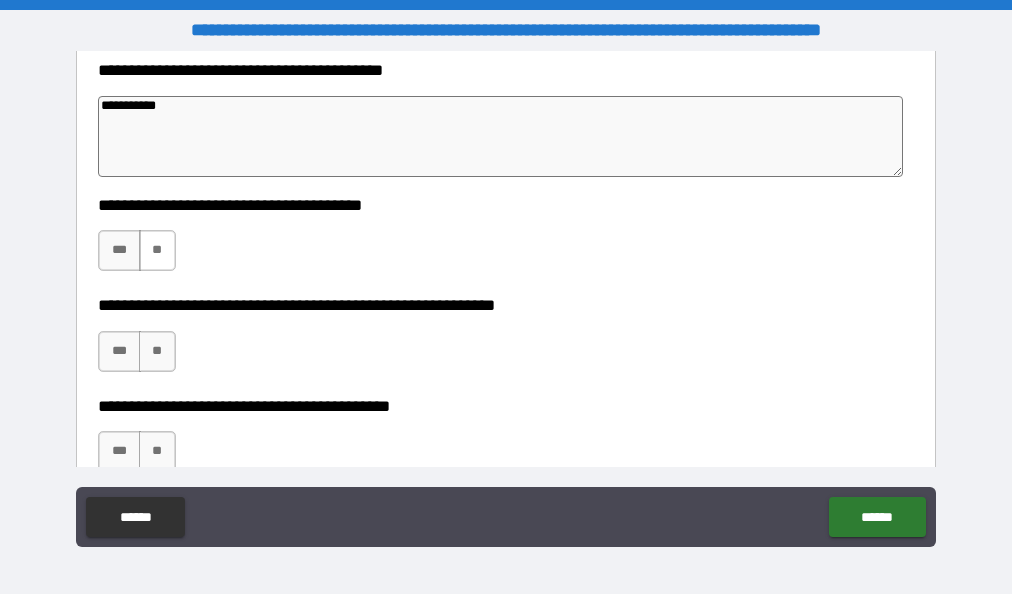 scroll, scrollTop: 9606, scrollLeft: 0, axis: vertical 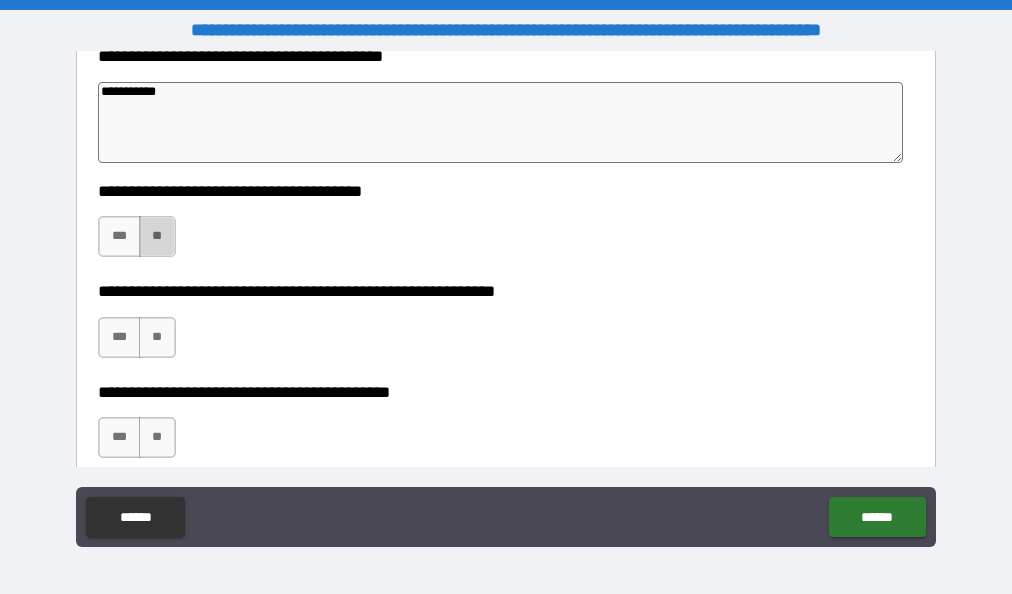 click on "**" at bounding box center (157, 236) 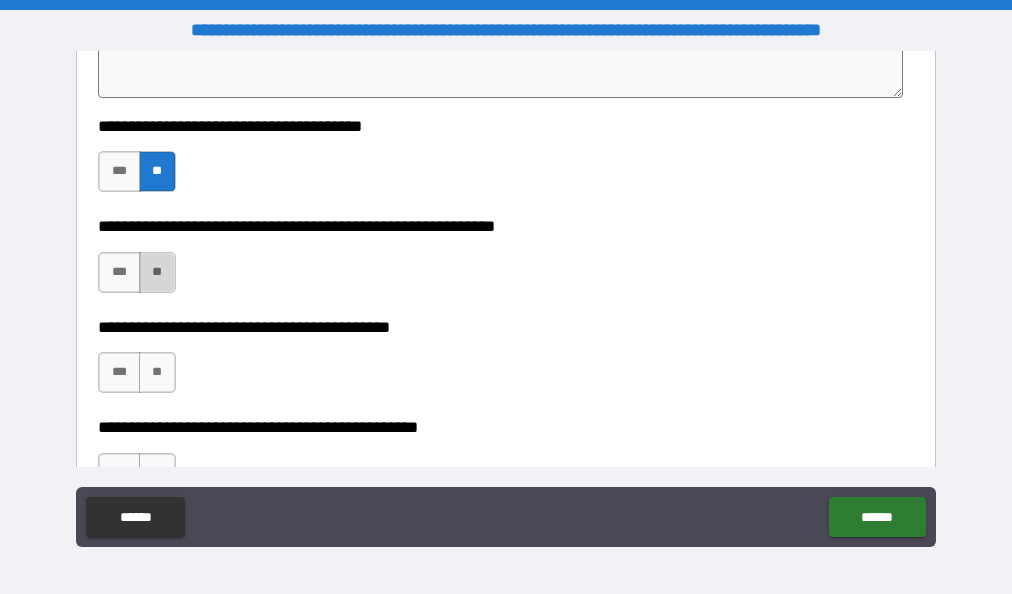 click on "**" at bounding box center (157, 272) 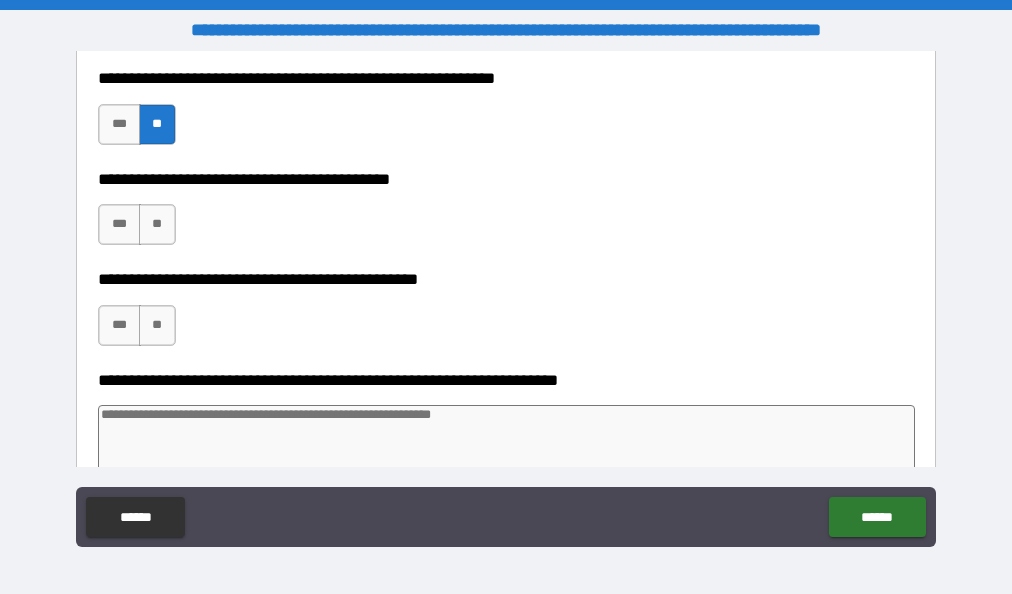 scroll, scrollTop: 9820, scrollLeft: 0, axis: vertical 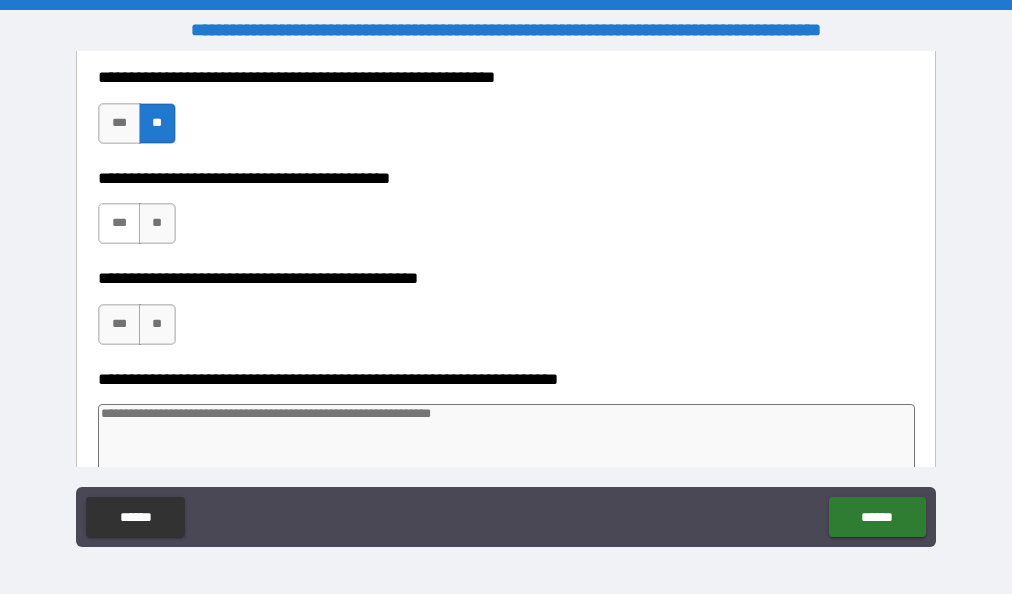 click on "***" at bounding box center [119, 223] 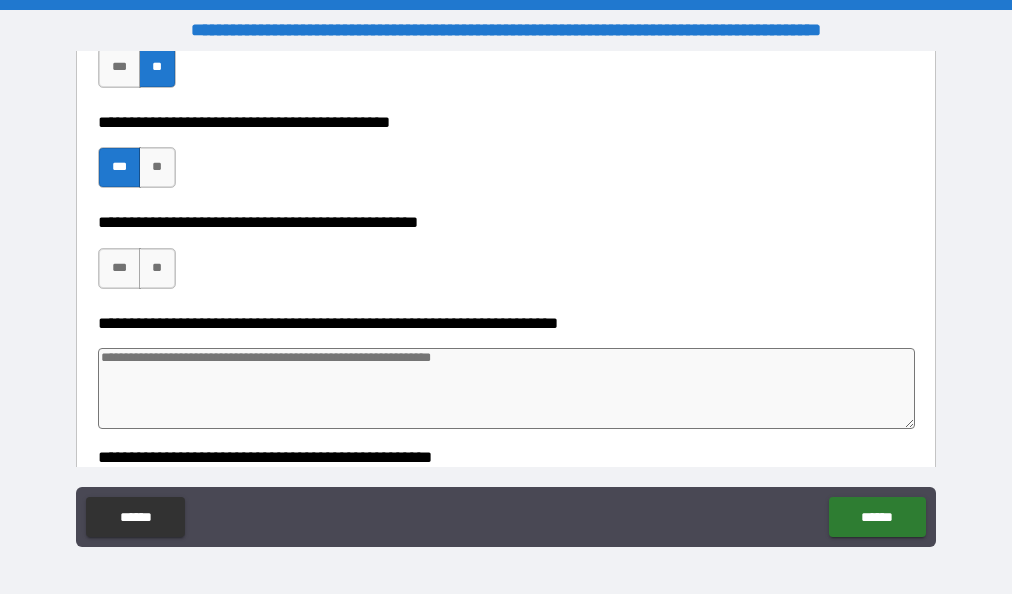 scroll, scrollTop: 9879, scrollLeft: 0, axis: vertical 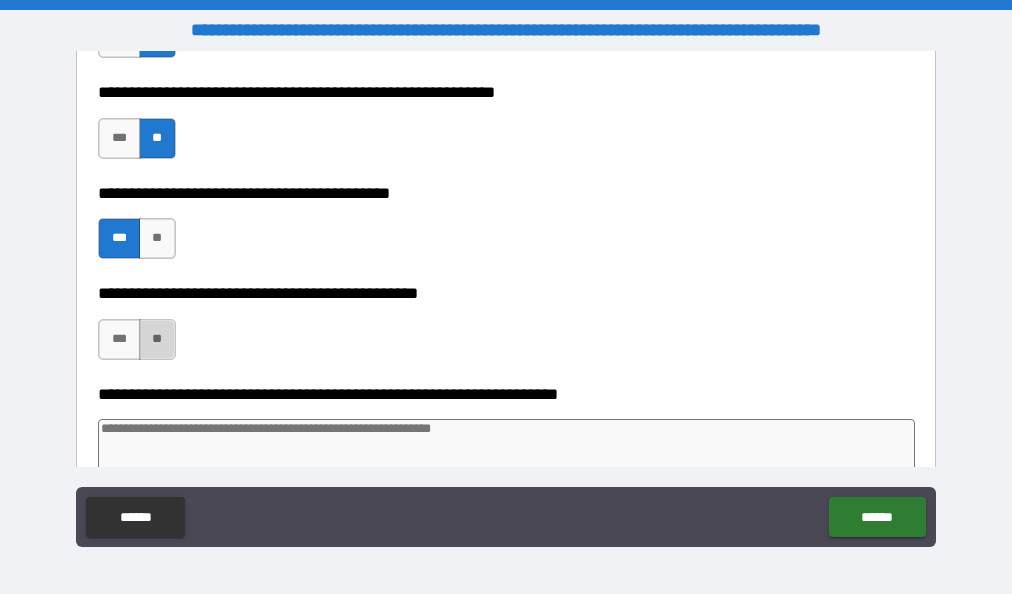 click on "**" at bounding box center (157, 339) 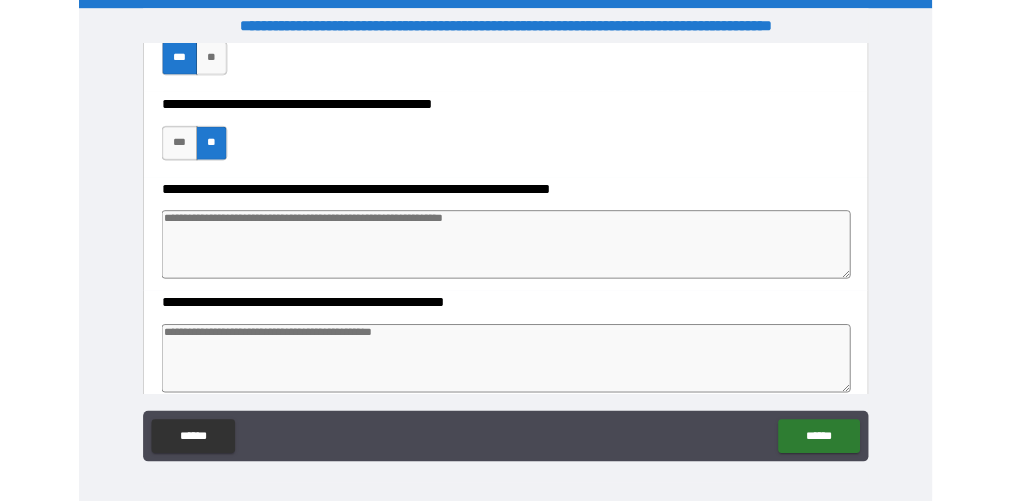 scroll, scrollTop: 9994, scrollLeft: 0, axis: vertical 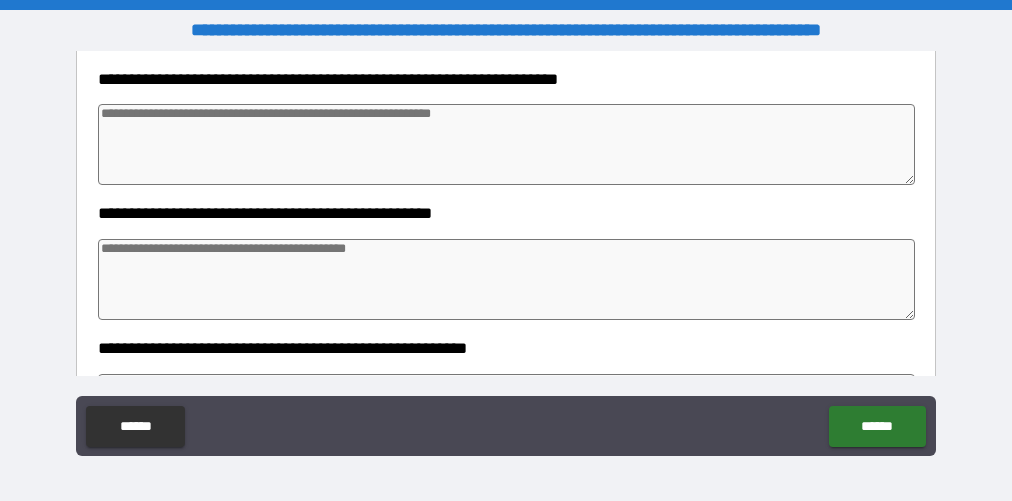 click at bounding box center [506, 279] 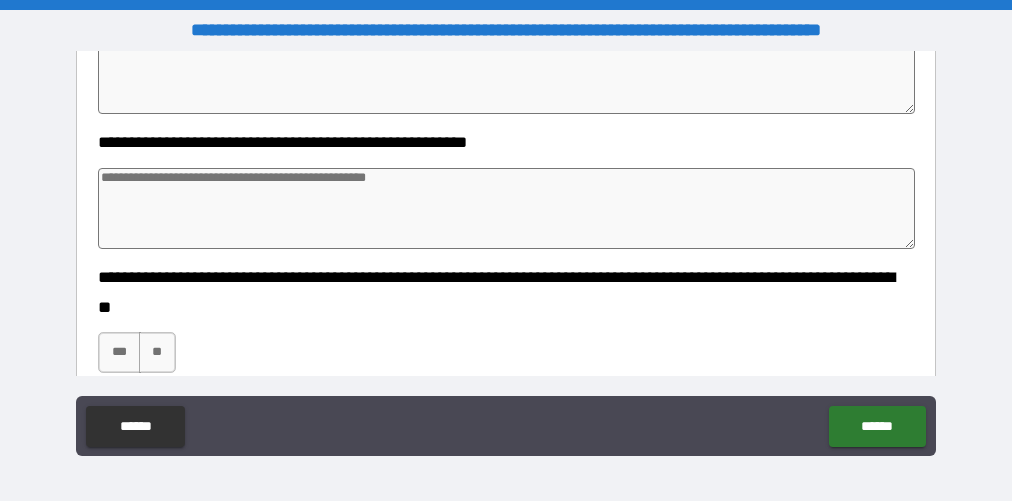 scroll, scrollTop: 10328, scrollLeft: 0, axis: vertical 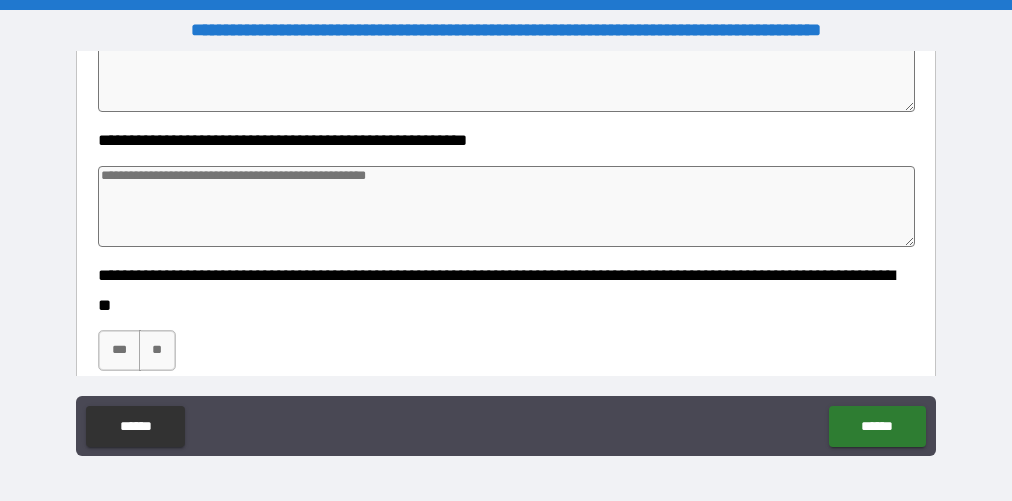 click at bounding box center [506, 206] 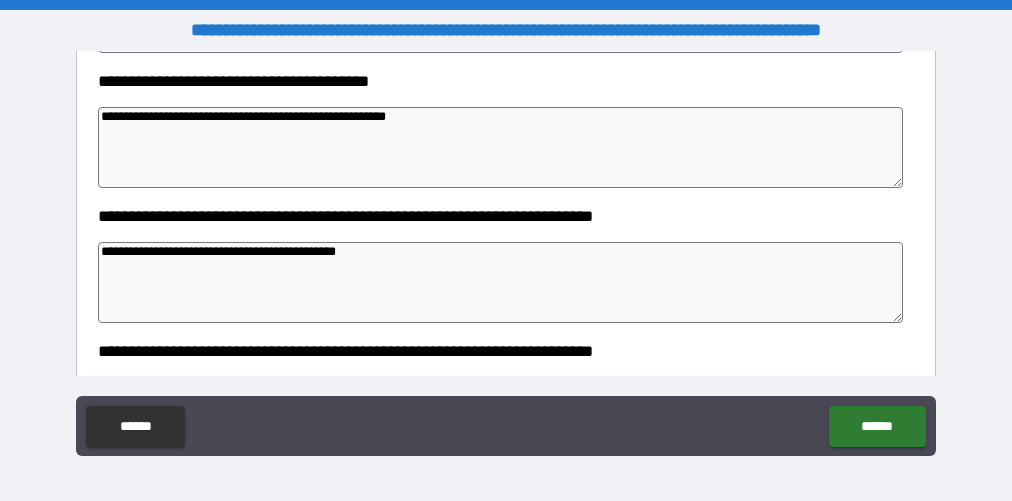 scroll, scrollTop: 2110, scrollLeft: 0, axis: vertical 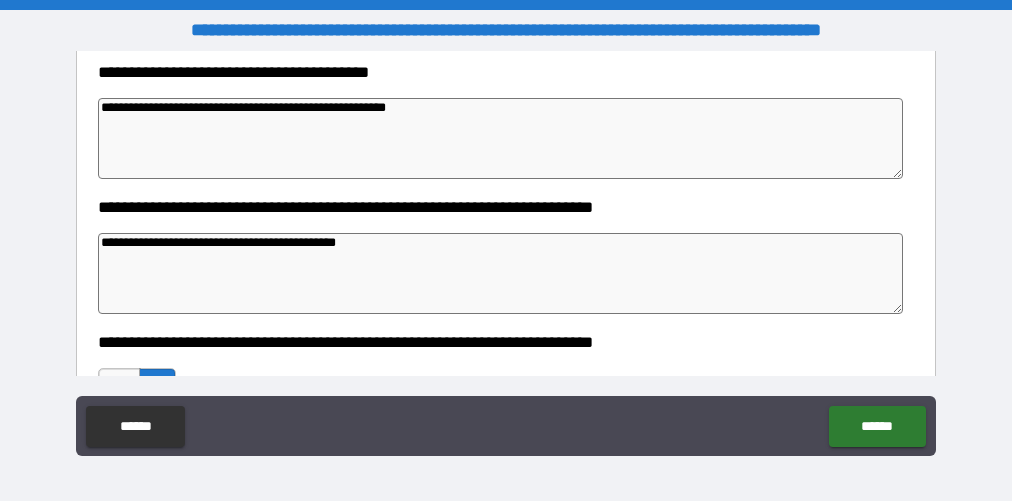click on "**********" at bounding box center [500, 138] 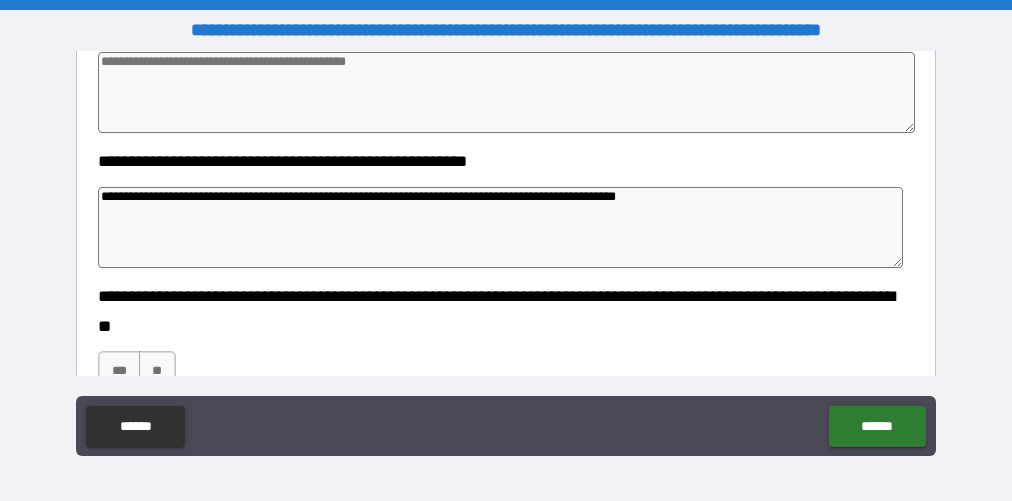 scroll, scrollTop: 10309, scrollLeft: 0, axis: vertical 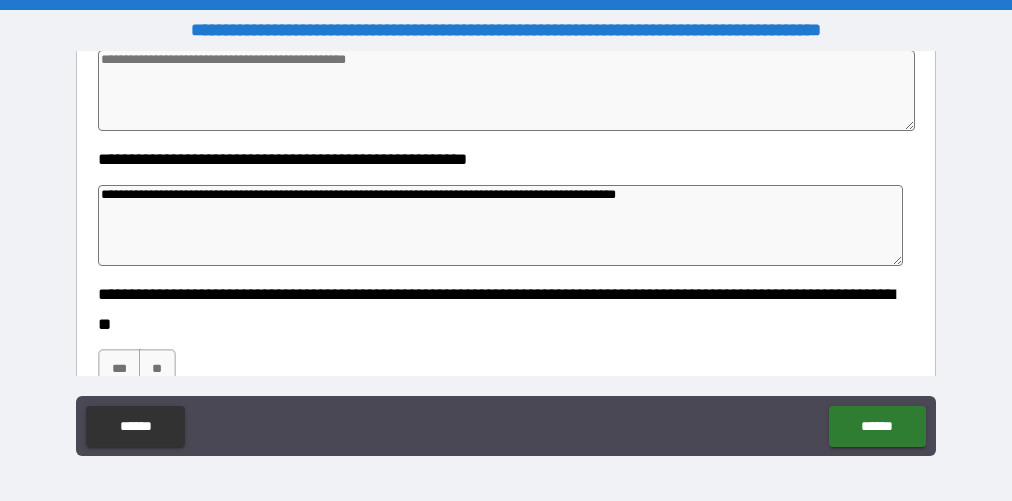 click on "**********" at bounding box center (500, 225) 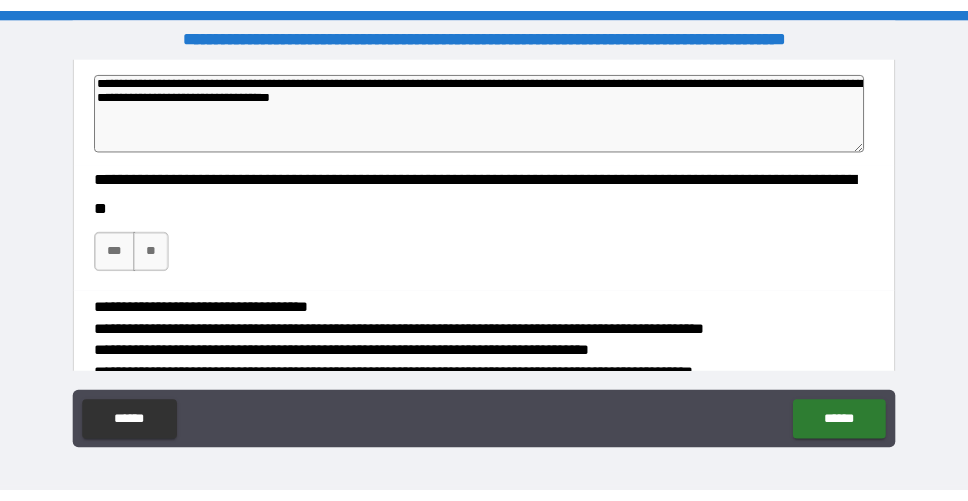 scroll, scrollTop: 10433, scrollLeft: 0, axis: vertical 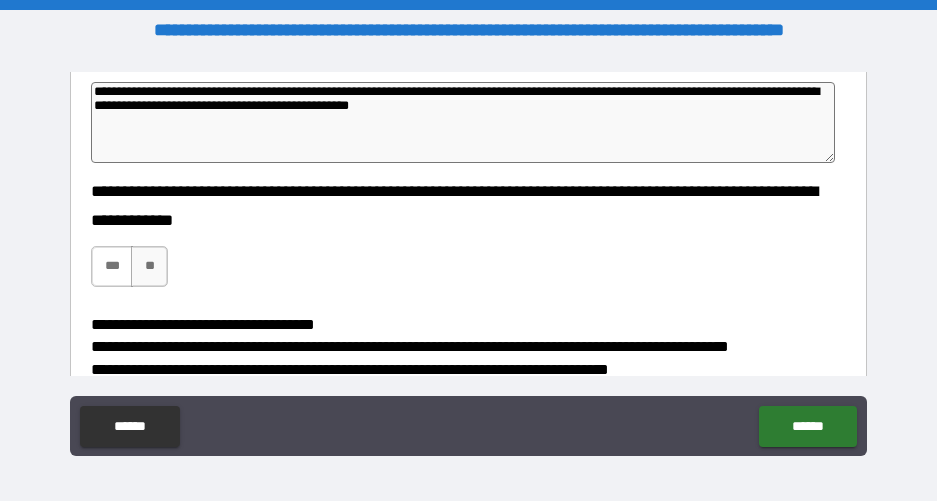 click on "***" at bounding box center (112, 266) 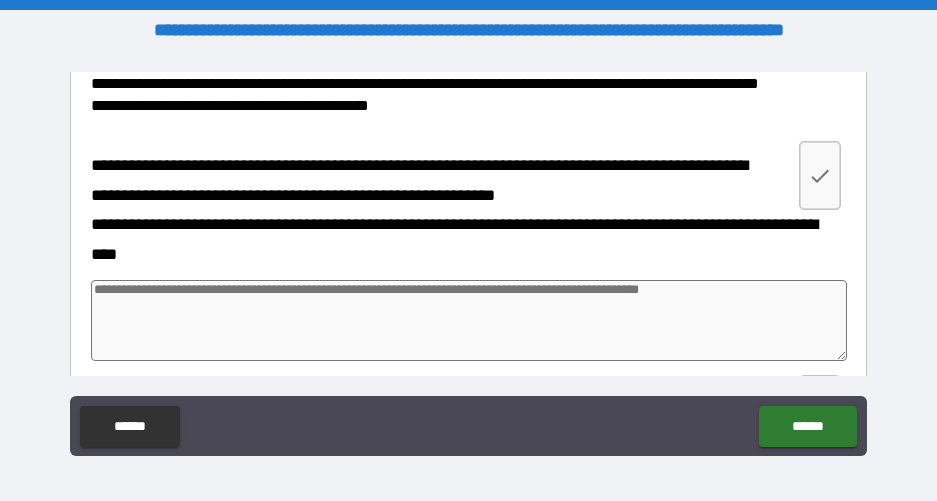 scroll, scrollTop: 10796, scrollLeft: 0, axis: vertical 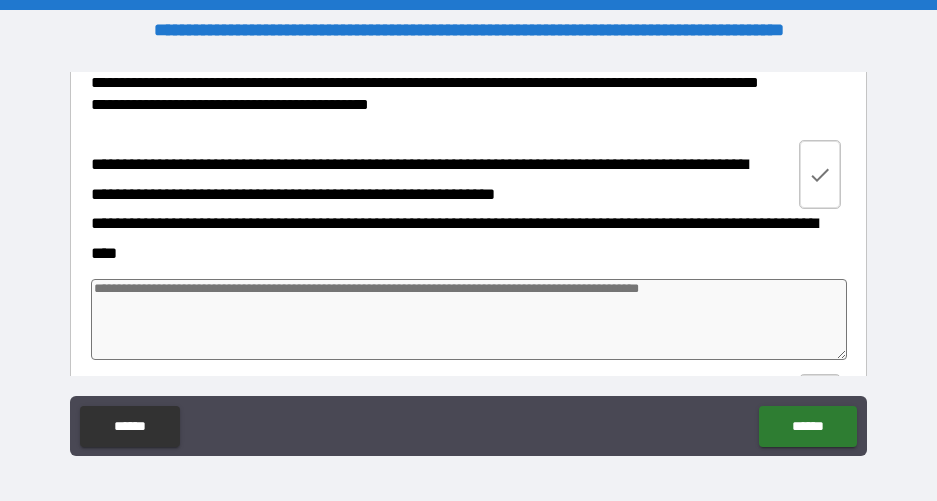 click at bounding box center (820, 175) 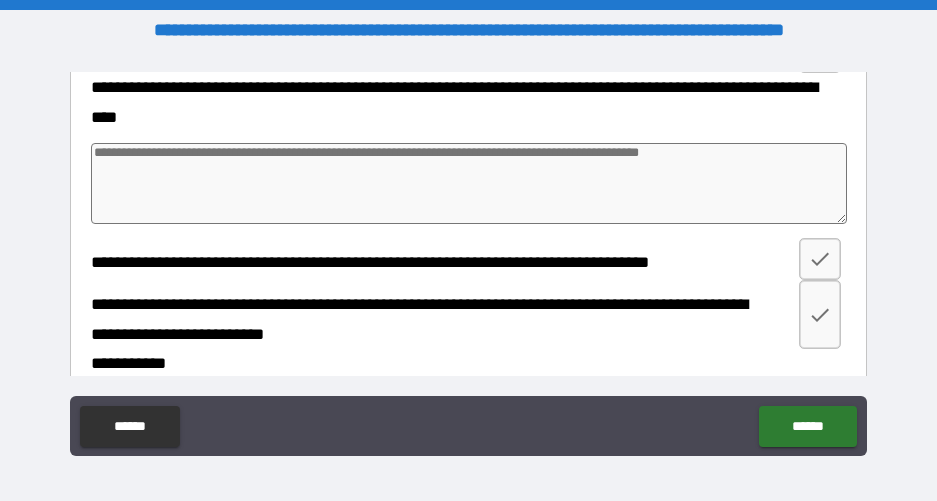 scroll, scrollTop: 10933, scrollLeft: 0, axis: vertical 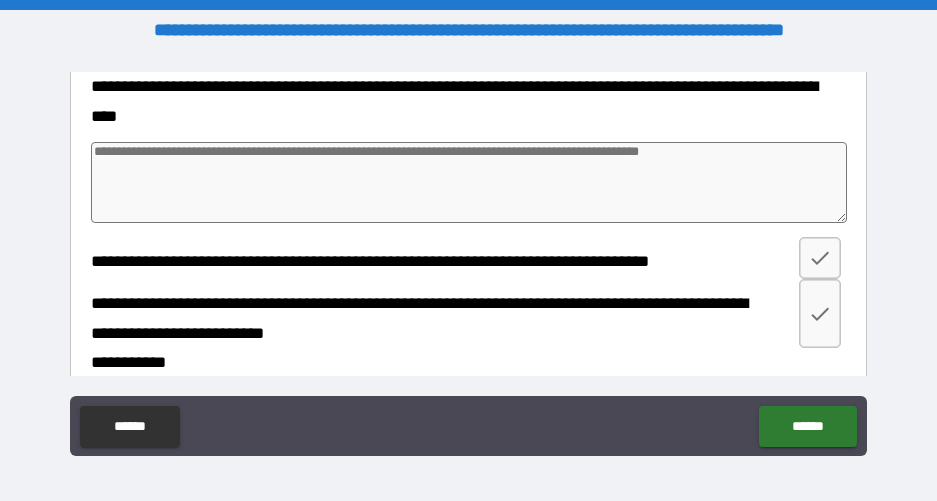 click at bounding box center (469, 182) 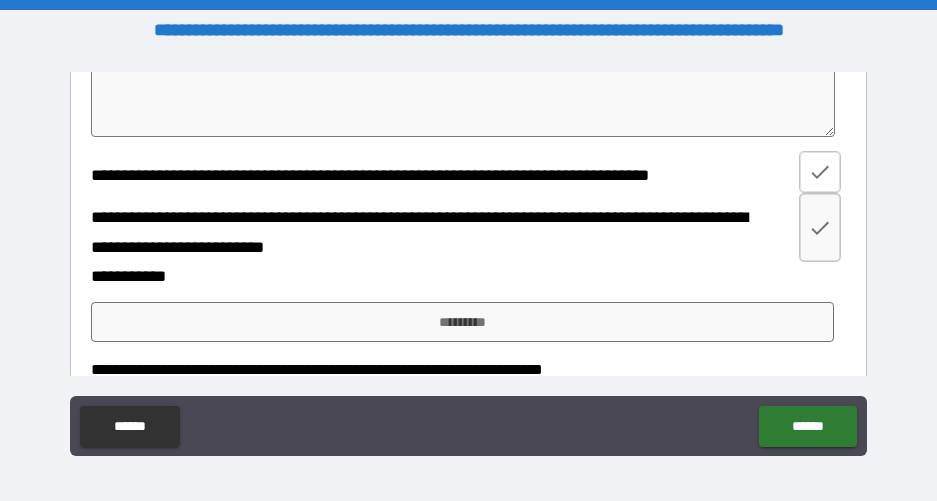 scroll, scrollTop: 11032, scrollLeft: 0, axis: vertical 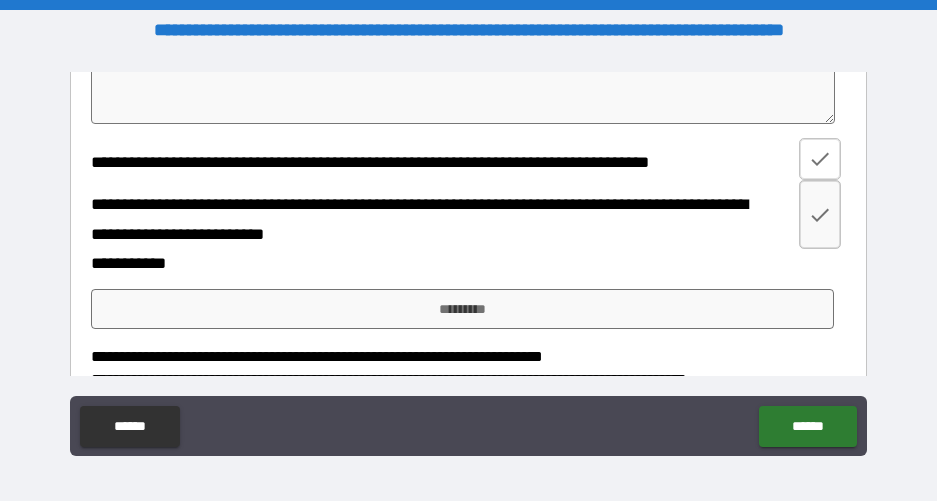 click 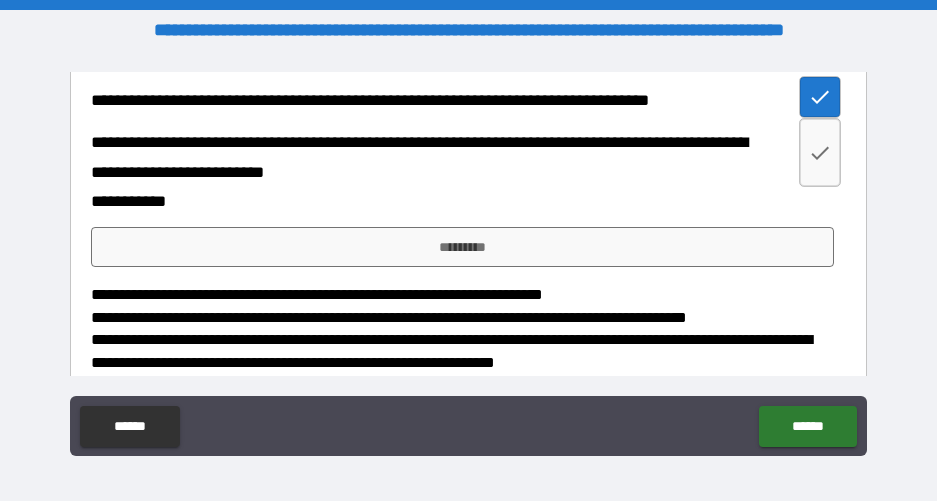 scroll, scrollTop: 11109, scrollLeft: 0, axis: vertical 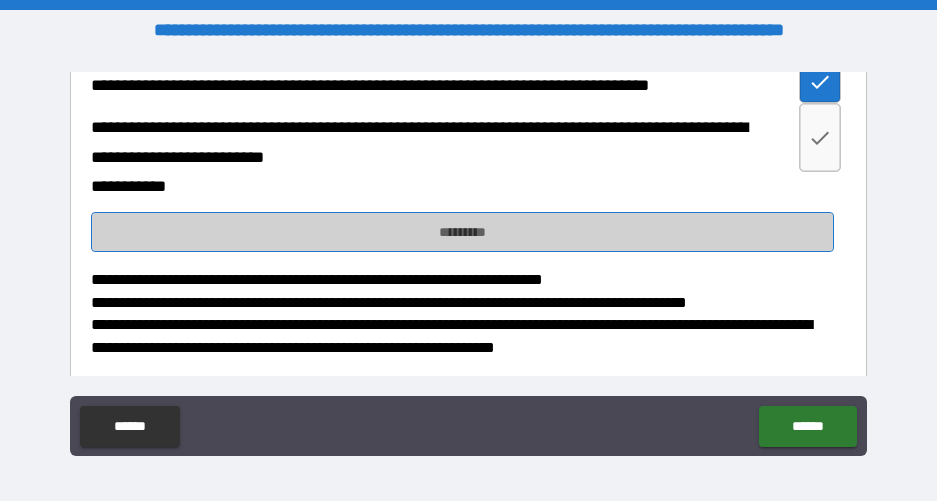 click on "*********" at bounding box center [462, 232] 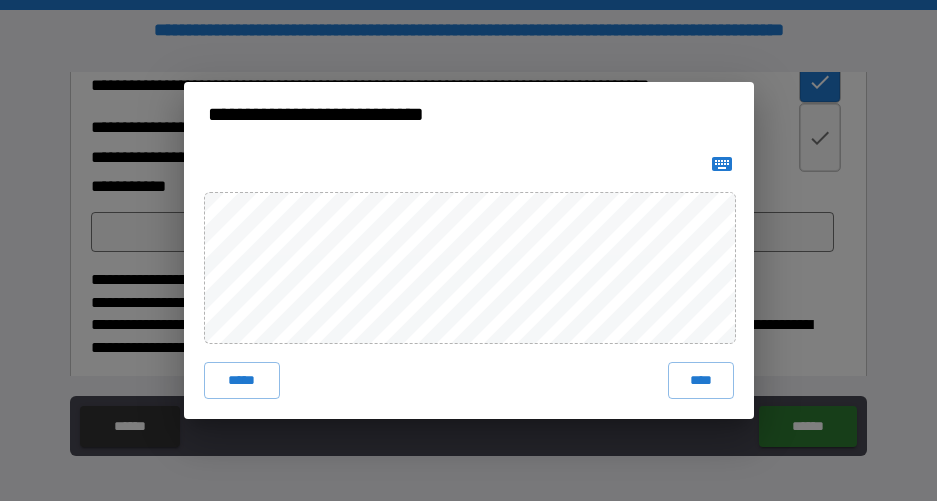 click 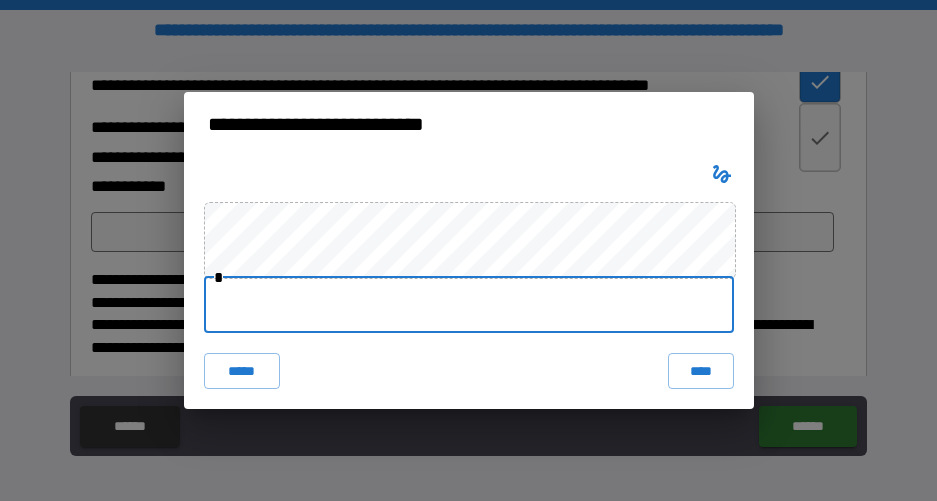 click at bounding box center [469, 305] 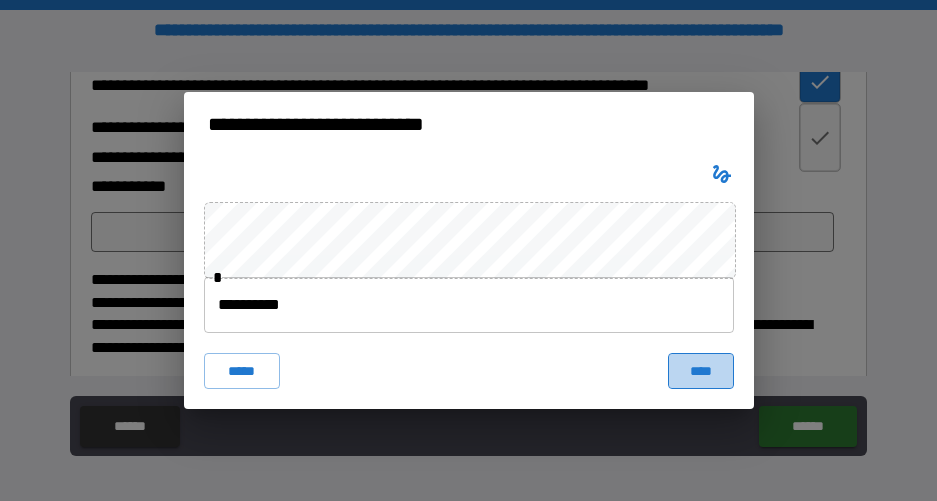 click on "****" at bounding box center [701, 371] 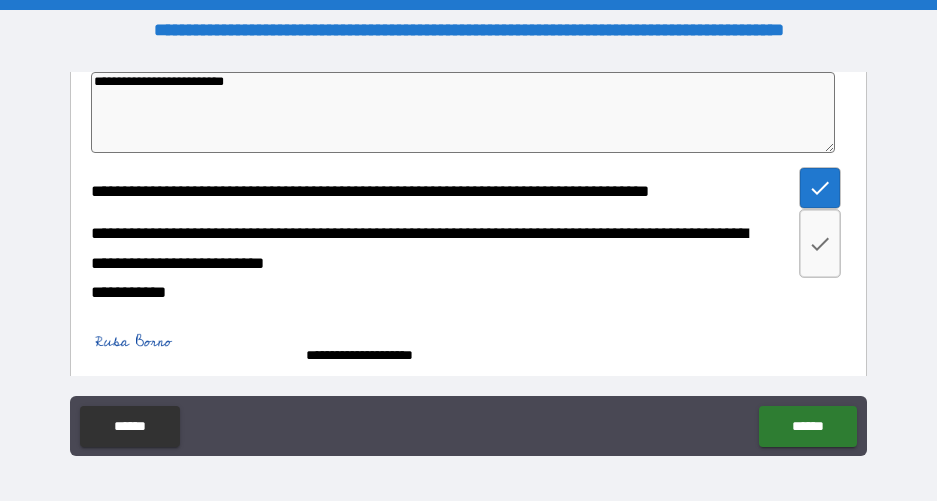 scroll, scrollTop: 11011, scrollLeft: 0, axis: vertical 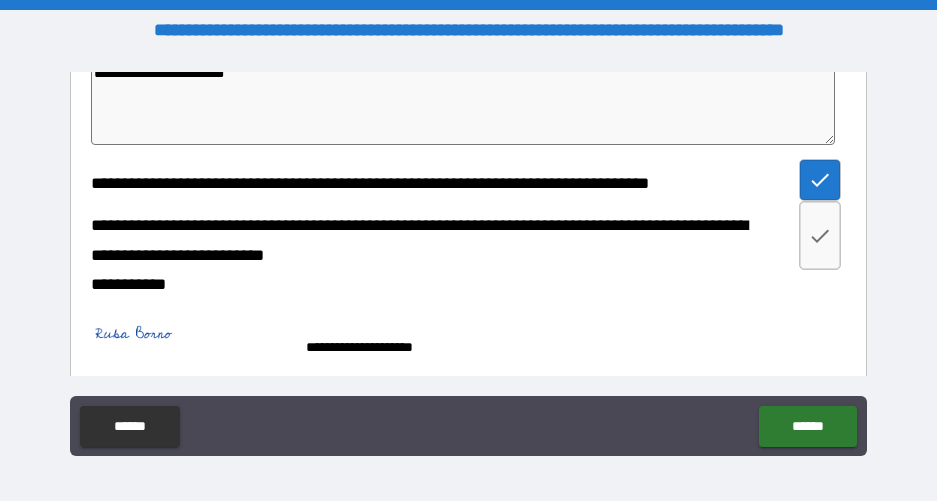 click 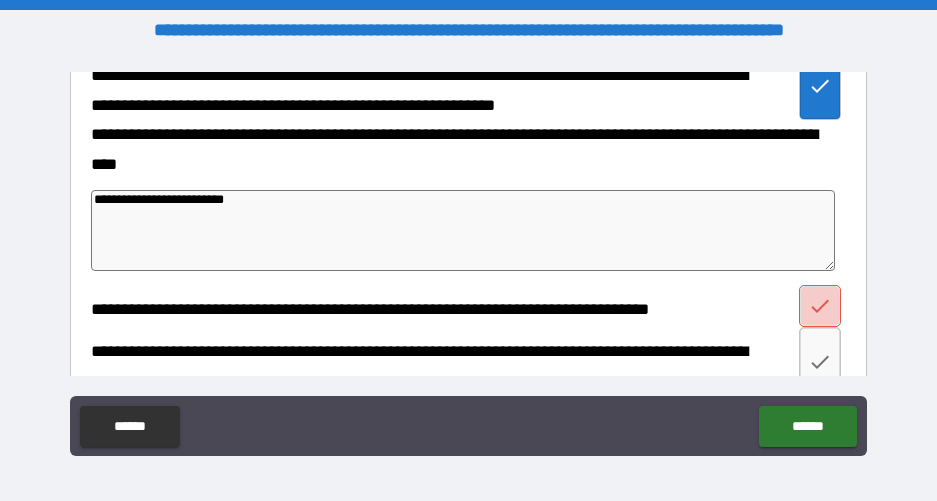click 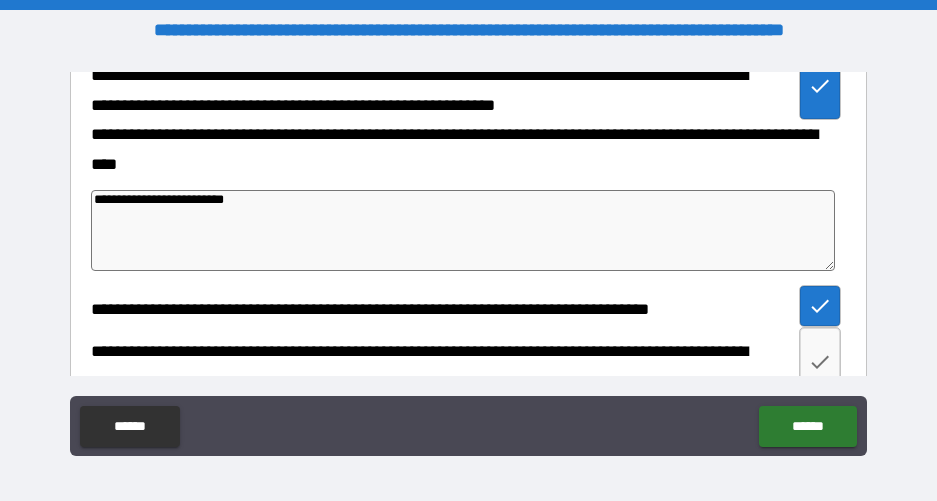 scroll, scrollTop: 10978, scrollLeft: 0, axis: vertical 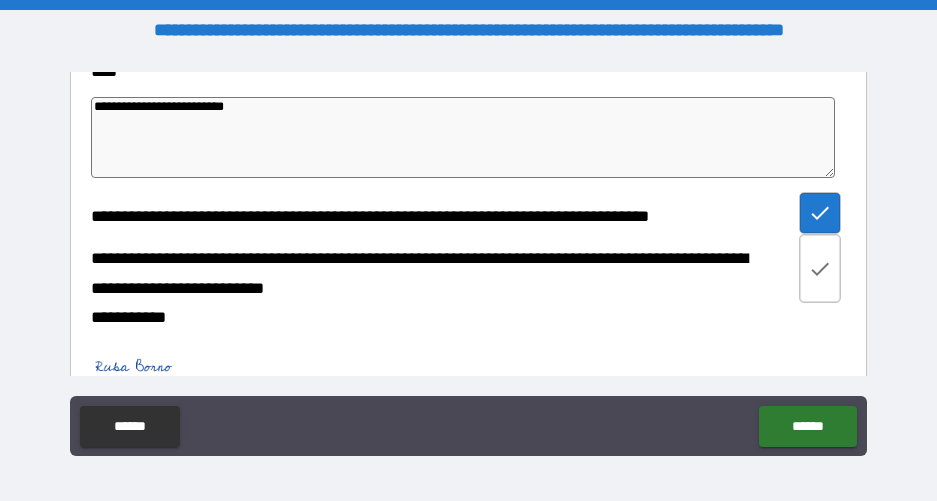 click 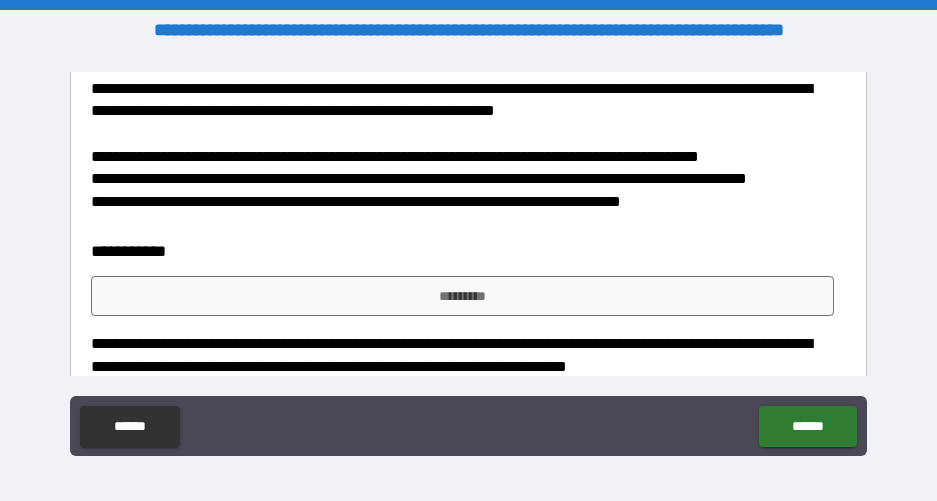 scroll, scrollTop: 11370, scrollLeft: 0, axis: vertical 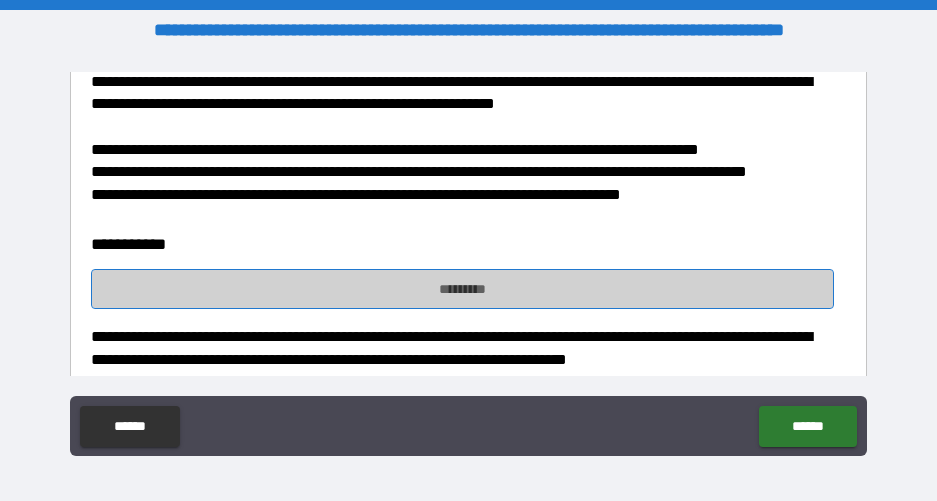 click on "*********" at bounding box center (462, 289) 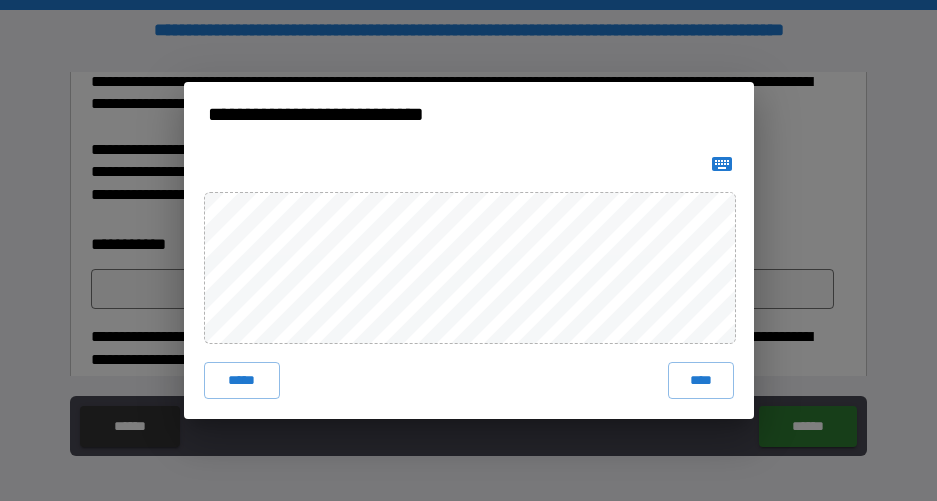 click at bounding box center (722, 164) 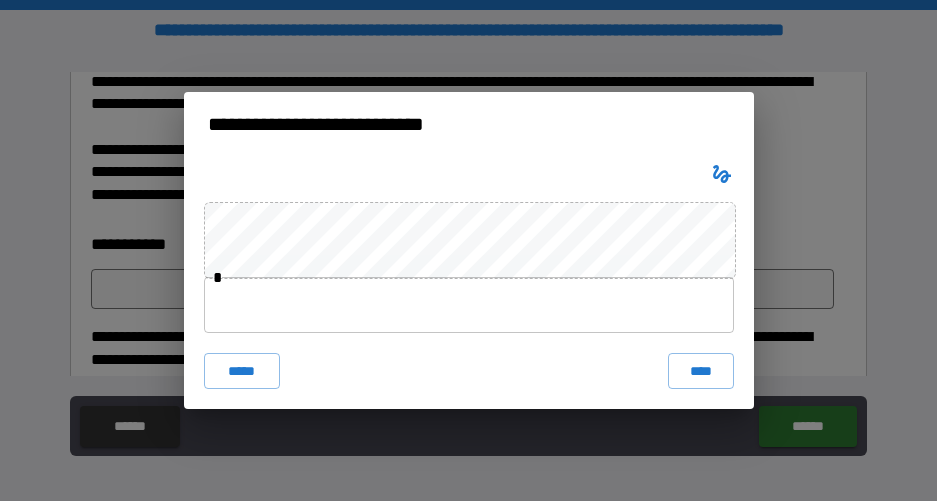 click at bounding box center (469, 305) 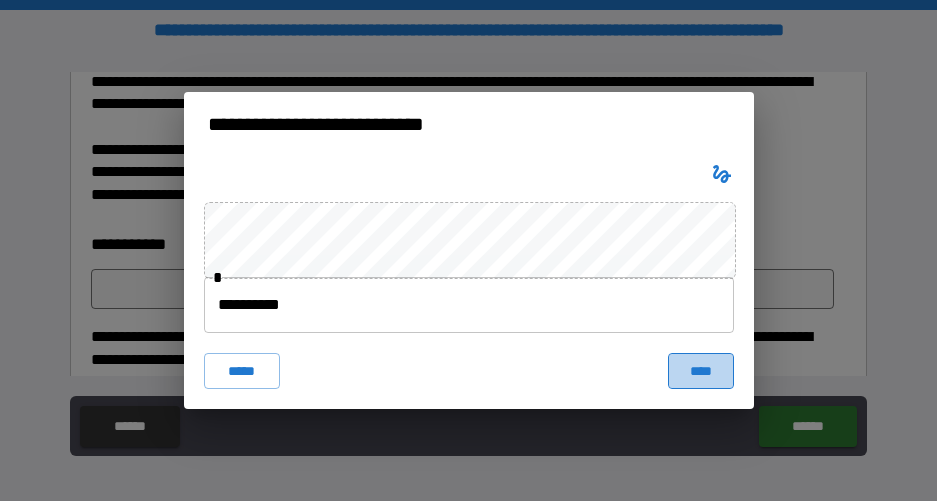 click on "****" at bounding box center [701, 371] 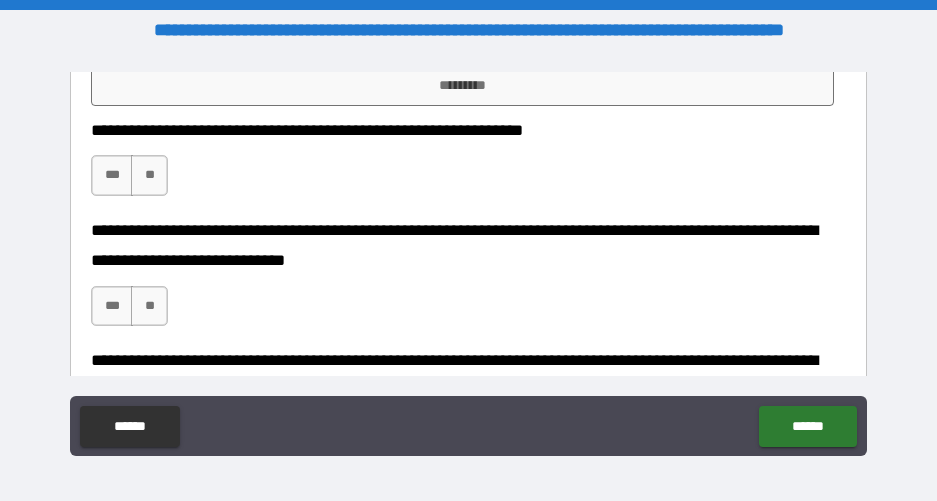 scroll, scrollTop: 11732, scrollLeft: 0, axis: vertical 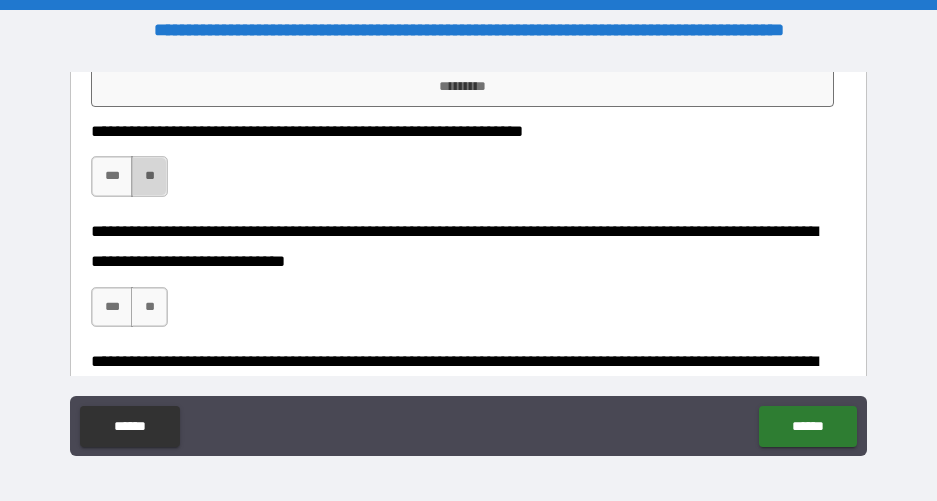 click on "**" at bounding box center [149, 176] 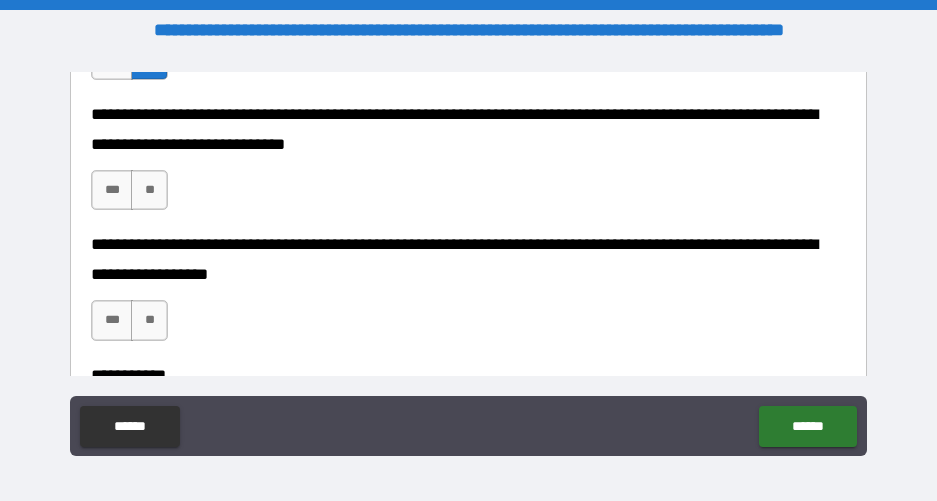 scroll, scrollTop: 11851, scrollLeft: 0, axis: vertical 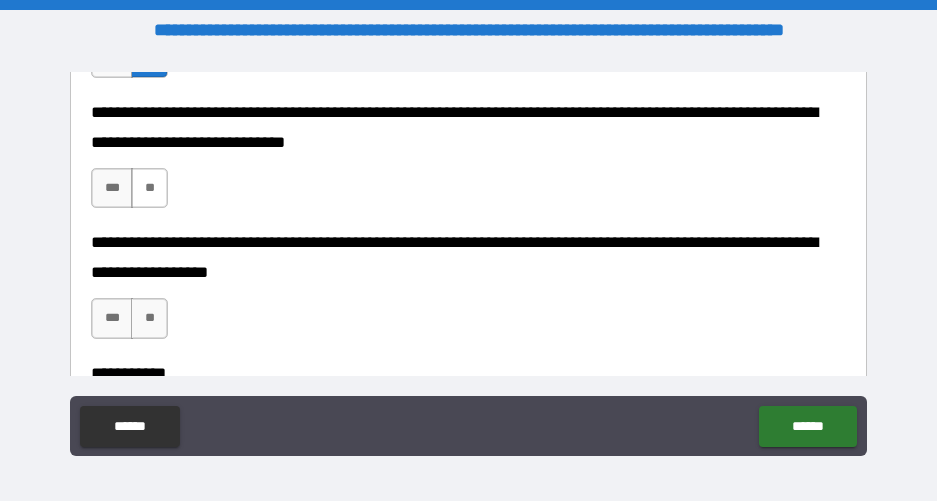 click on "**" at bounding box center (149, 188) 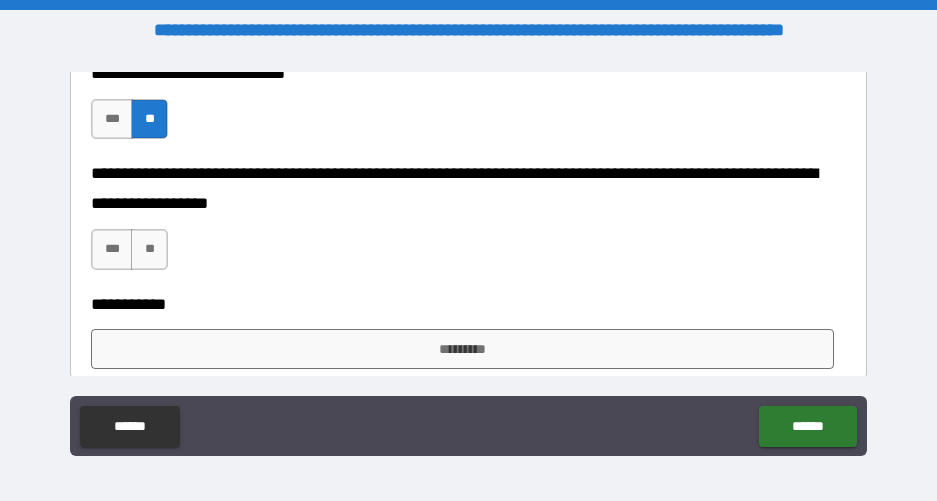scroll, scrollTop: 11929, scrollLeft: 0, axis: vertical 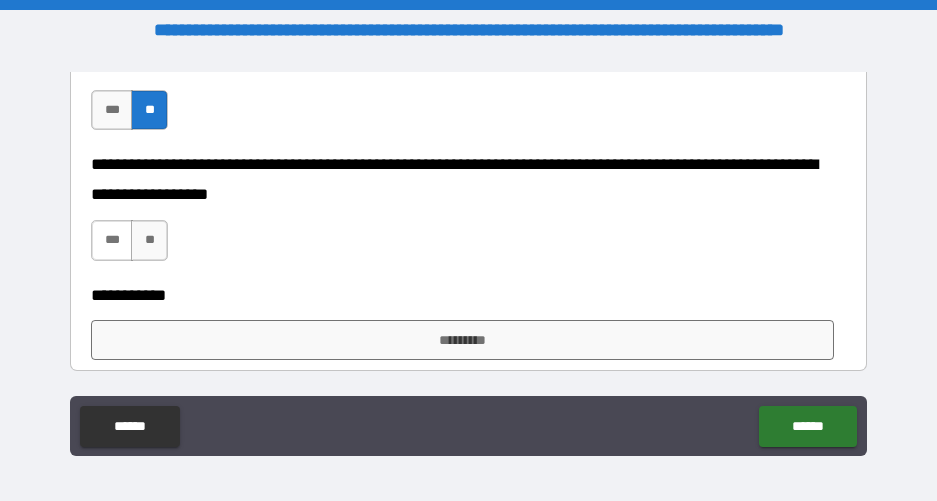 click on "***" at bounding box center [112, 240] 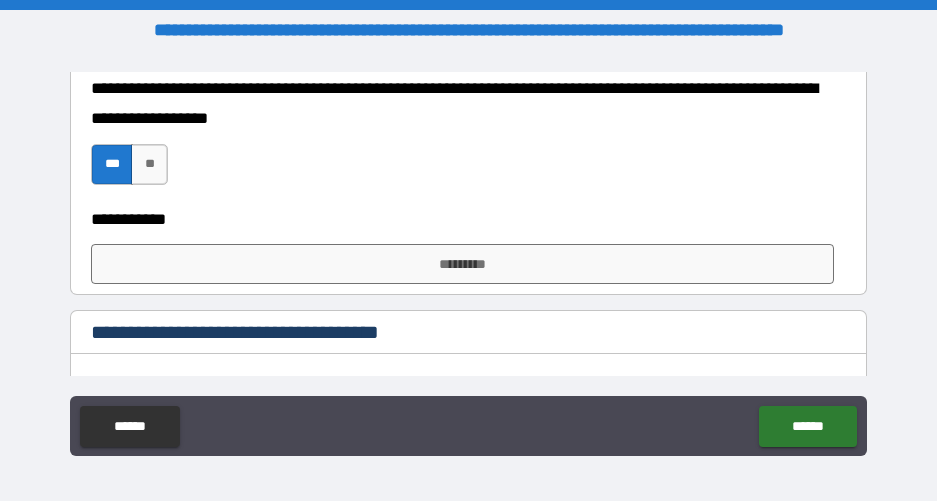 scroll, scrollTop: 12025, scrollLeft: 0, axis: vertical 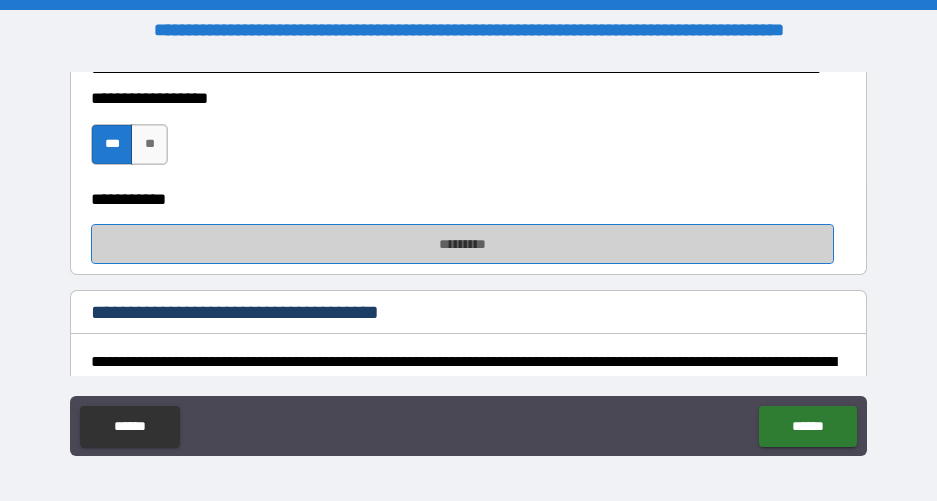 click on "*********" at bounding box center (462, 244) 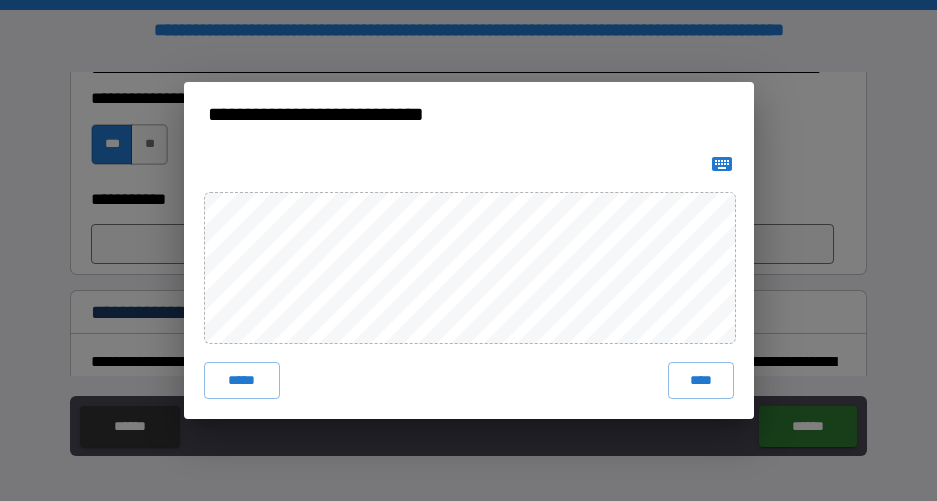 click 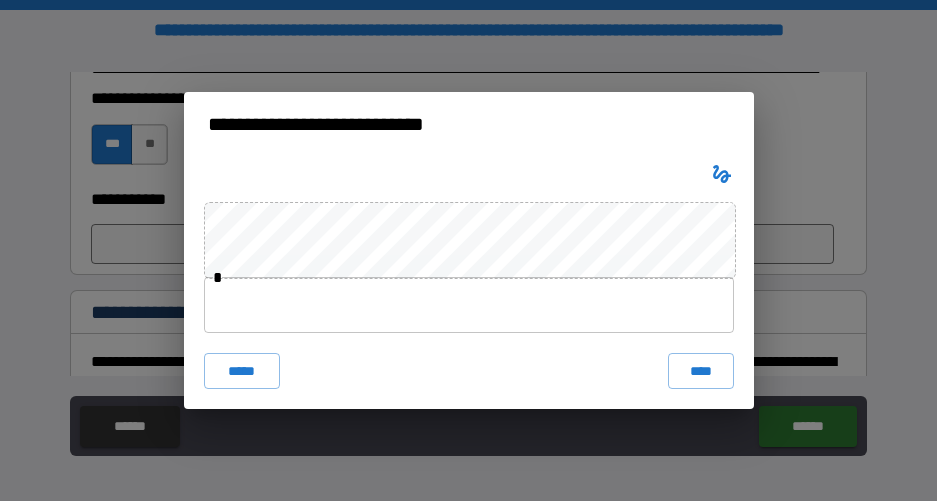 click at bounding box center [469, 305] 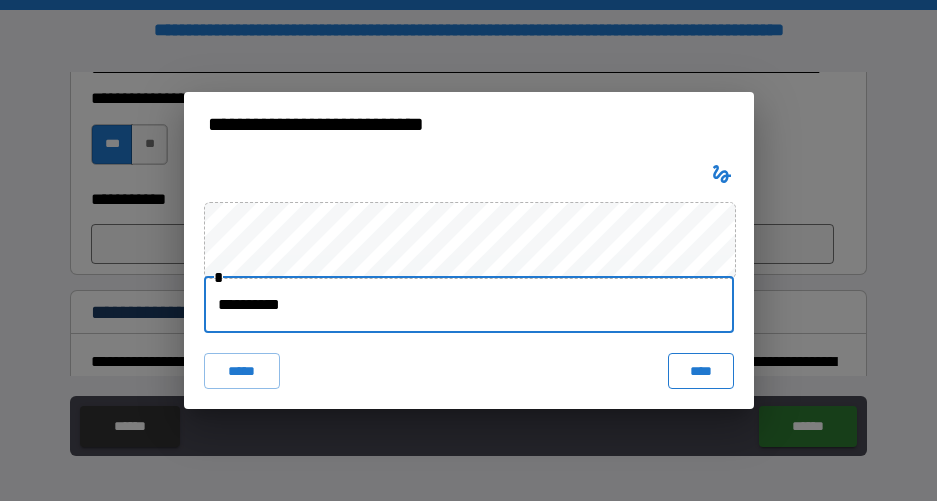 click on "****" at bounding box center (701, 371) 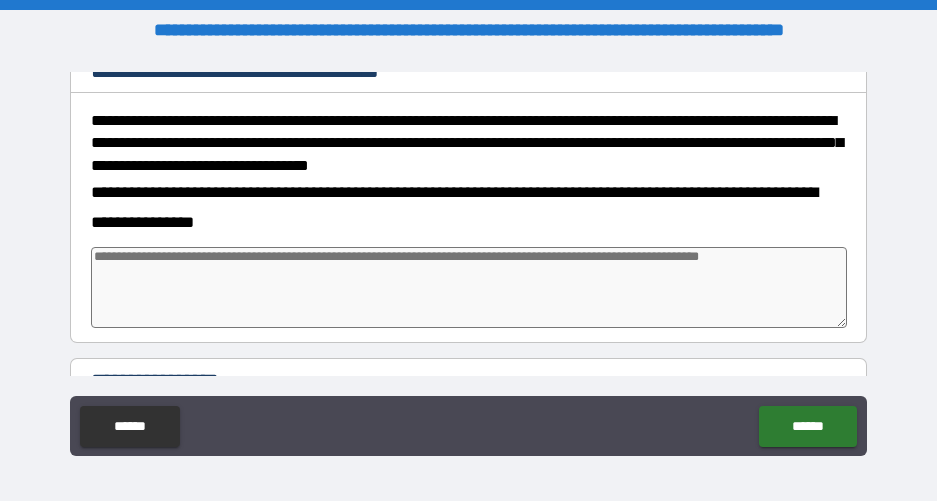 scroll, scrollTop: 12285, scrollLeft: 0, axis: vertical 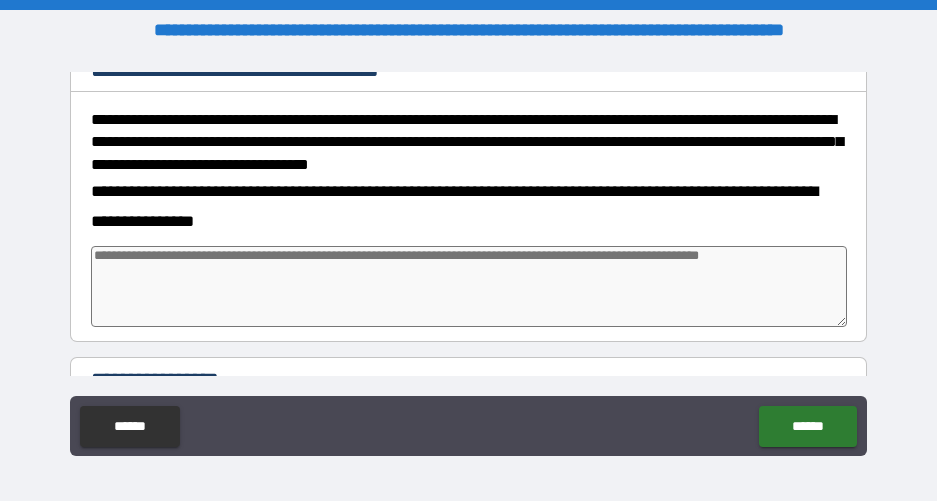 click at bounding box center [469, 286] 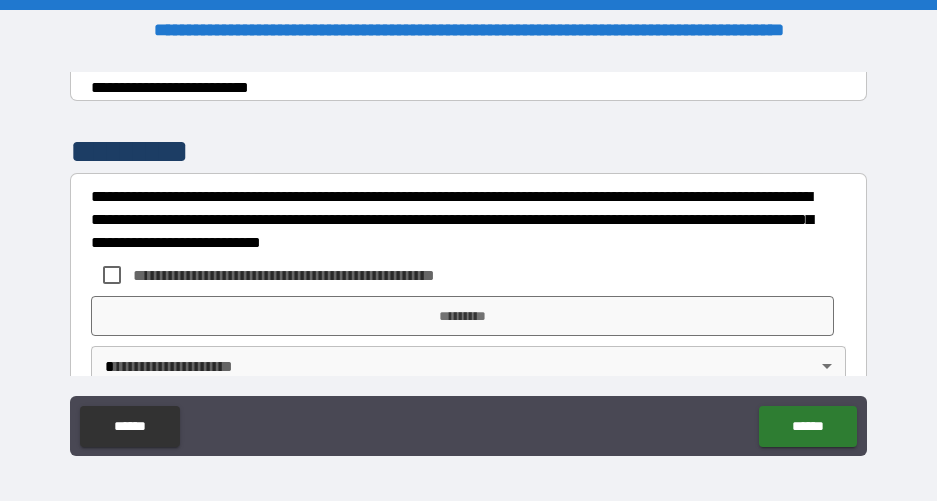 scroll, scrollTop: 12735, scrollLeft: 0, axis: vertical 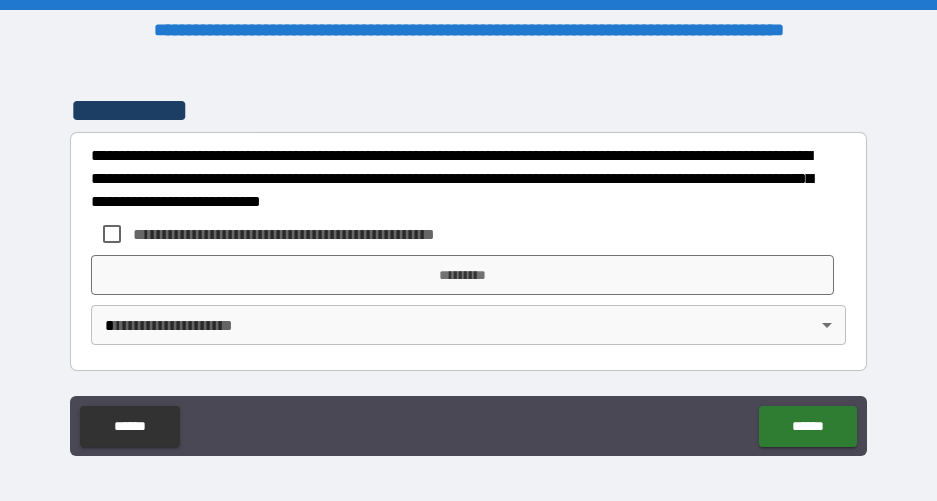 click on "**********" at bounding box center [317, 234] 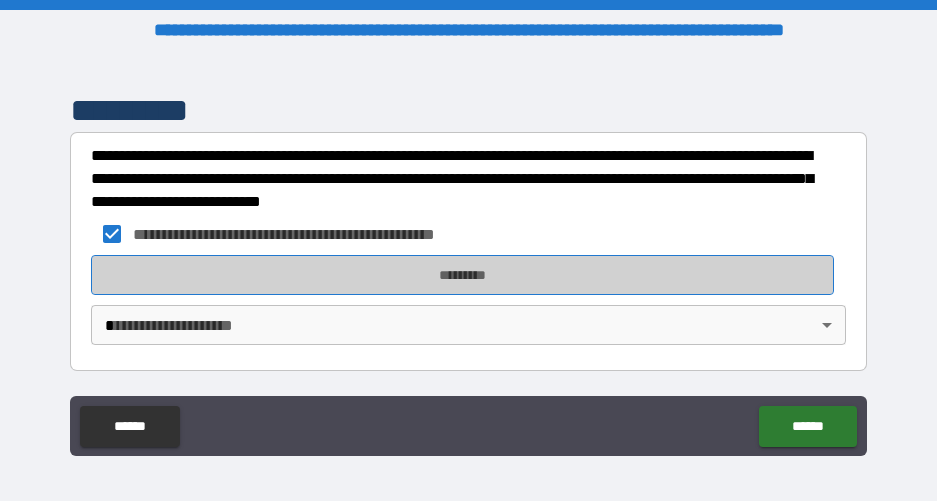 click on "*********" at bounding box center (462, 275) 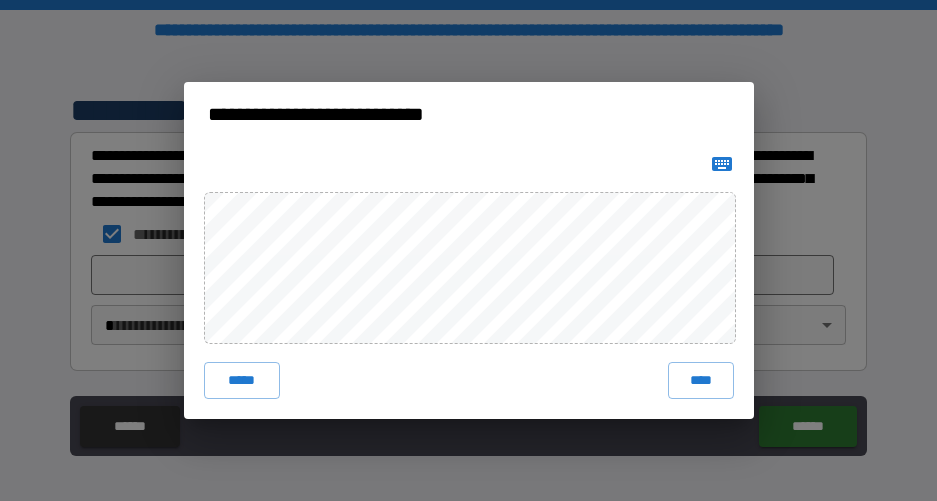 click 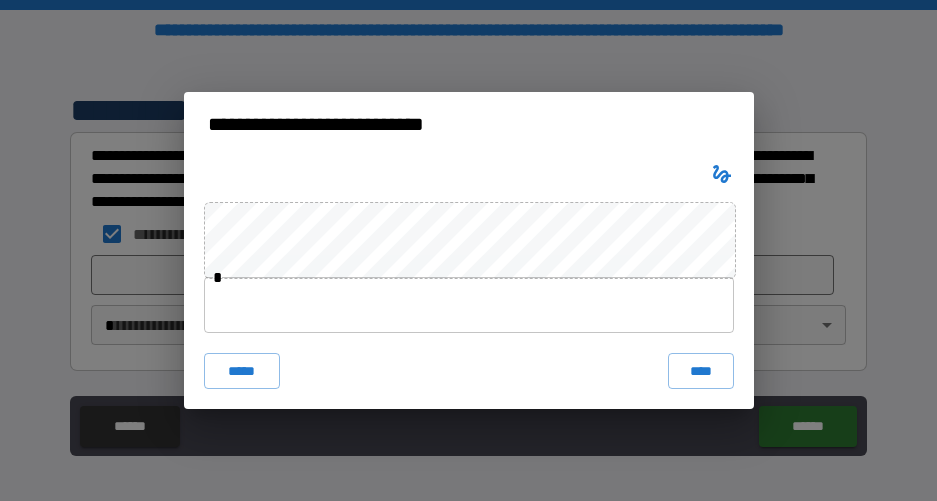 click at bounding box center [469, 305] 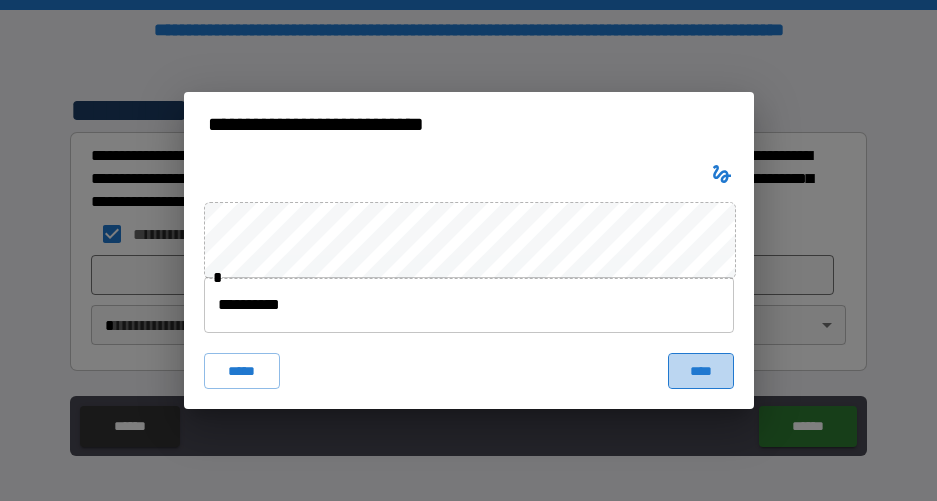 click on "****" at bounding box center (701, 371) 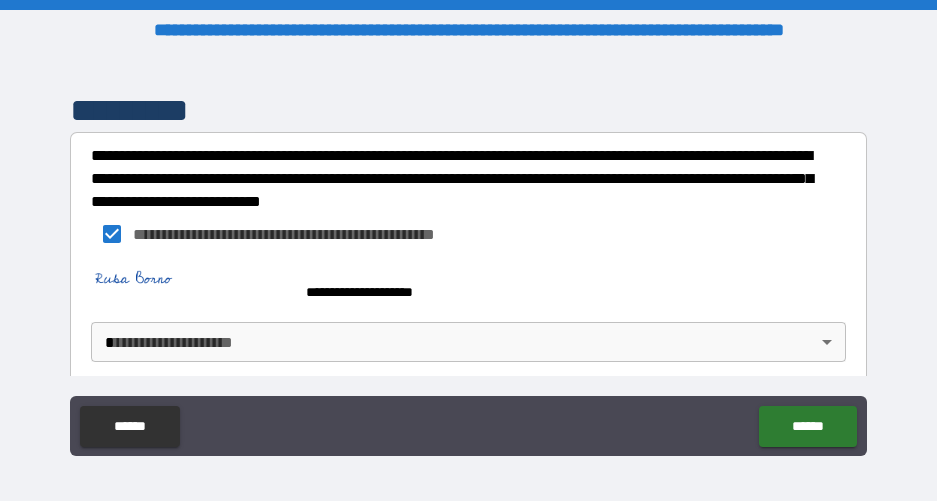 click on "**********" at bounding box center [468, 250] 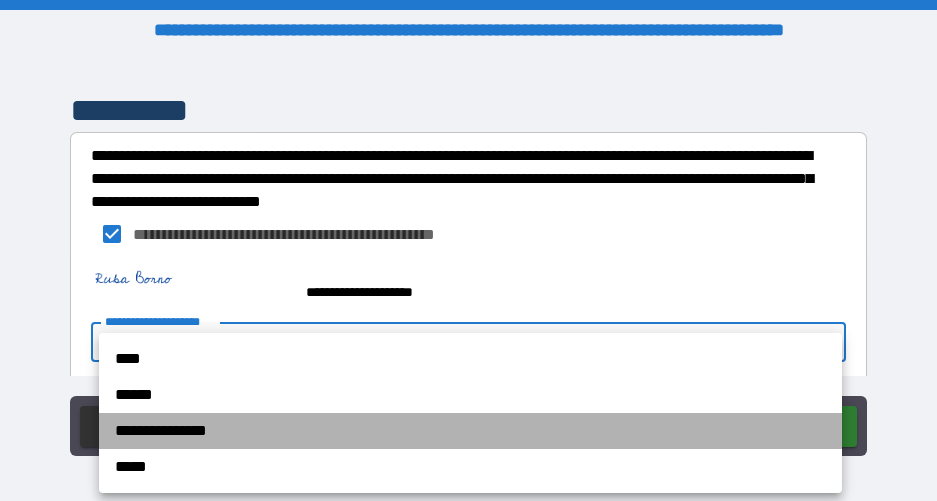 click on "**********" at bounding box center (470, 431) 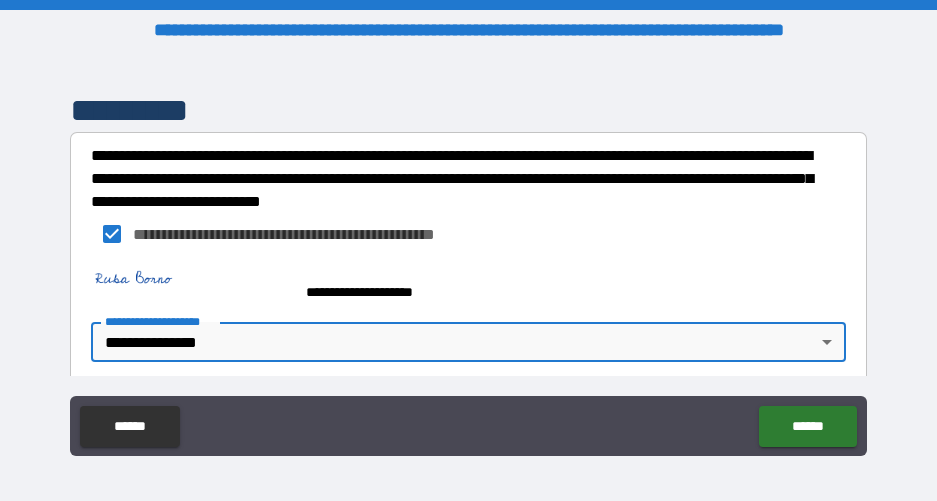 scroll, scrollTop: 12752, scrollLeft: 0, axis: vertical 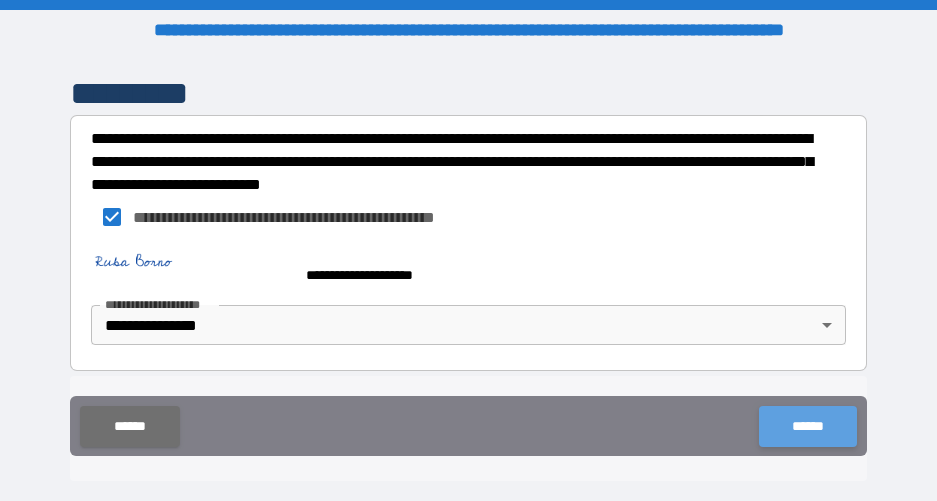 click on "******" at bounding box center [807, 426] 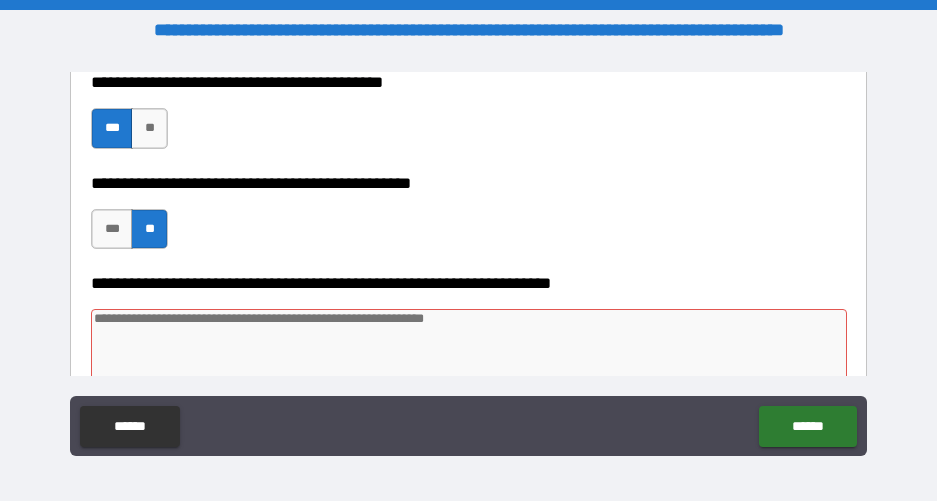 scroll, scrollTop: 10031, scrollLeft: 0, axis: vertical 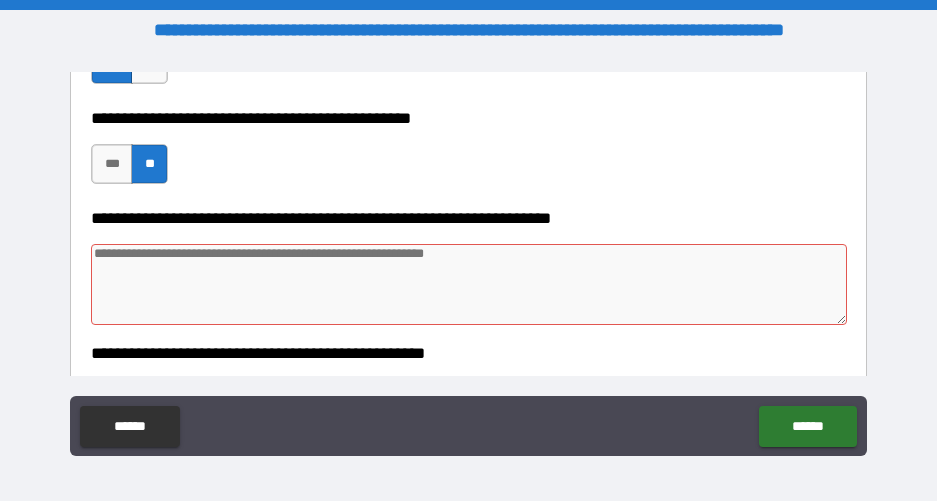 click at bounding box center (469, 284) 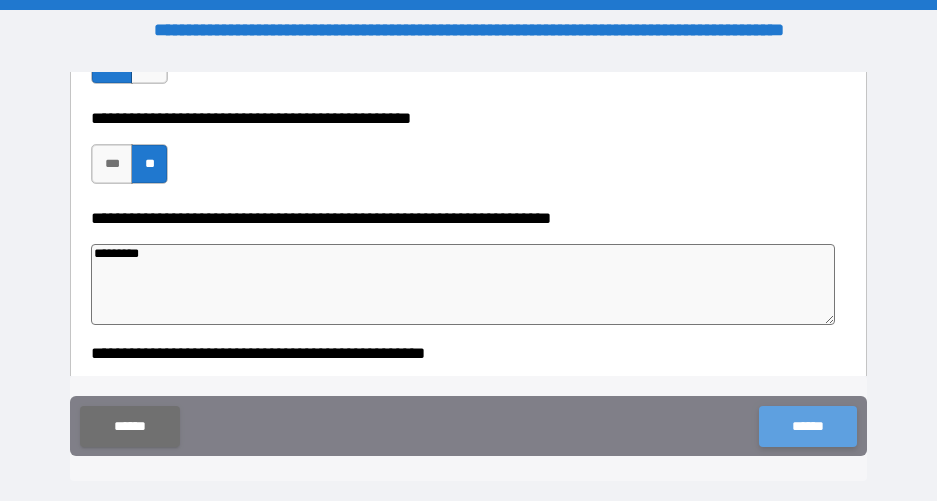 click on "******" at bounding box center (807, 426) 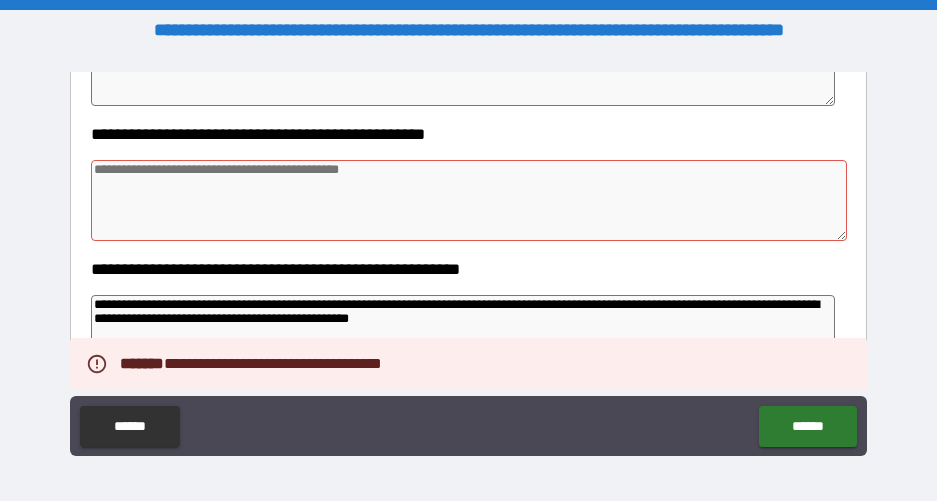 scroll, scrollTop: 10287, scrollLeft: 0, axis: vertical 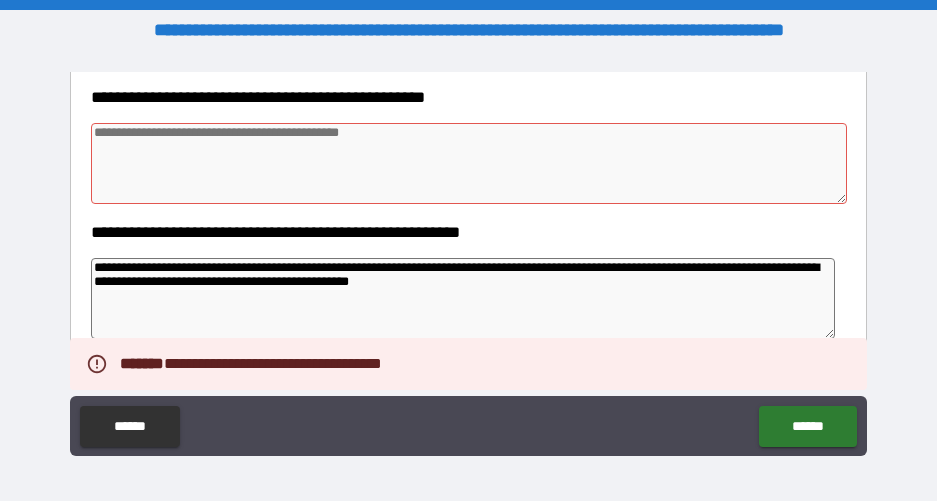 click at bounding box center [469, 163] 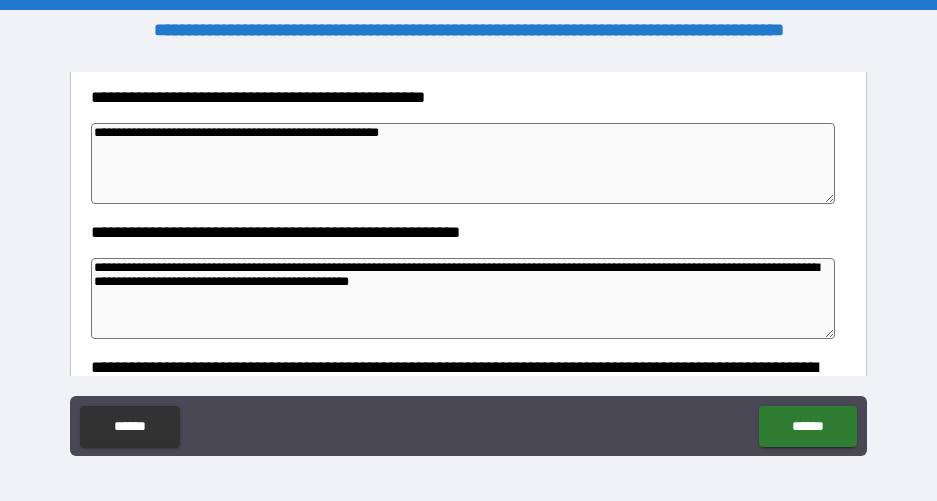 click on "**********" at bounding box center [463, 163] 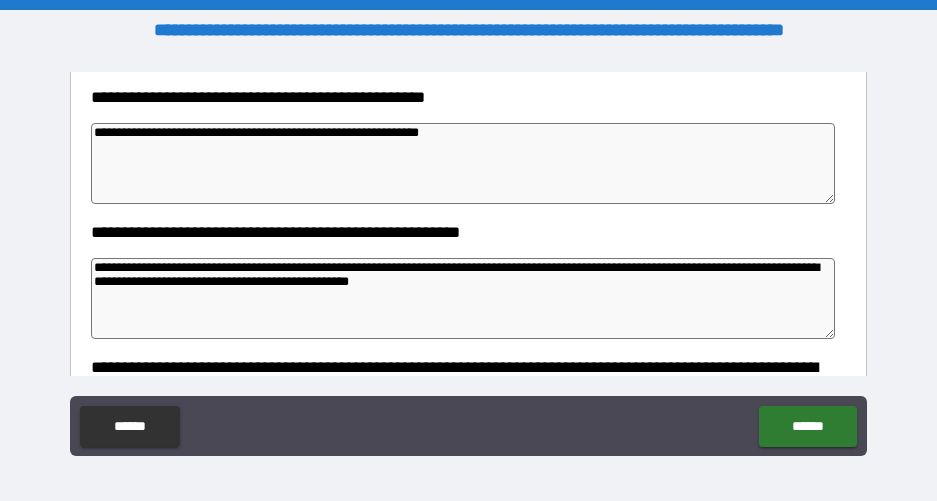 click on "**********" at bounding box center (463, 163) 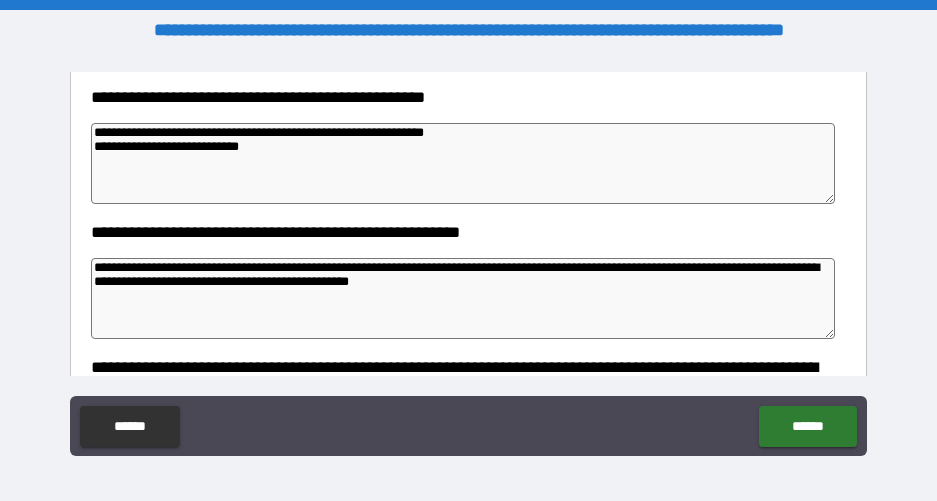click on "**********" at bounding box center [463, 163] 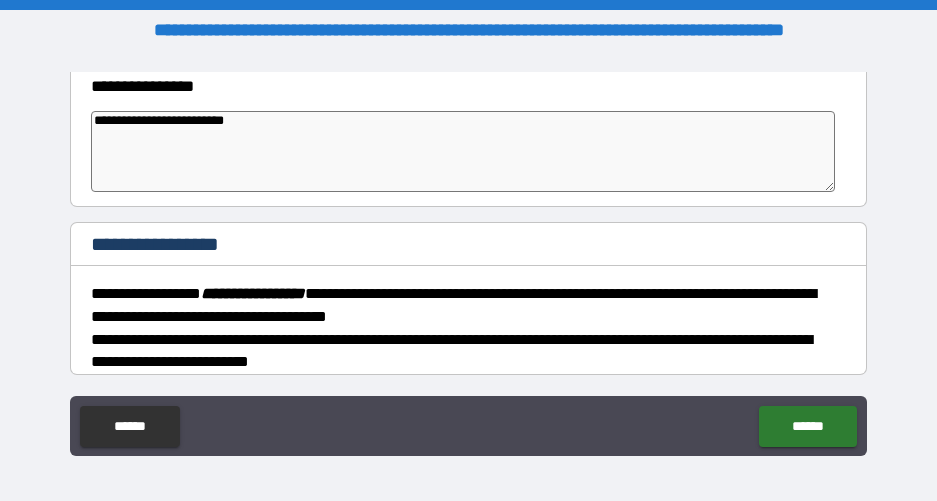 scroll, scrollTop: 12752, scrollLeft: 0, axis: vertical 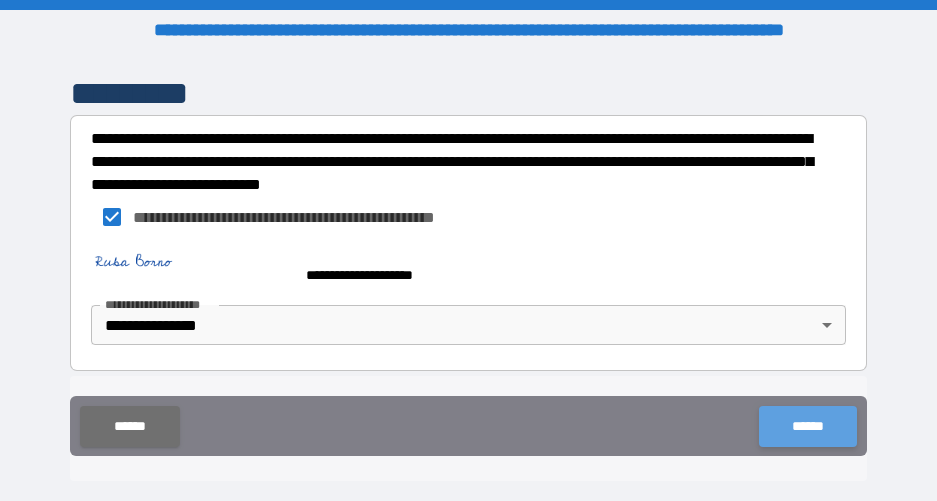 click on "******" at bounding box center [807, 426] 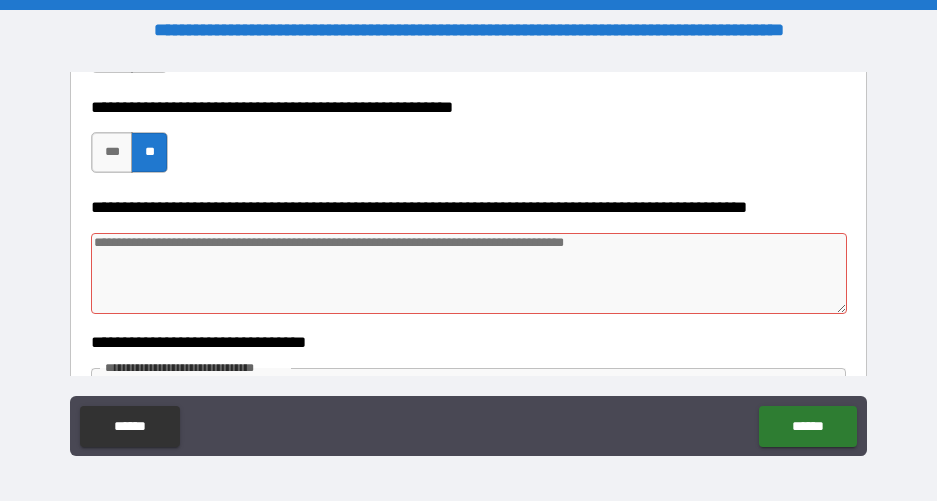 scroll, scrollTop: 9290, scrollLeft: 0, axis: vertical 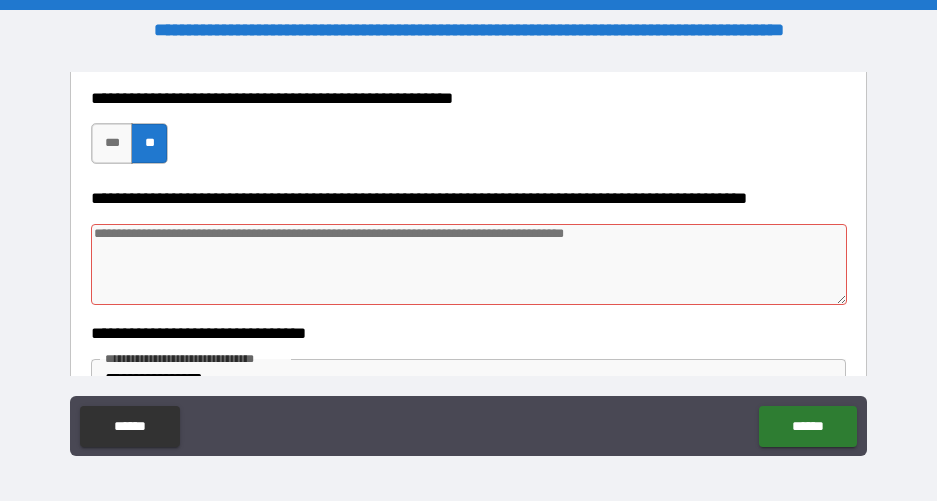 click at bounding box center [469, 264] 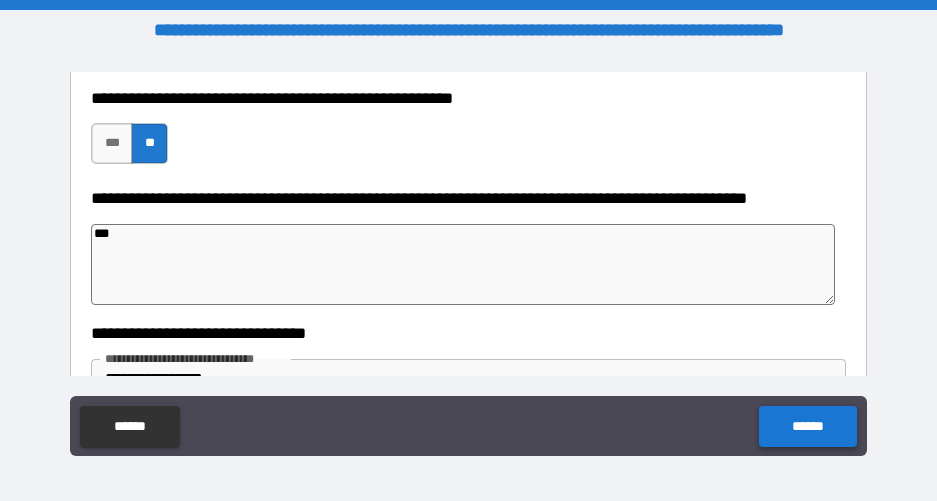 click on "******" at bounding box center (807, 426) 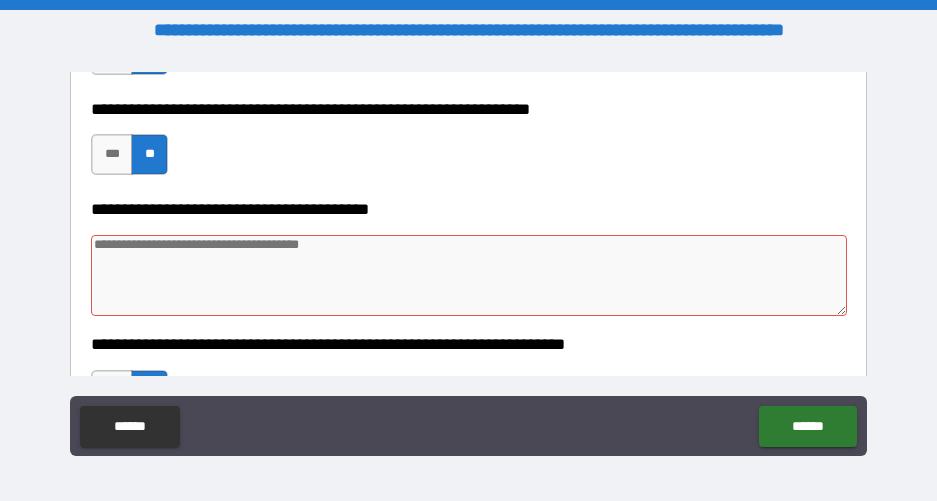scroll, scrollTop: 5611, scrollLeft: 0, axis: vertical 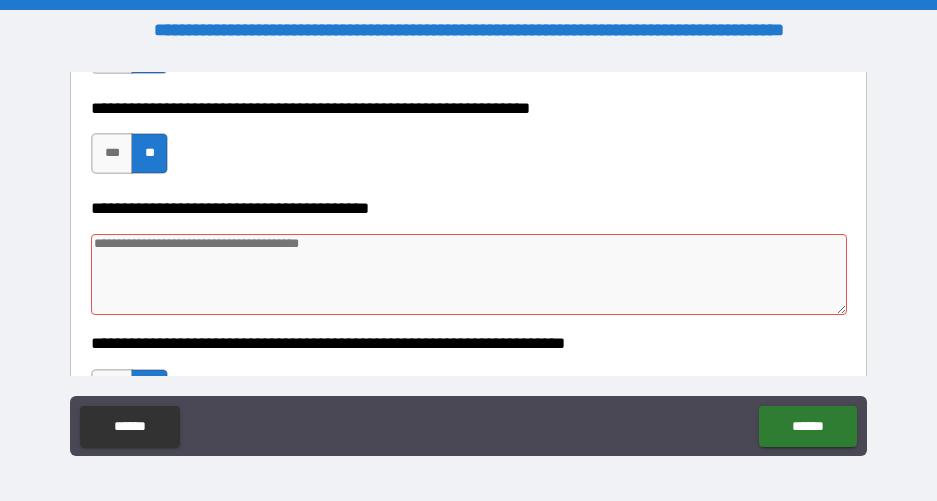 click at bounding box center [469, 274] 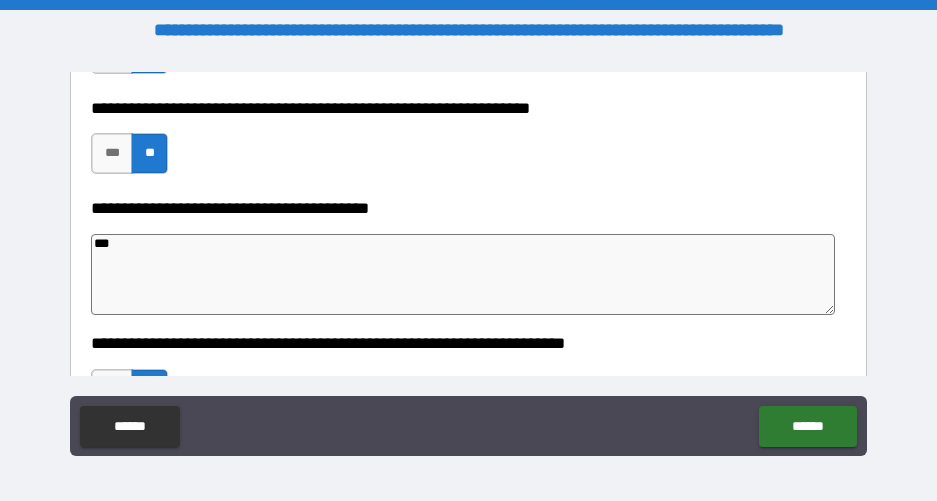 click on "******   ******" at bounding box center [468, 428] 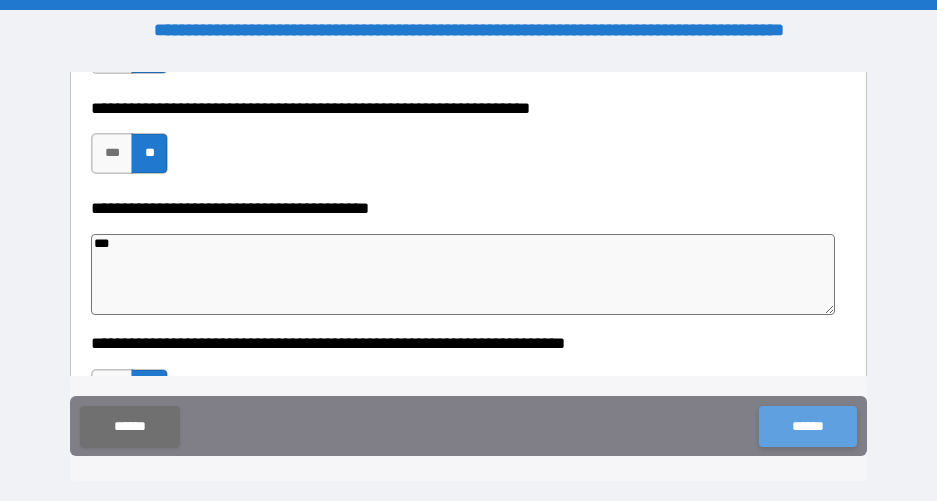 click on "******" at bounding box center [807, 426] 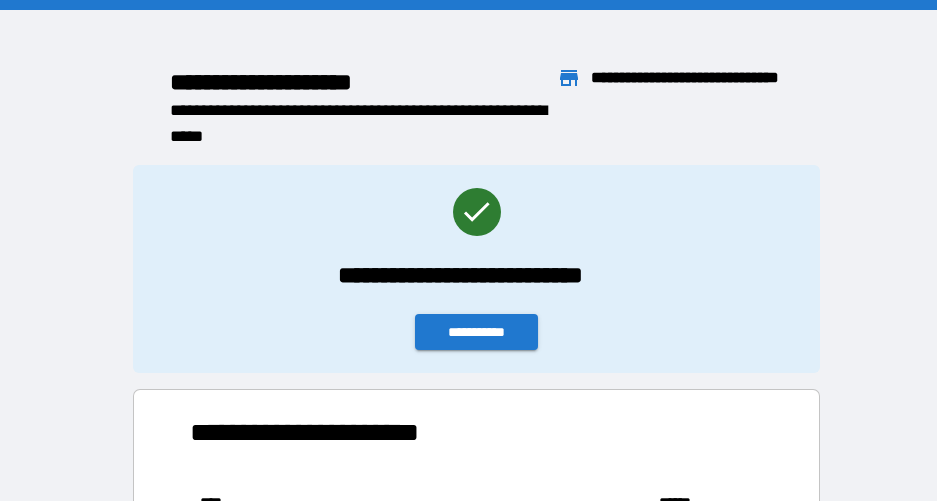scroll, scrollTop: 16, scrollLeft: 16, axis: both 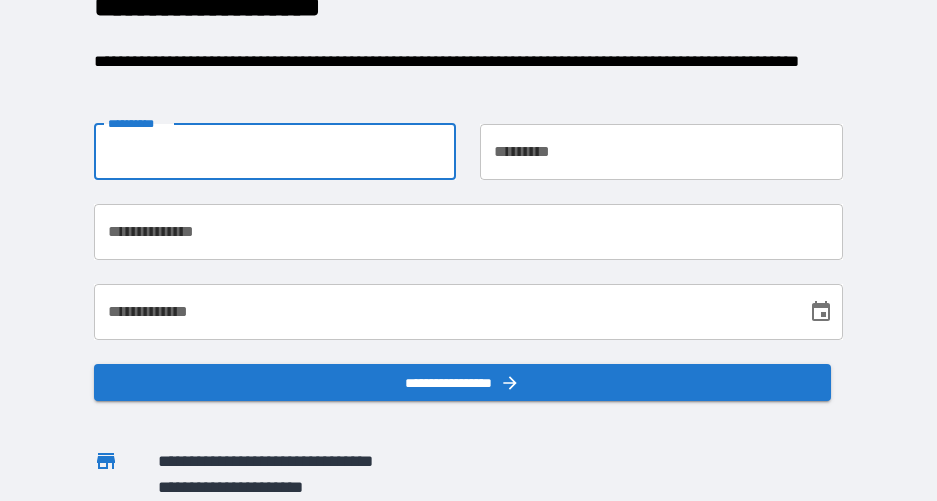 click on "**********" at bounding box center (275, 152) 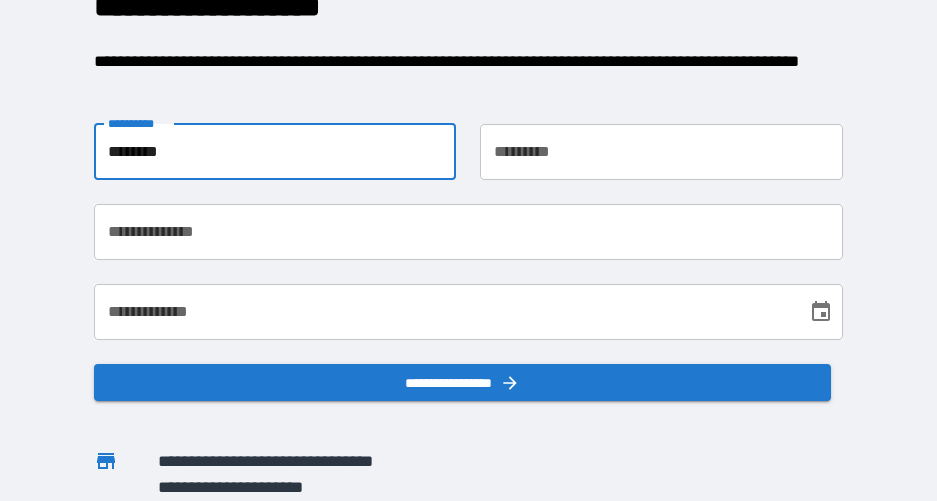 type on "********" 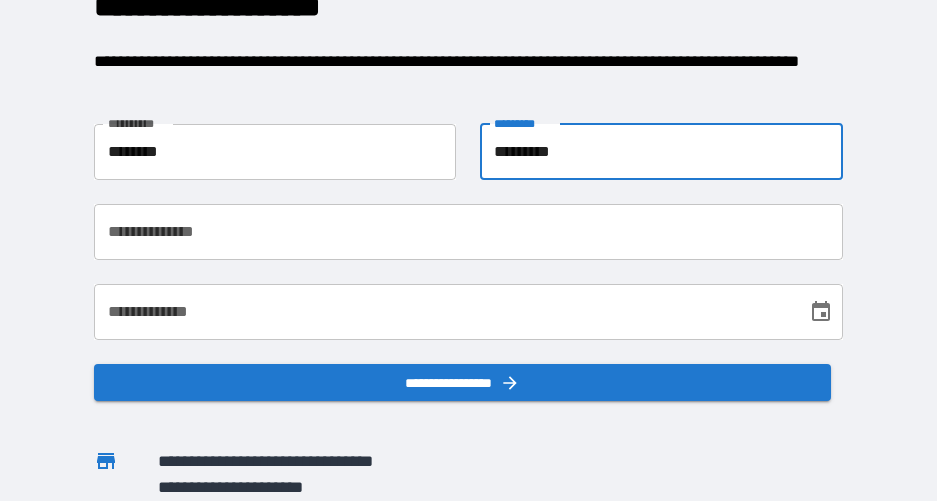 type on "*********" 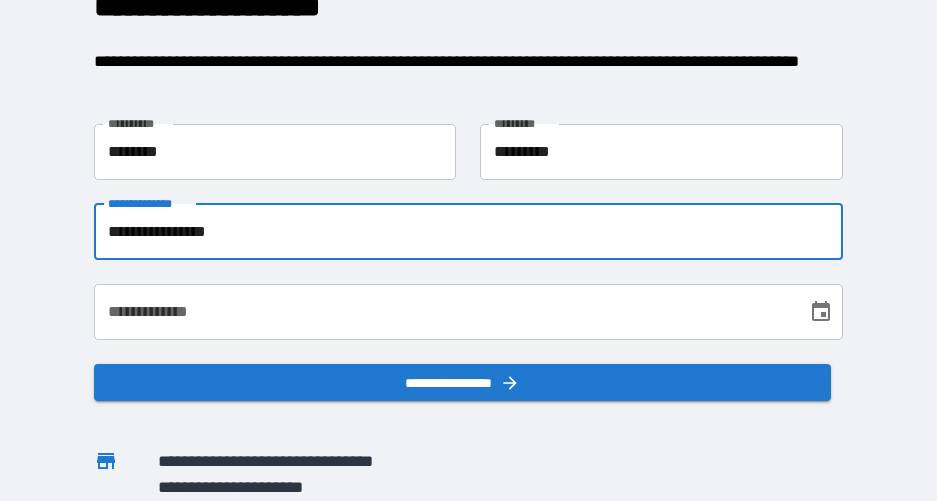 type on "**********" 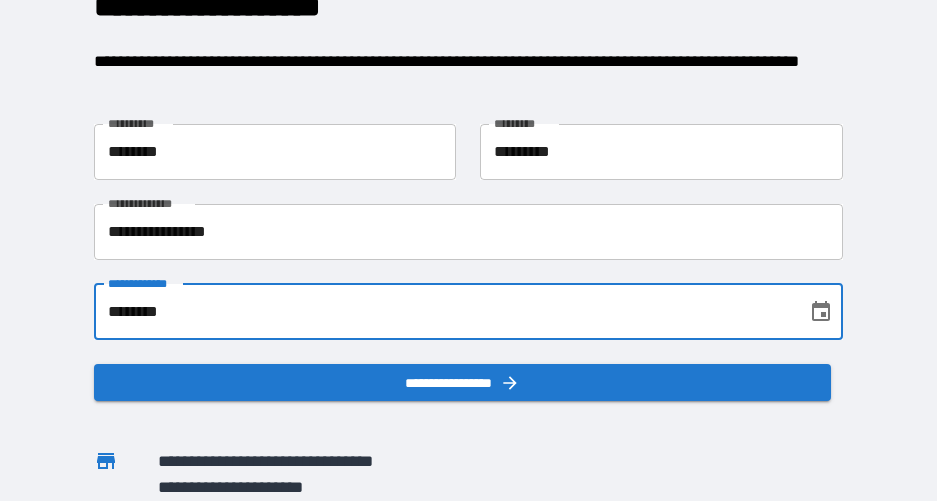 type on "********" 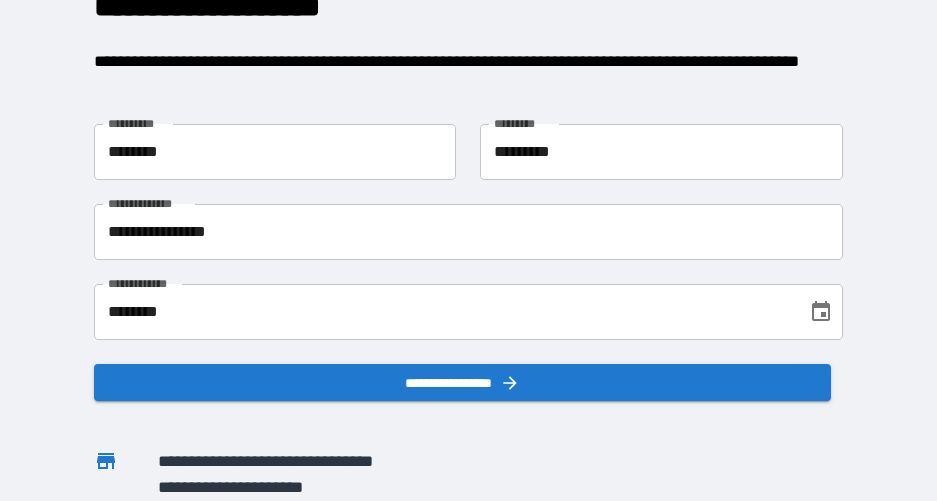 scroll, scrollTop: 298, scrollLeft: 0, axis: vertical 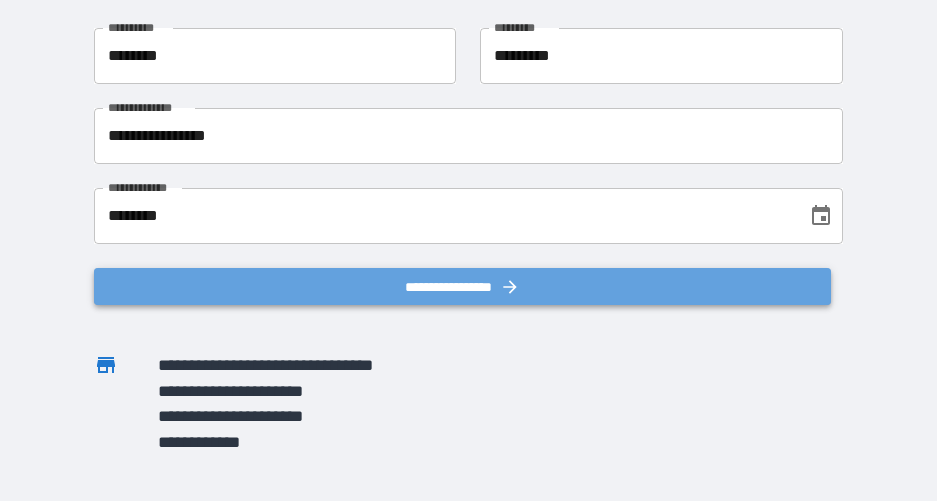 click on "**********" at bounding box center [463, 287] 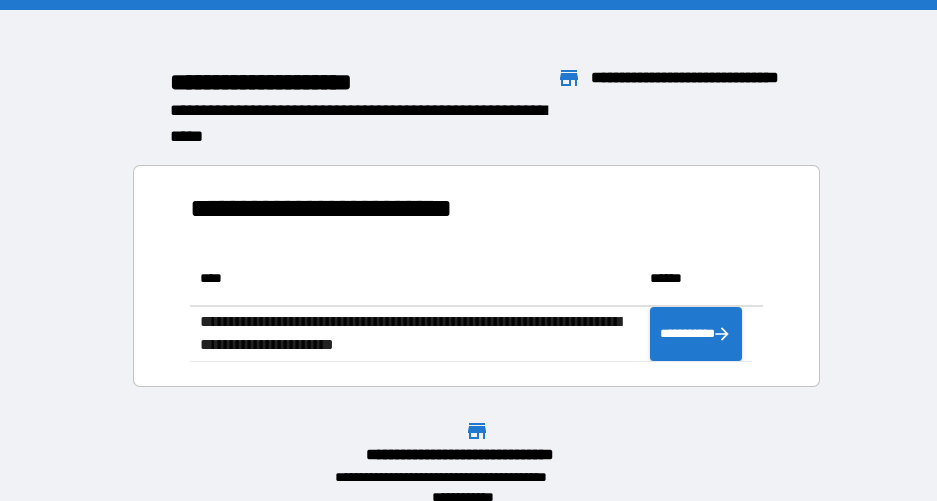 scroll, scrollTop: 16, scrollLeft: 16, axis: both 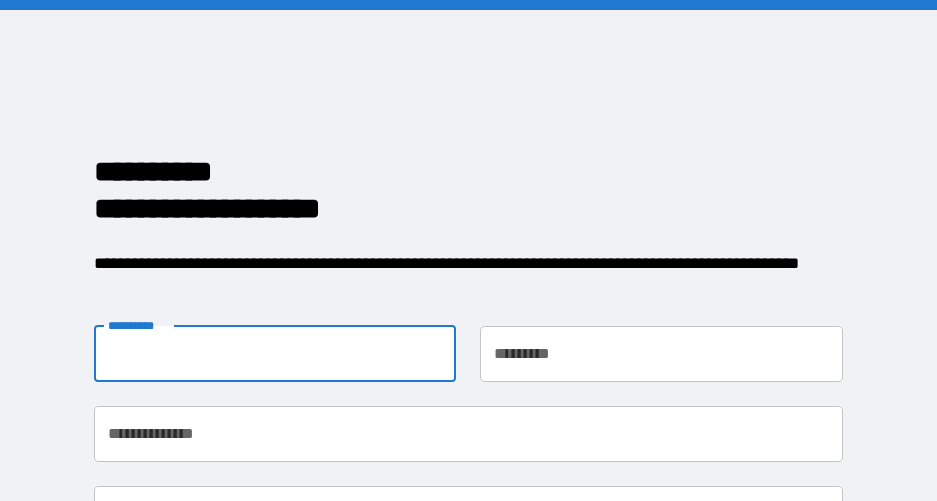 click on "**********" at bounding box center [275, 354] 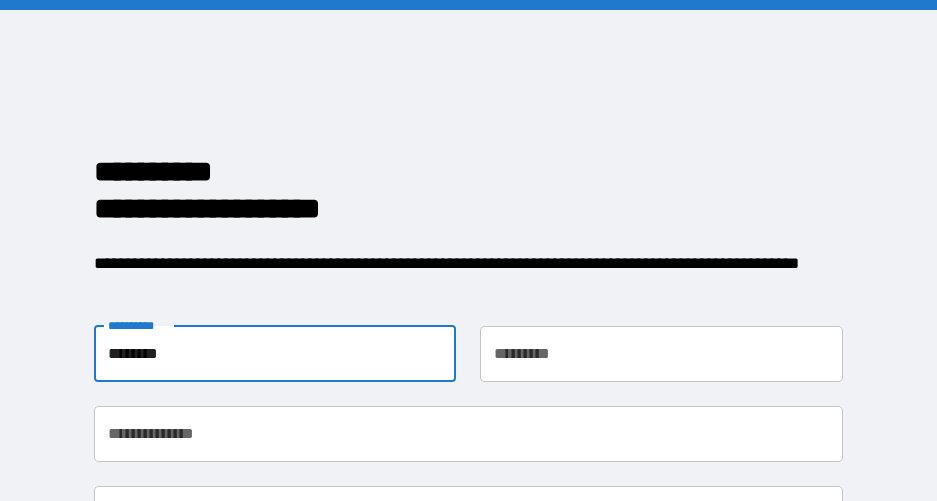 type on "********" 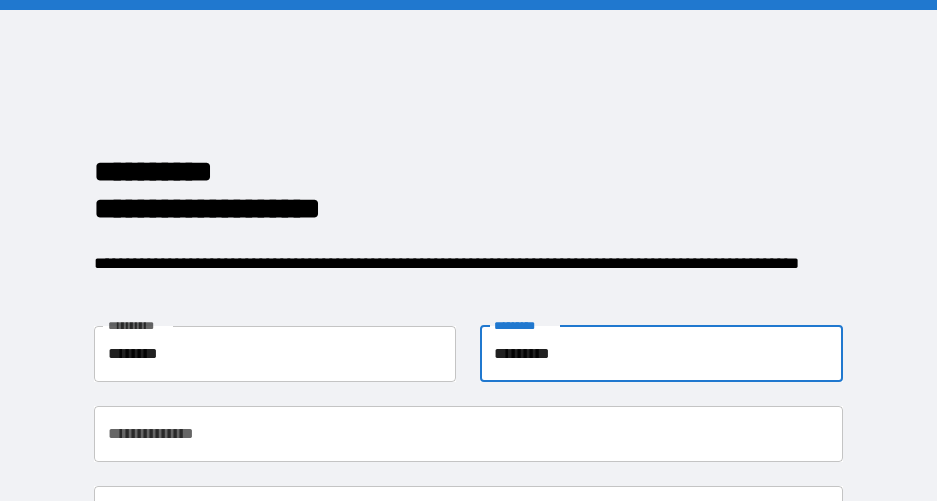 type on "*********" 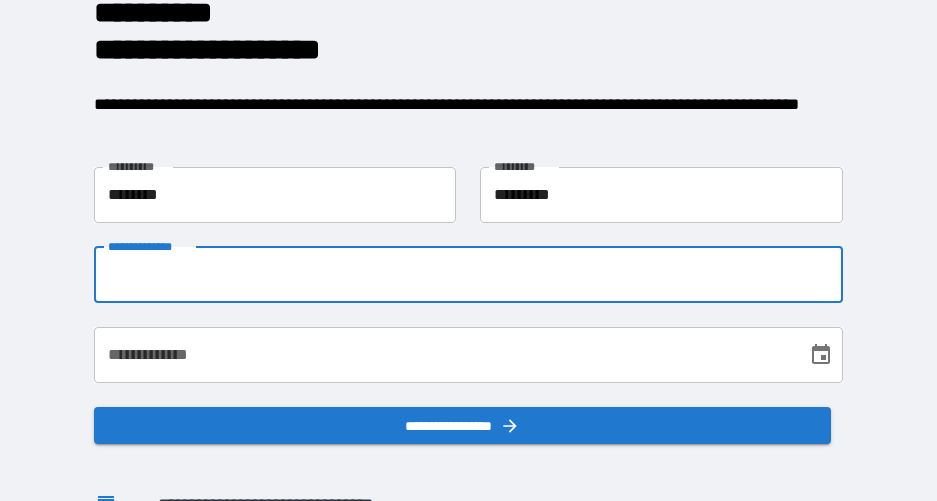scroll, scrollTop: 172, scrollLeft: 0, axis: vertical 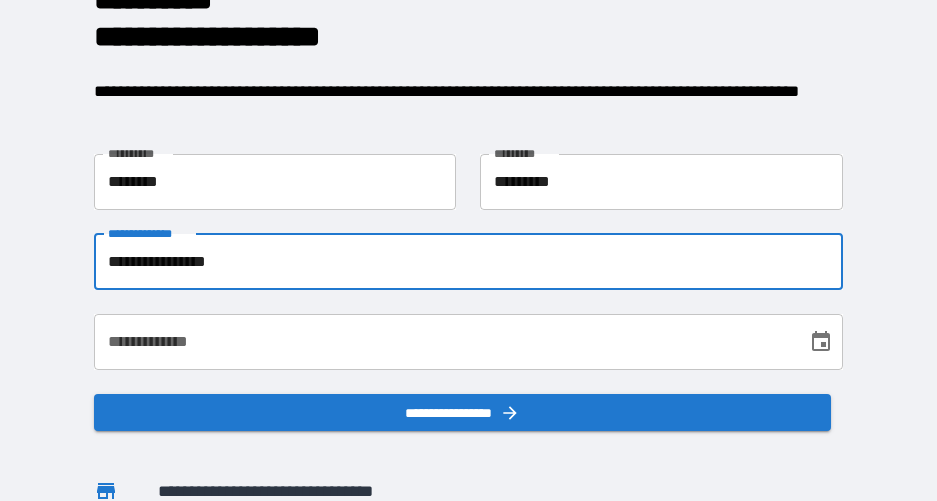 type on "**********" 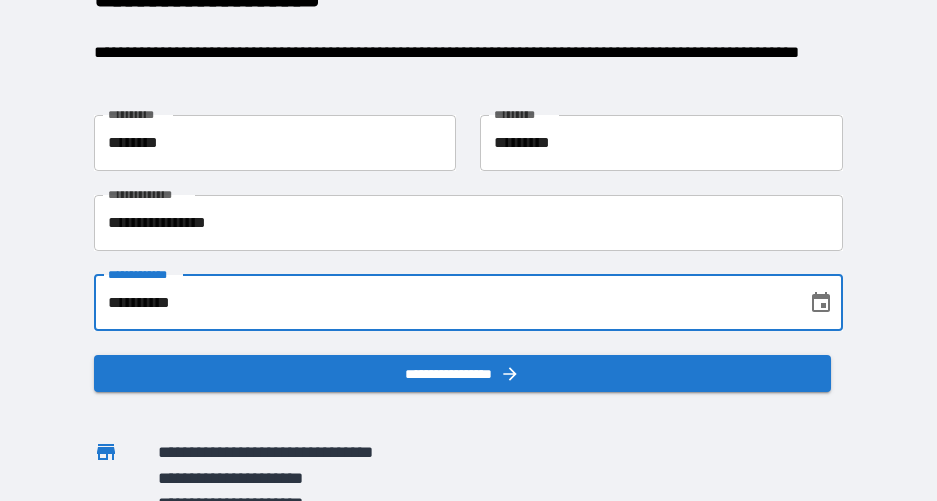 scroll, scrollTop: 223, scrollLeft: 0, axis: vertical 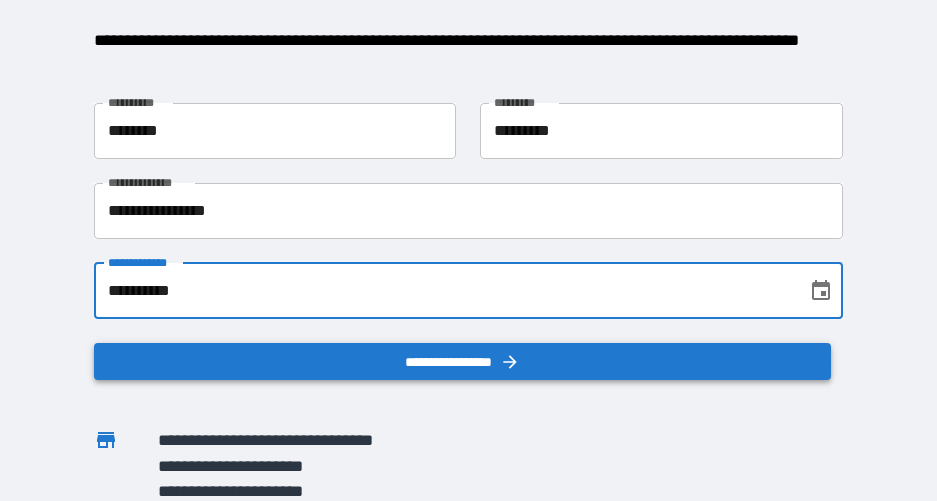 type on "**********" 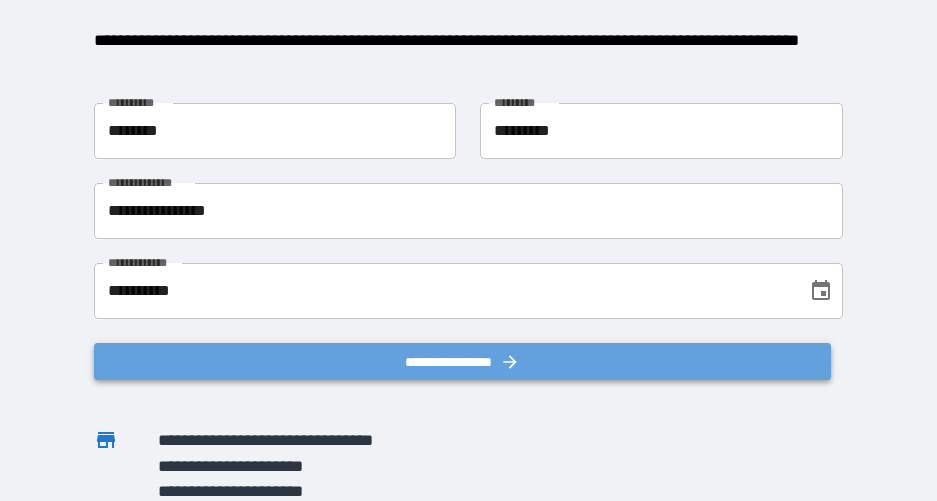 click on "**********" at bounding box center [463, 362] 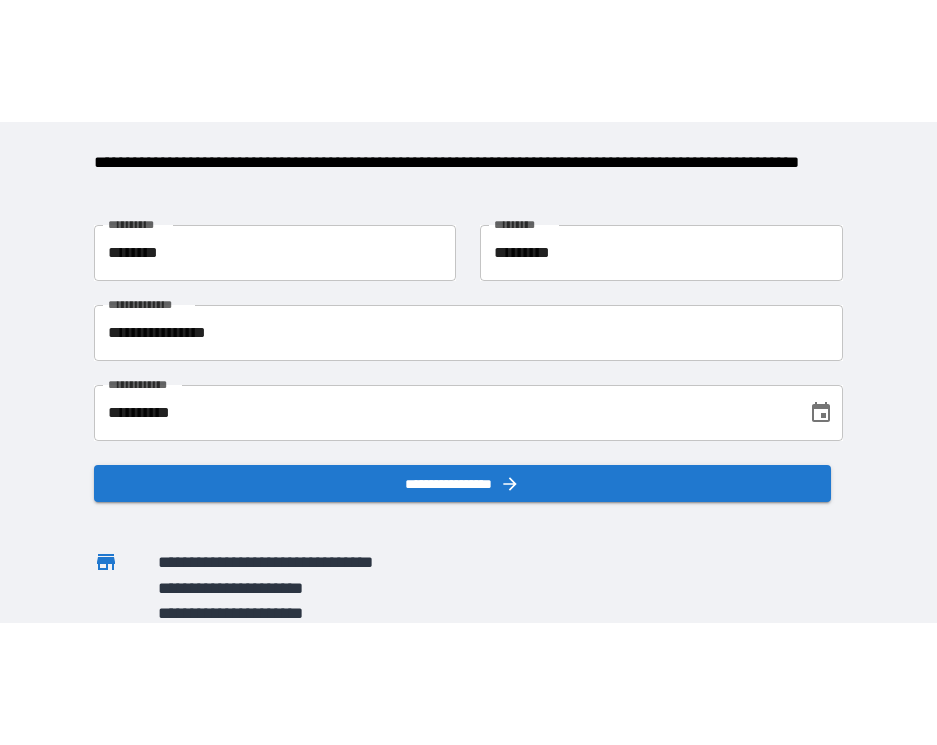 scroll, scrollTop: 0, scrollLeft: 0, axis: both 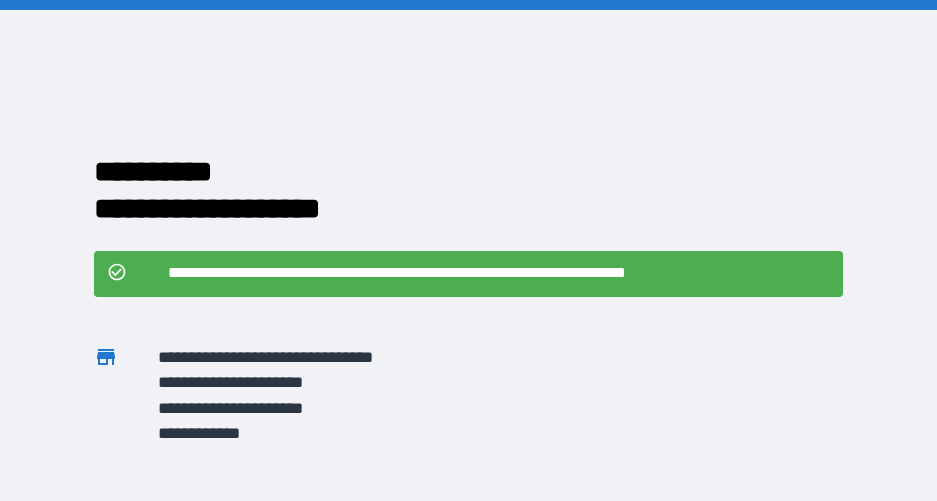 click on "**********" at bounding box center [436, 408] 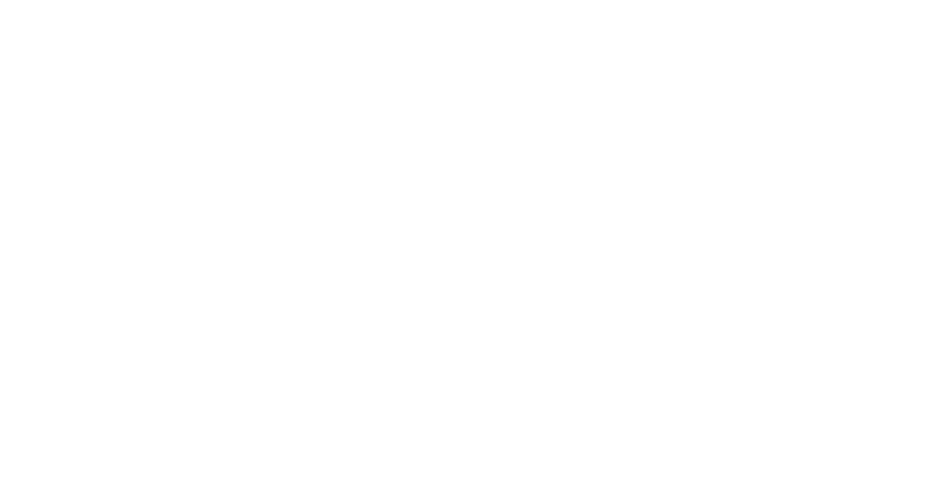 scroll, scrollTop: 0, scrollLeft: 0, axis: both 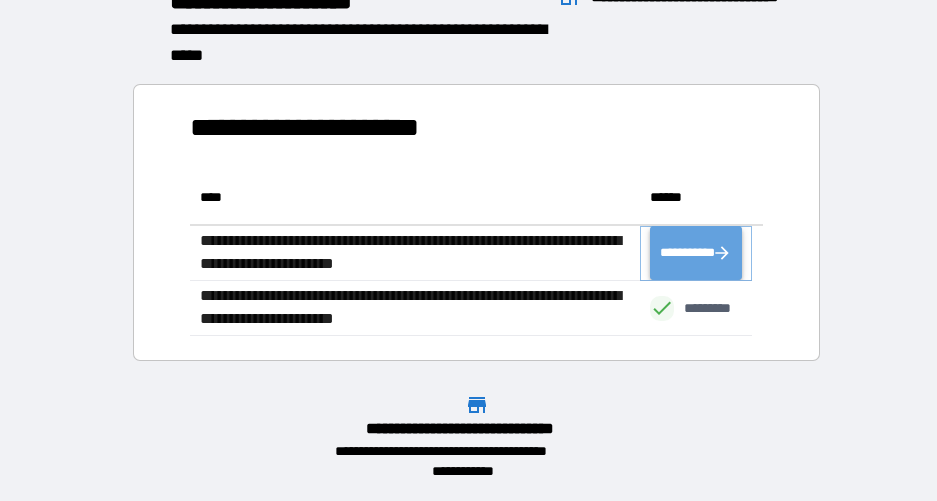 click on "**********" at bounding box center [696, 253] 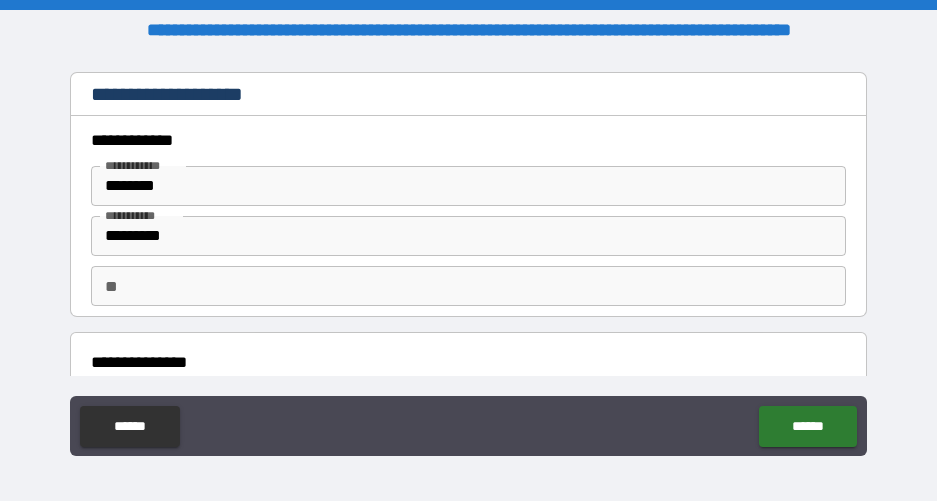 type on "*" 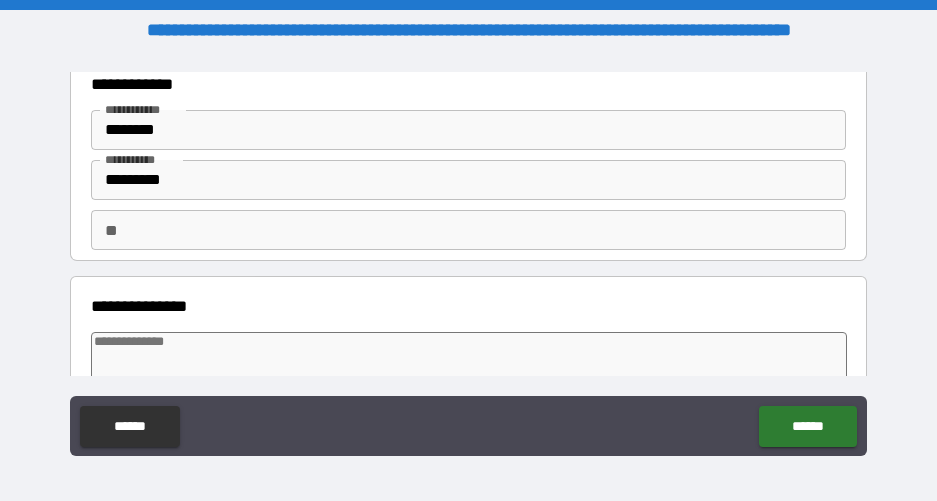scroll, scrollTop: 57, scrollLeft: 0, axis: vertical 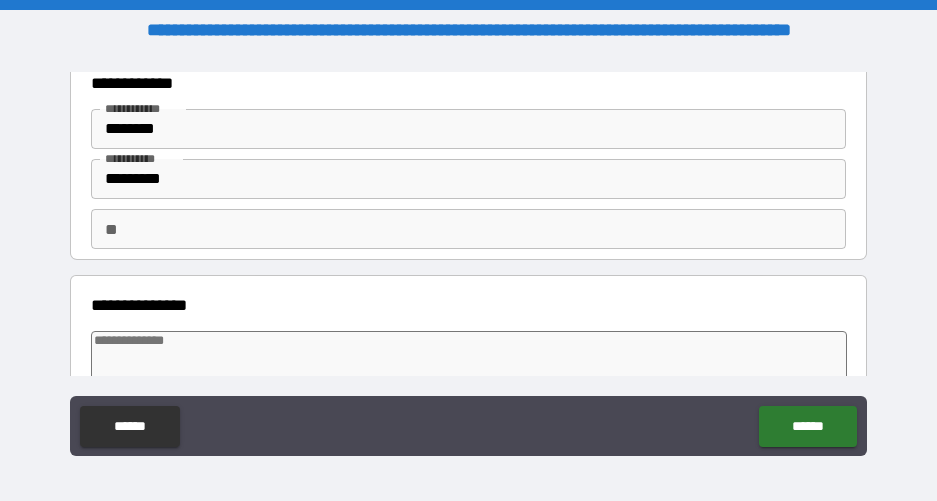 click on "**" at bounding box center (468, 229) 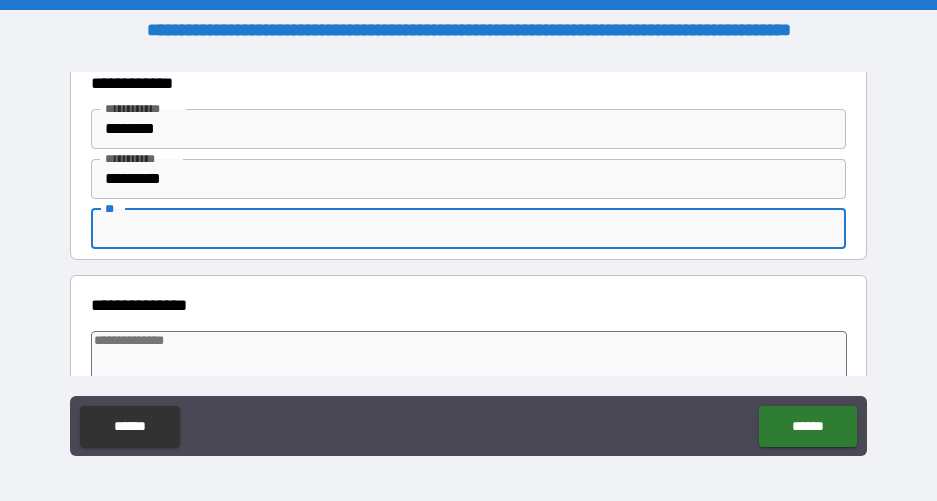 type on "*" 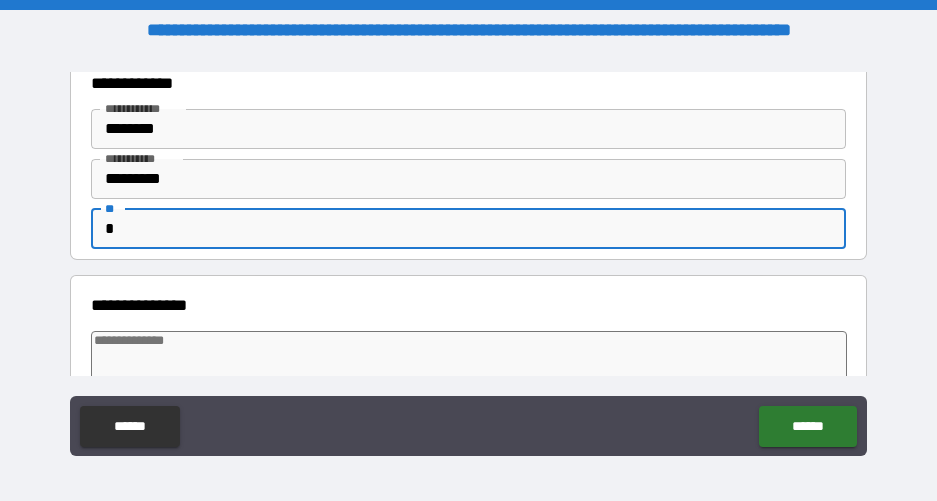 type on "*" 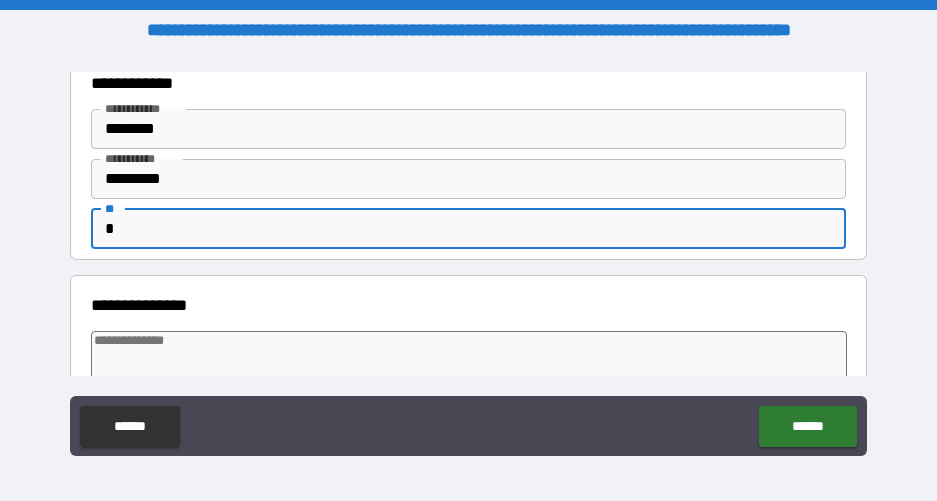 type on "*" 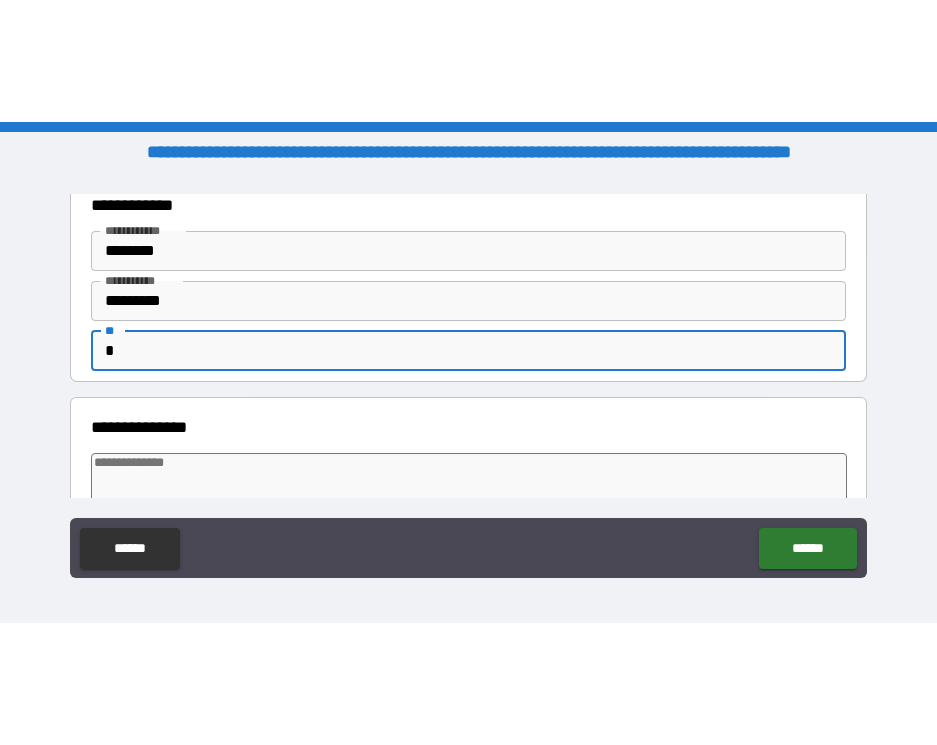 scroll, scrollTop: 164, scrollLeft: 0, axis: vertical 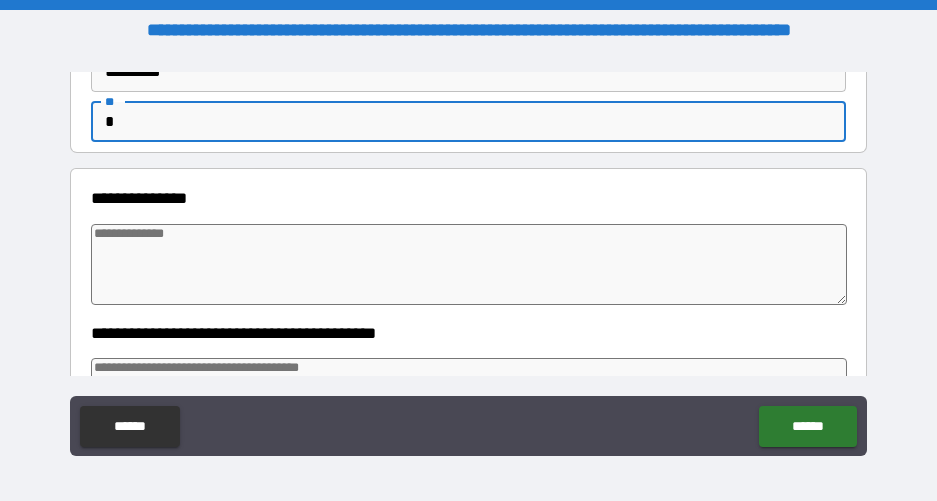 type on "*" 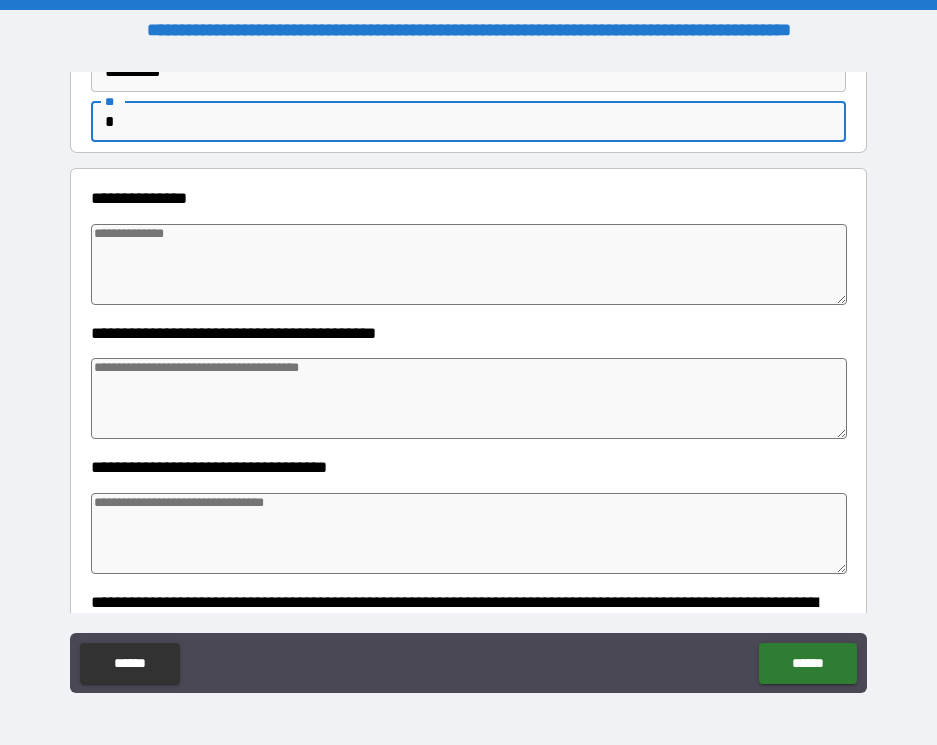 type on "*" 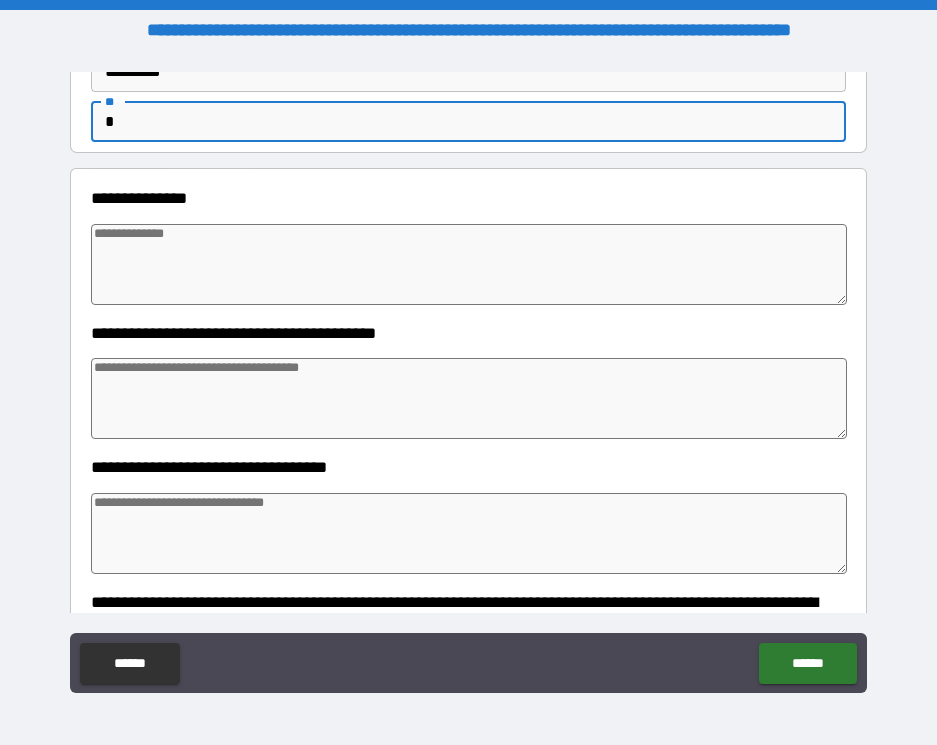 type on "*" 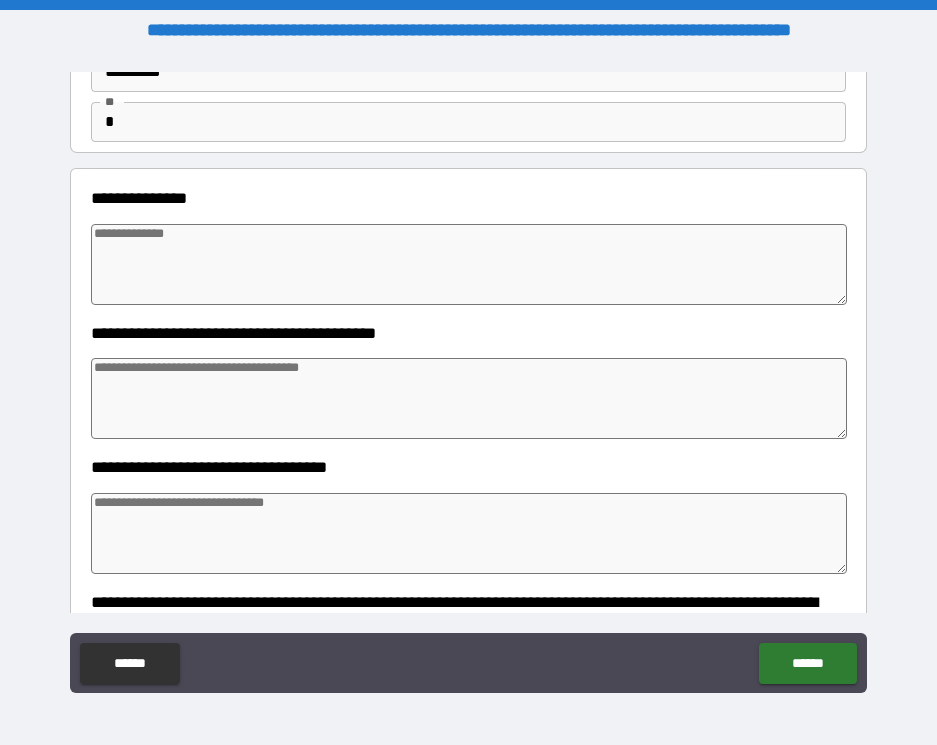 type on "*" 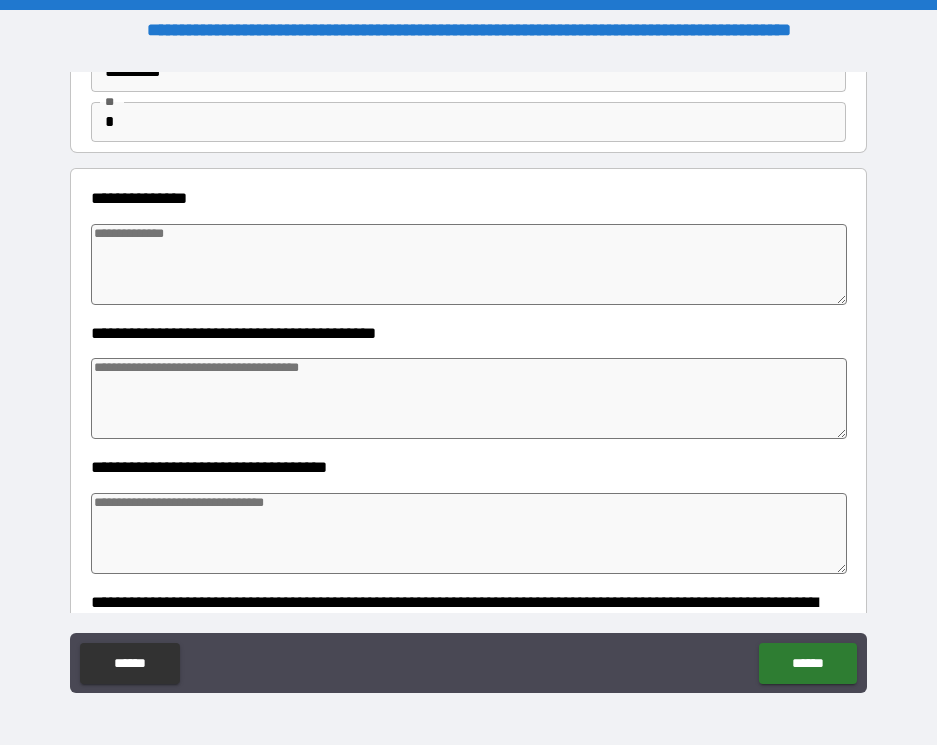 type on "*" 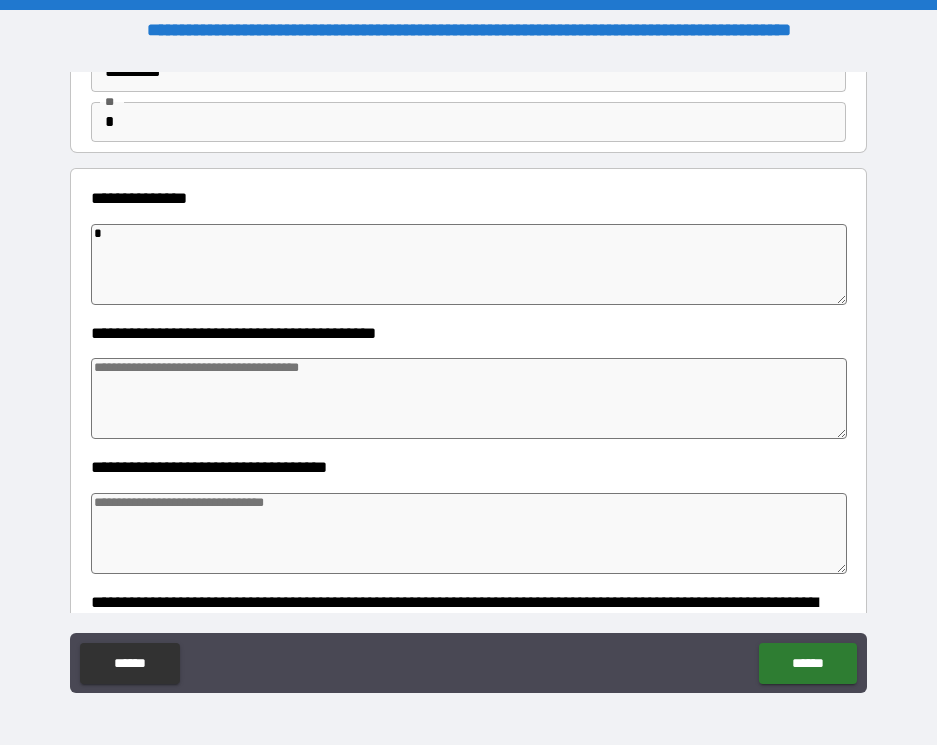type on "**" 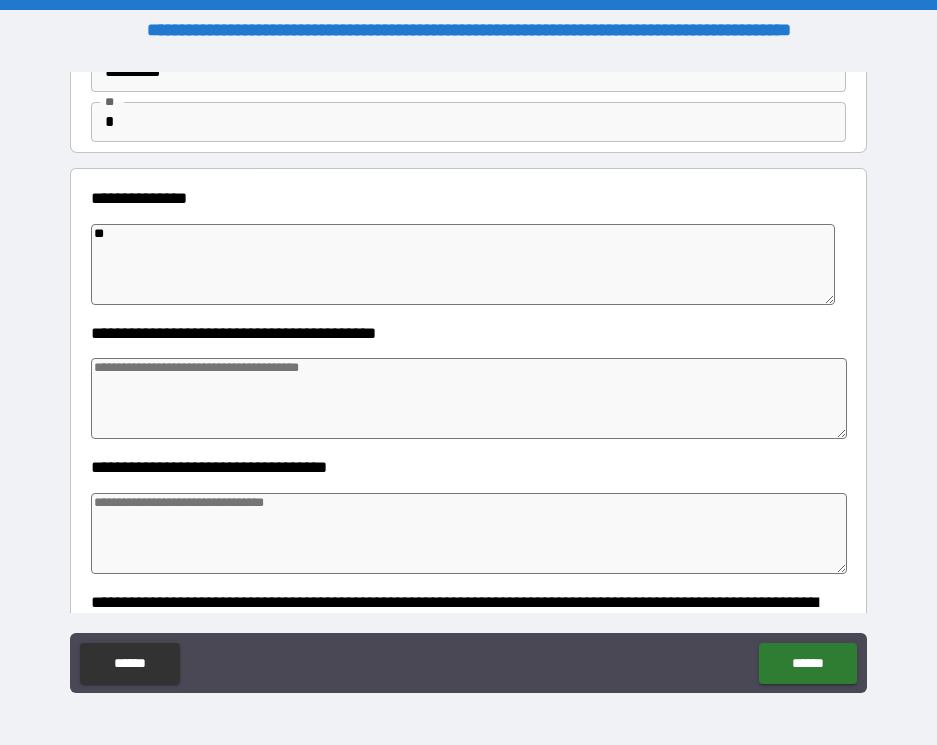 type on "***" 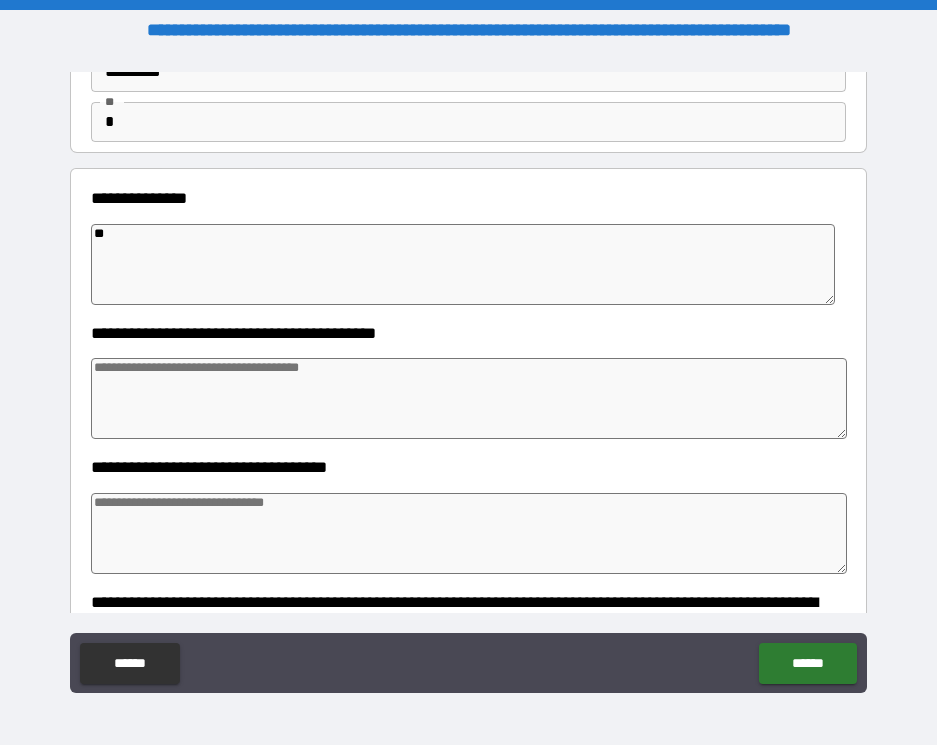 type on "*" 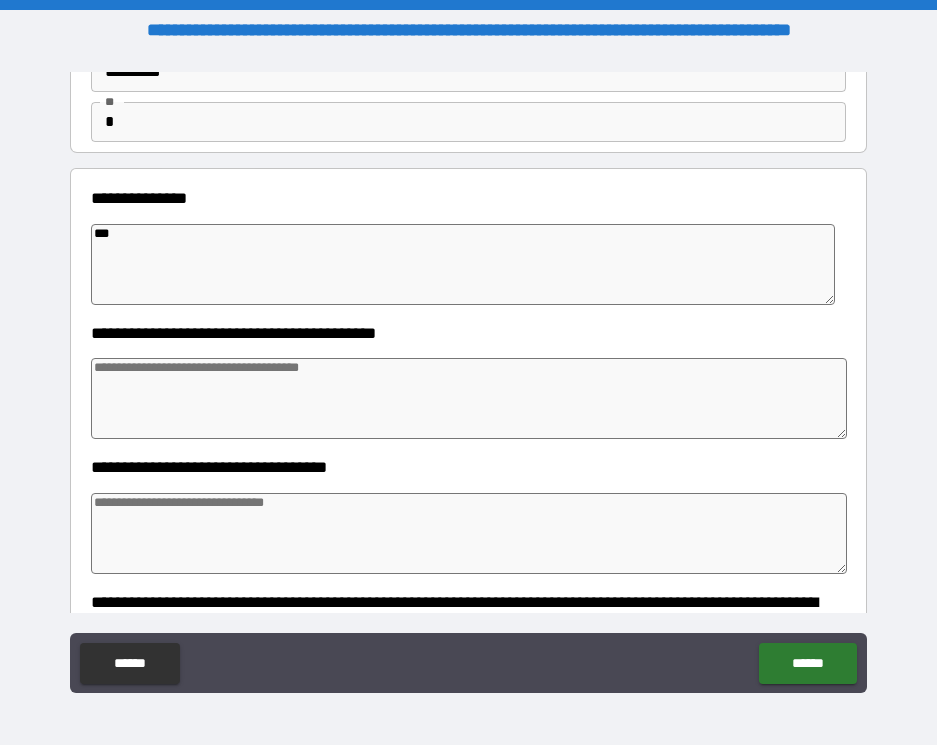 type on "****" 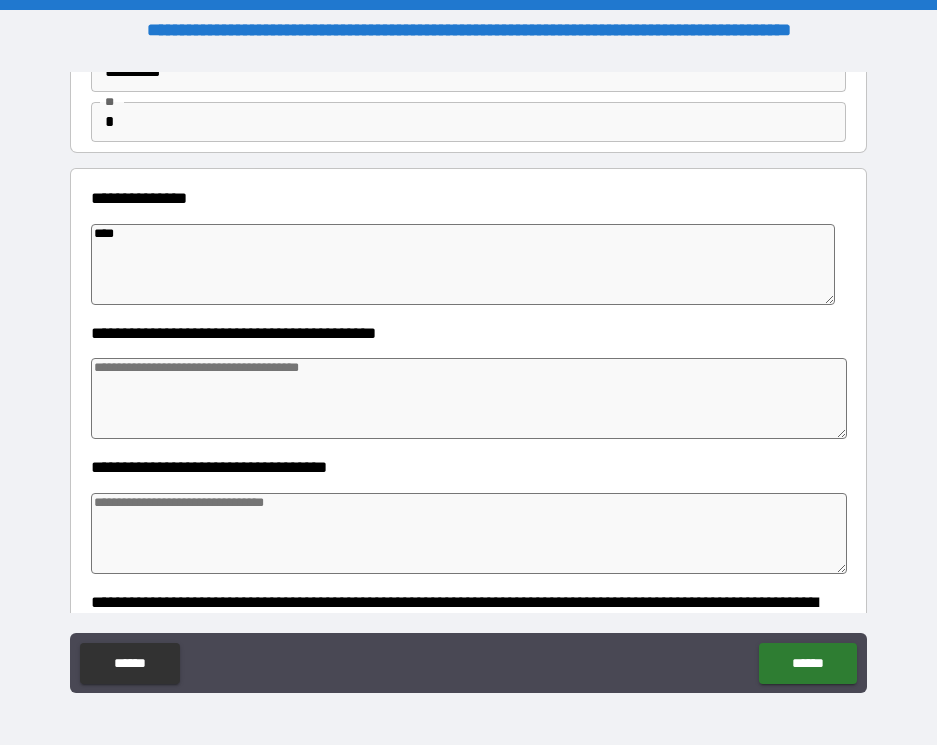 type on "****" 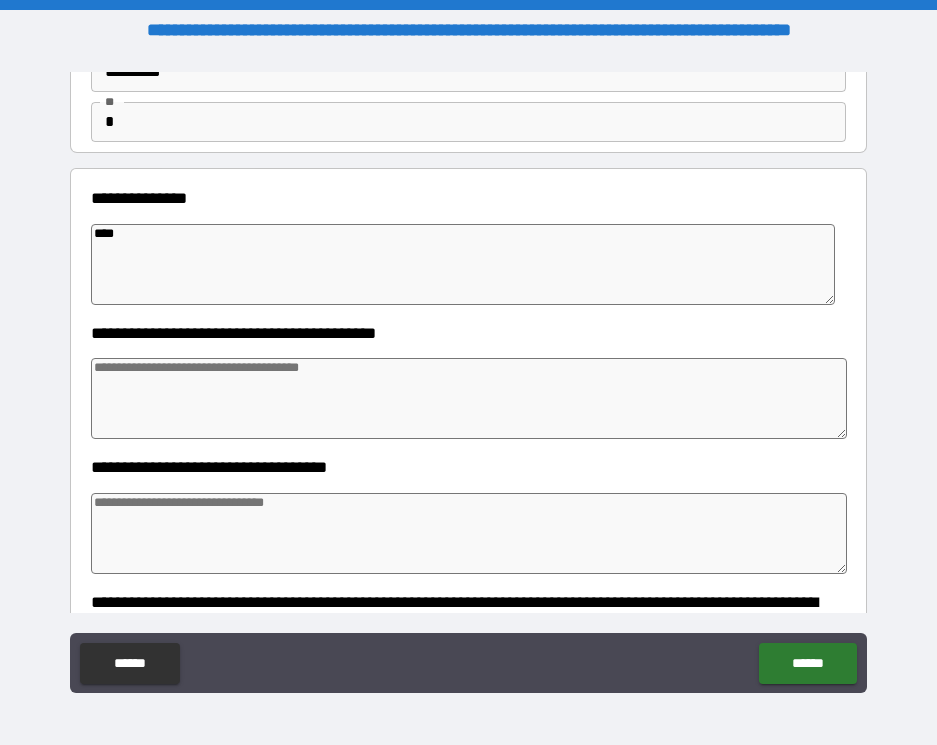 type on "*" 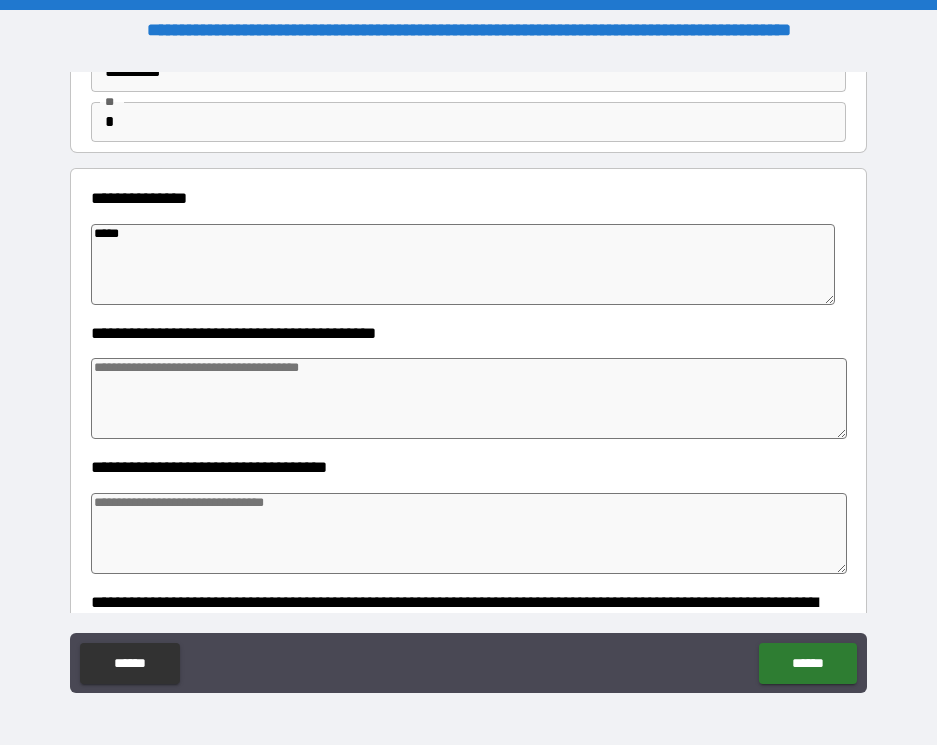 type on "******" 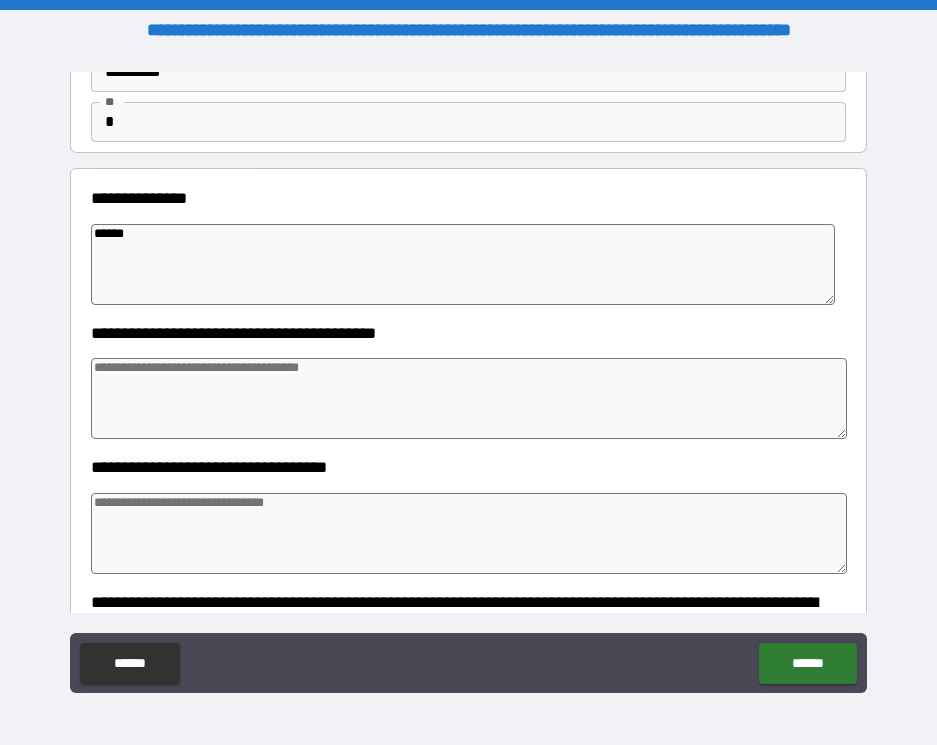 type on "*" 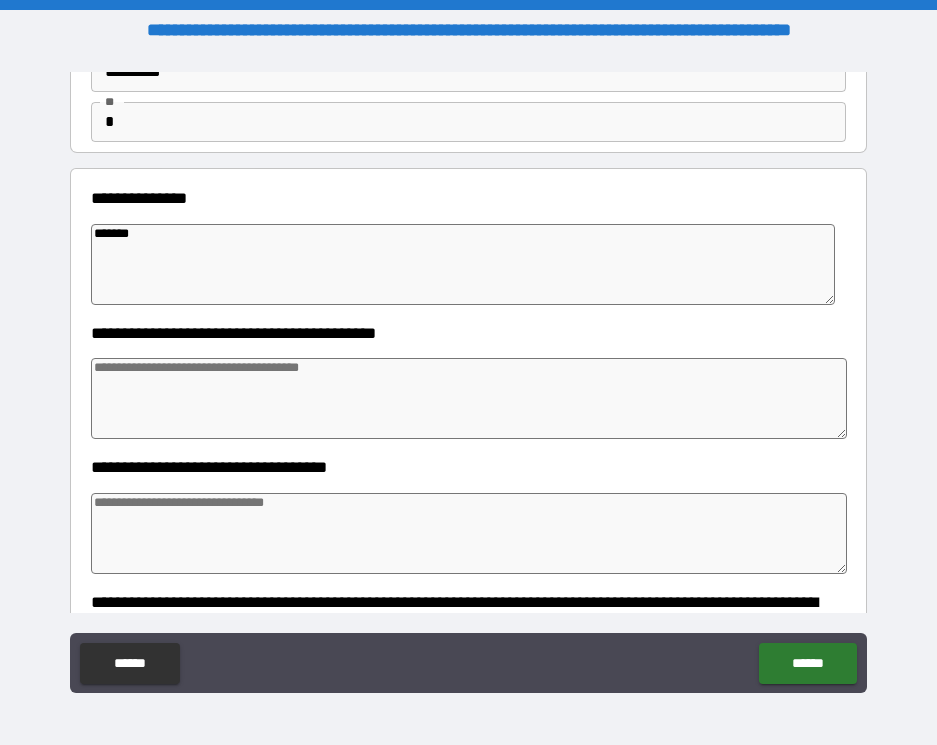 type on "*" 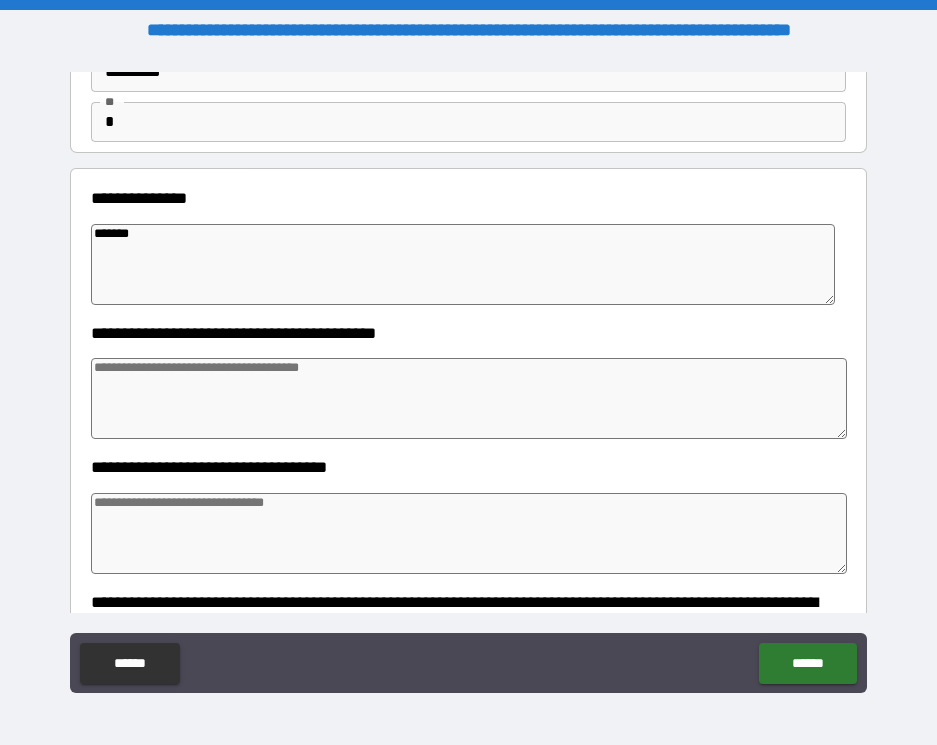 type on "********" 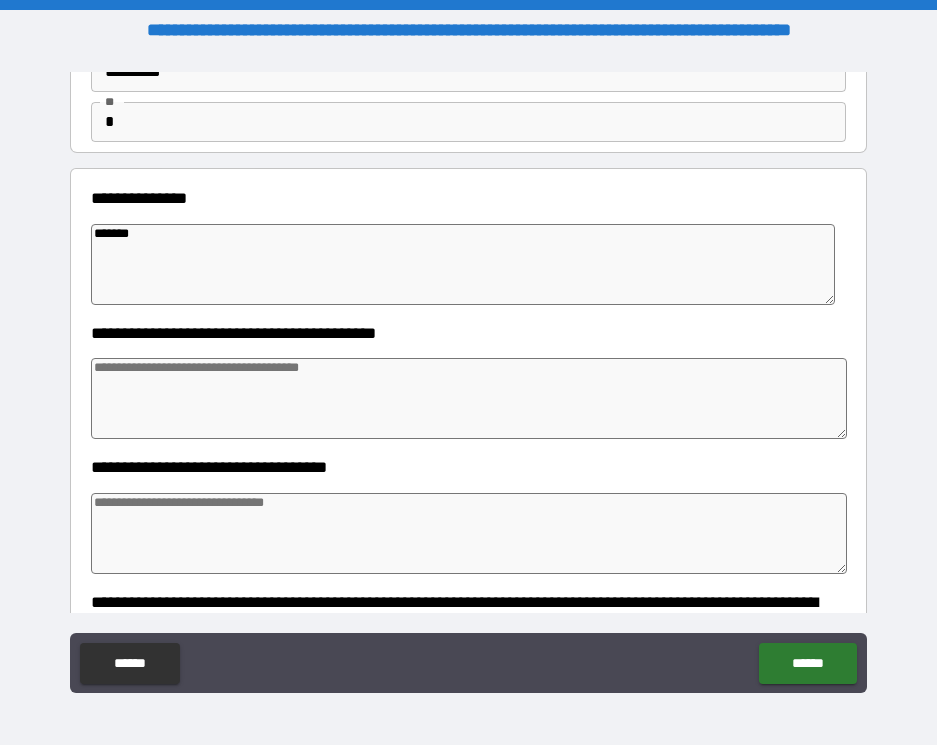 type on "*" 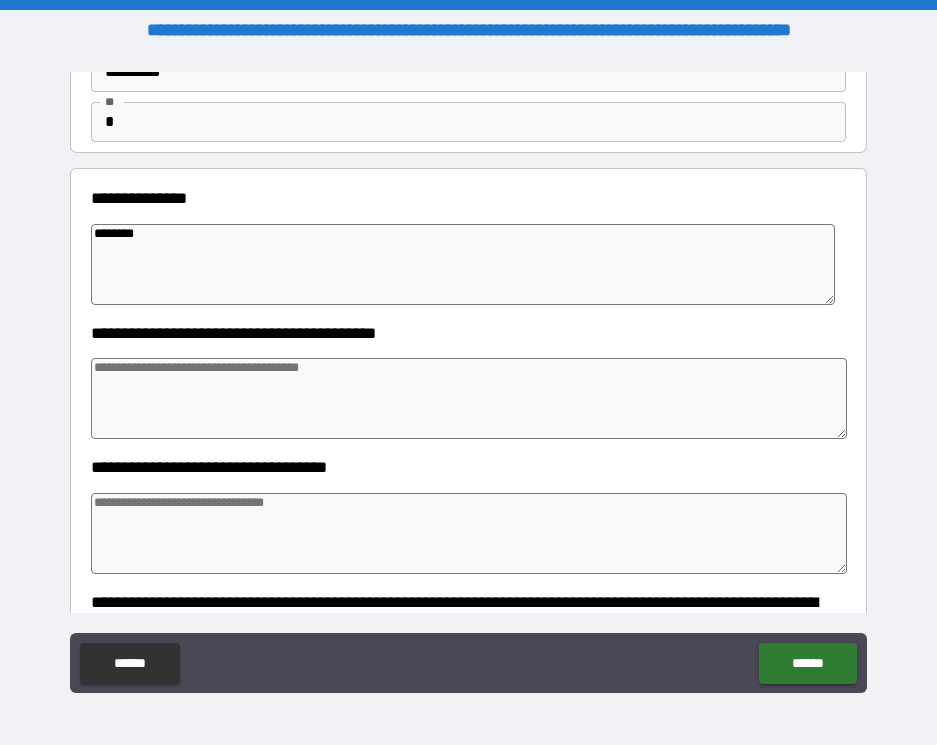type on "*********" 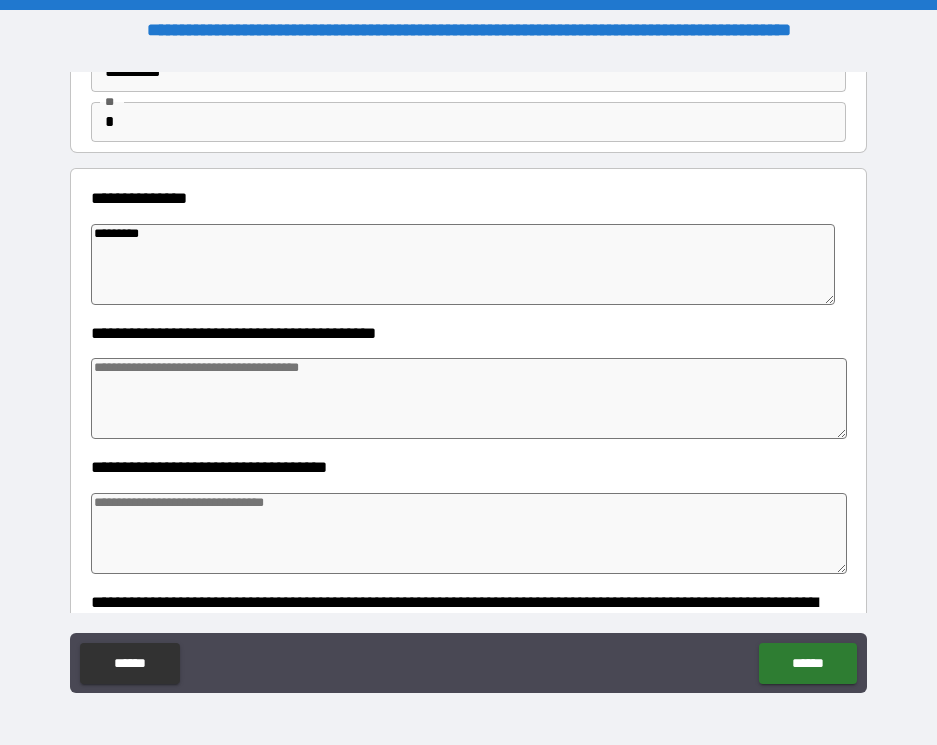 type on "**********" 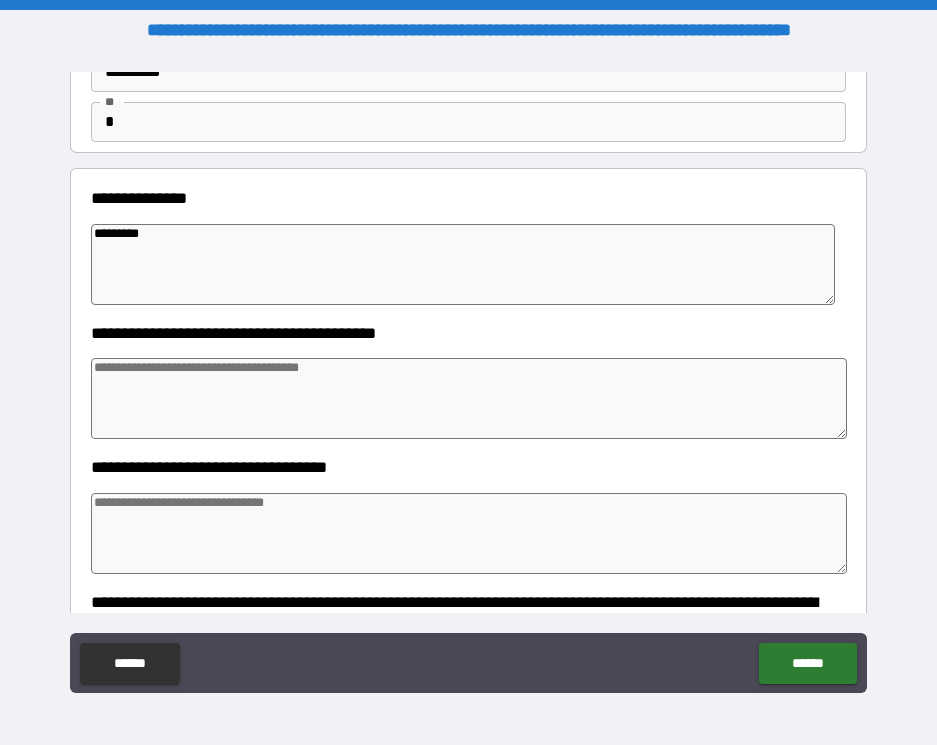 type on "*" 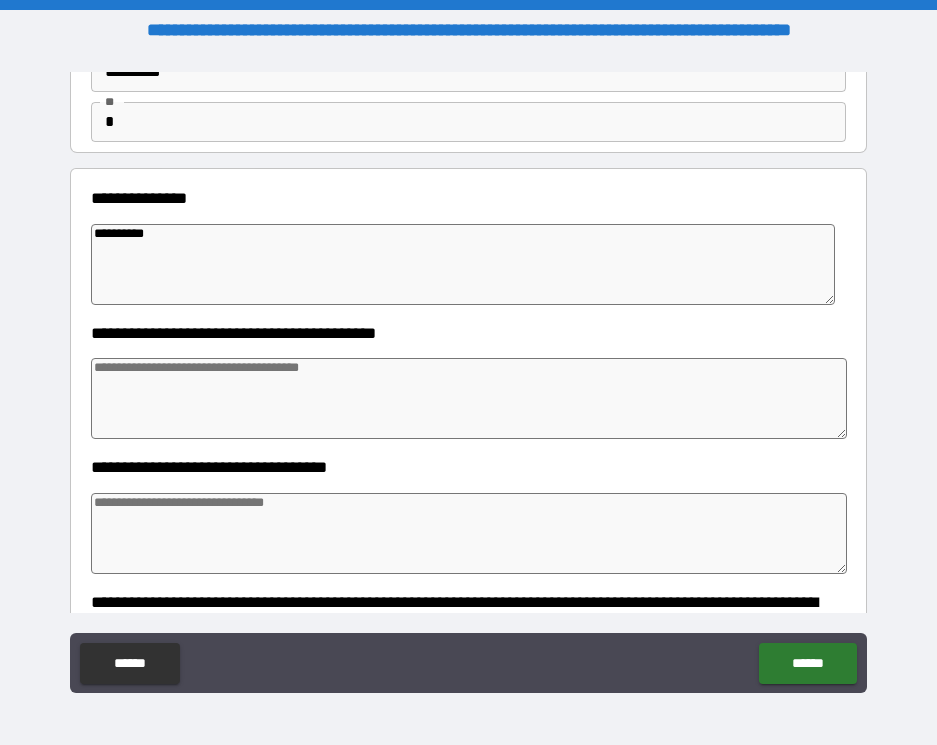 type on "**********" 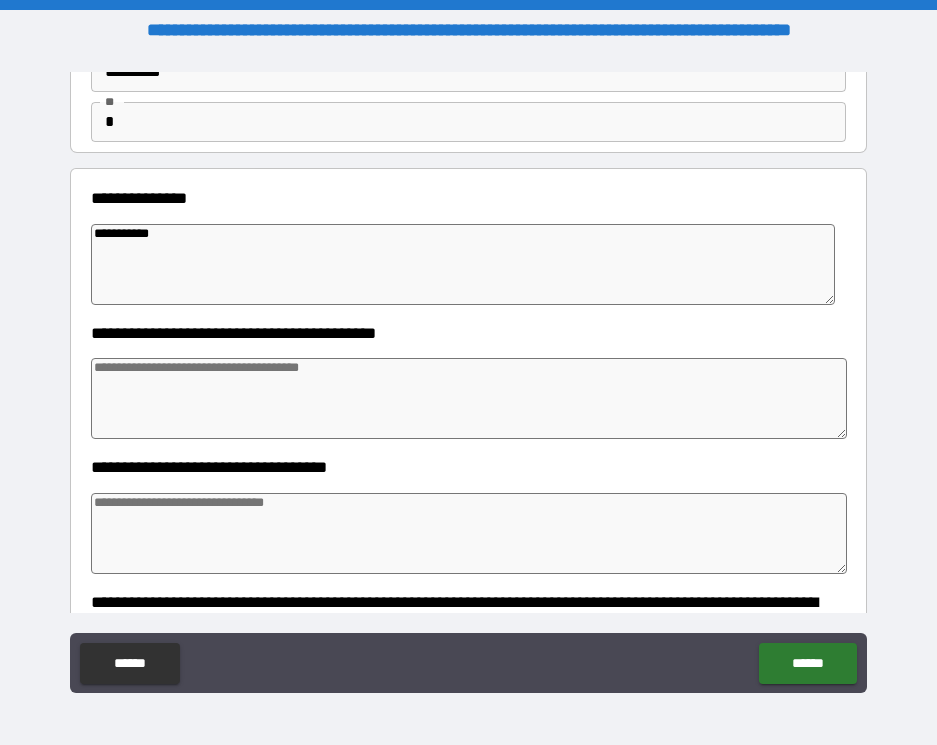 type on "**********" 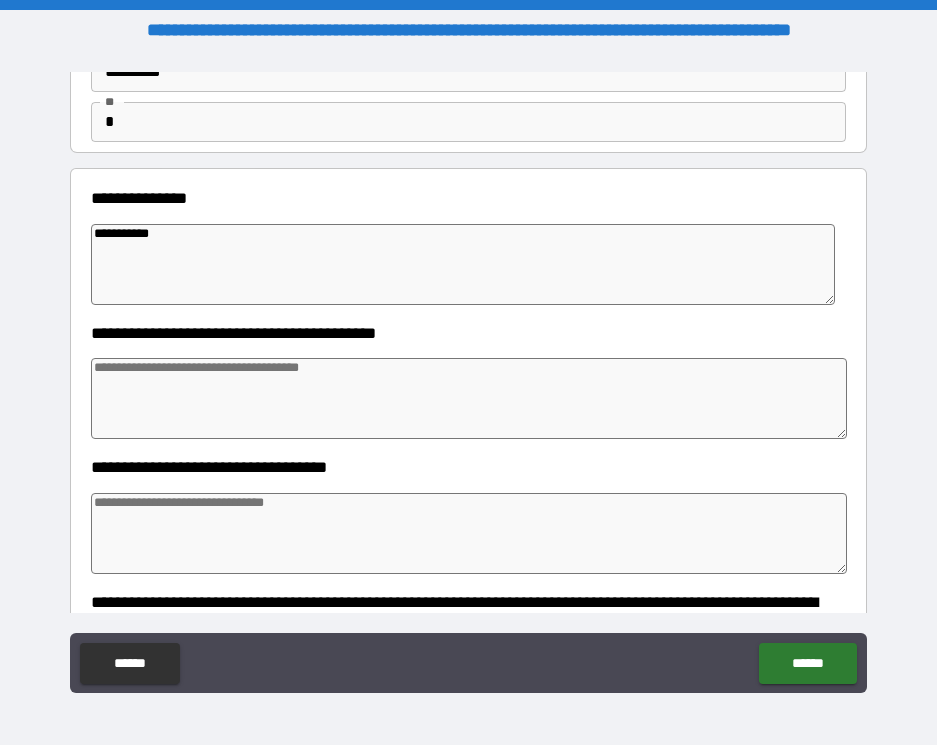 type on "*" 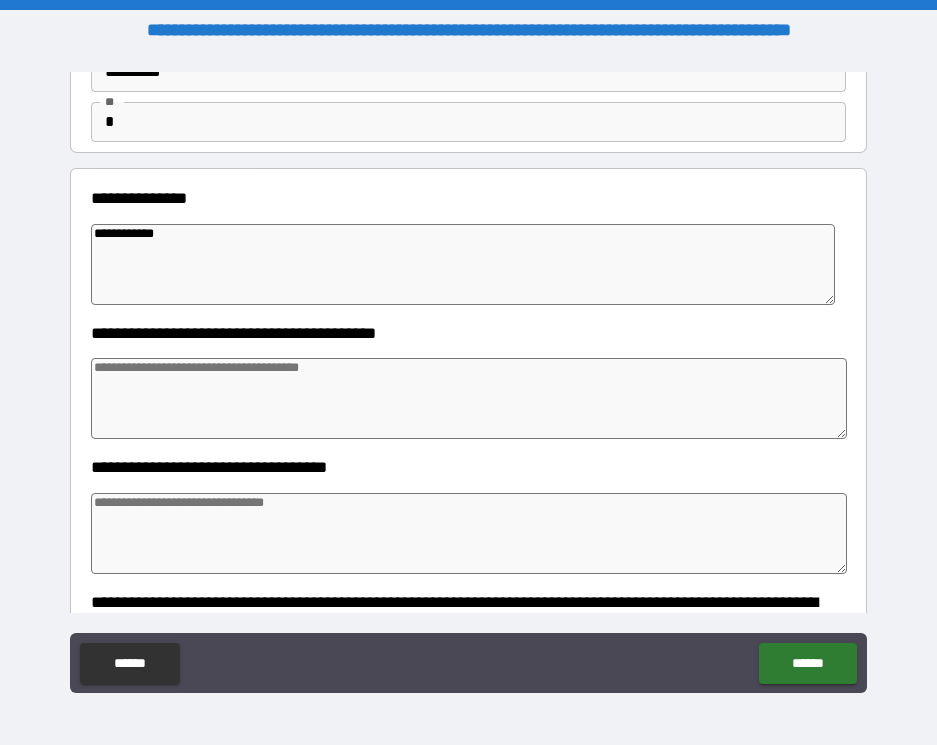 type on "**********" 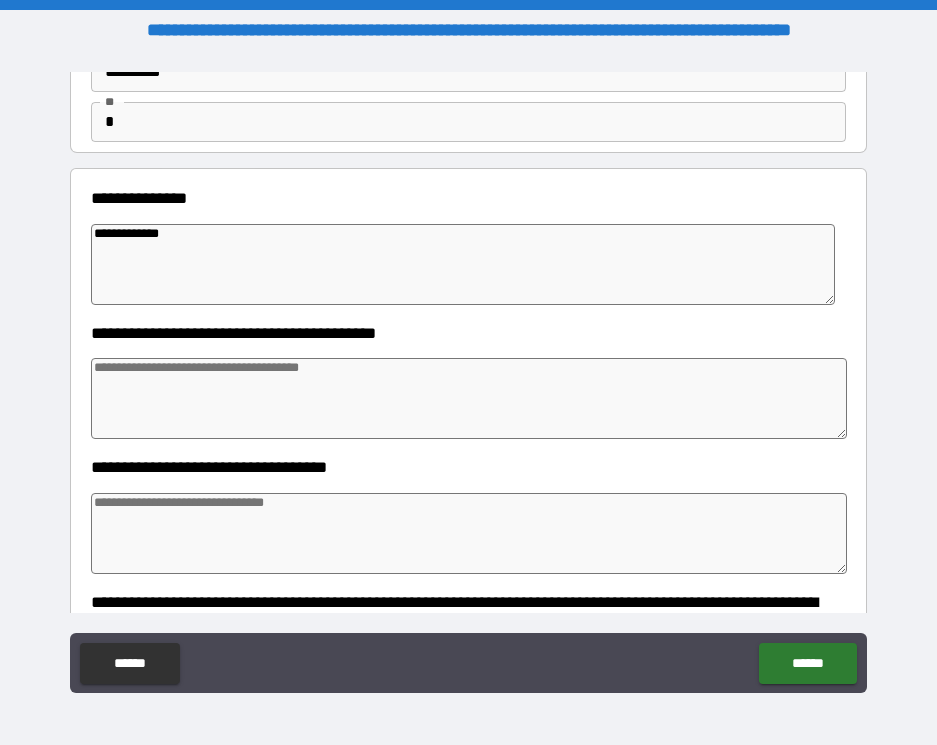 type on "*" 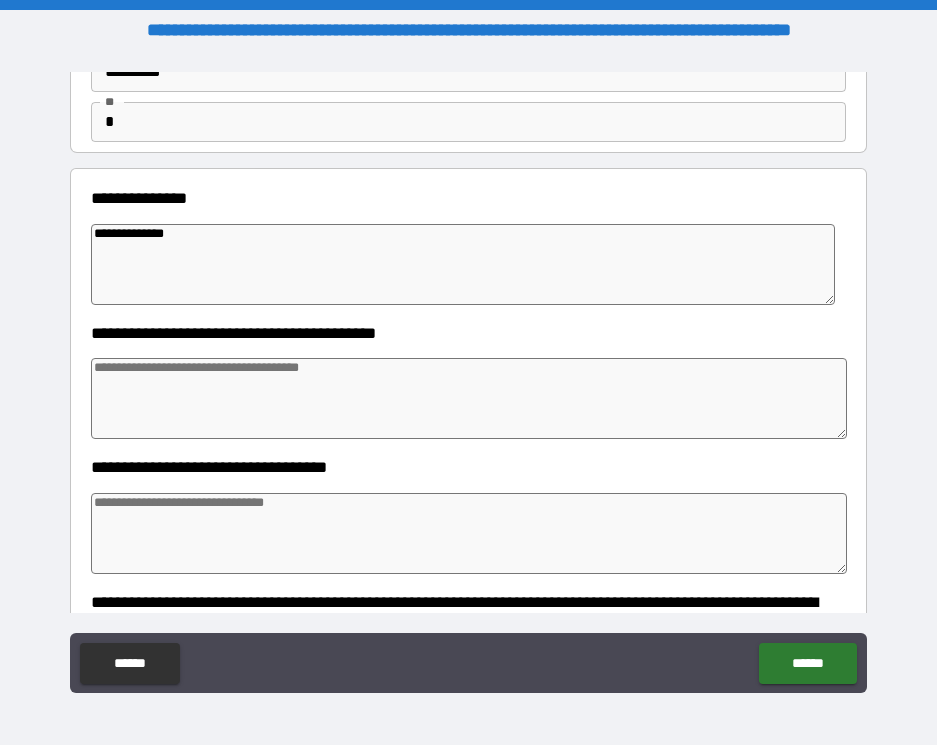 type on "**********" 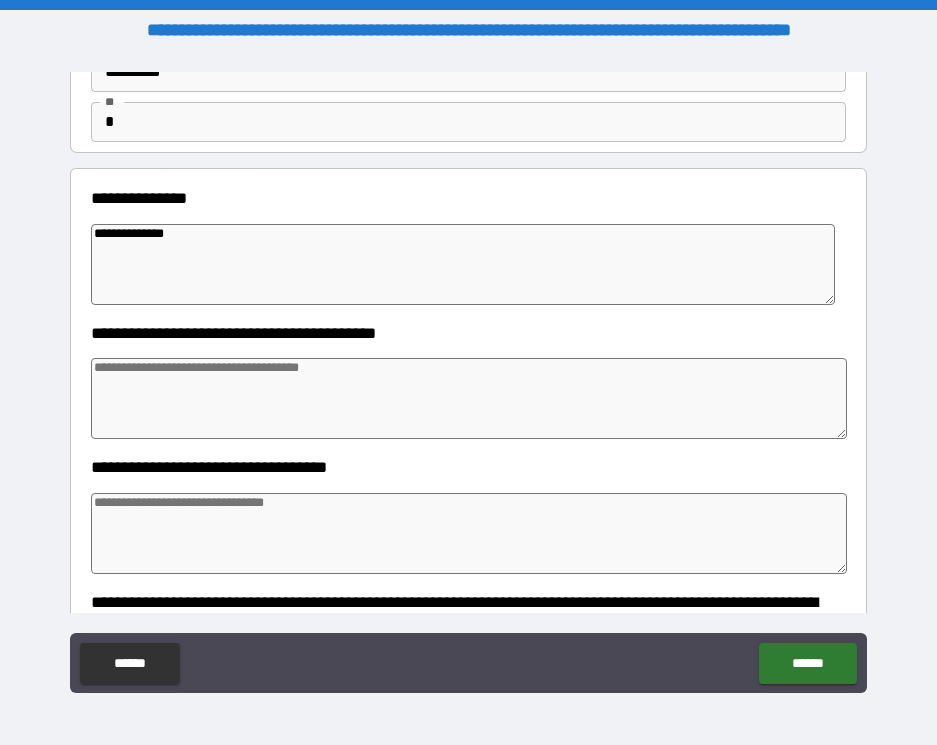 type on "*" 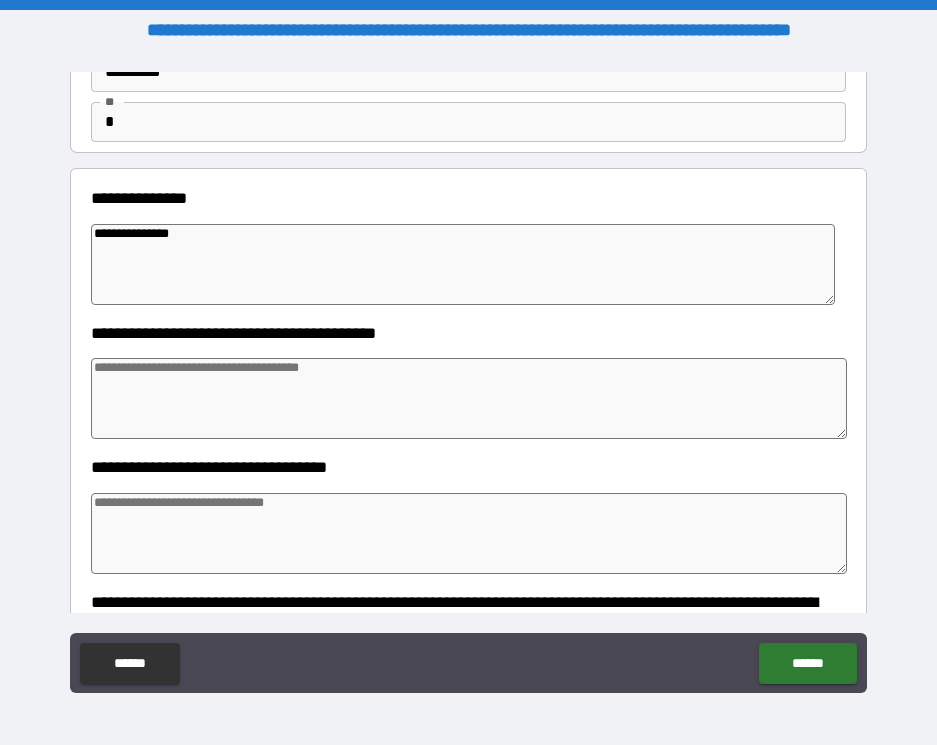 type on "*" 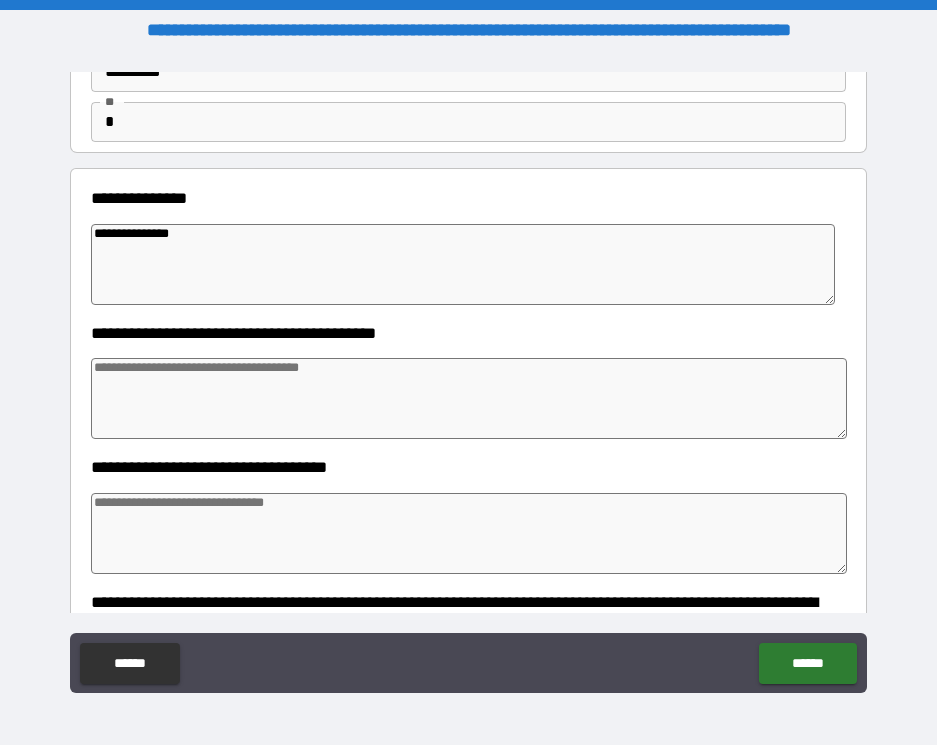 type on "*" 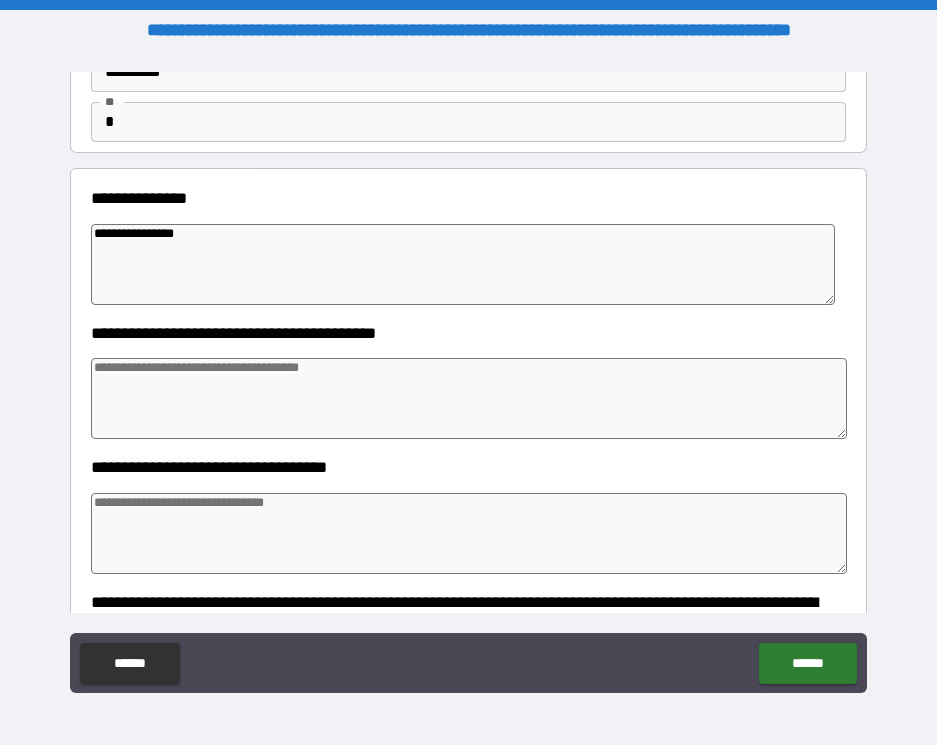 type on "**********" 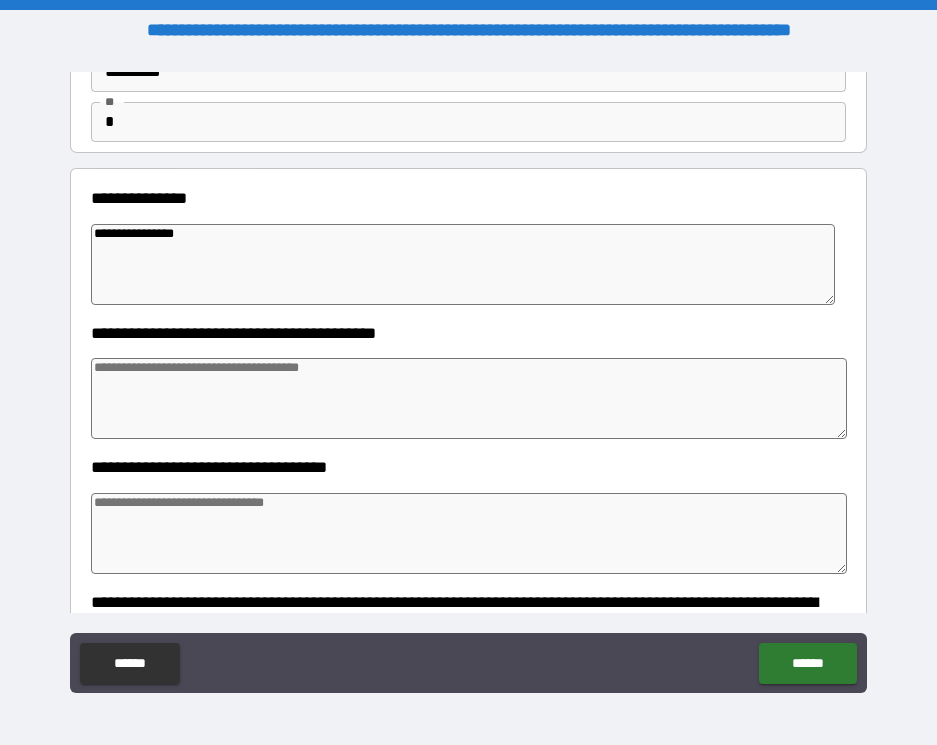 type on "*" 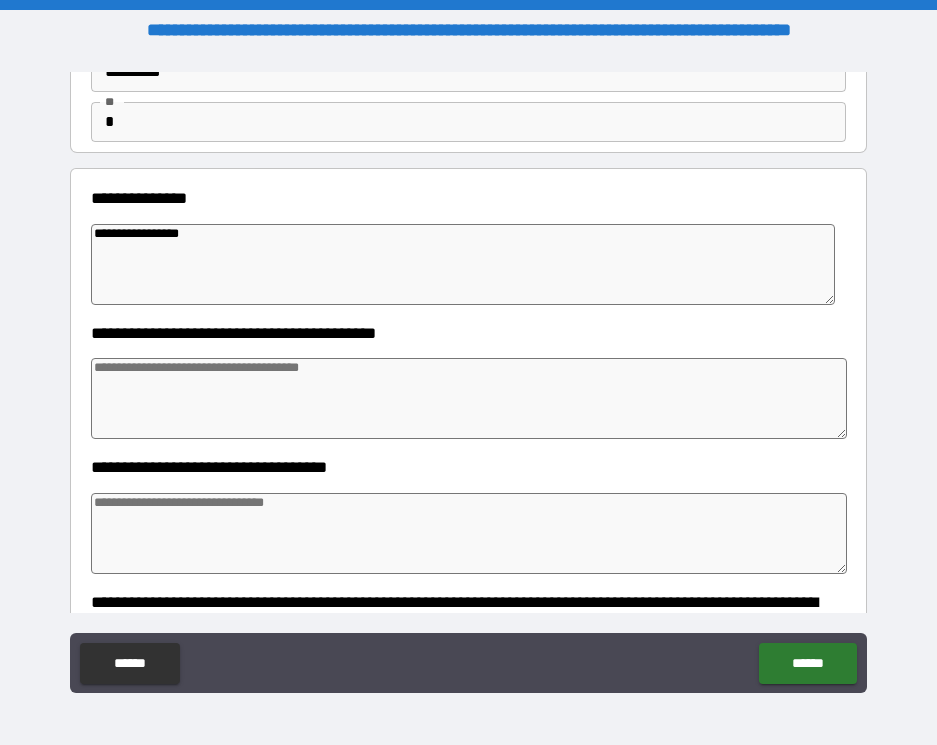 type on "**********" 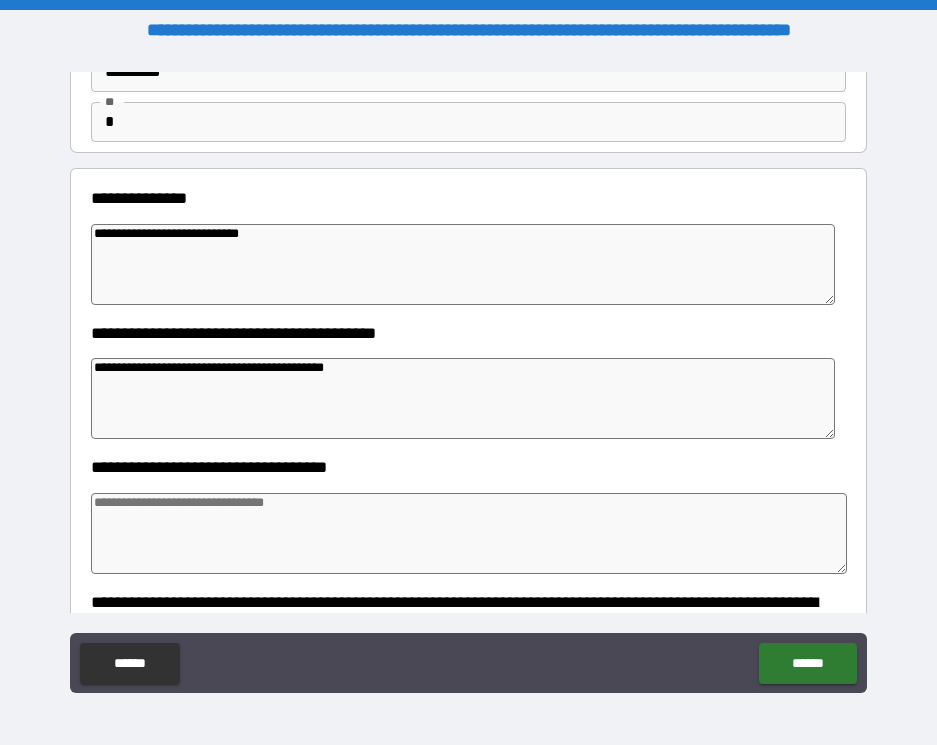 click at bounding box center [469, 533] 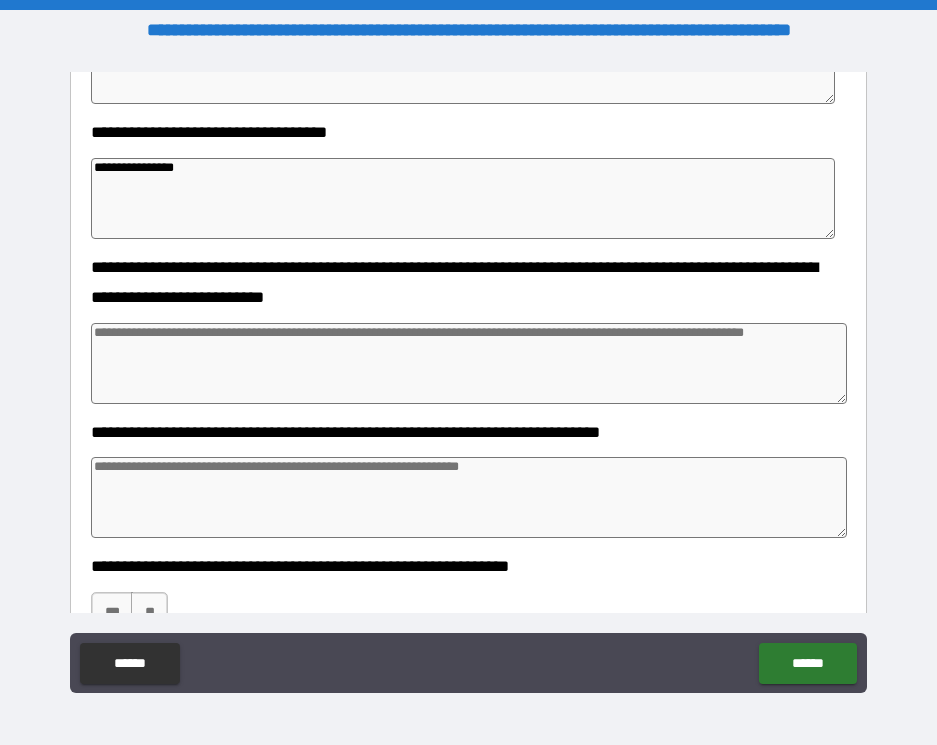 scroll, scrollTop: 538, scrollLeft: 0, axis: vertical 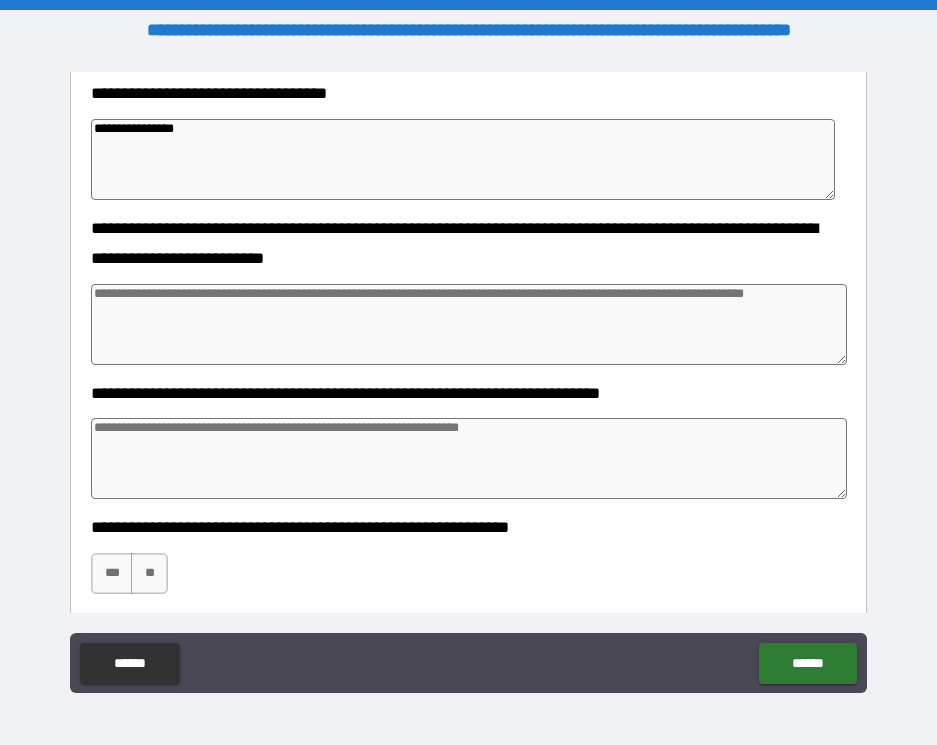 click at bounding box center [469, 324] 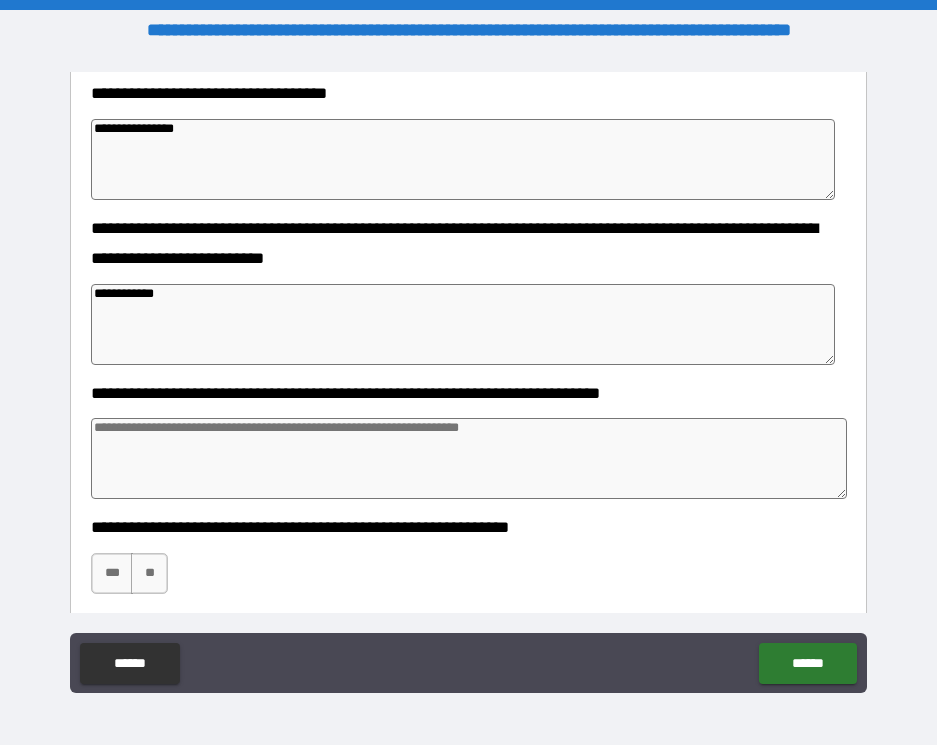 click at bounding box center [469, 458] 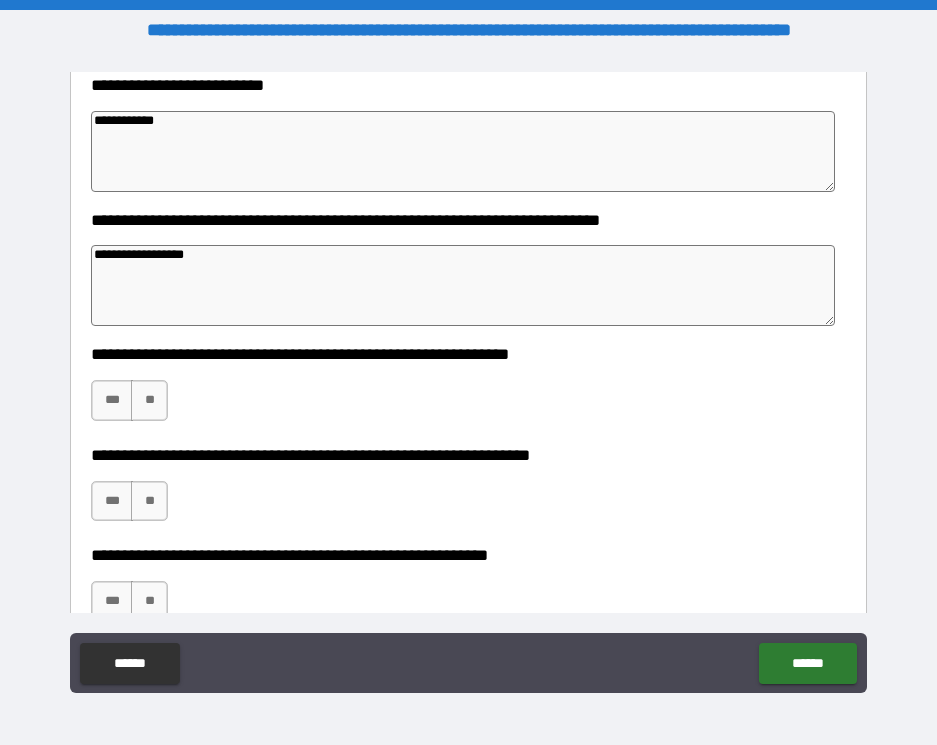 scroll, scrollTop: 775, scrollLeft: 0, axis: vertical 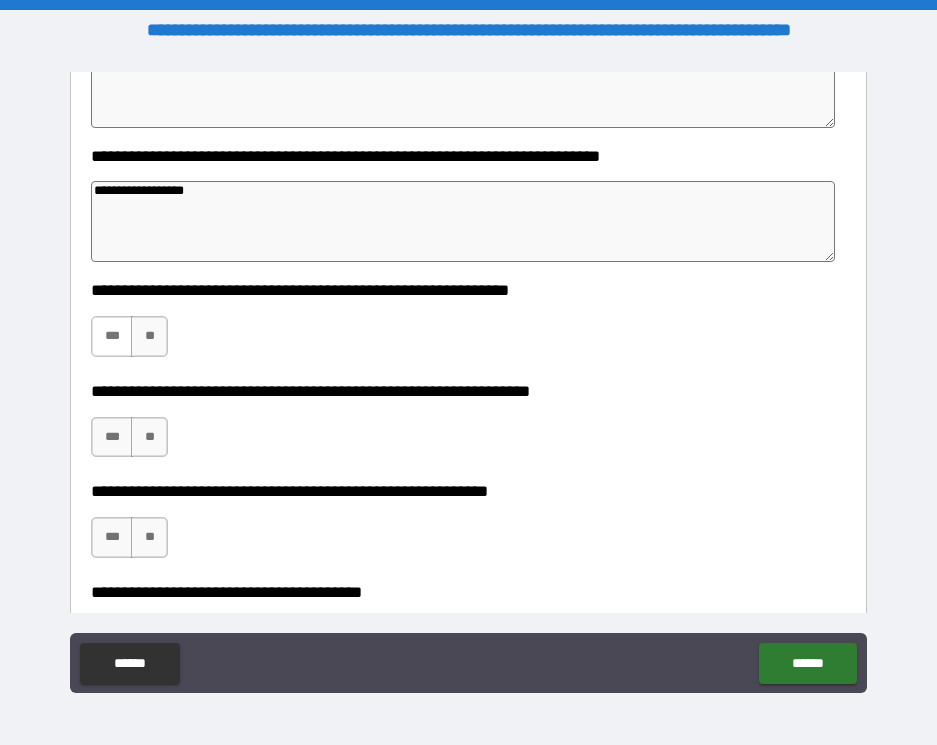 click on "***" at bounding box center [112, 336] 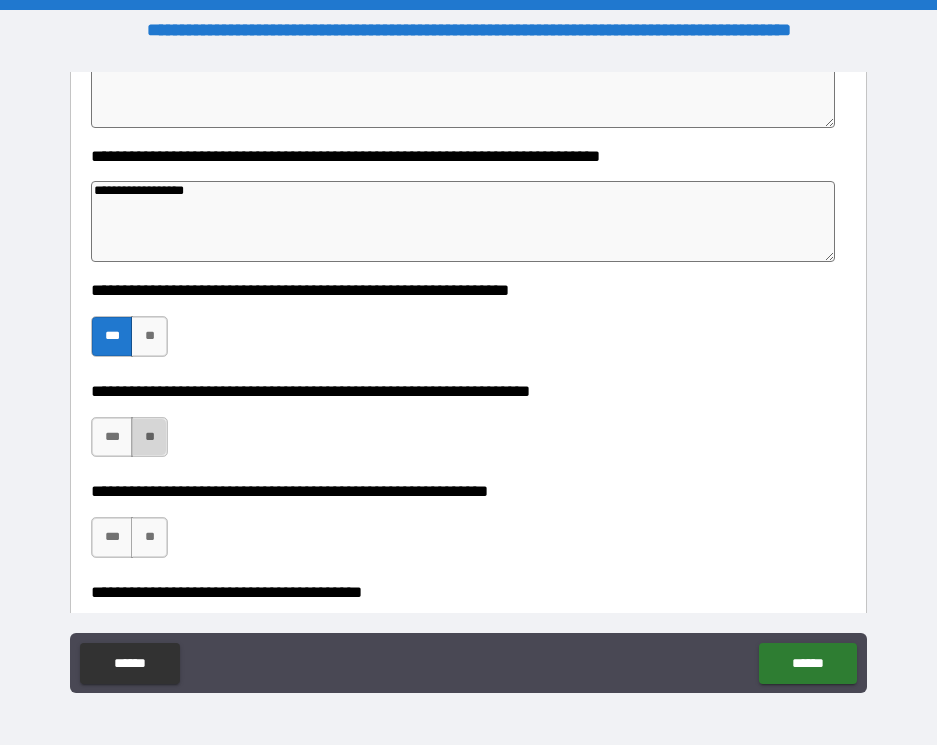 click on "**" at bounding box center [149, 437] 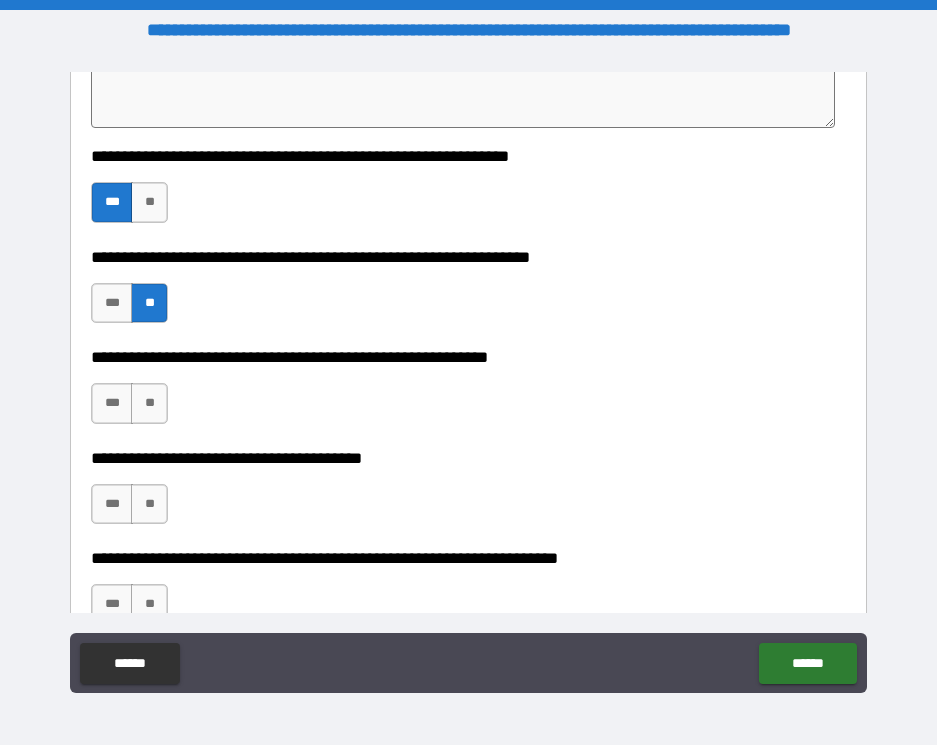 scroll, scrollTop: 921, scrollLeft: 0, axis: vertical 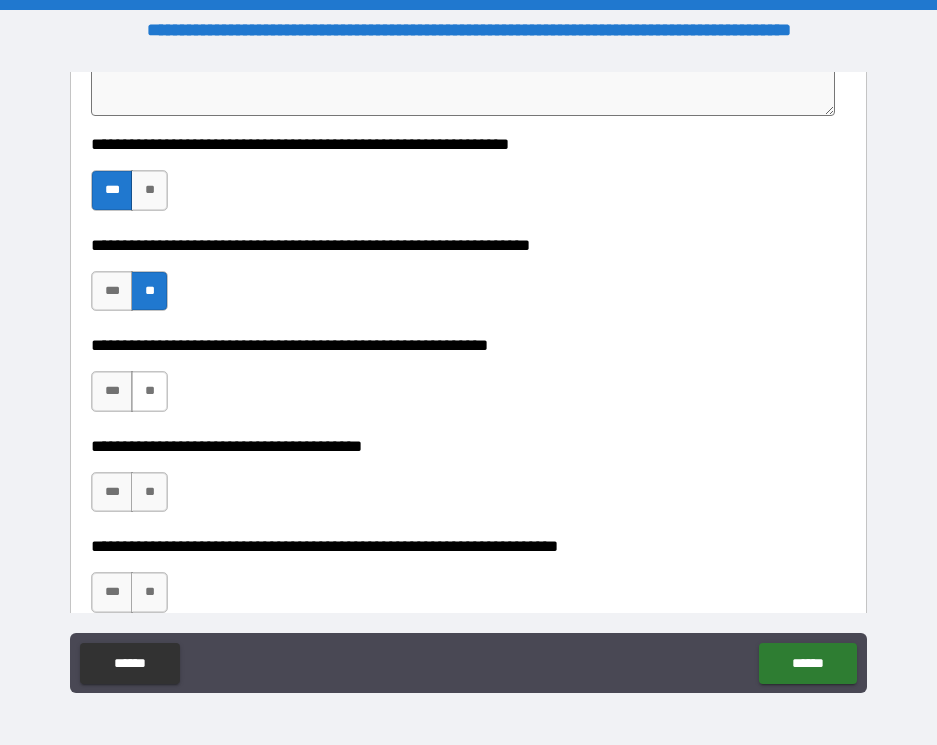 click on "**" at bounding box center [149, 391] 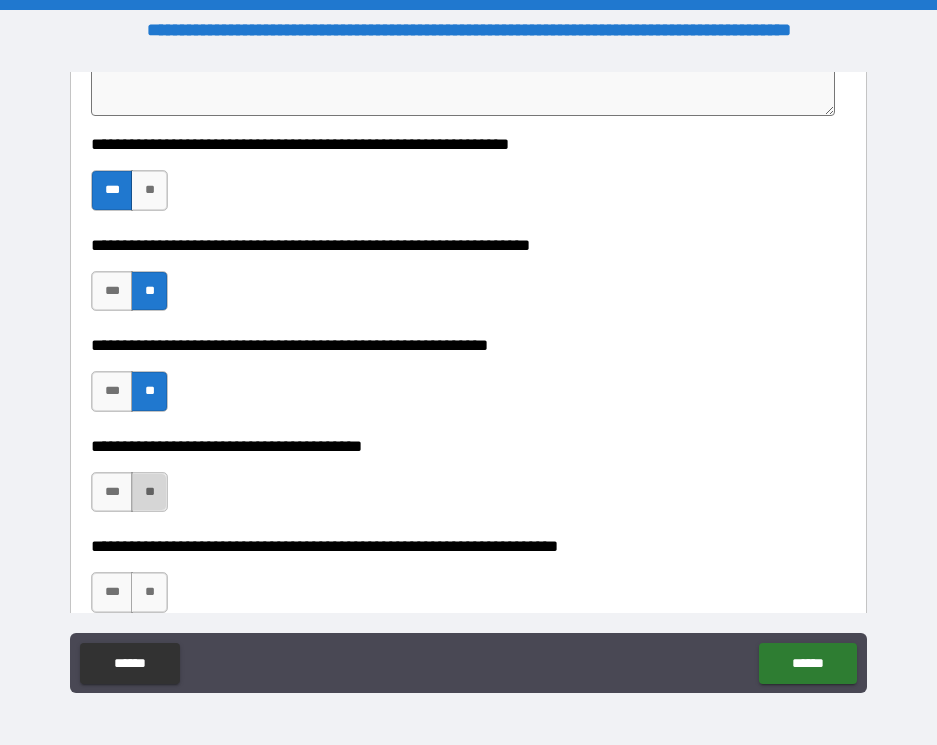click on "**" at bounding box center (149, 492) 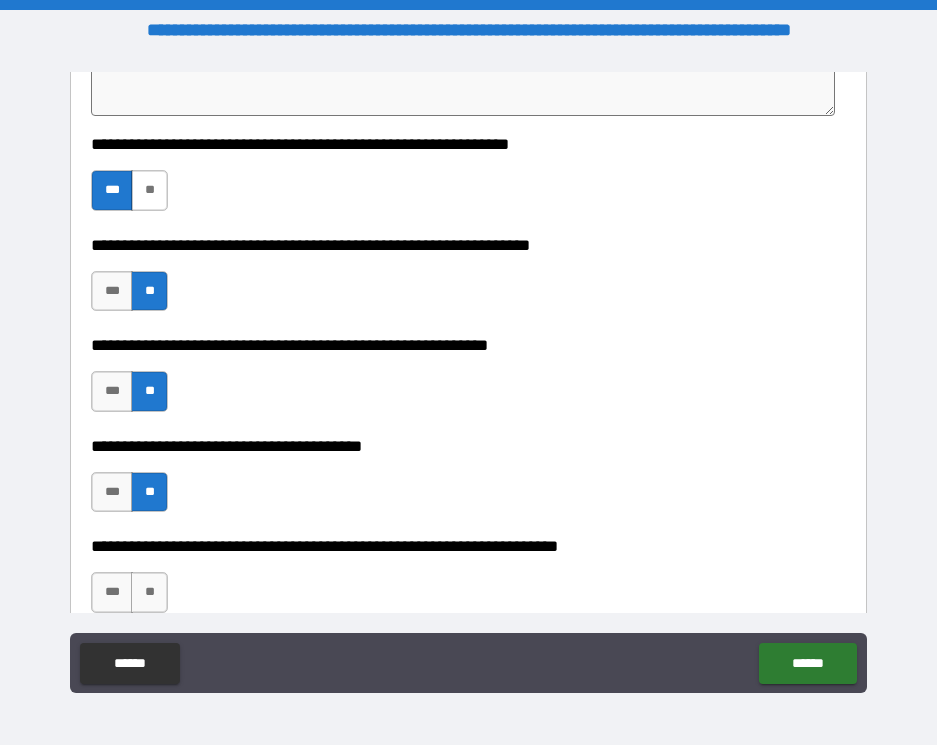 click on "**" at bounding box center (149, 190) 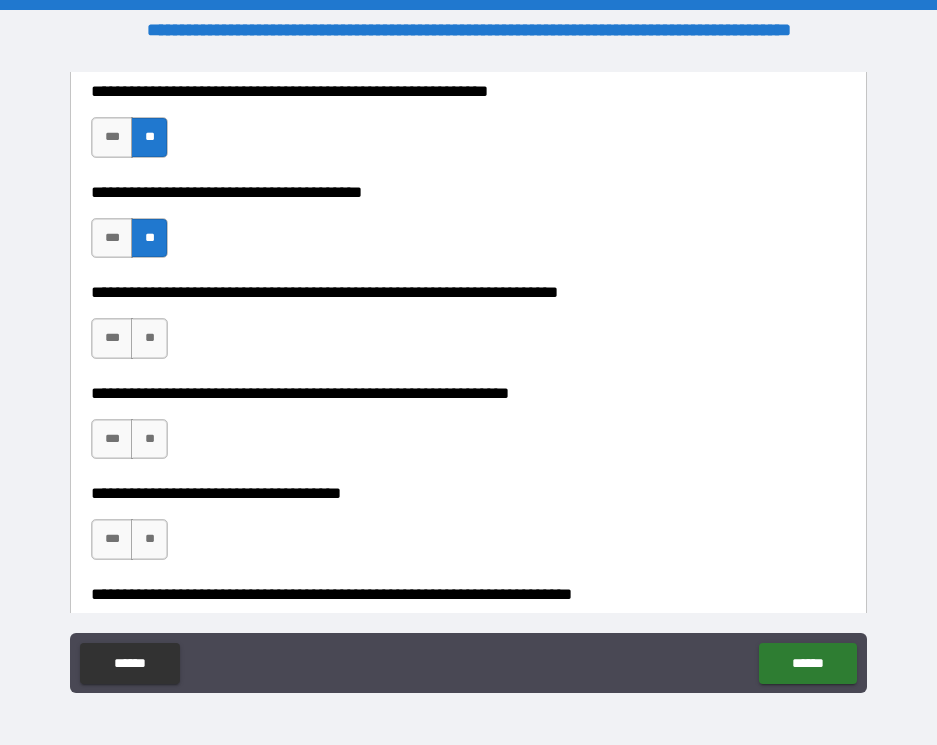 scroll, scrollTop: 1186, scrollLeft: 0, axis: vertical 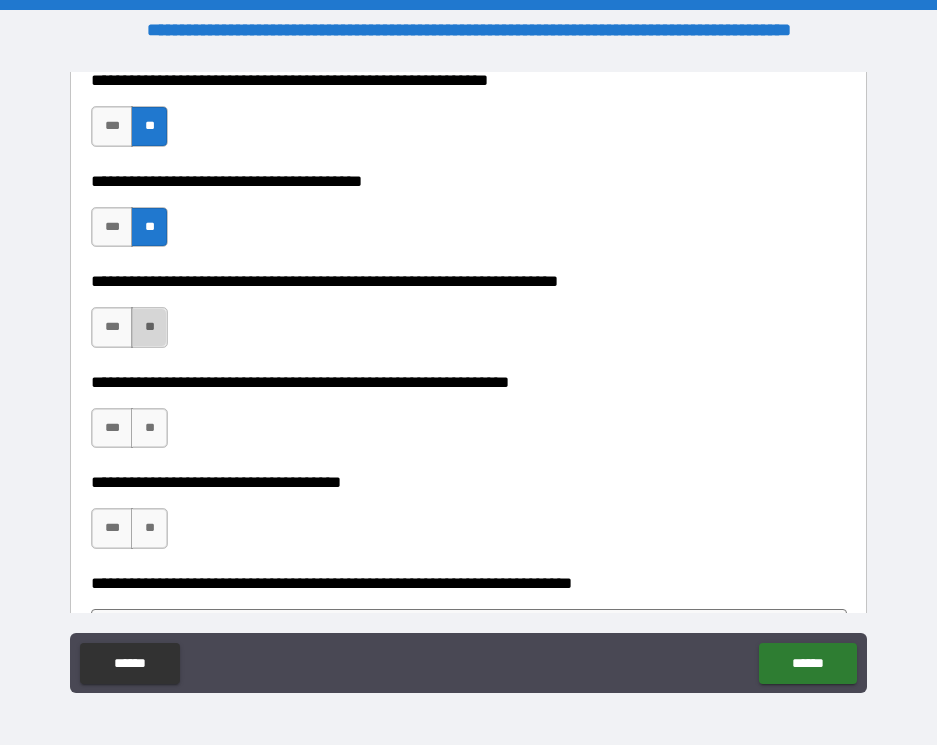click on "**" at bounding box center [149, 327] 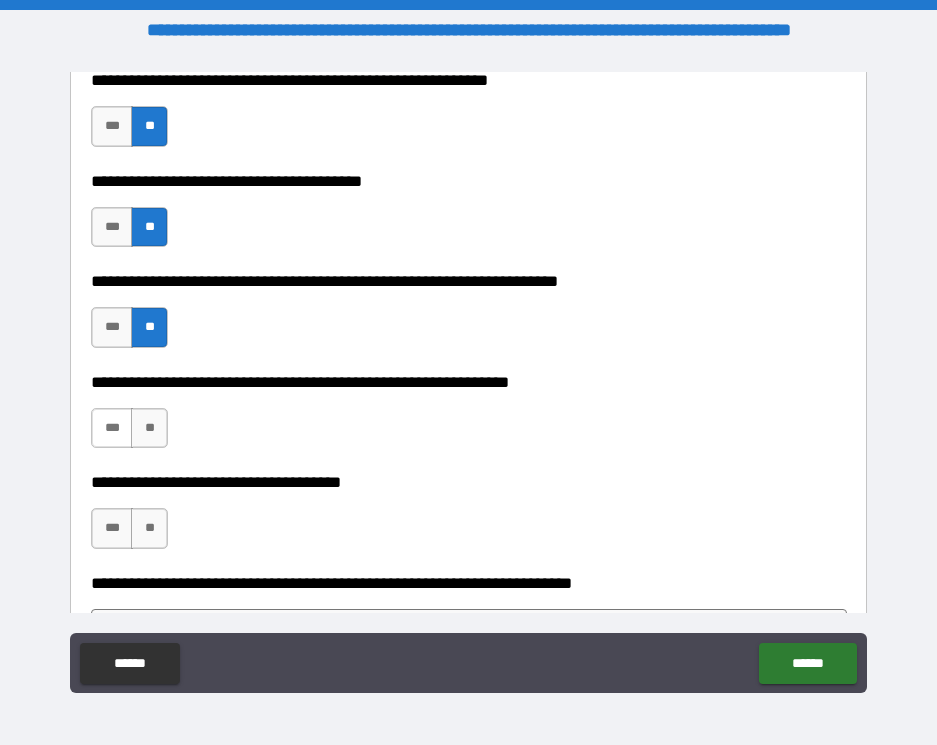 click on "***" at bounding box center [112, 428] 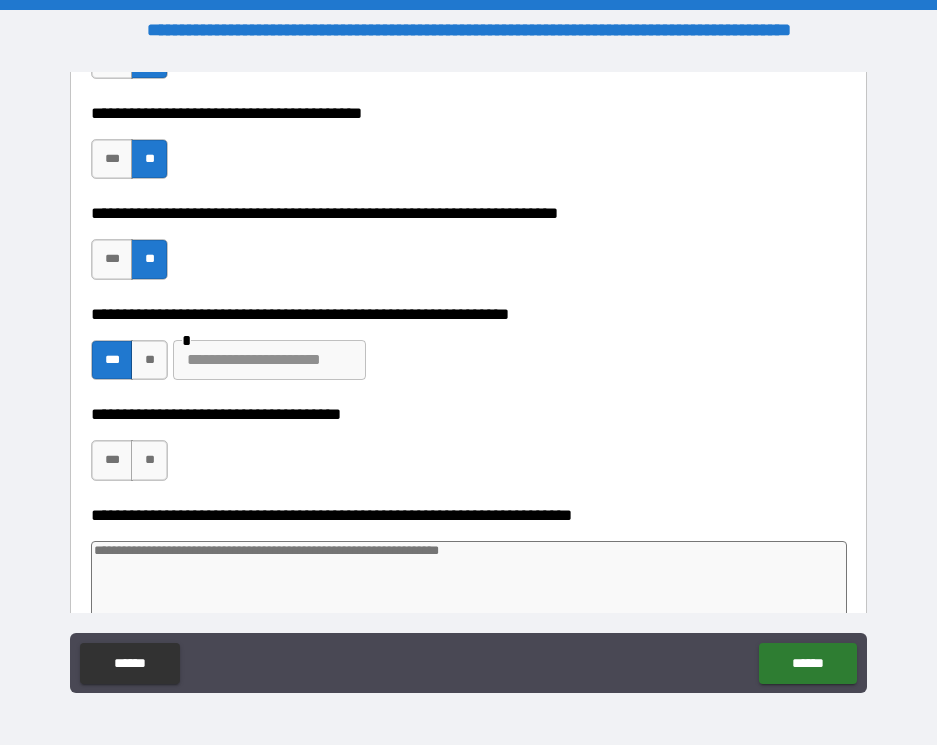 scroll, scrollTop: 1253, scrollLeft: 0, axis: vertical 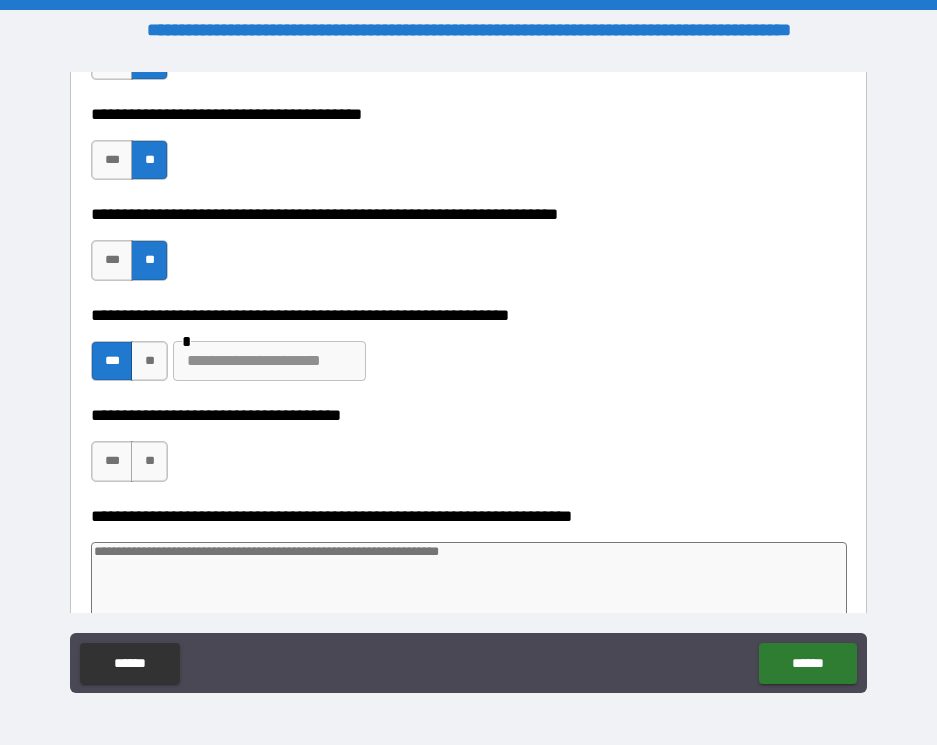 click at bounding box center (269, 361) 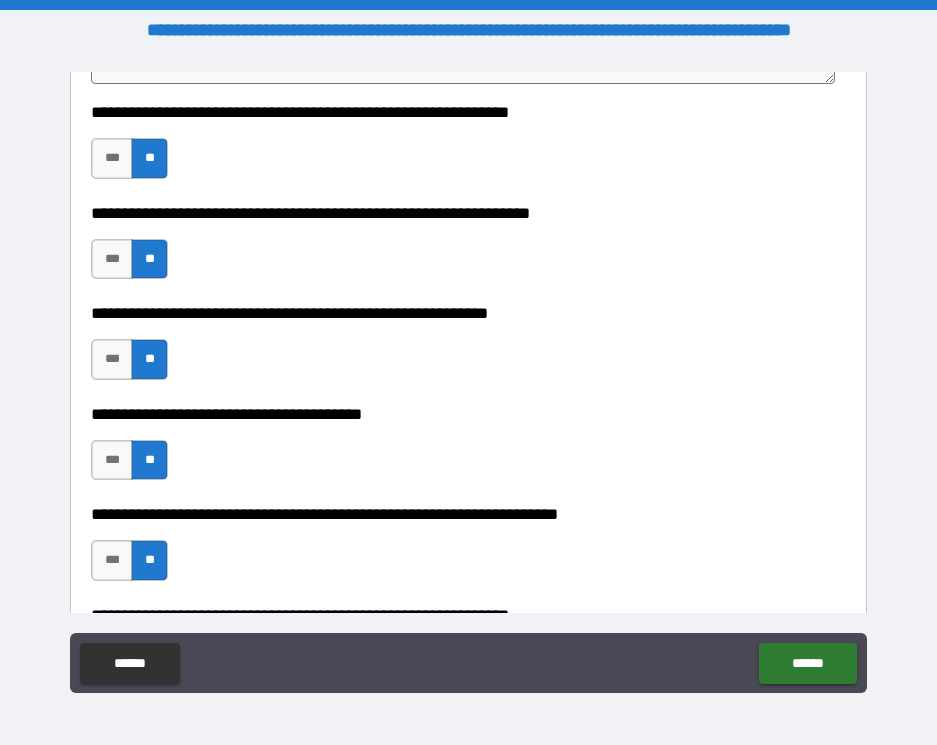 scroll, scrollTop: 1010, scrollLeft: 0, axis: vertical 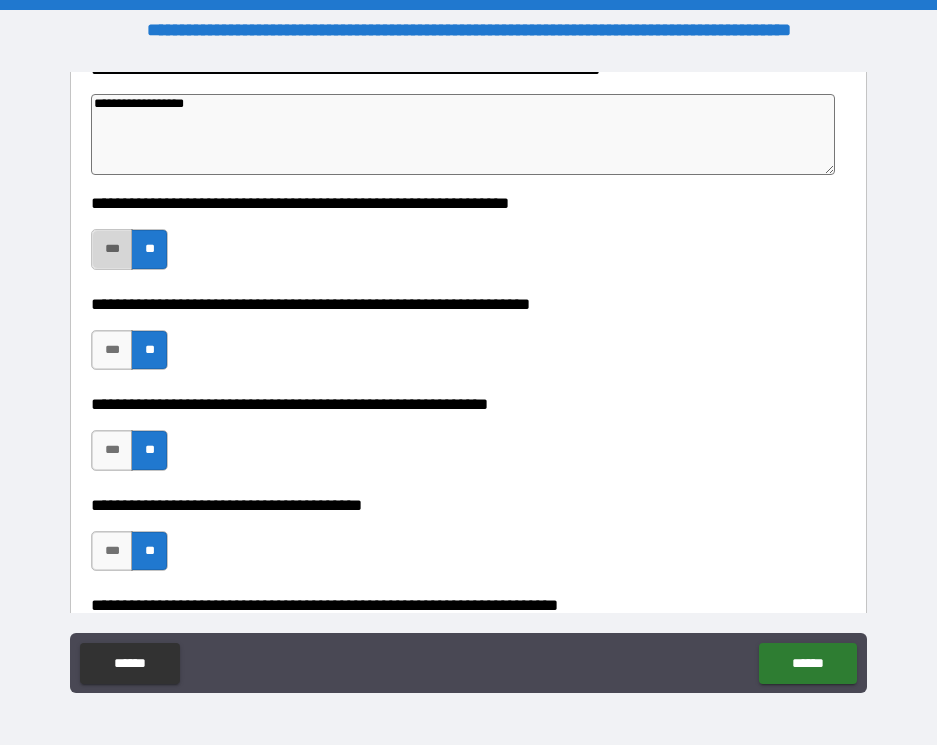 click on "***" at bounding box center (112, 249) 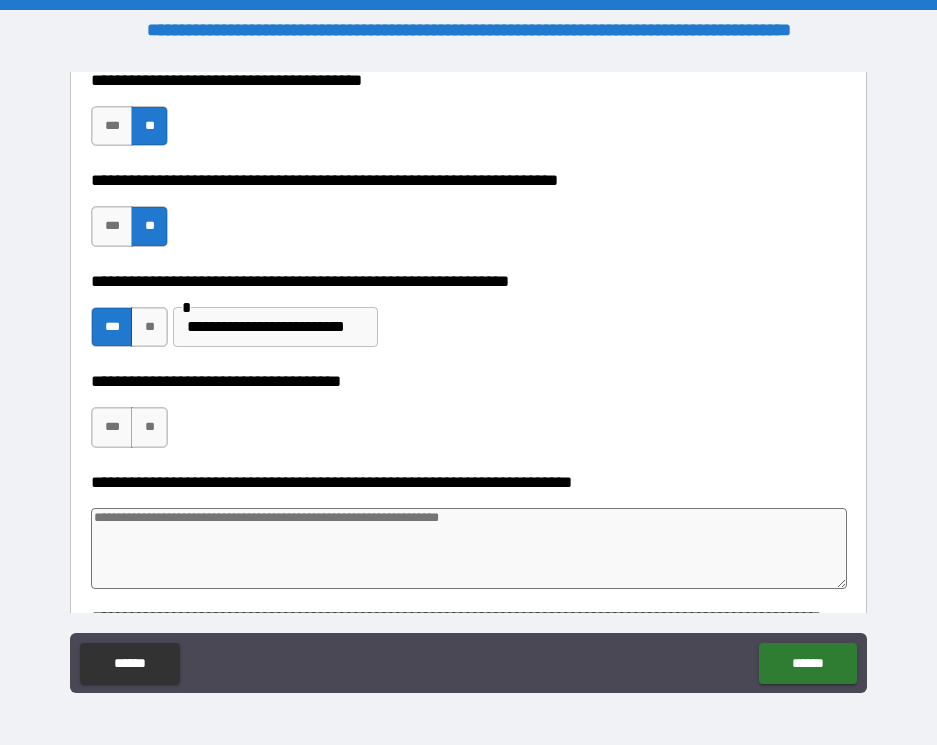 scroll, scrollTop: 1326, scrollLeft: 0, axis: vertical 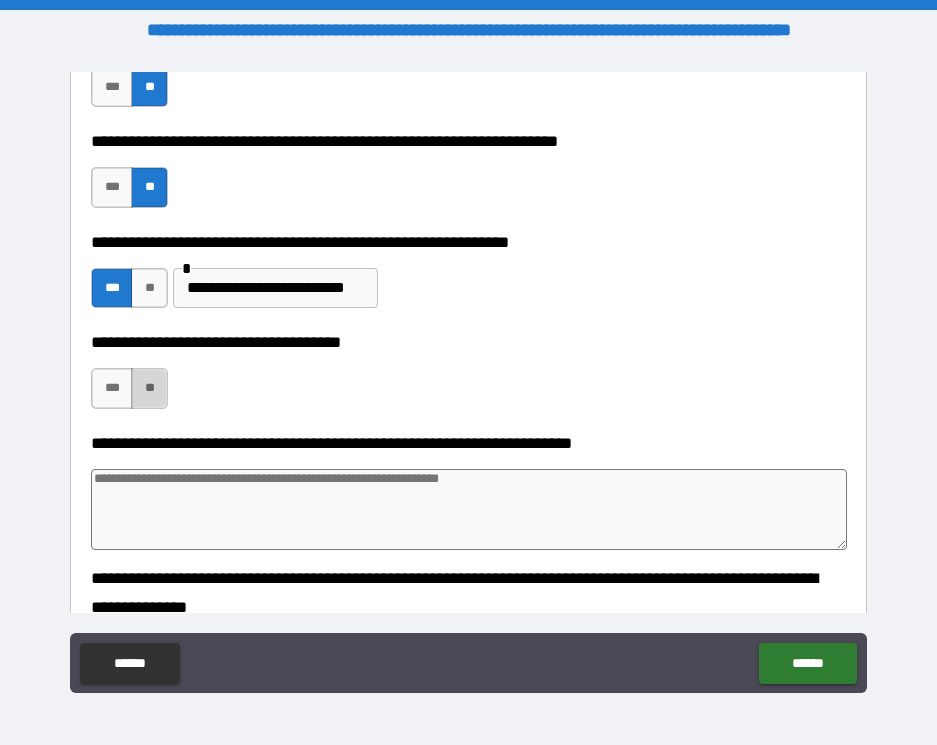 click on "**" at bounding box center [149, 388] 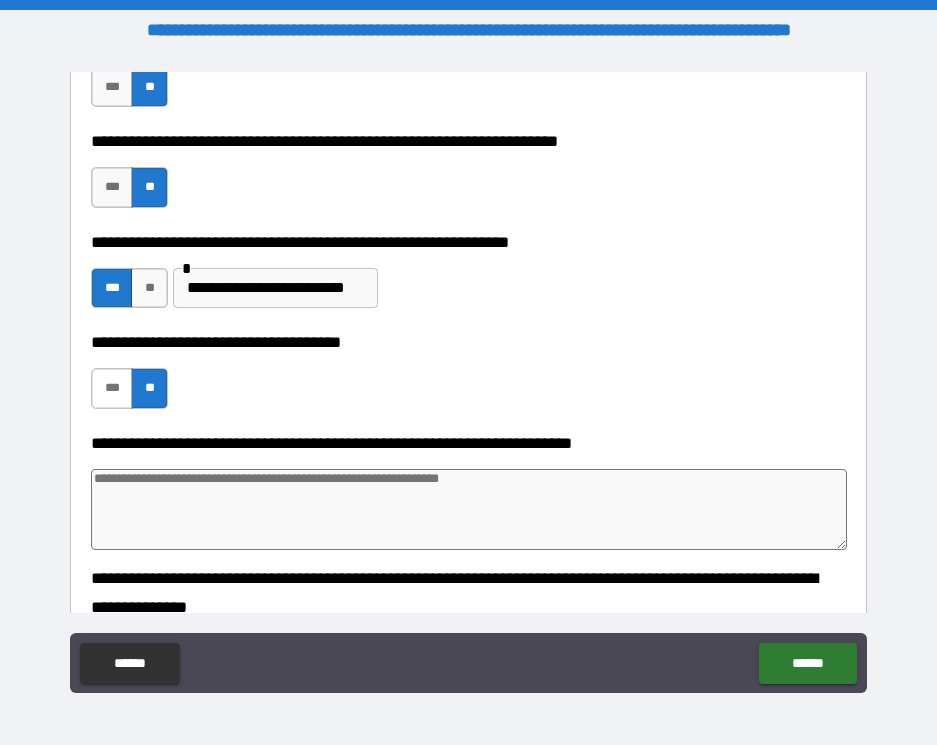click on "***" at bounding box center (112, 388) 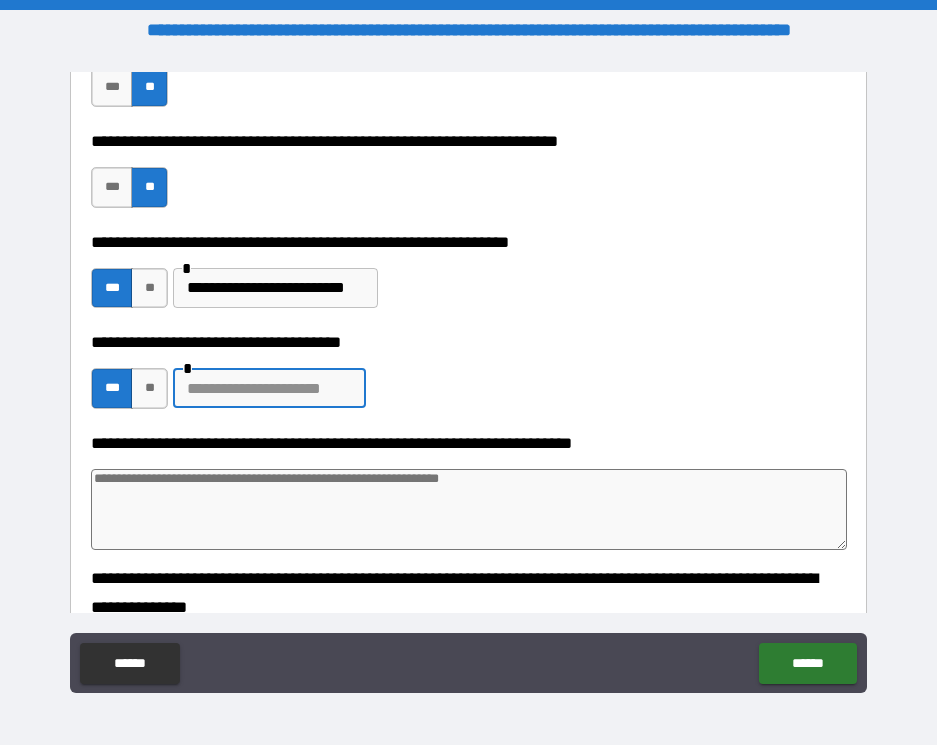 click at bounding box center (269, 388) 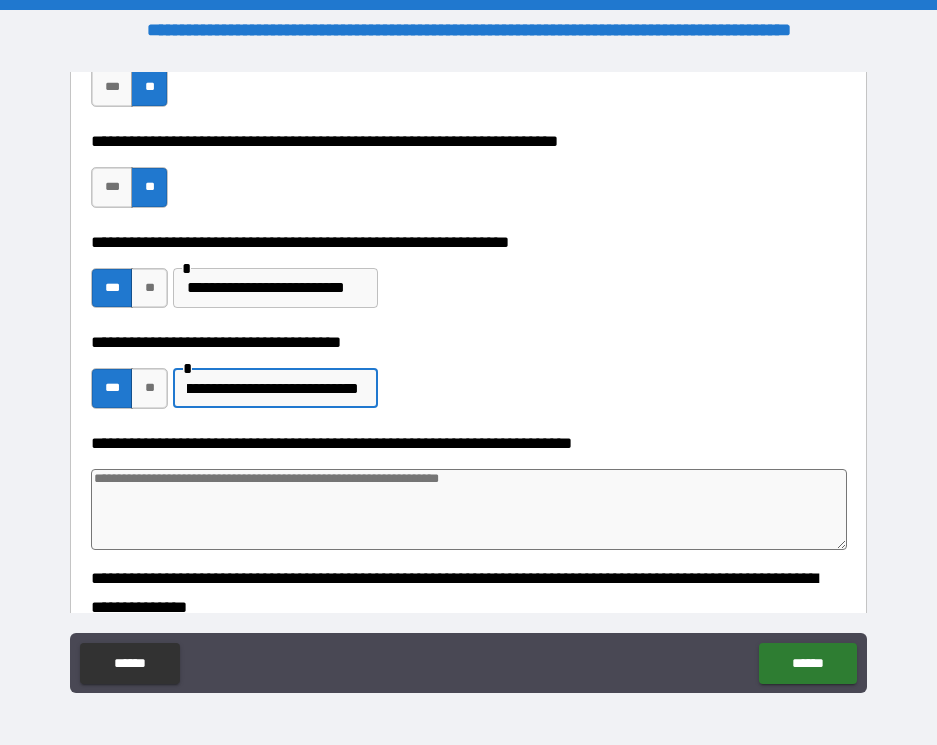 scroll, scrollTop: 0, scrollLeft: 126, axis: horizontal 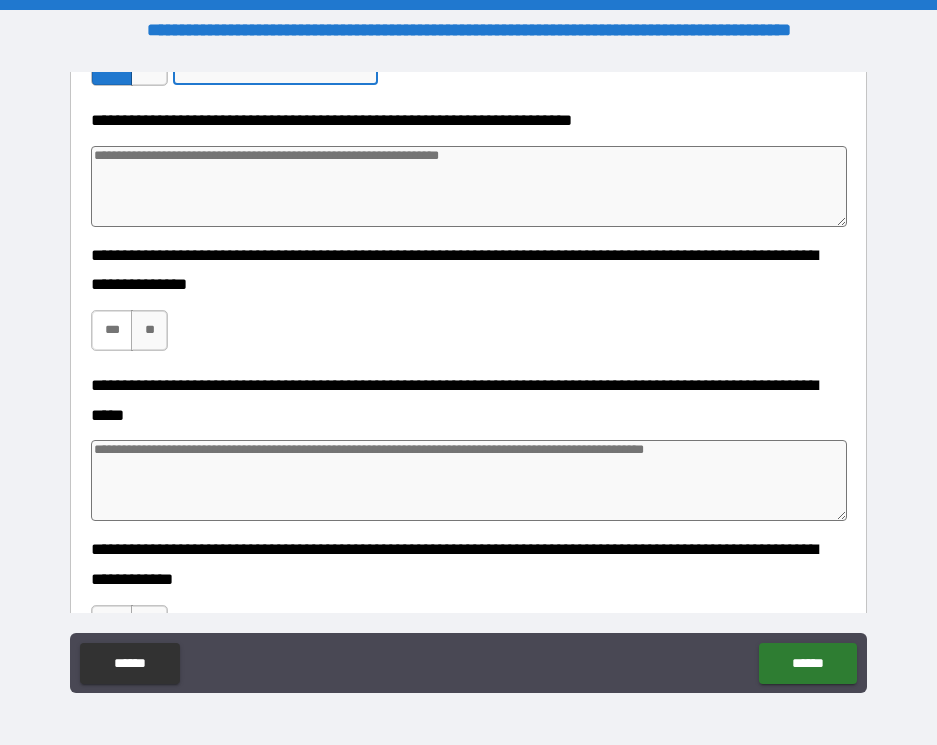 click on "***" at bounding box center [112, 330] 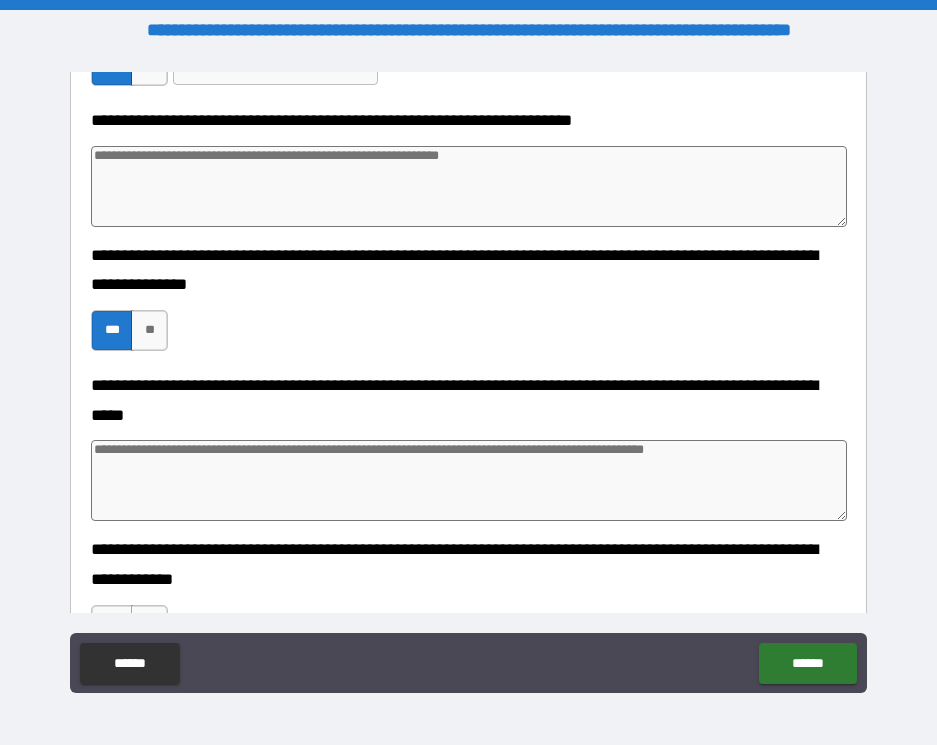 click at bounding box center (469, 480) 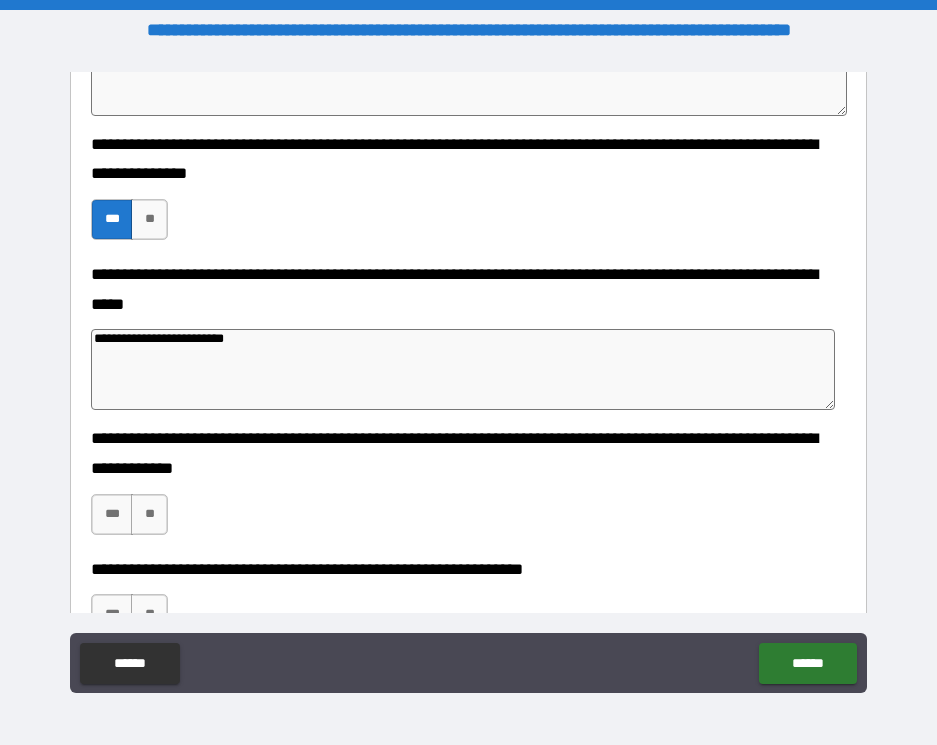 scroll, scrollTop: 1762, scrollLeft: 0, axis: vertical 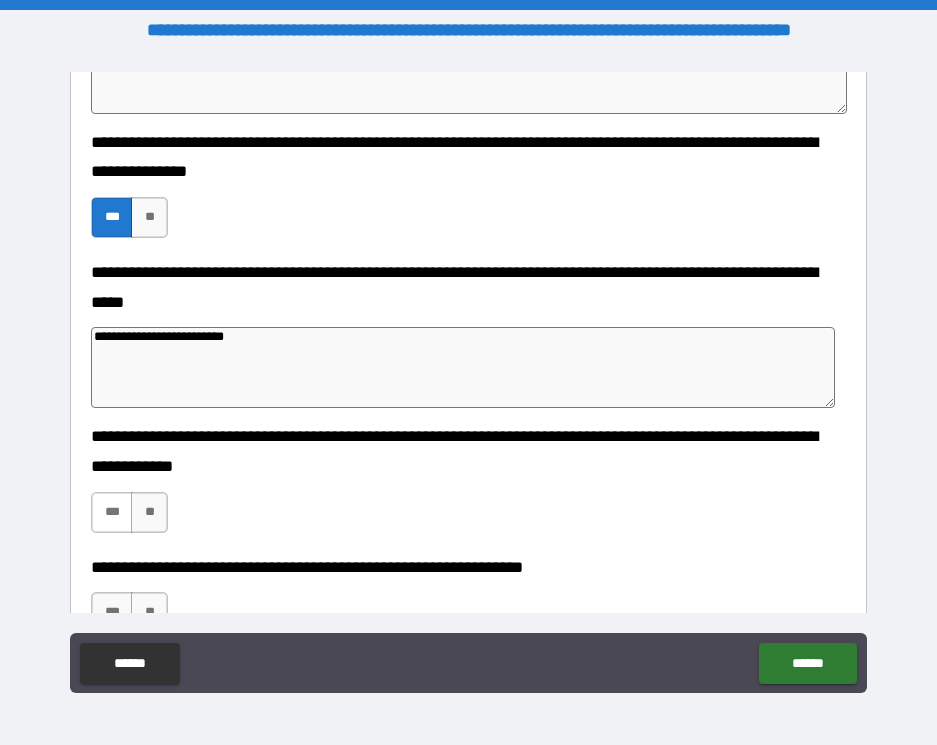 click on "***" at bounding box center [112, 512] 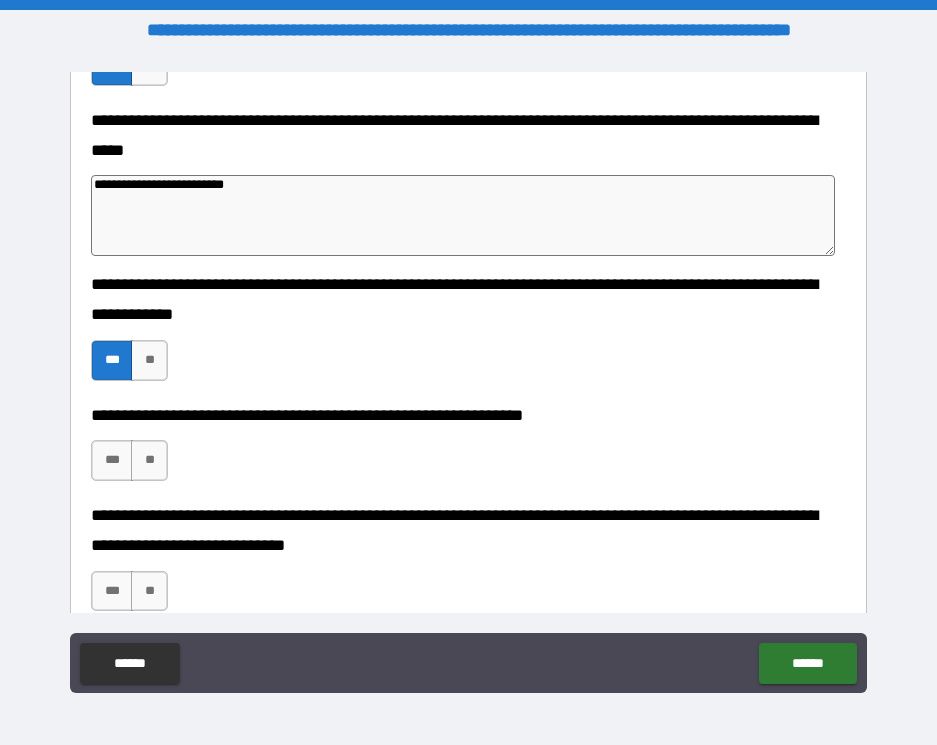 scroll, scrollTop: 1917, scrollLeft: 0, axis: vertical 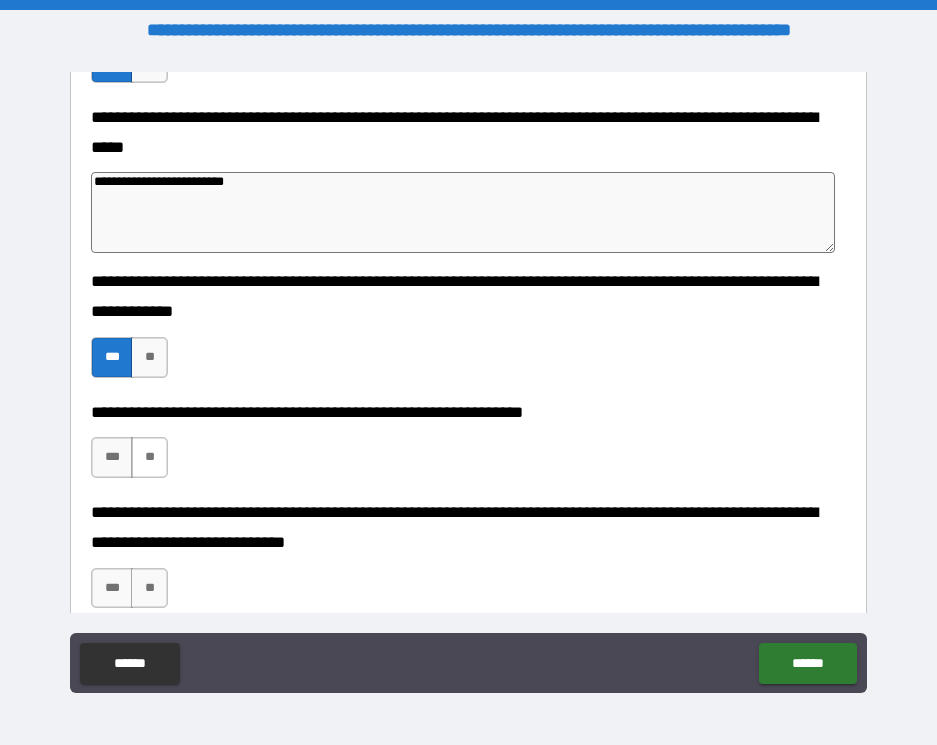 click on "**" at bounding box center [149, 457] 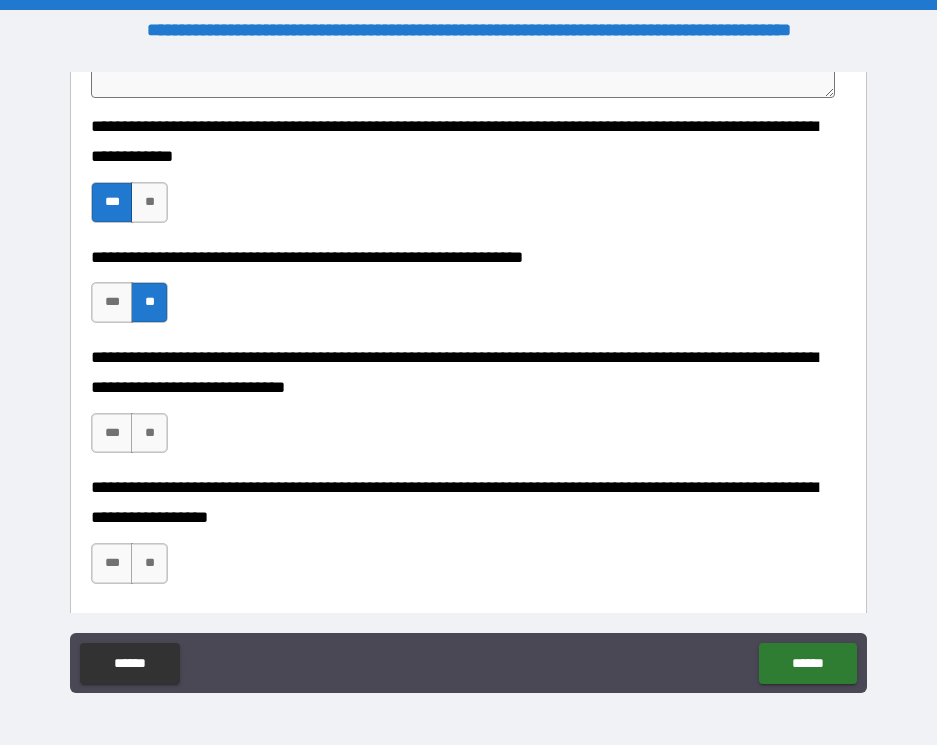 scroll, scrollTop: 2083, scrollLeft: 0, axis: vertical 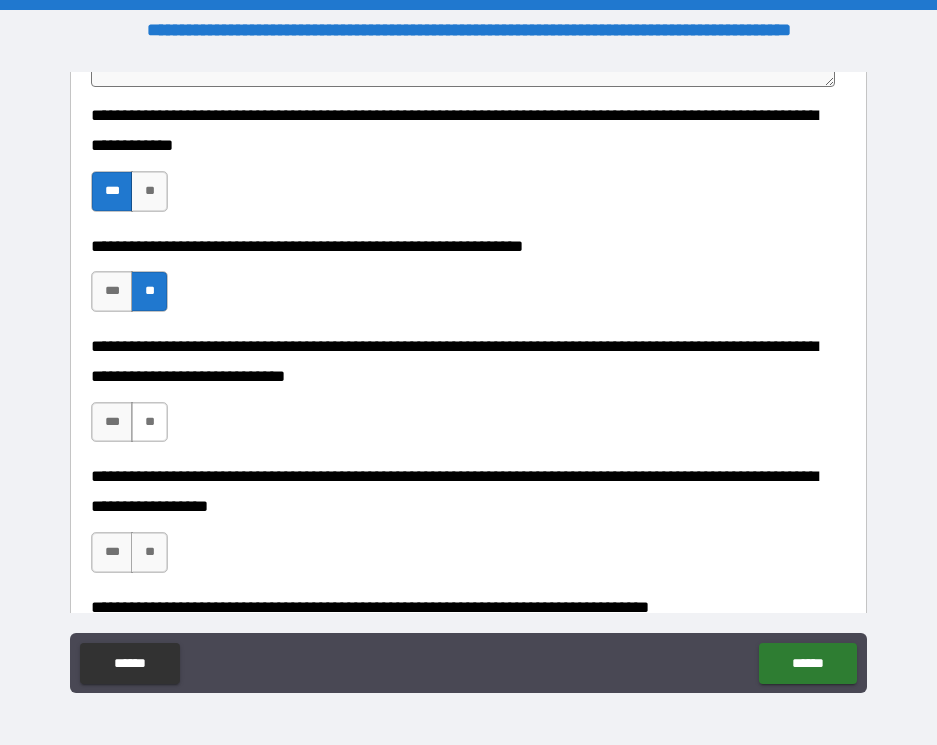click on "**" at bounding box center [149, 422] 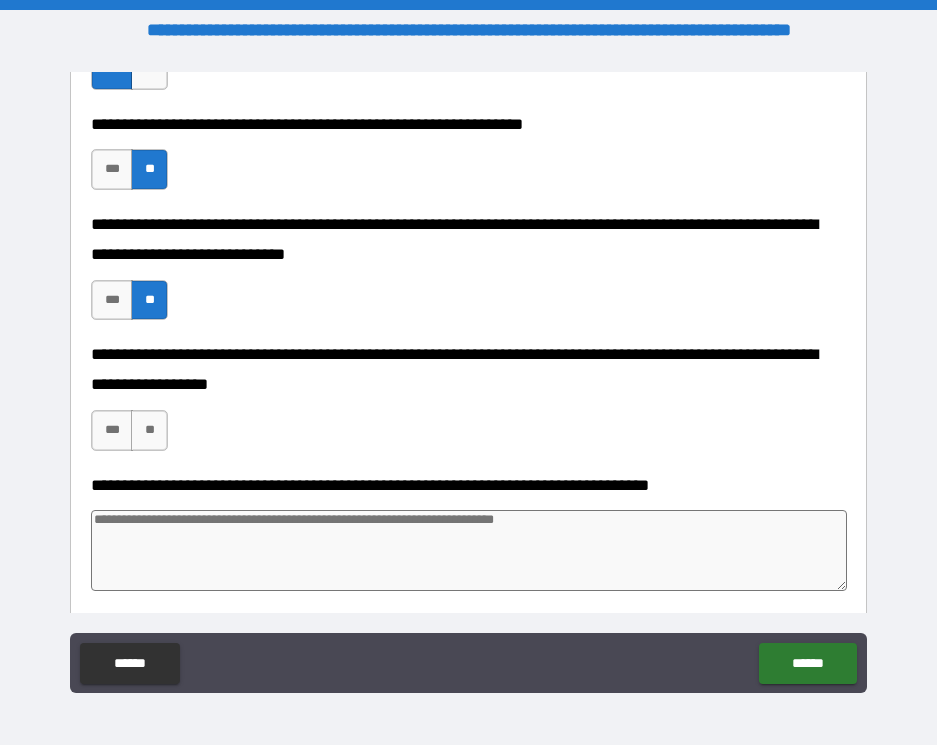 scroll, scrollTop: 2216, scrollLeft: 0, axis: vertical 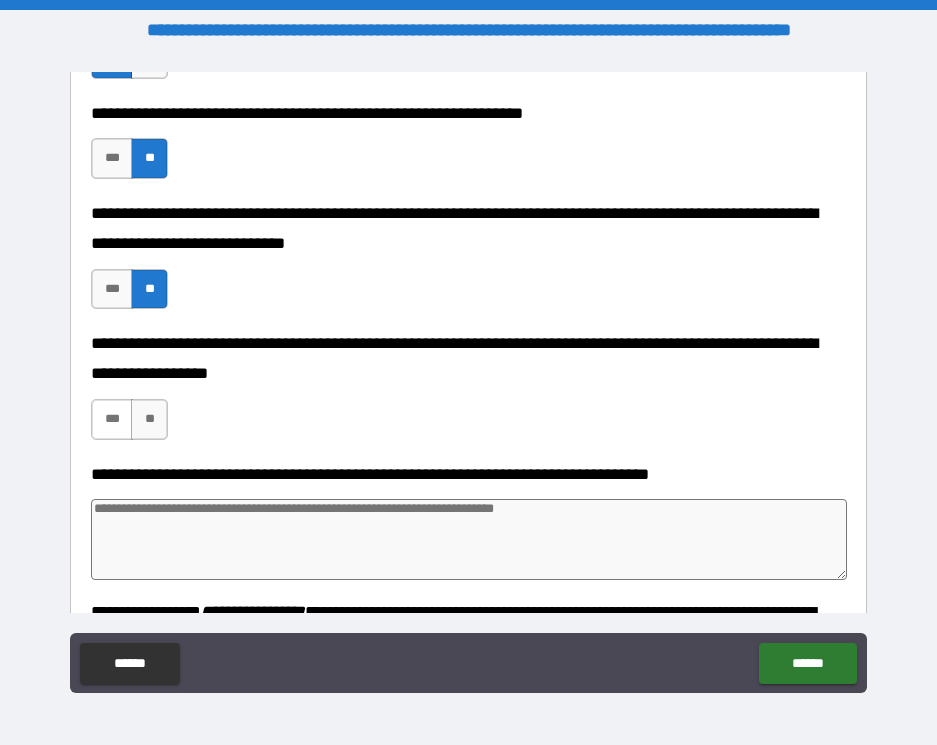 click on "***" at bounding box center [112, 419] 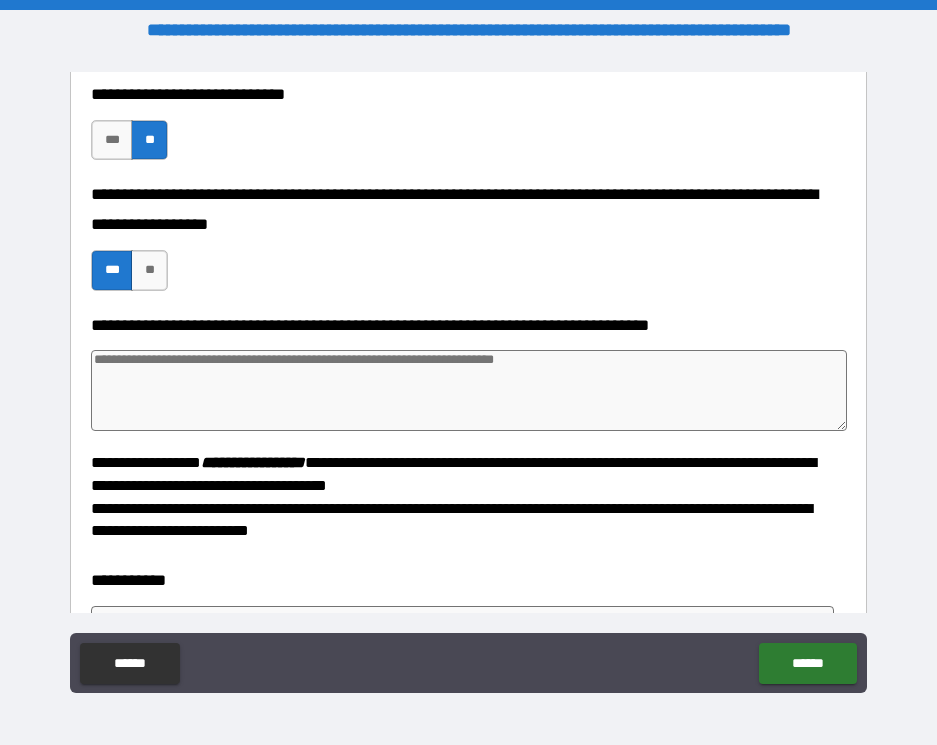scroll, scrollTop: 2400, scrollLeft: 0, axis: vertical 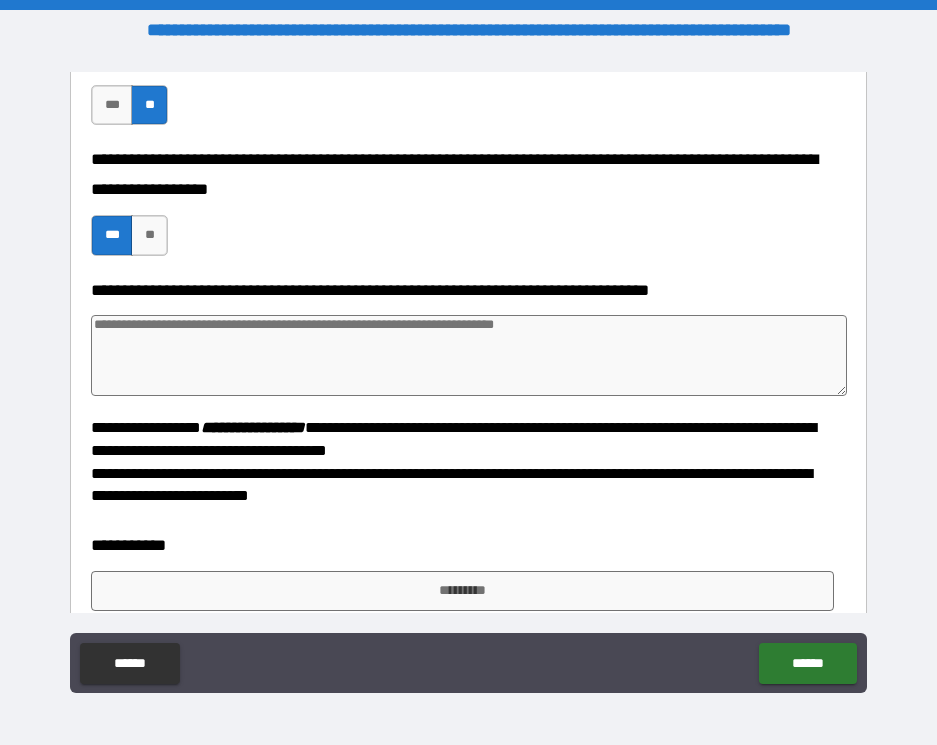 click at bounding box center [469, 355] 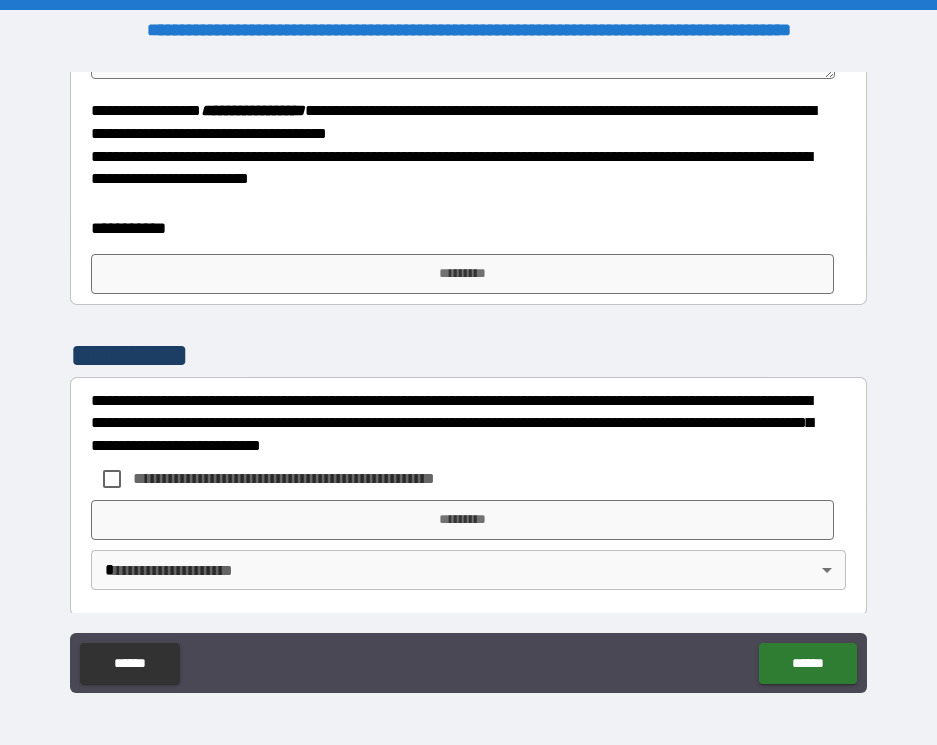 scroll, scrollTop: 2725, scrollLeft: 0, axis: vertical 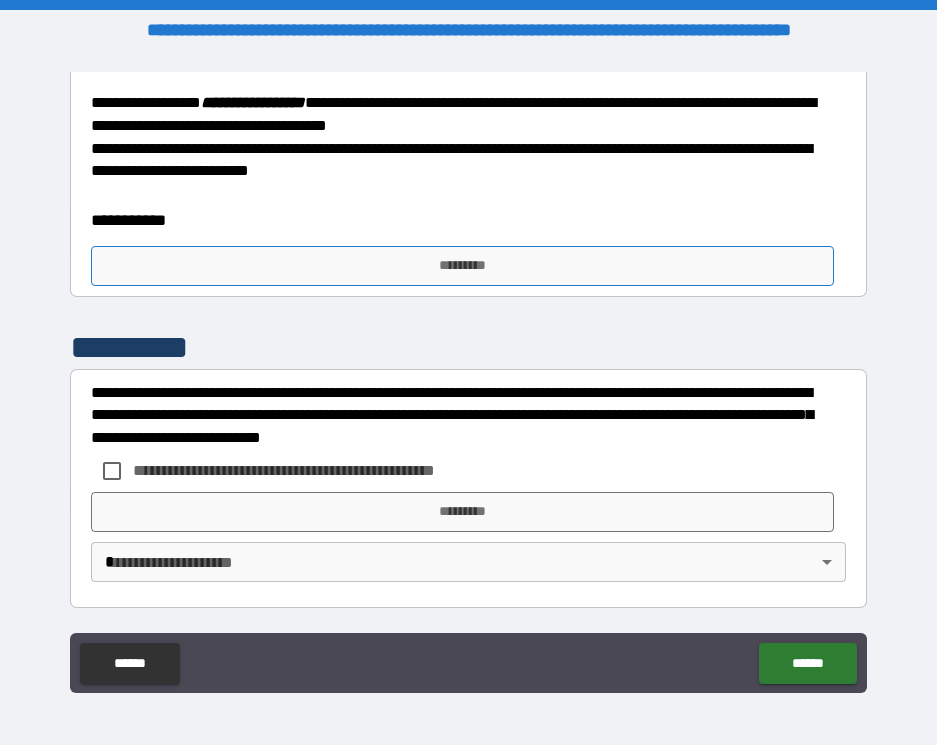 click on "*********" at bounding box center (462, 266) 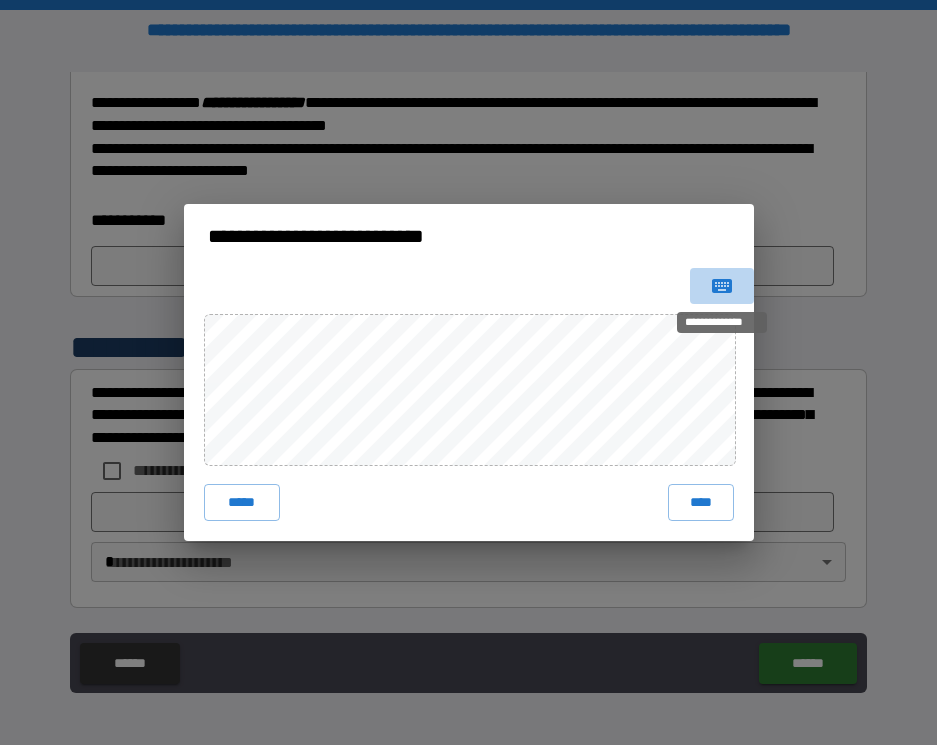 click 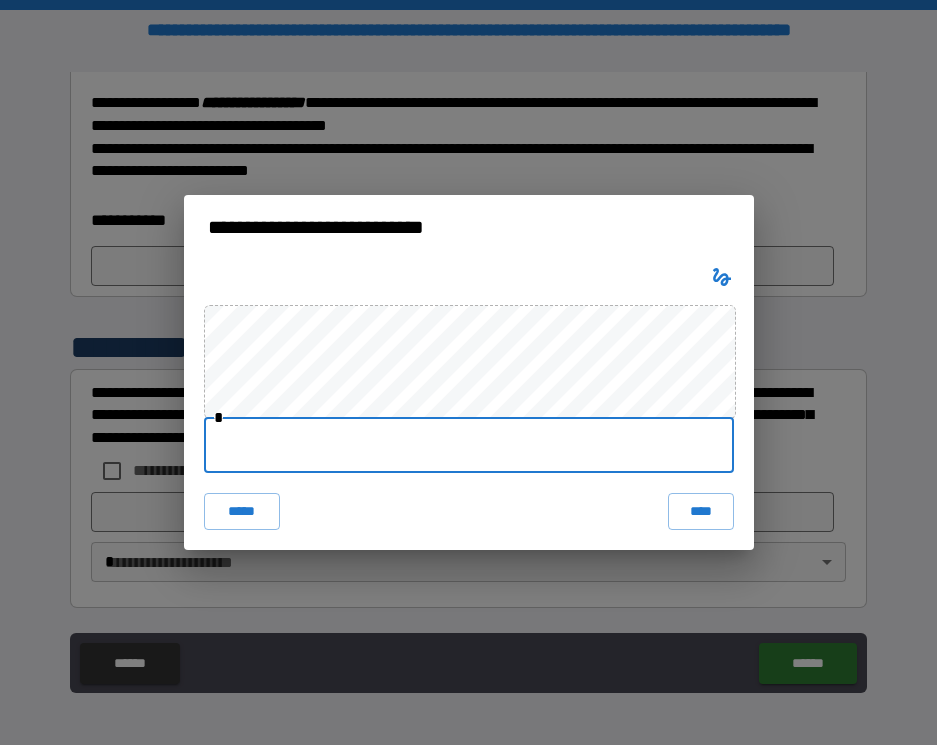 click at bounding box center [469, 445] 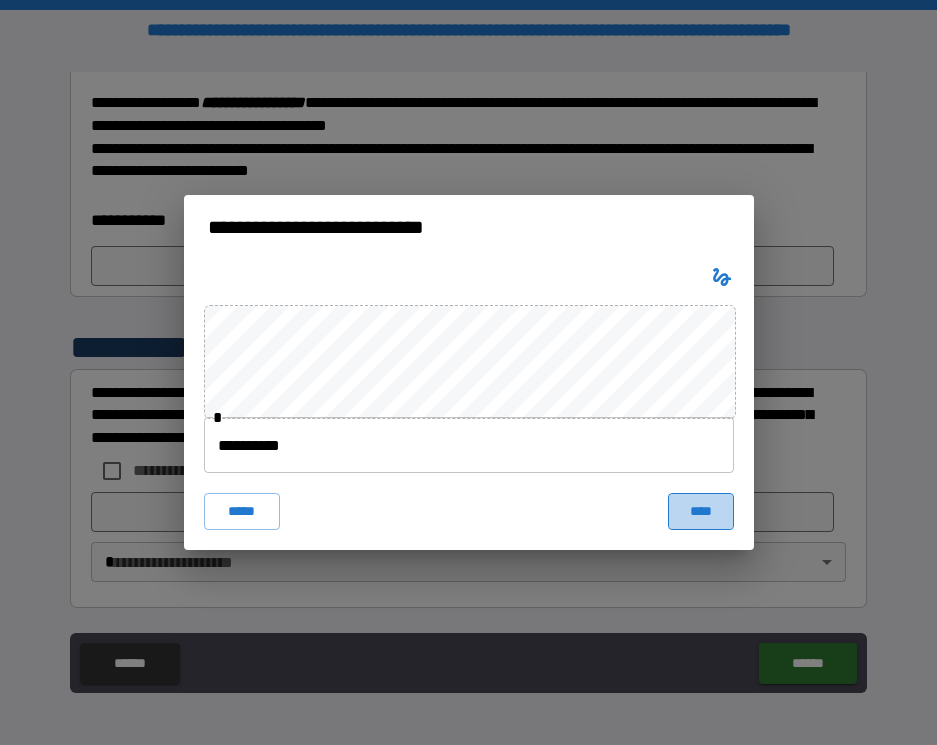 click on "****" at bounding box center (701, 511) 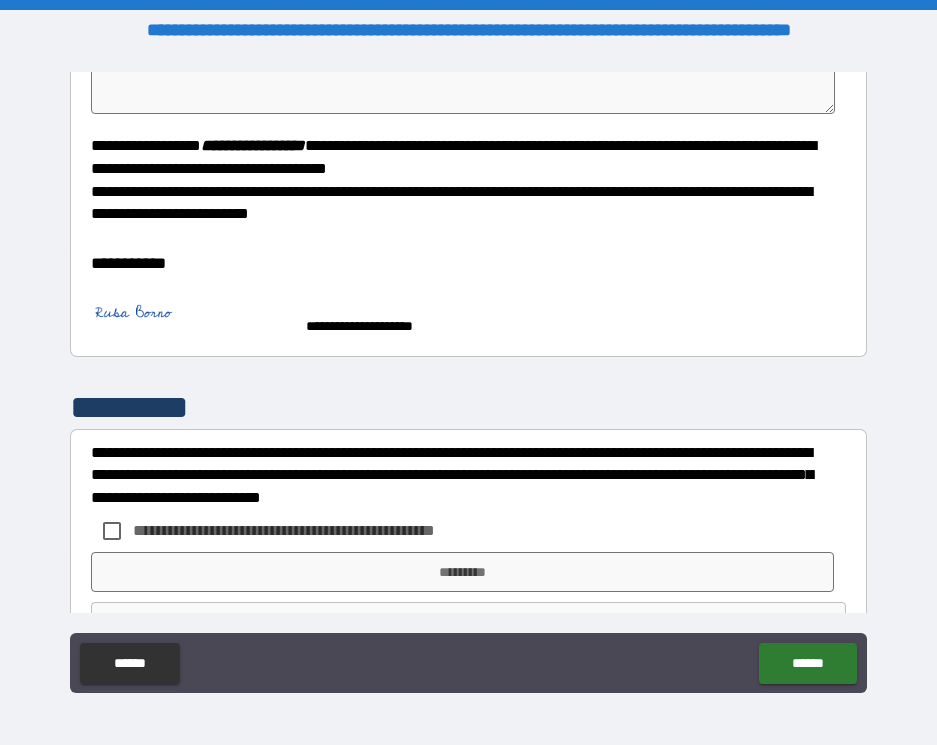 scroll, scrollTop: 2683, scrollLeft: 0, axis: vertical 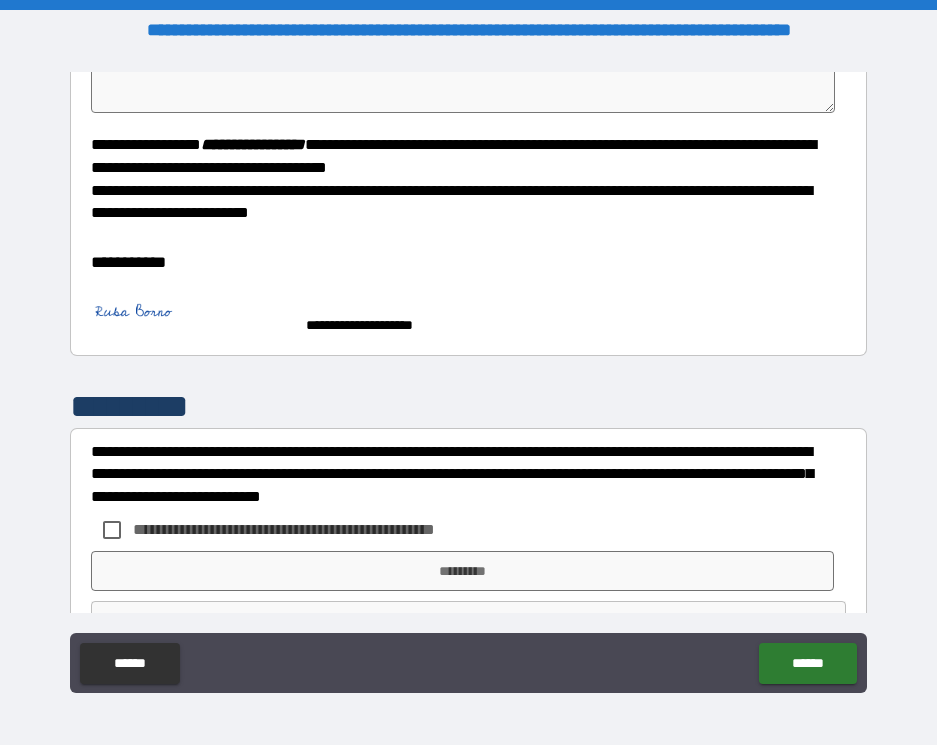click on "**********" at bounding box center [253, 144] 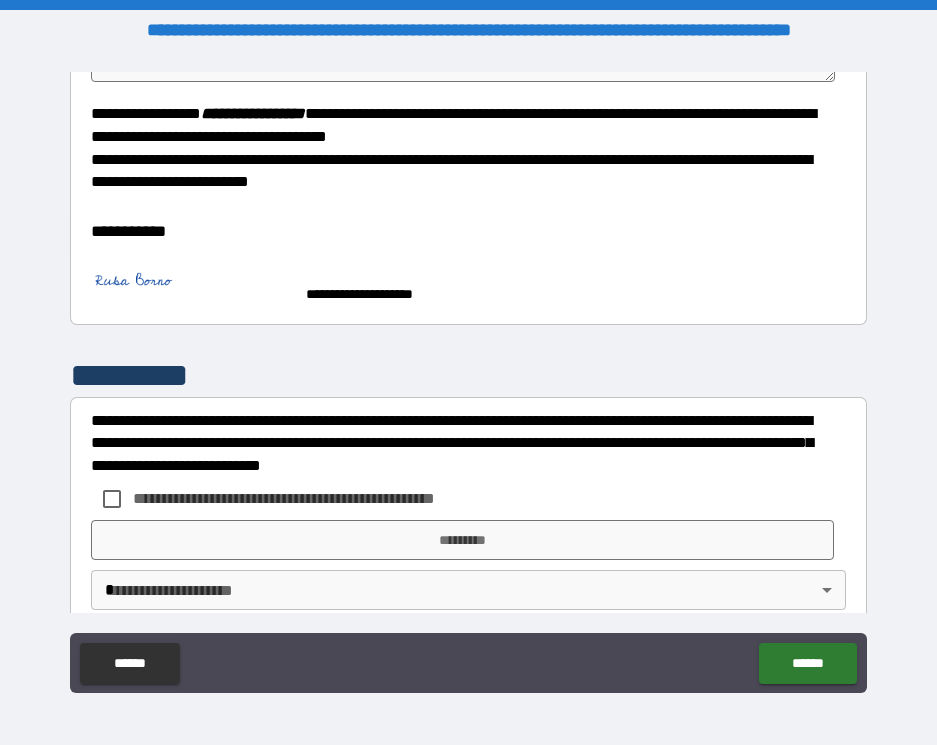 scroll, scrollTop: 2742, scrollLeft: 0, axis: vertical 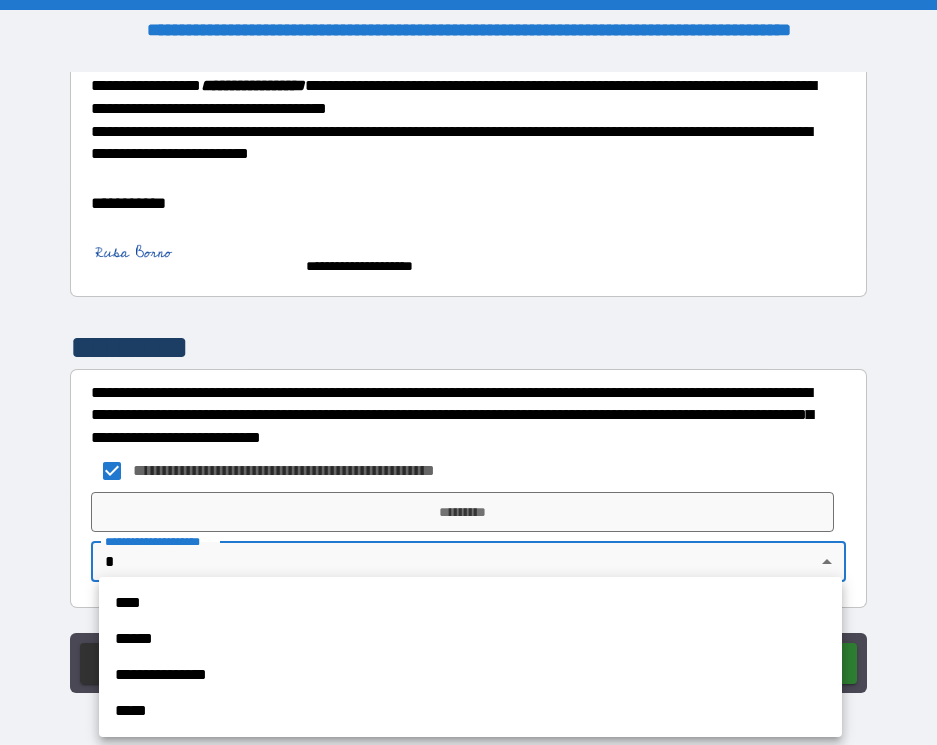 click on "**********" at bounding box center [468, 372] 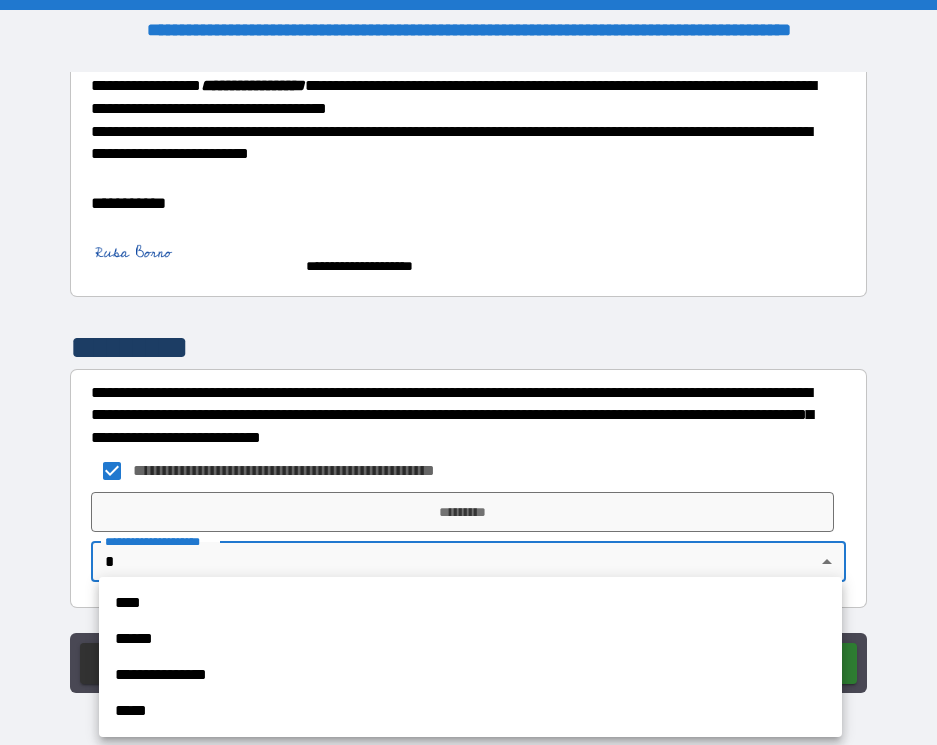 click on "**********" at bounding box center (470, 675) 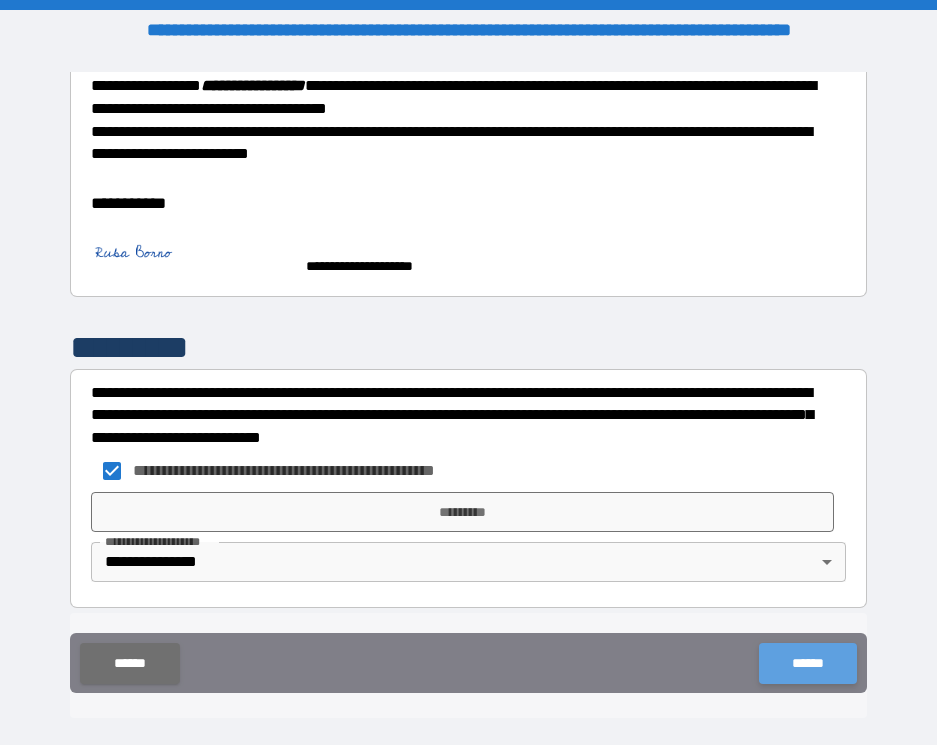 click on "******" at bounding box center [807, 663] 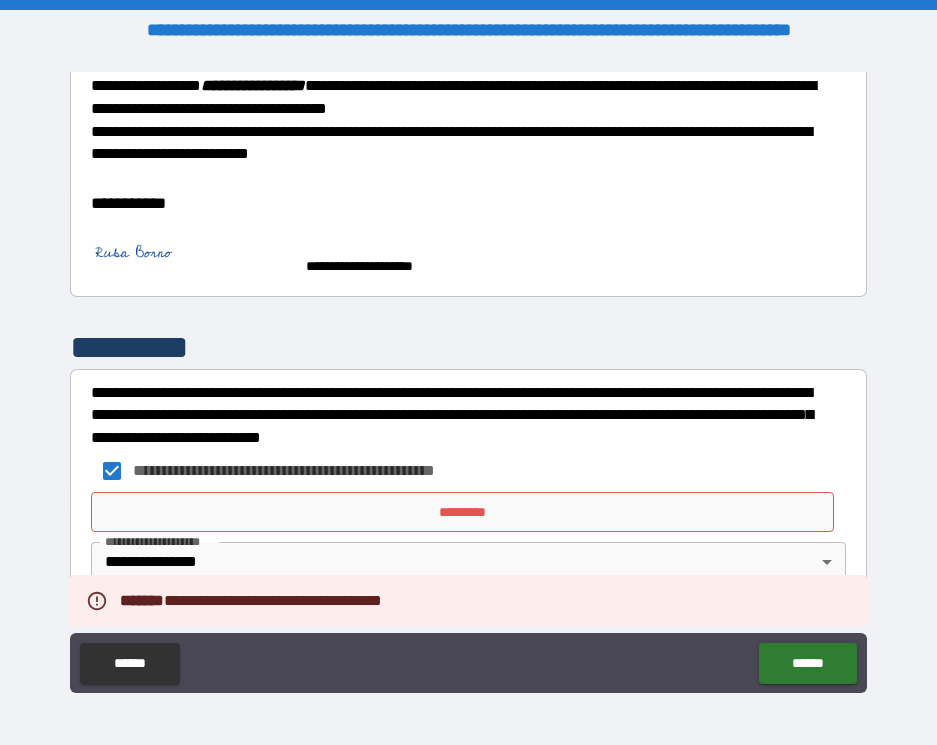 click on "*********" at bounding box center (462, 512) 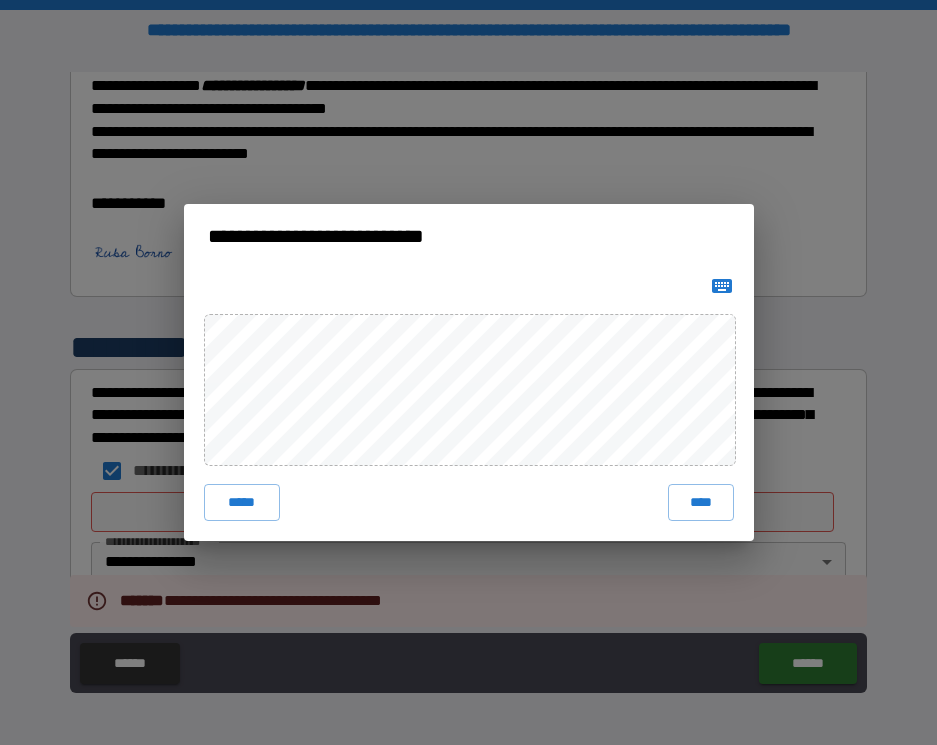 click 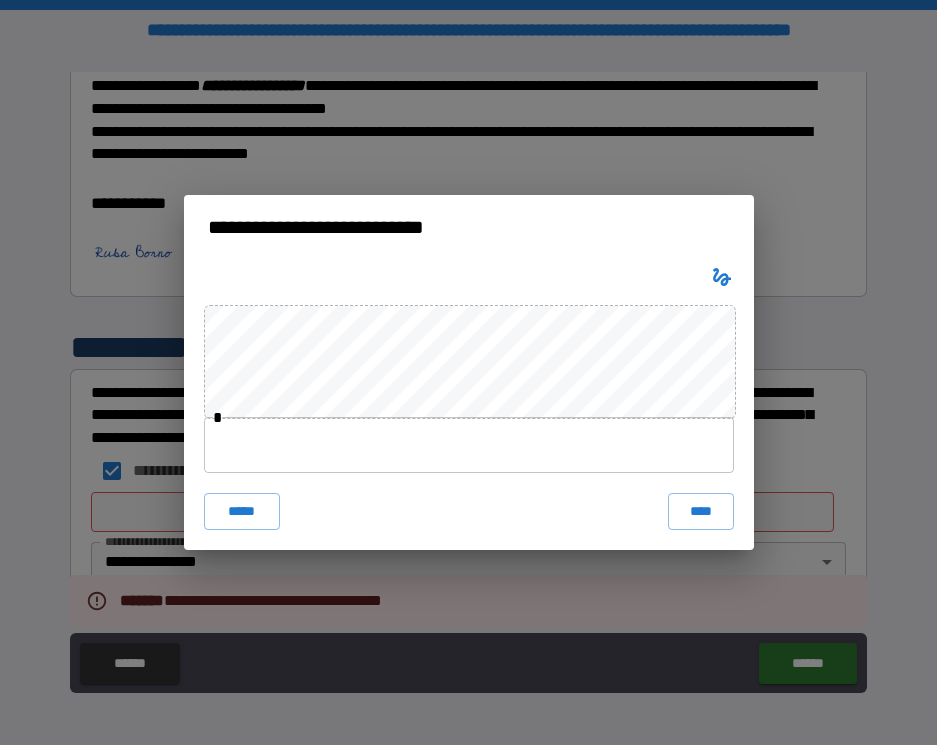 click at bounding box center (469, 445) 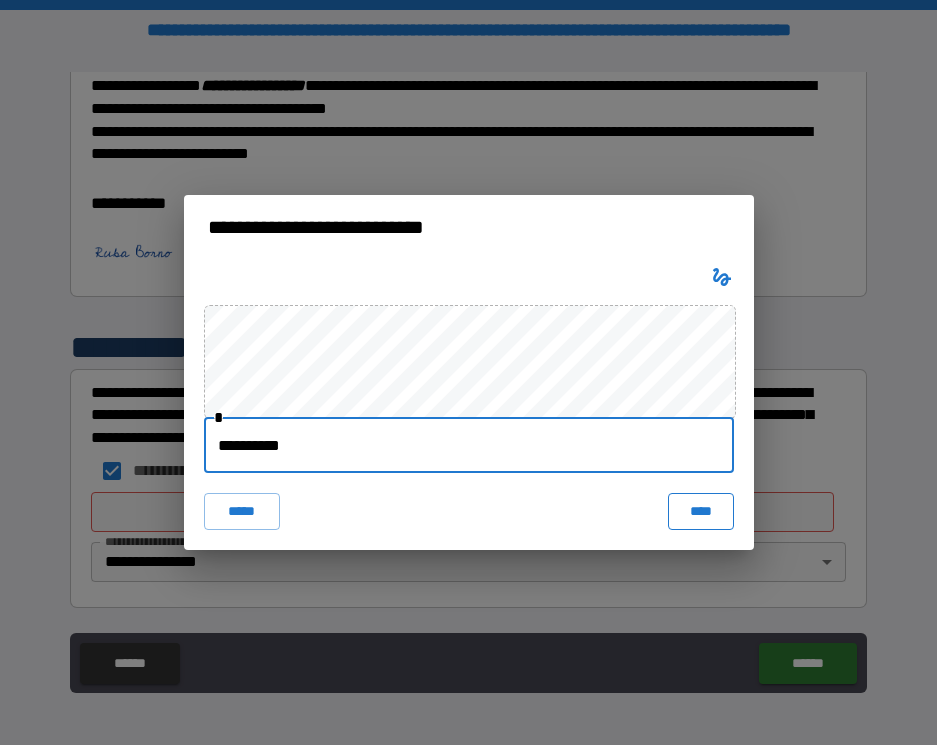click on "****" at bounding box center (701, 511) 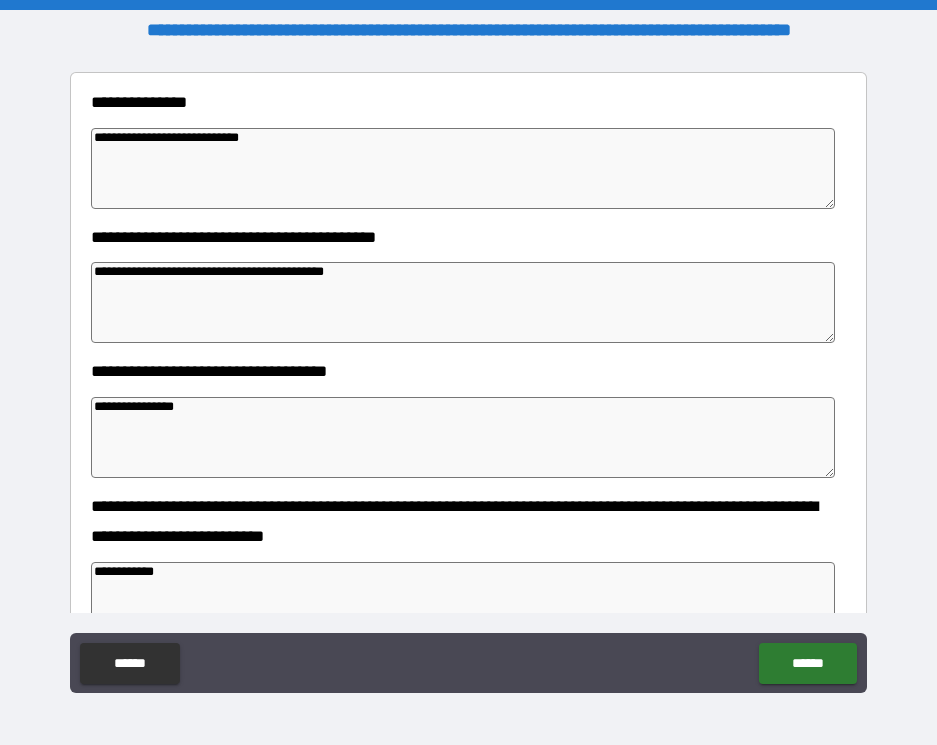 scroll, scrollTop: 0, scrollLeft: 0, axis: both 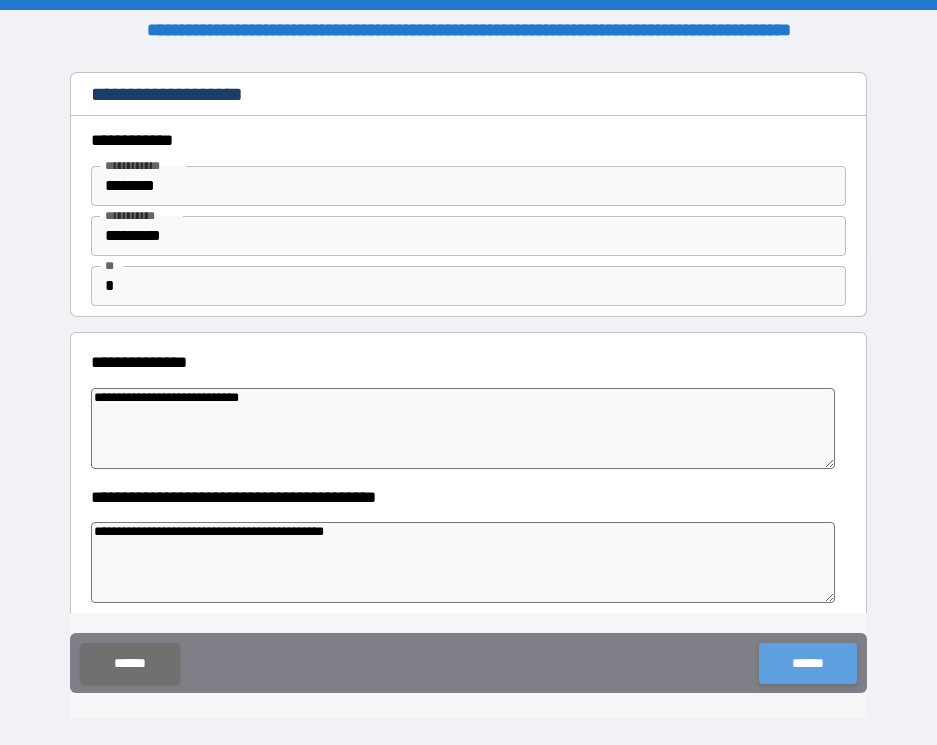 click on "******" at bounding box center [807, 663] 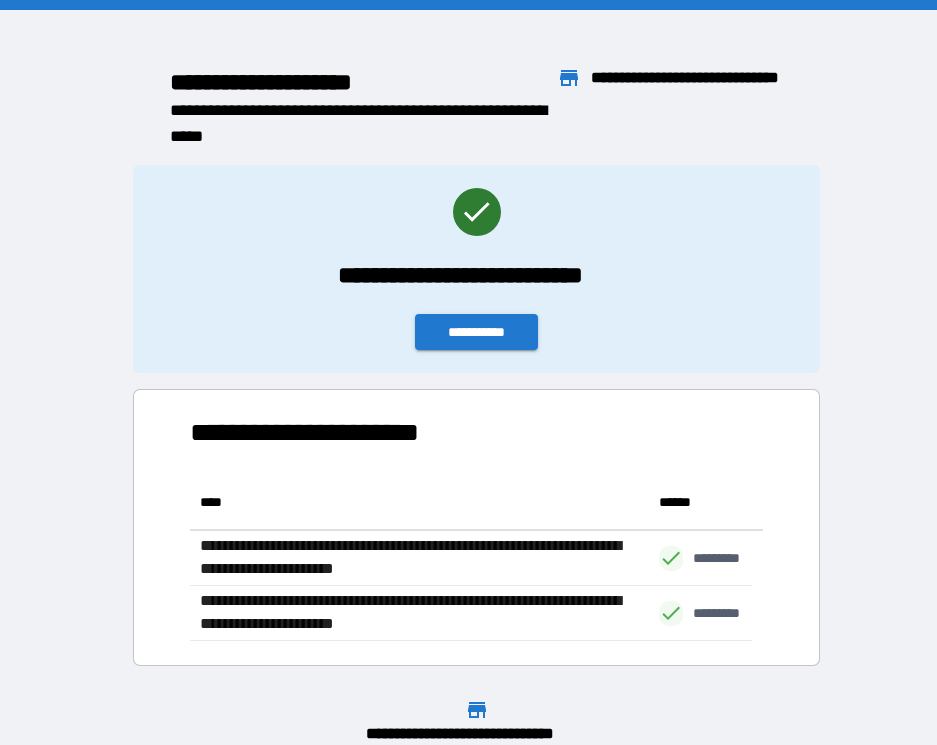 scroll, scrollTop: 151, scrollLeft: 546, axis: both 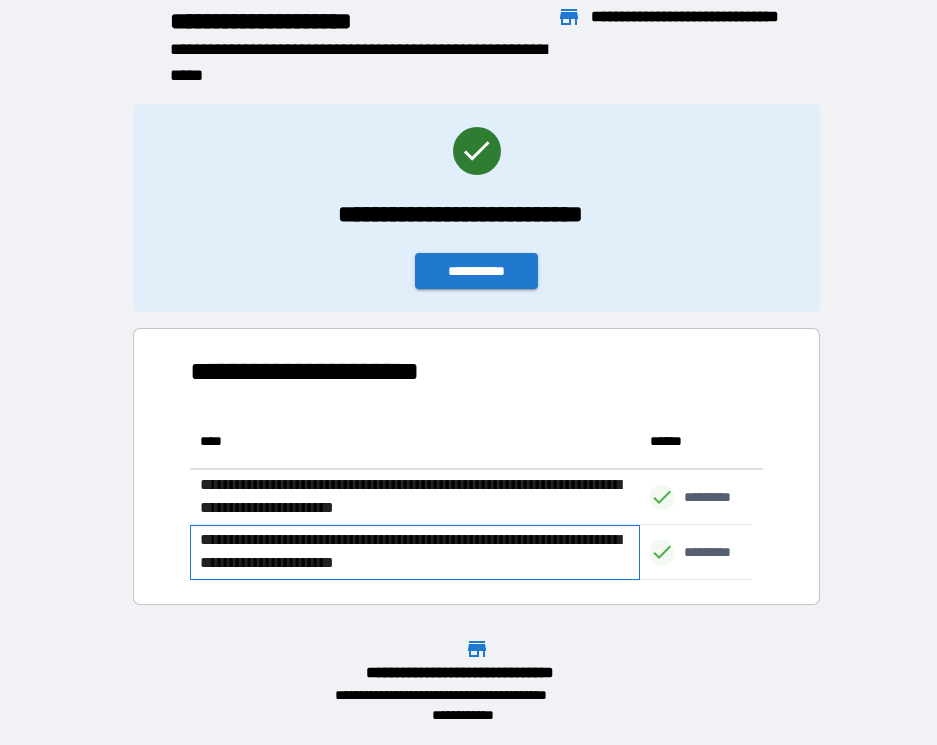 click on "**********" at bounding box center (415, 552) 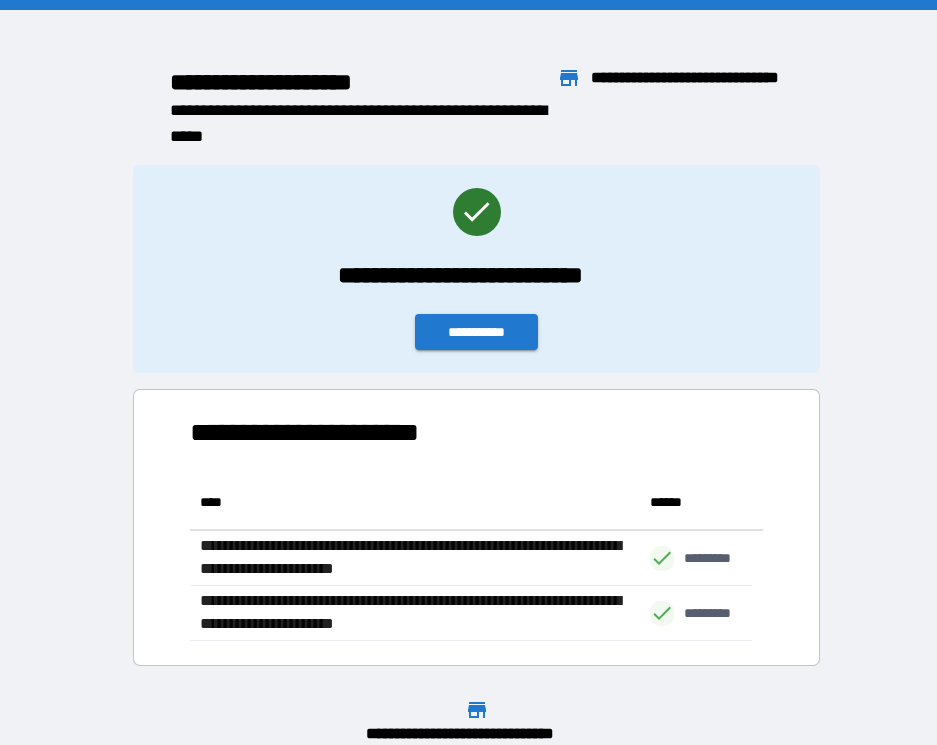 click on "**********" at bounding box center (687, 90) 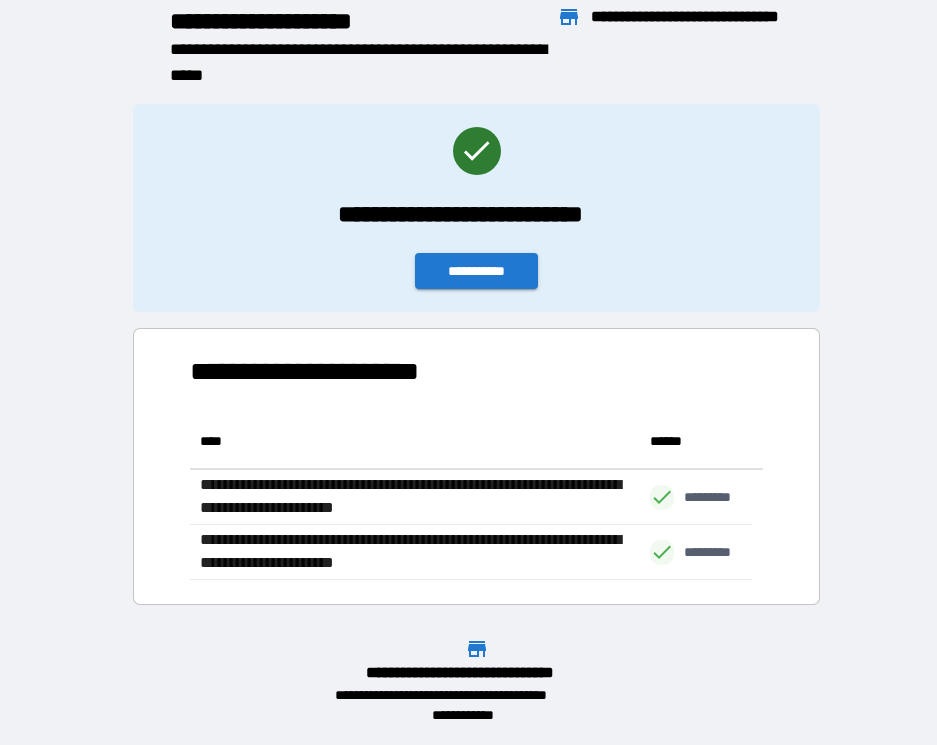 scroll, scrollTop: 0, scrollLeft: 0, axis: both 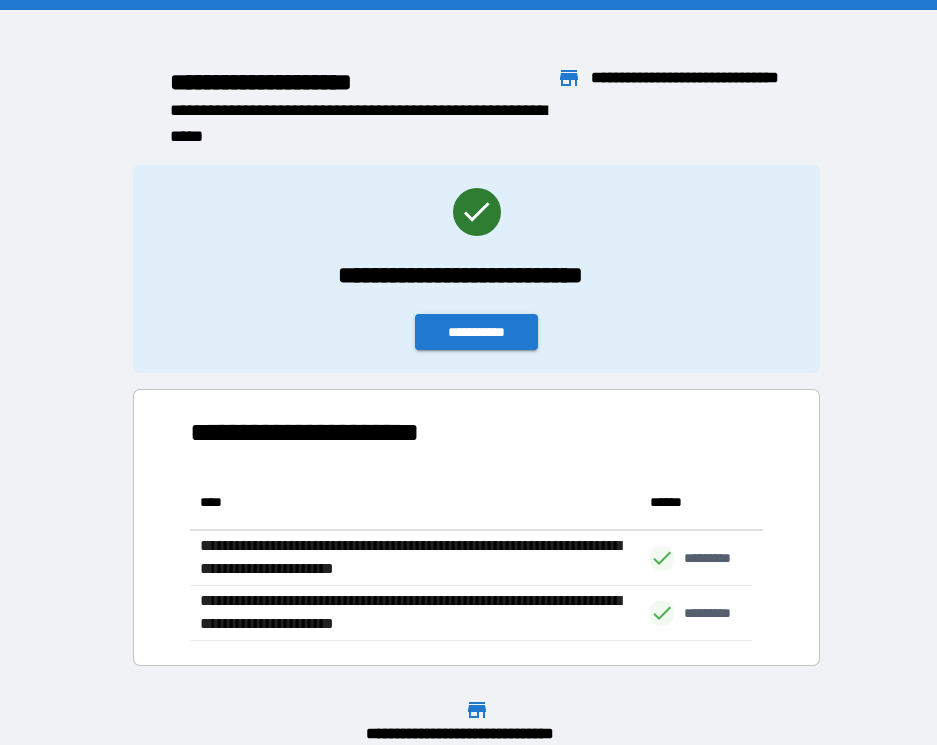 click on "**********" at bounding box center (687, 90) 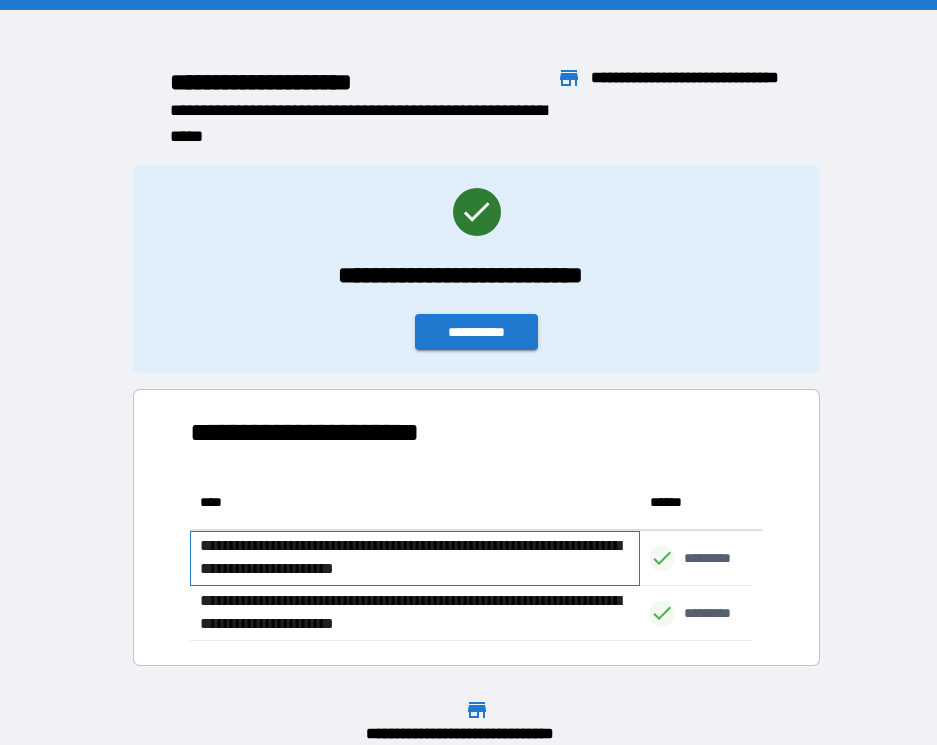 click on "**********" at bounding box center [415, 558] 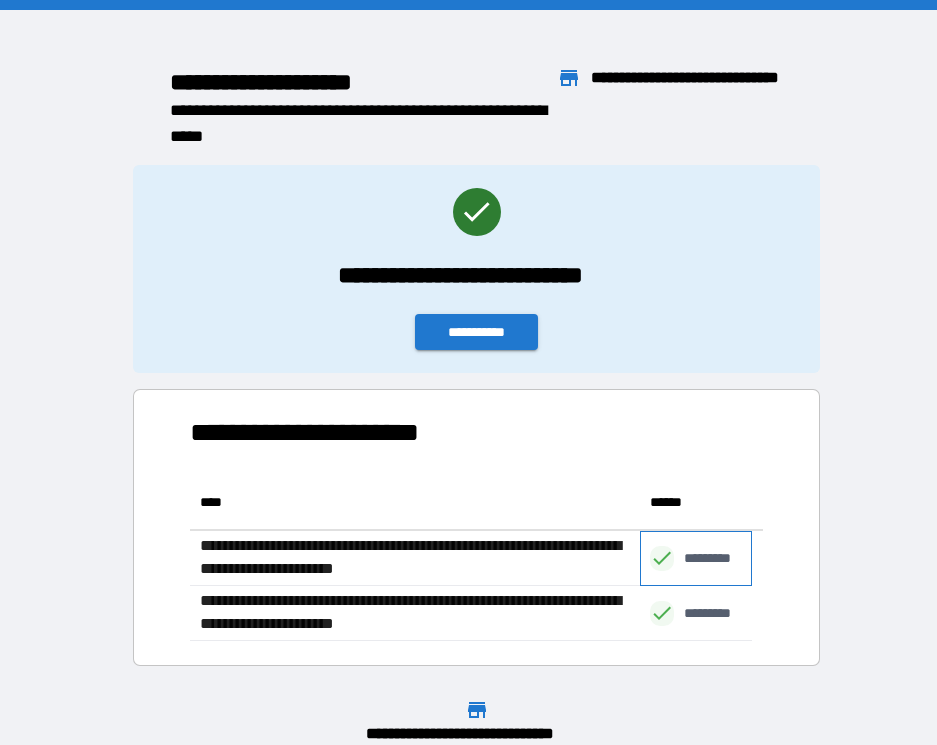 click on "*********" at bounding box center (696, 558) 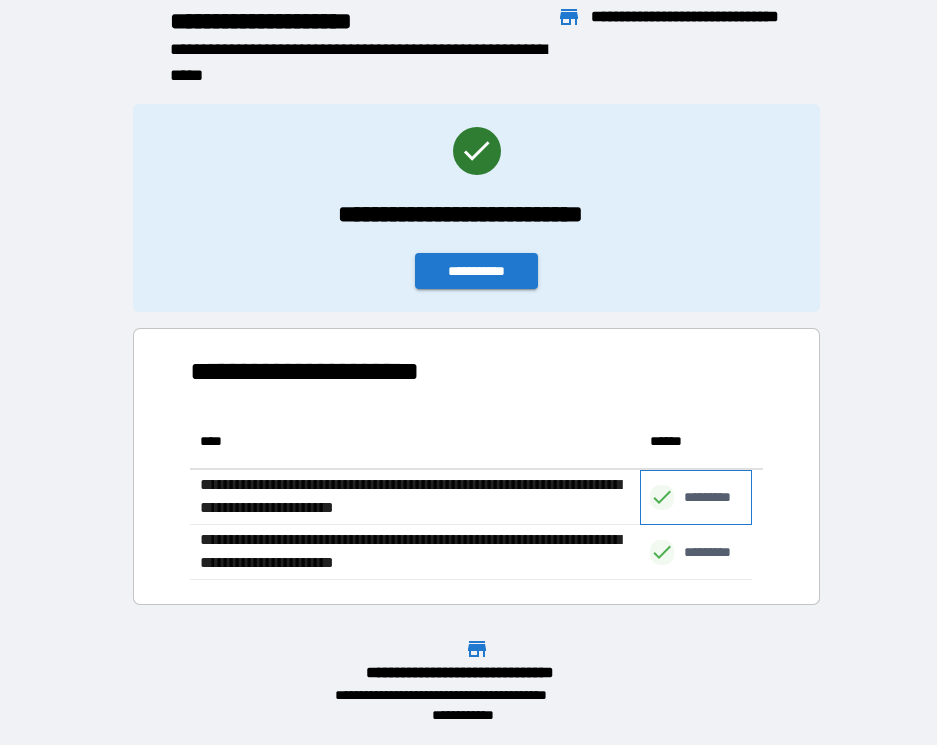 click on "*********" at bounding box center (718, 497) 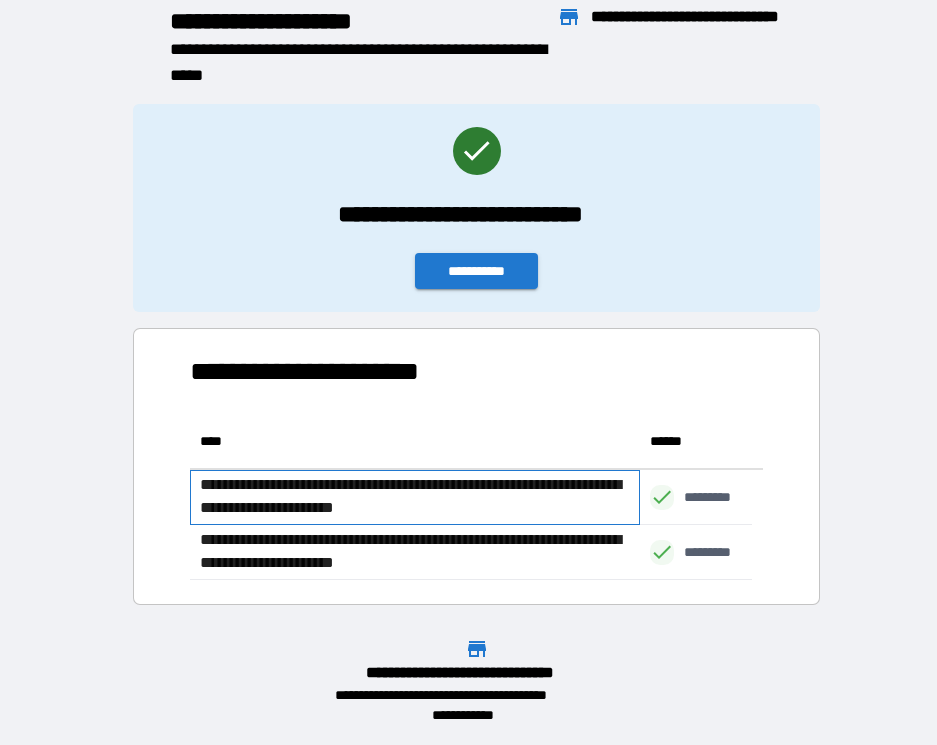 click on "**********" at bounding box center (415, 497) 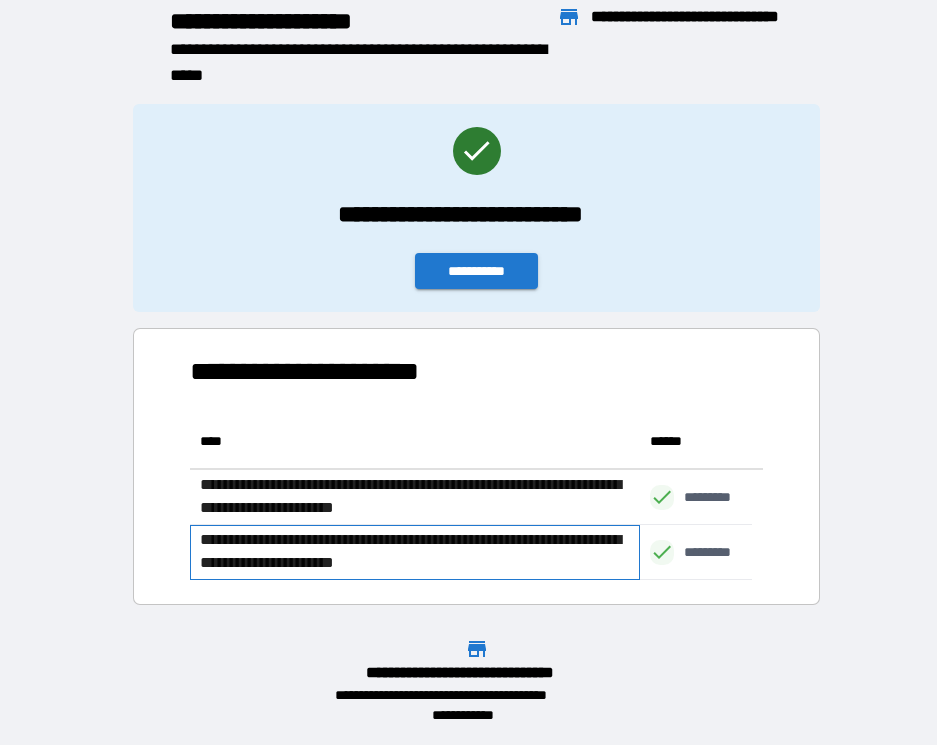 click on "**********" at bounding box center (415, 552) 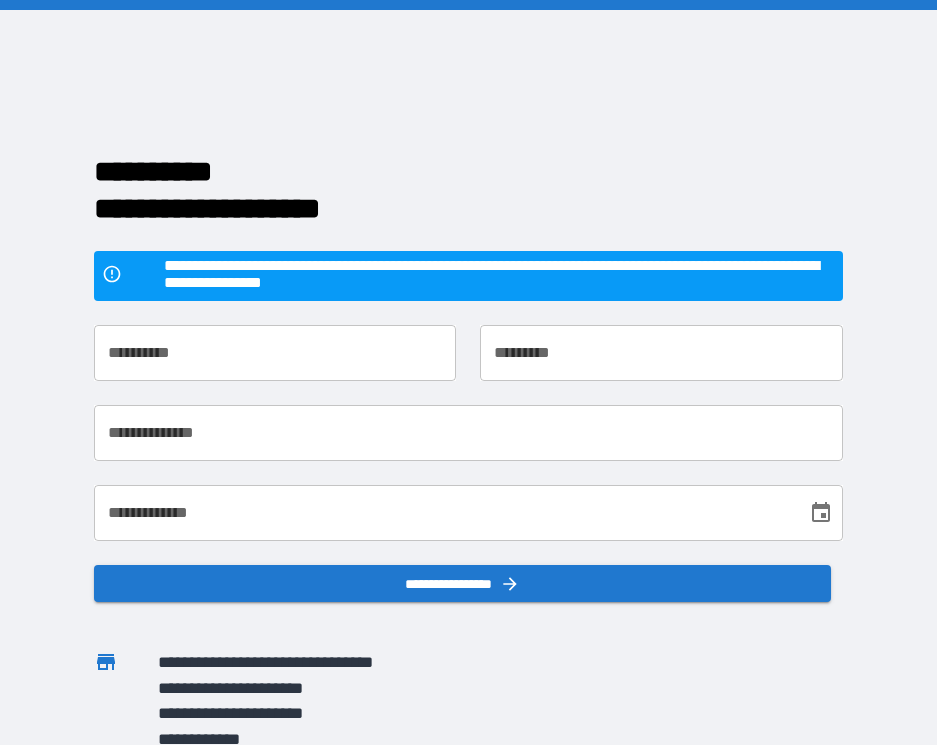scroll, scrollTop: 0, scrollLeft: 0, axis: both 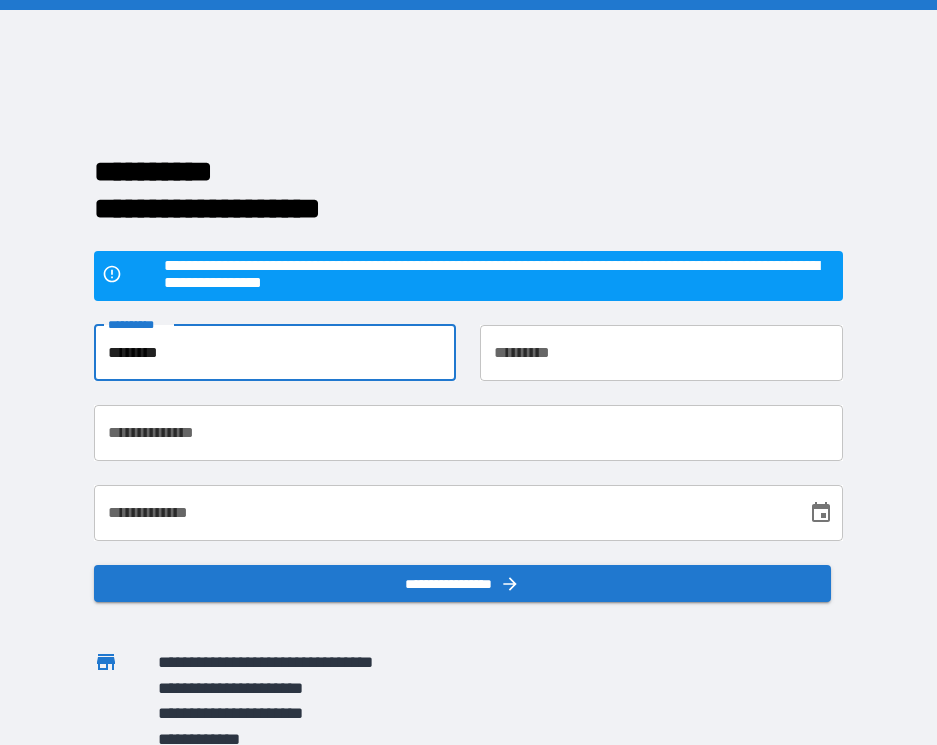 type on "********" 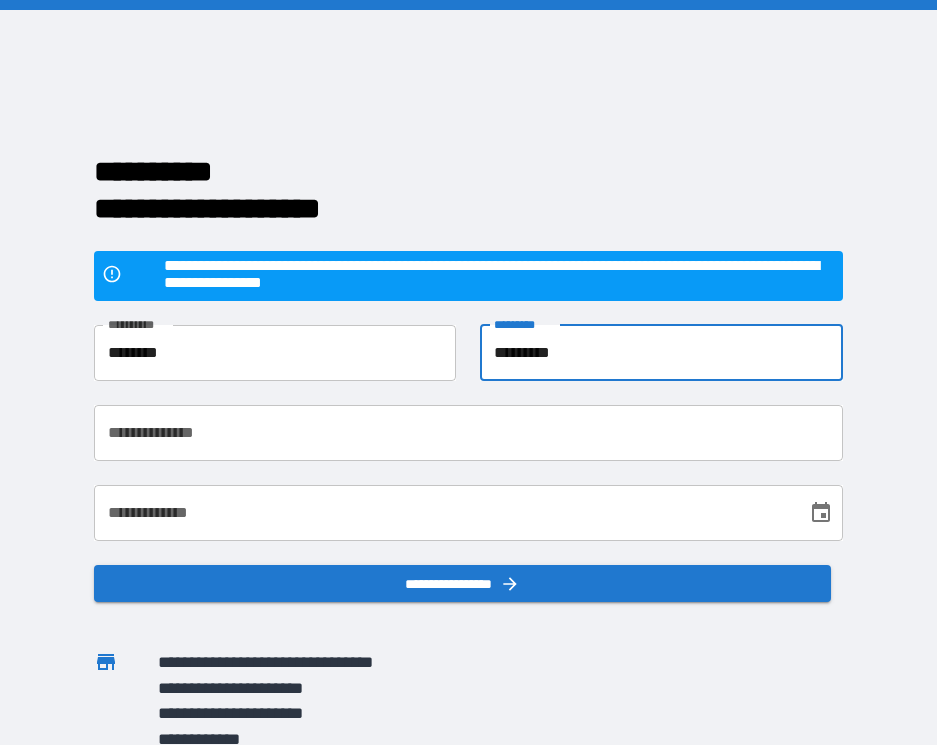 type on "*********" 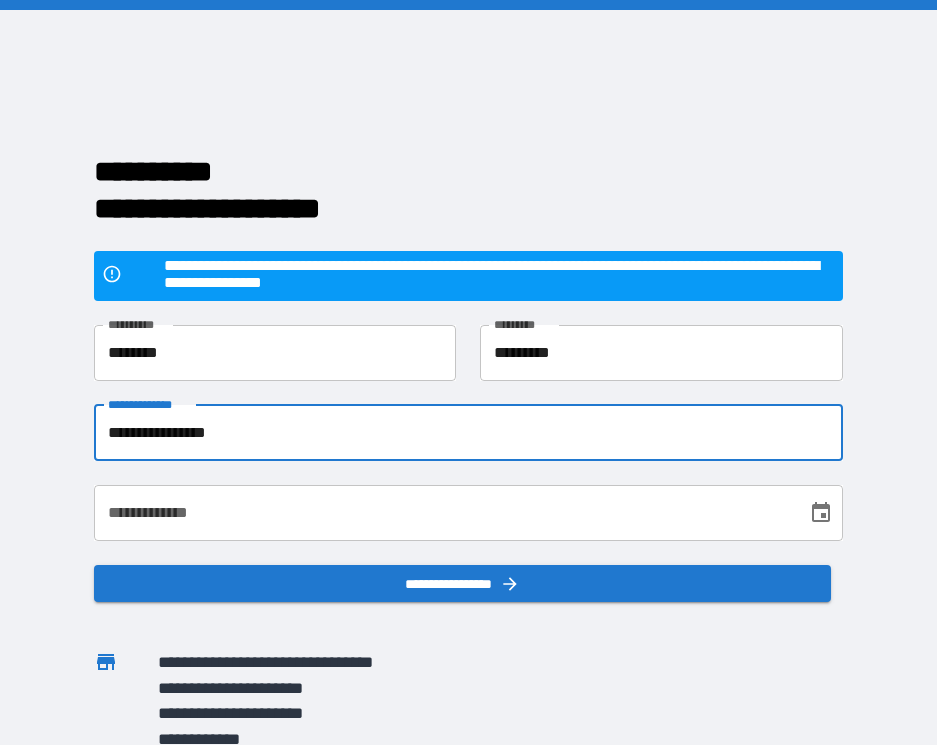 type on "**********" 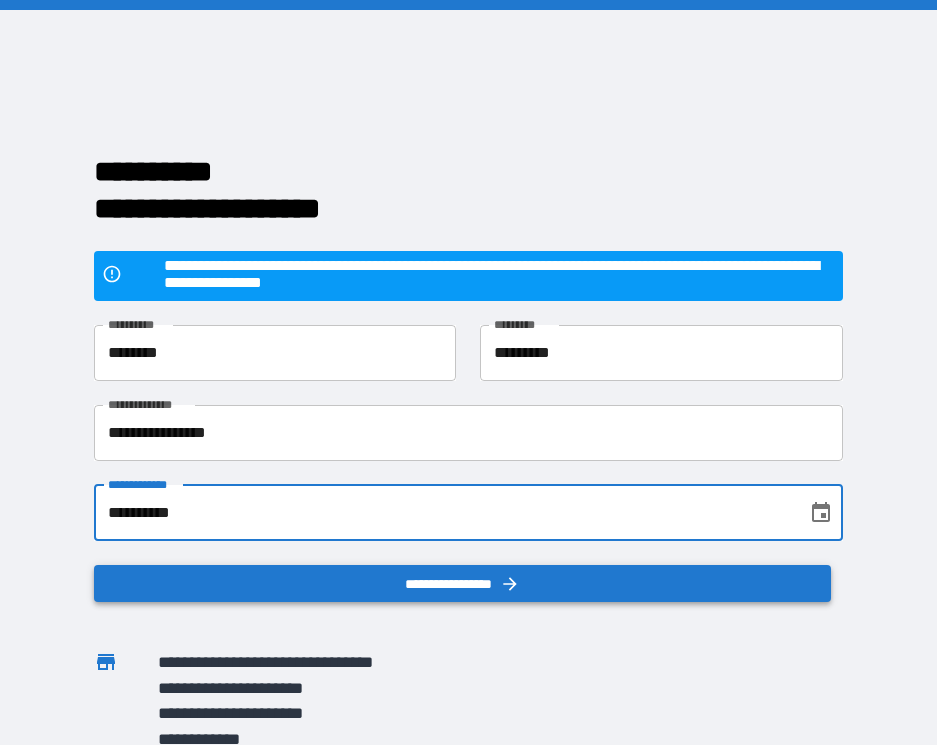 type on "**********" 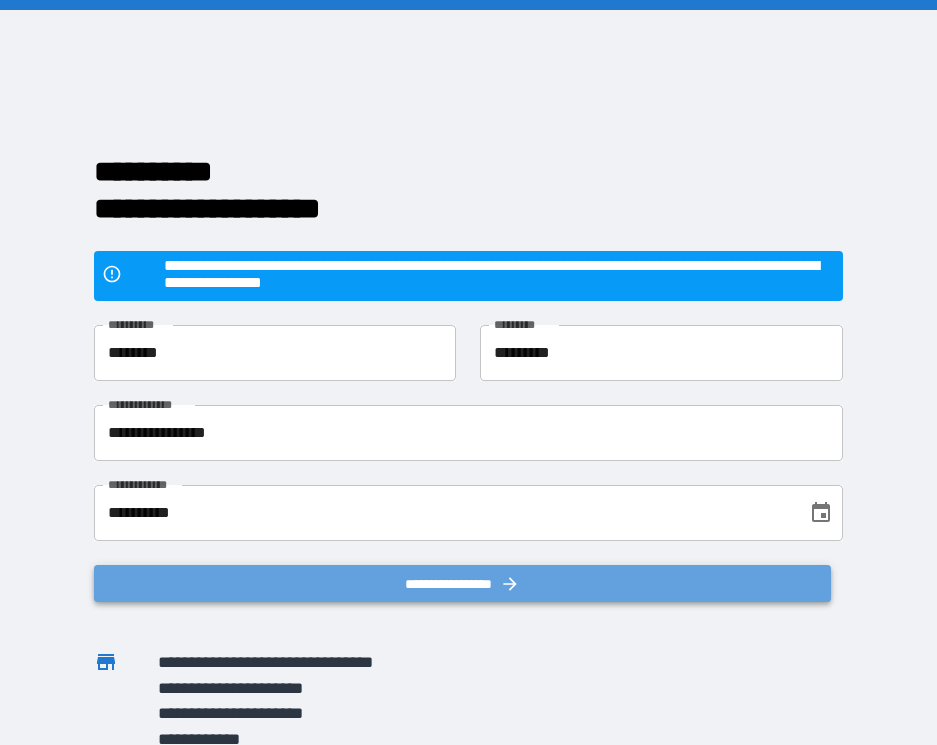 click on "**********" at bounding box center [463, 584] 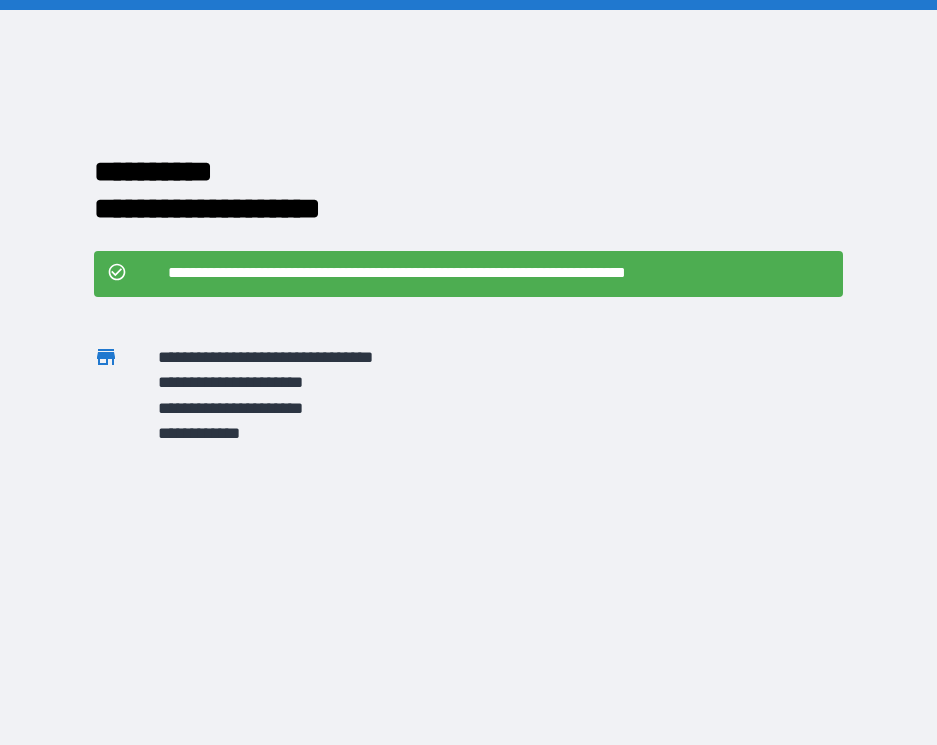 click on "**********" at bounding box center (499, 273) 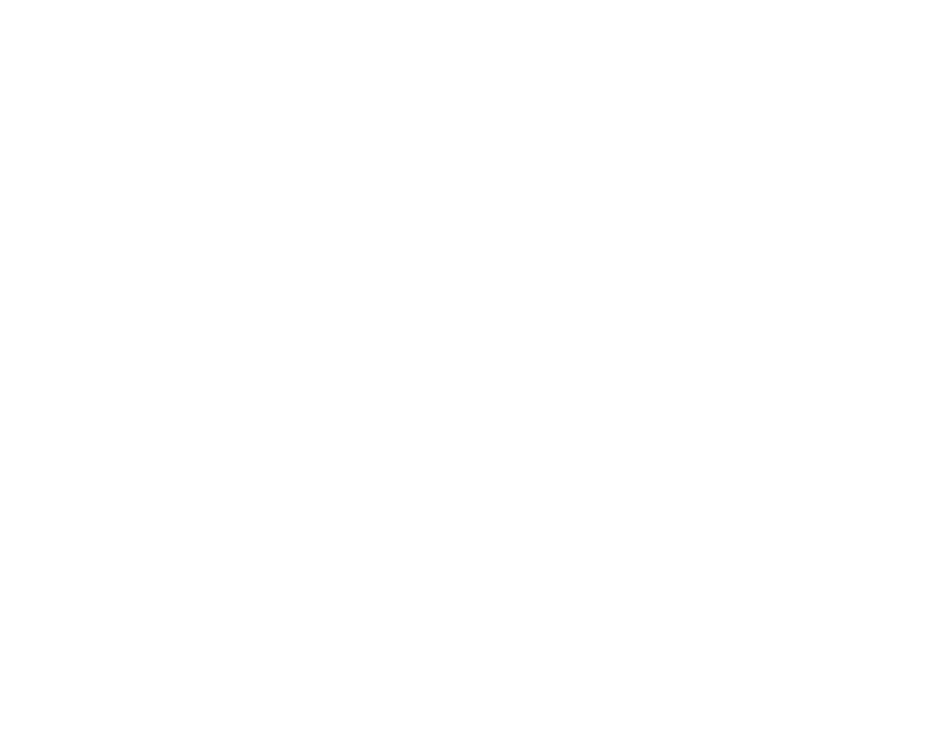 scroll, scrollTop: 0, scrollLeft: 0, axis: both 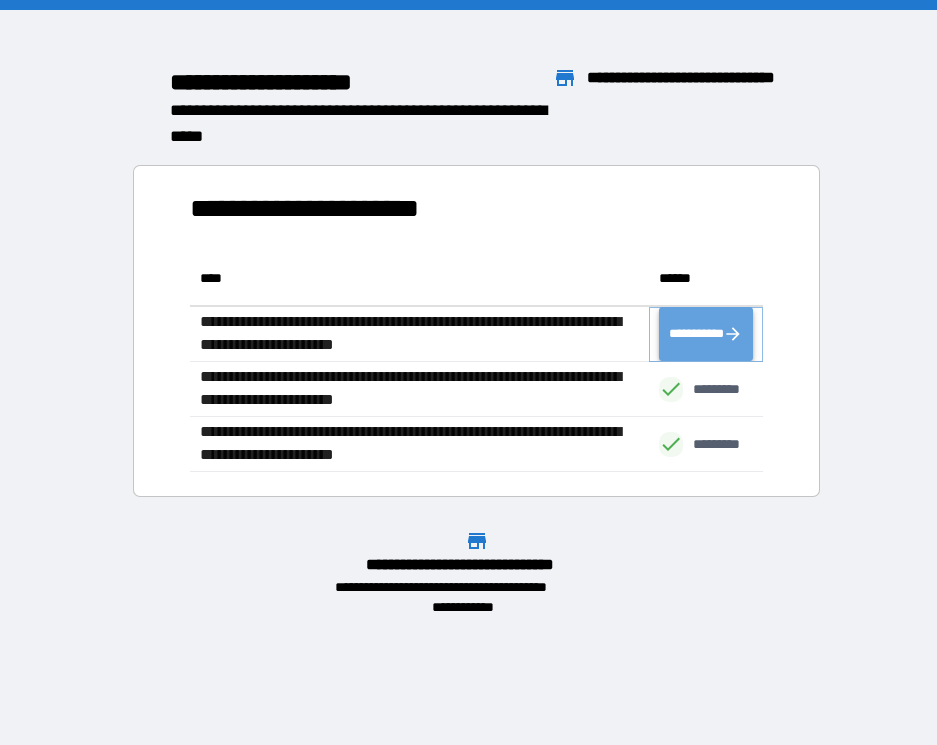 click on "**********" at bounding box center [706, 334] 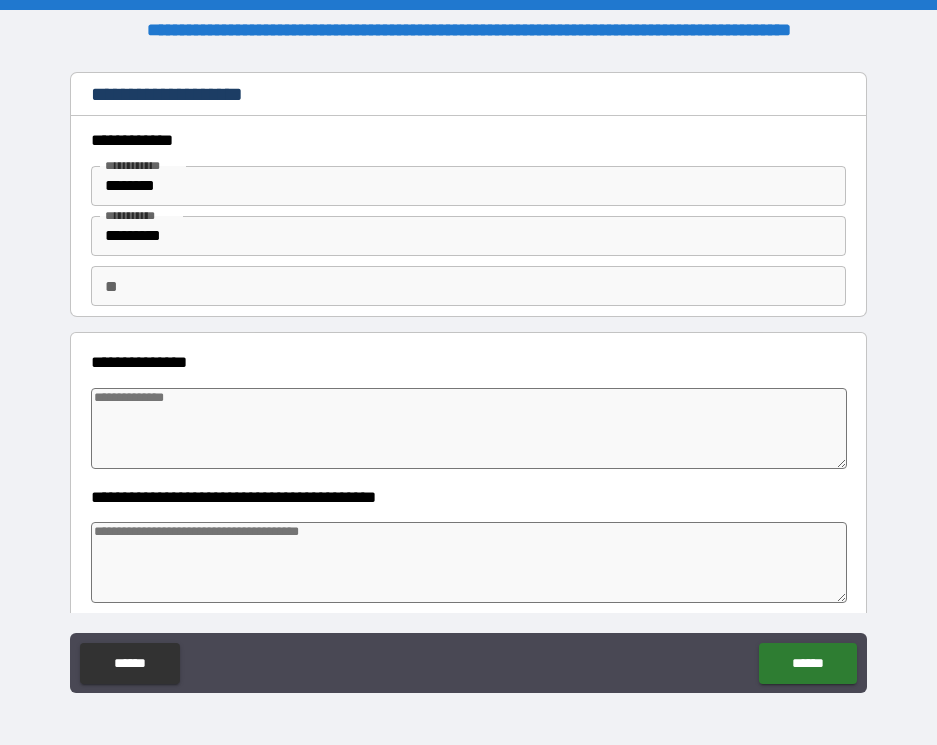 type on "*" 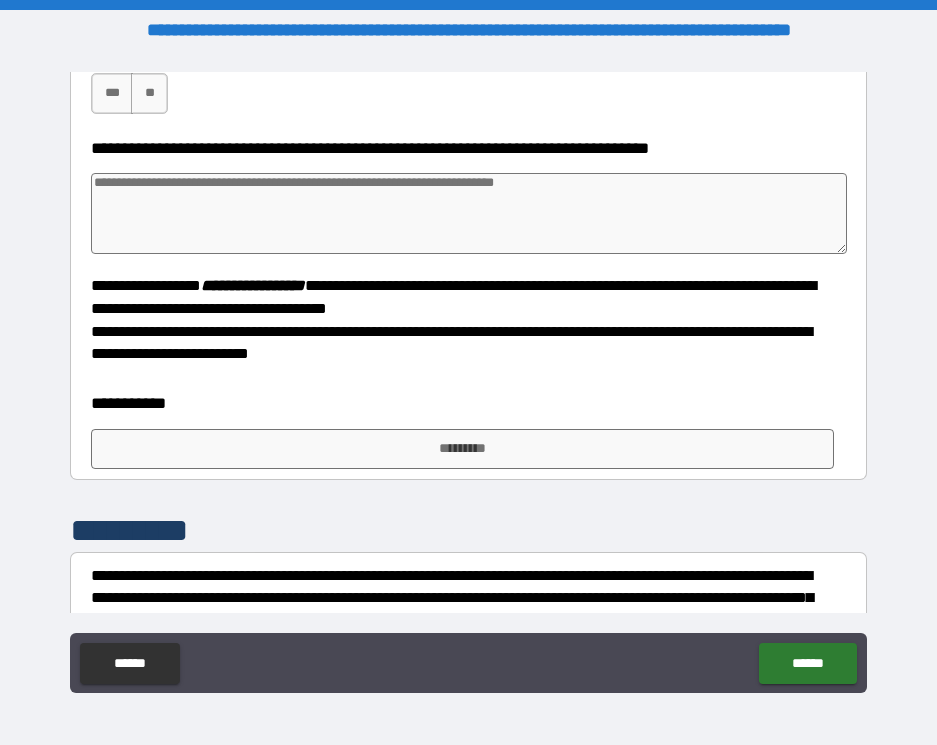 scroll, scrollTop: 2725, scrollLeft: 0, axis: vertical 